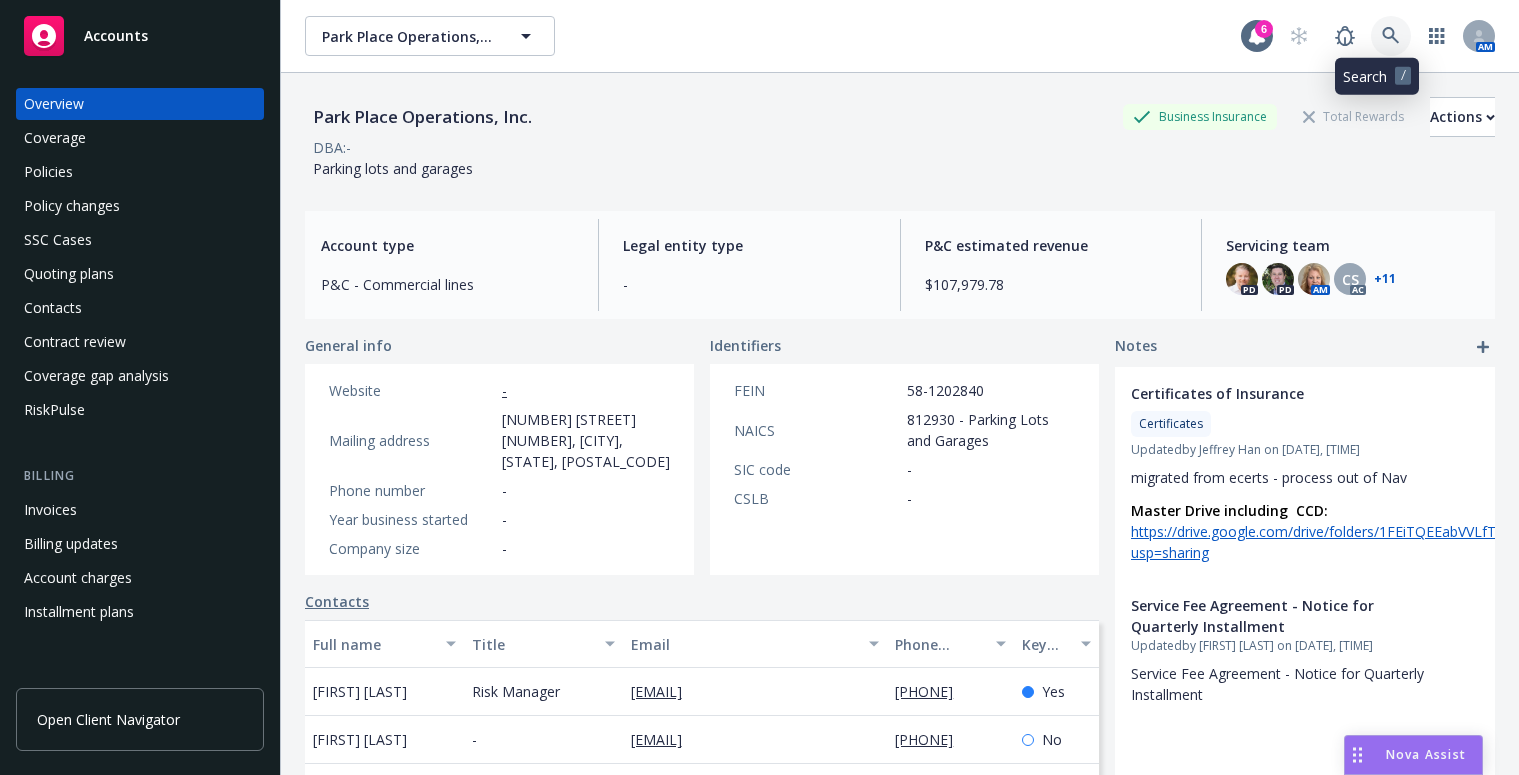 scroll, scrollTop: 0, scrollLeft: 0, axis: both 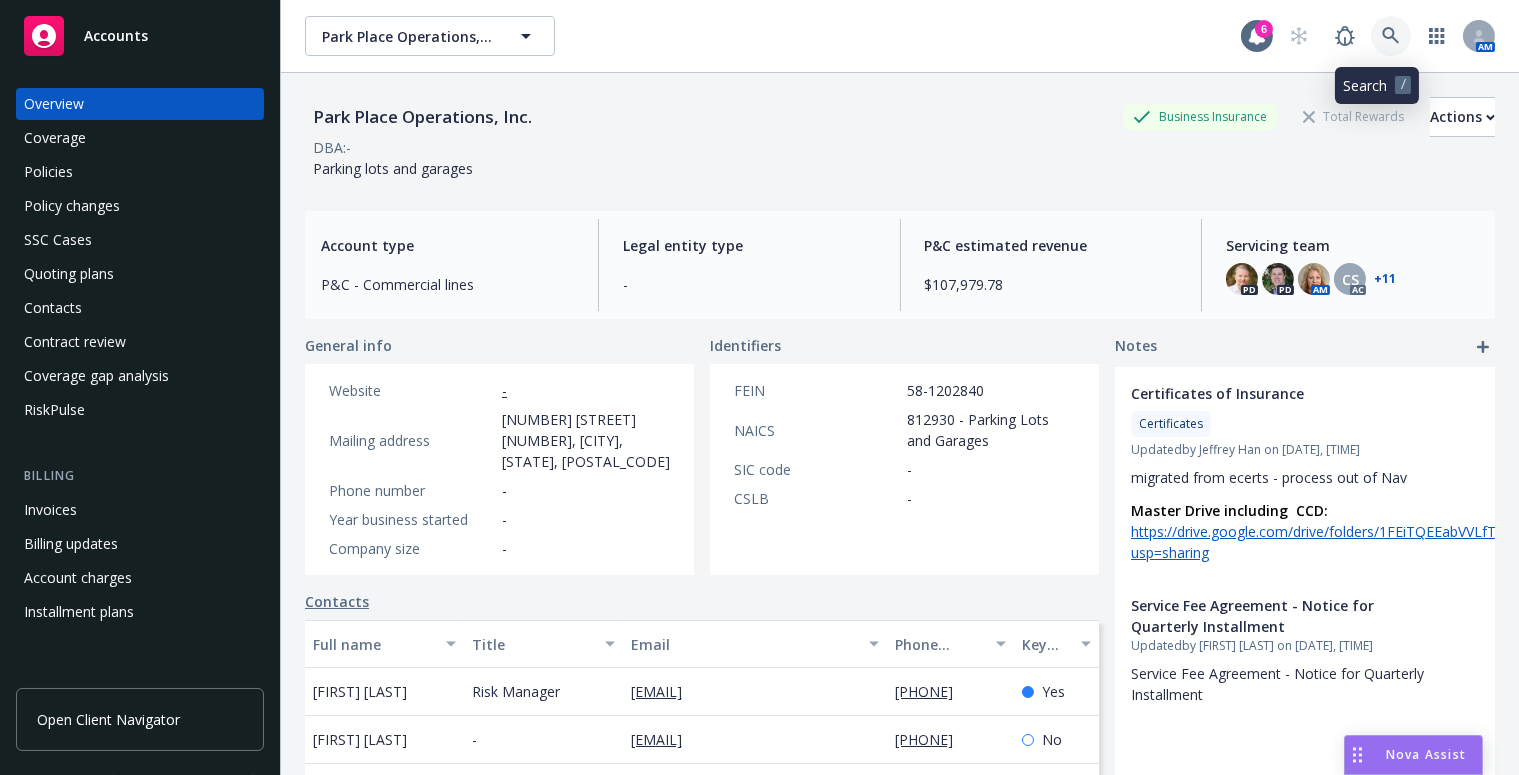 click at bounding box center (1391, 36) 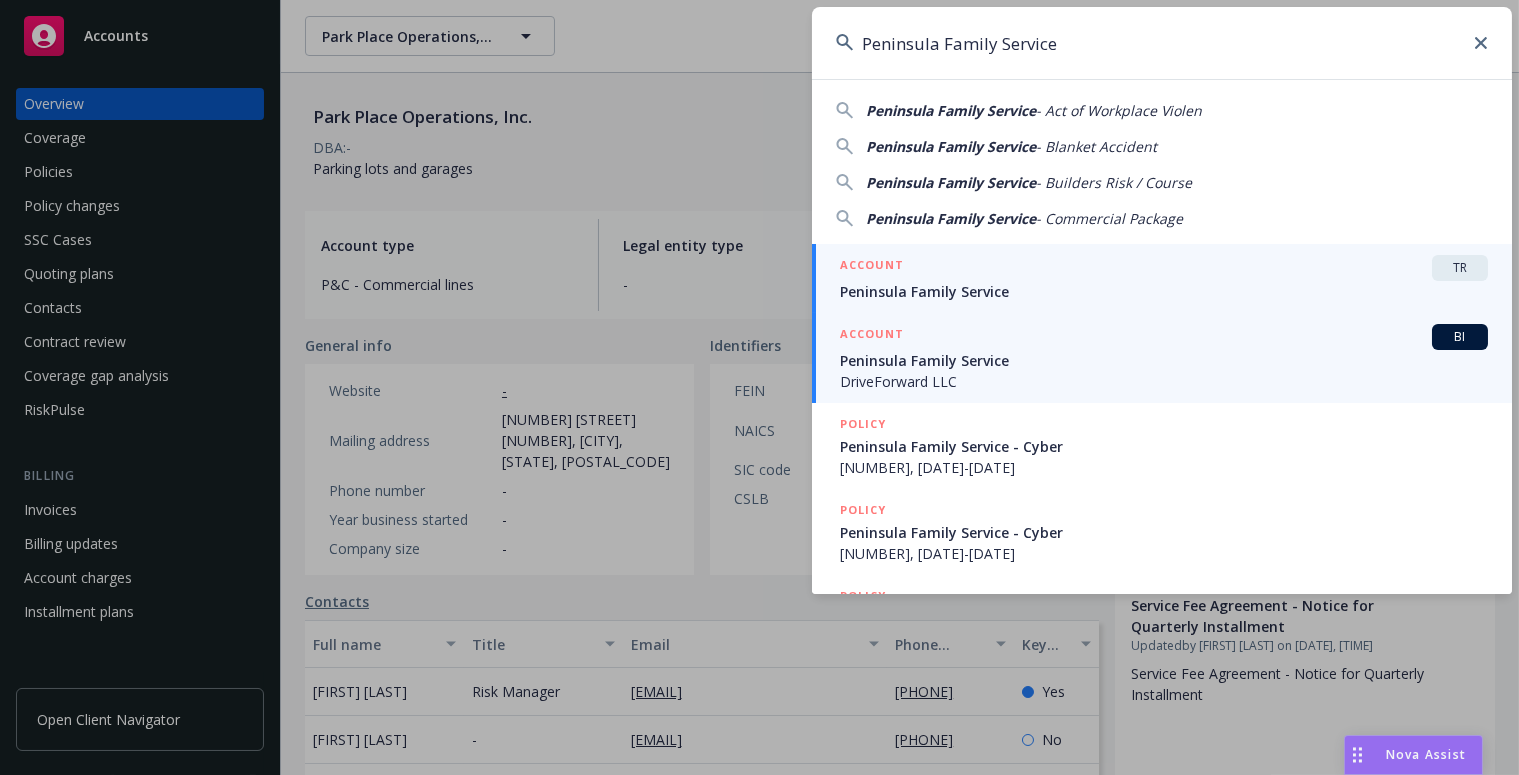 type on "Peninsula Family Service" 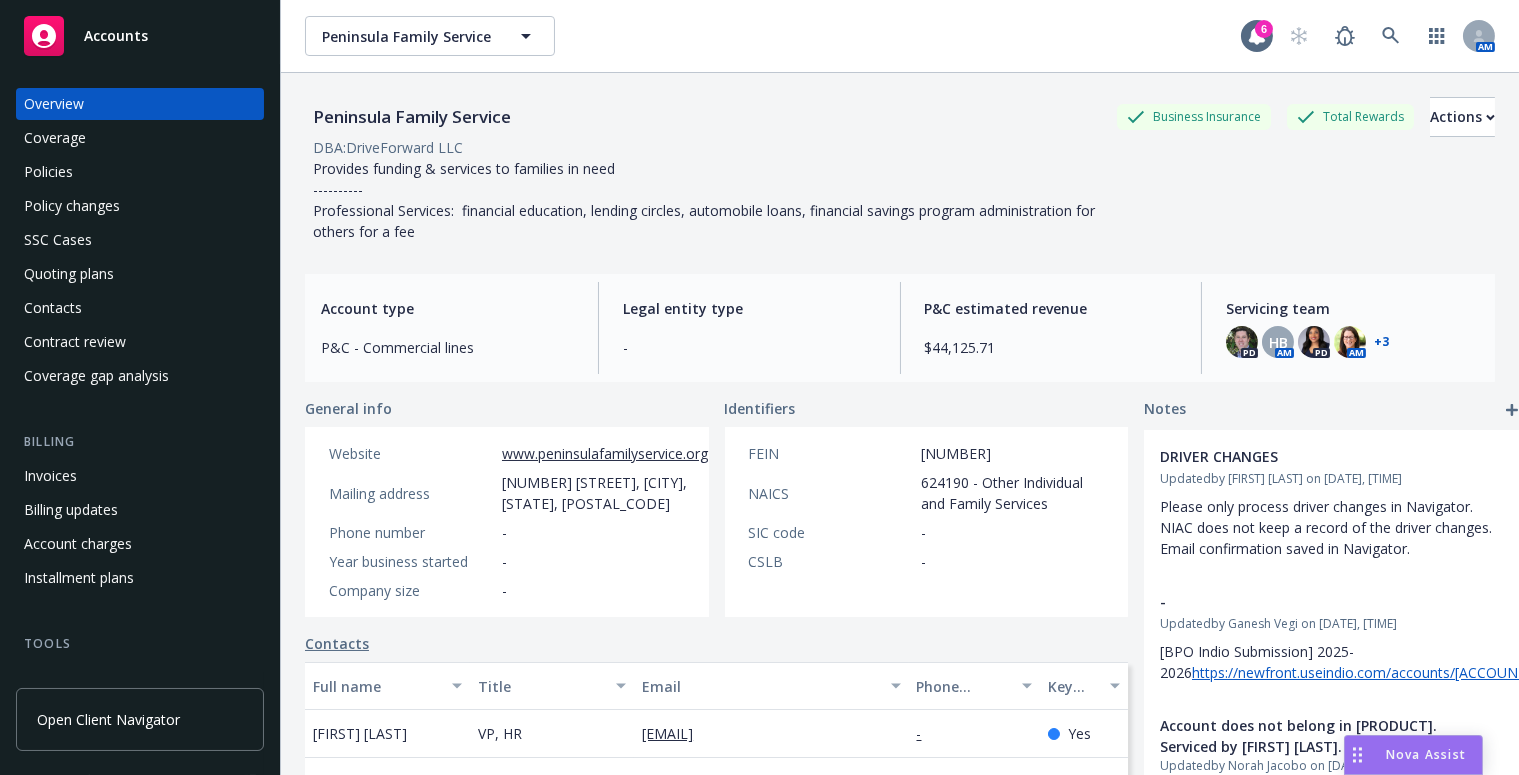 scroll, scrollTop: 272, scrollLeft: 0, axis: vertical 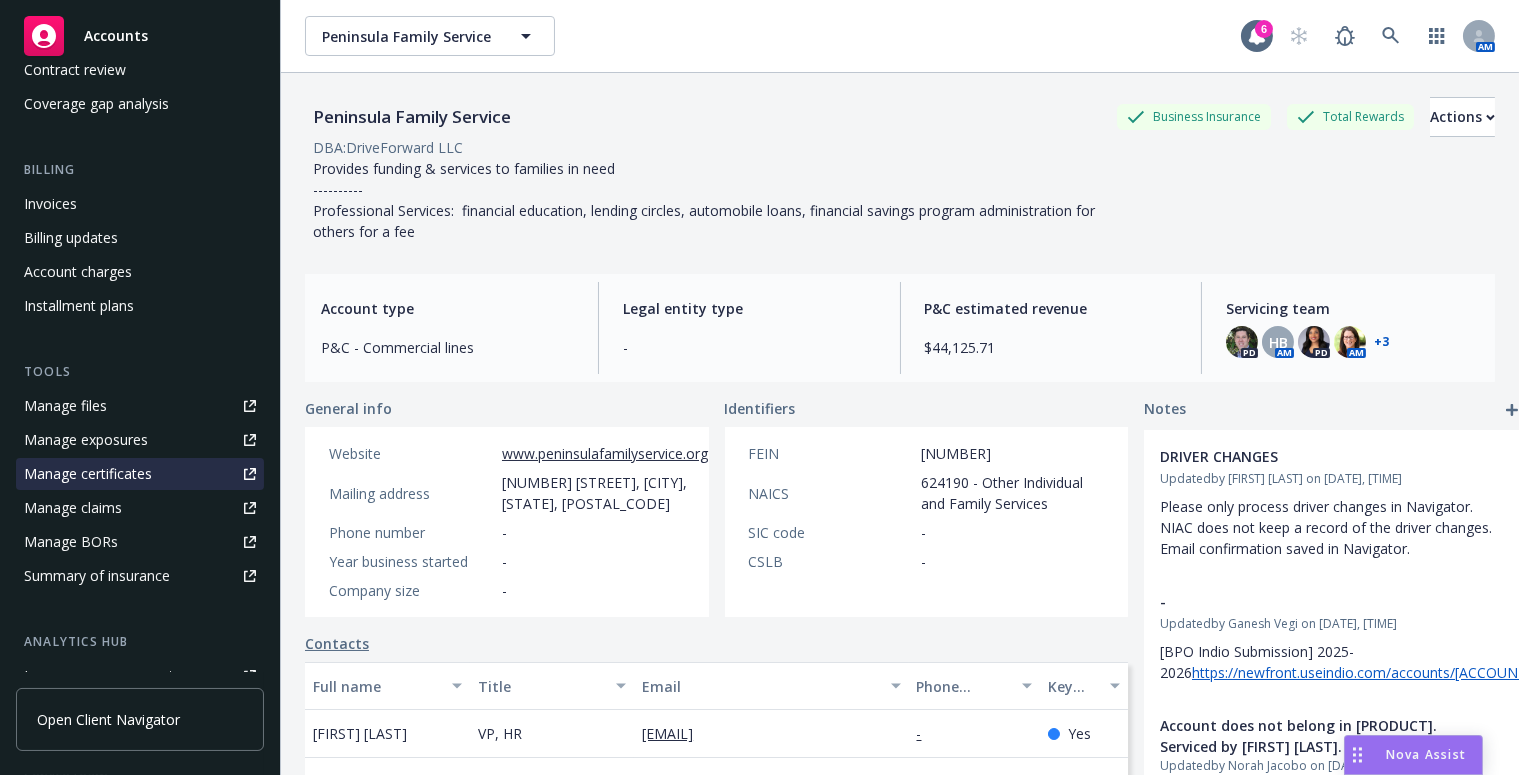 click on "Manage certificates" at bounding box center (88, 474) 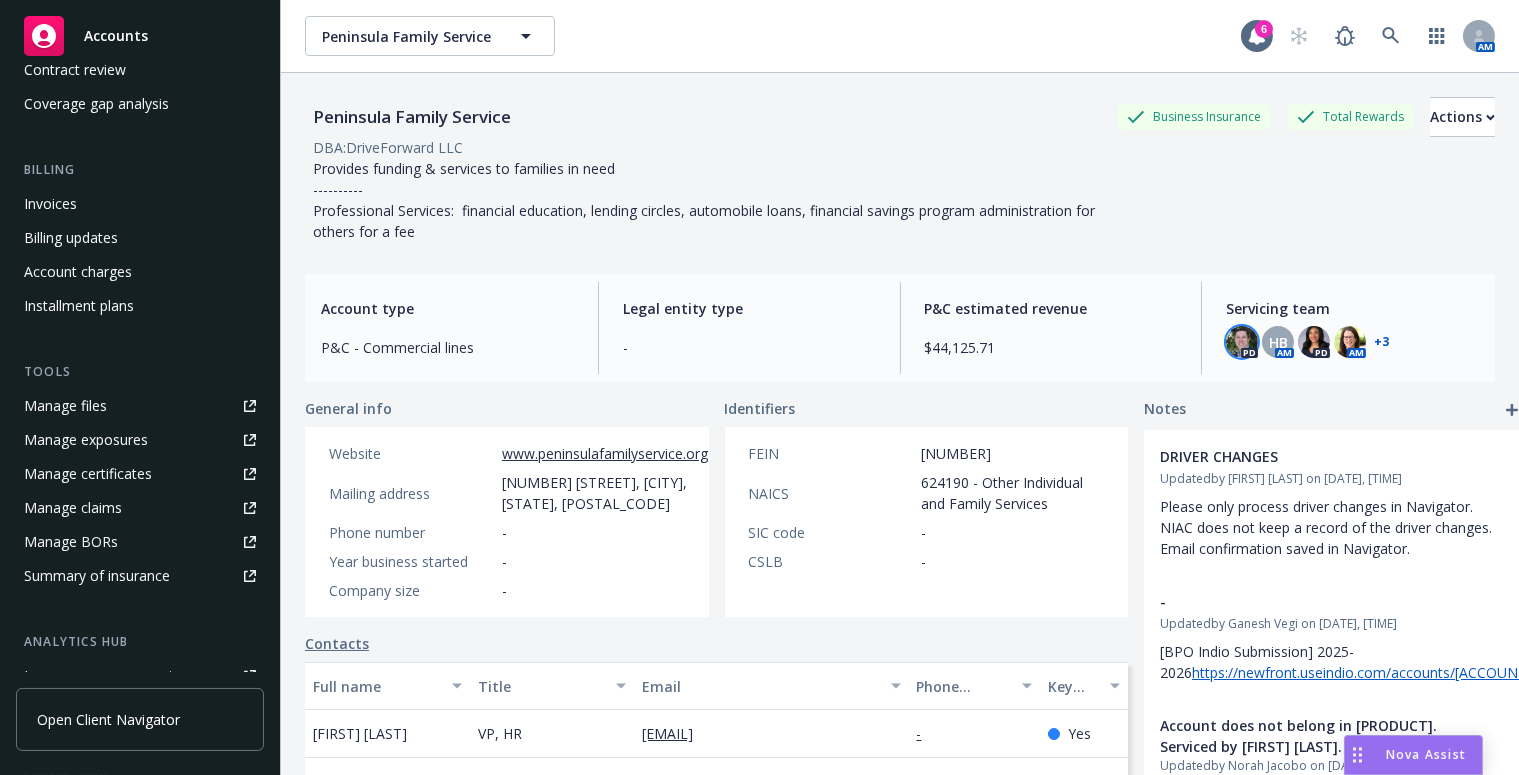 click at bounding box center (1242, 342) 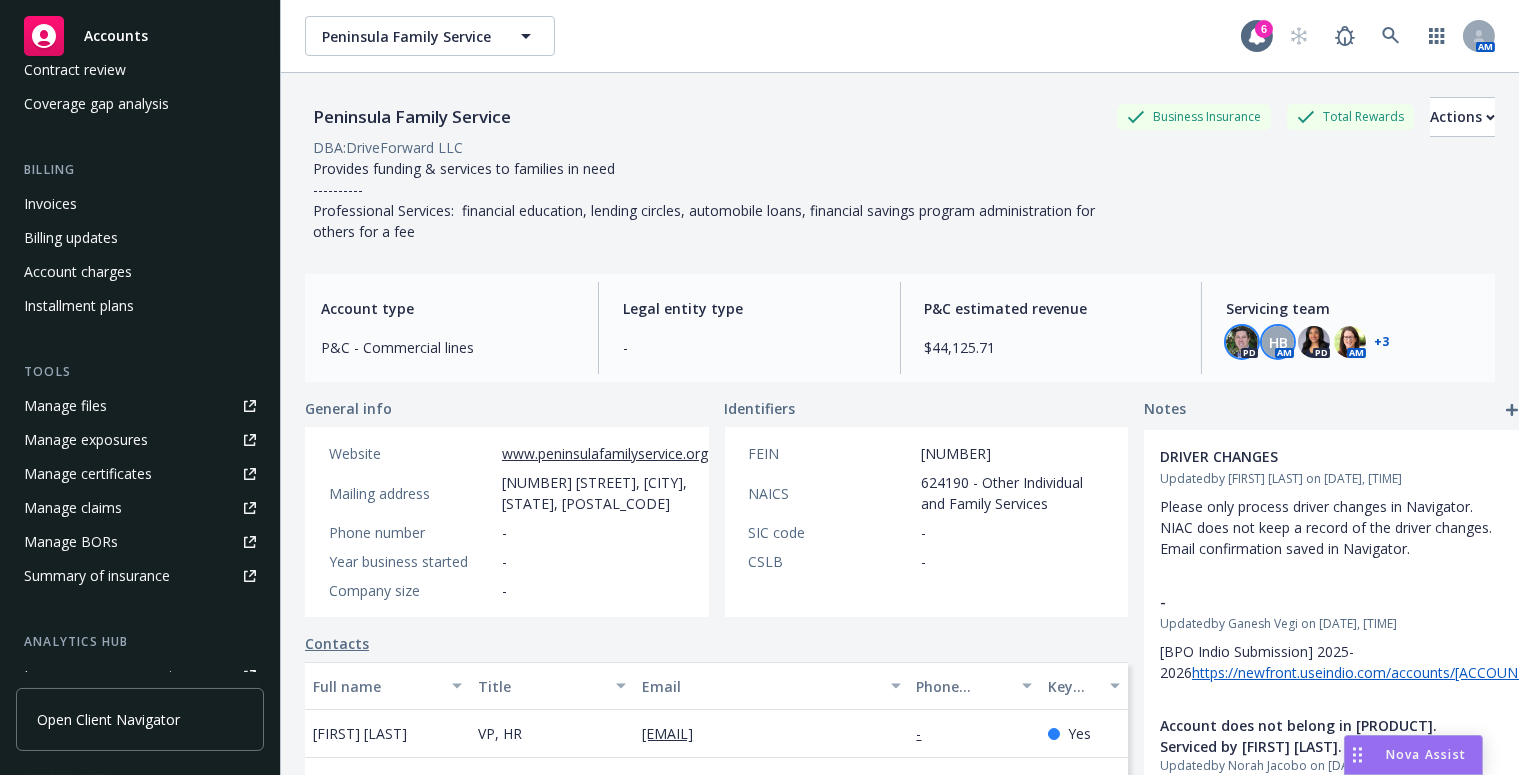 click on "HB" at bounding box center [1278, 342] 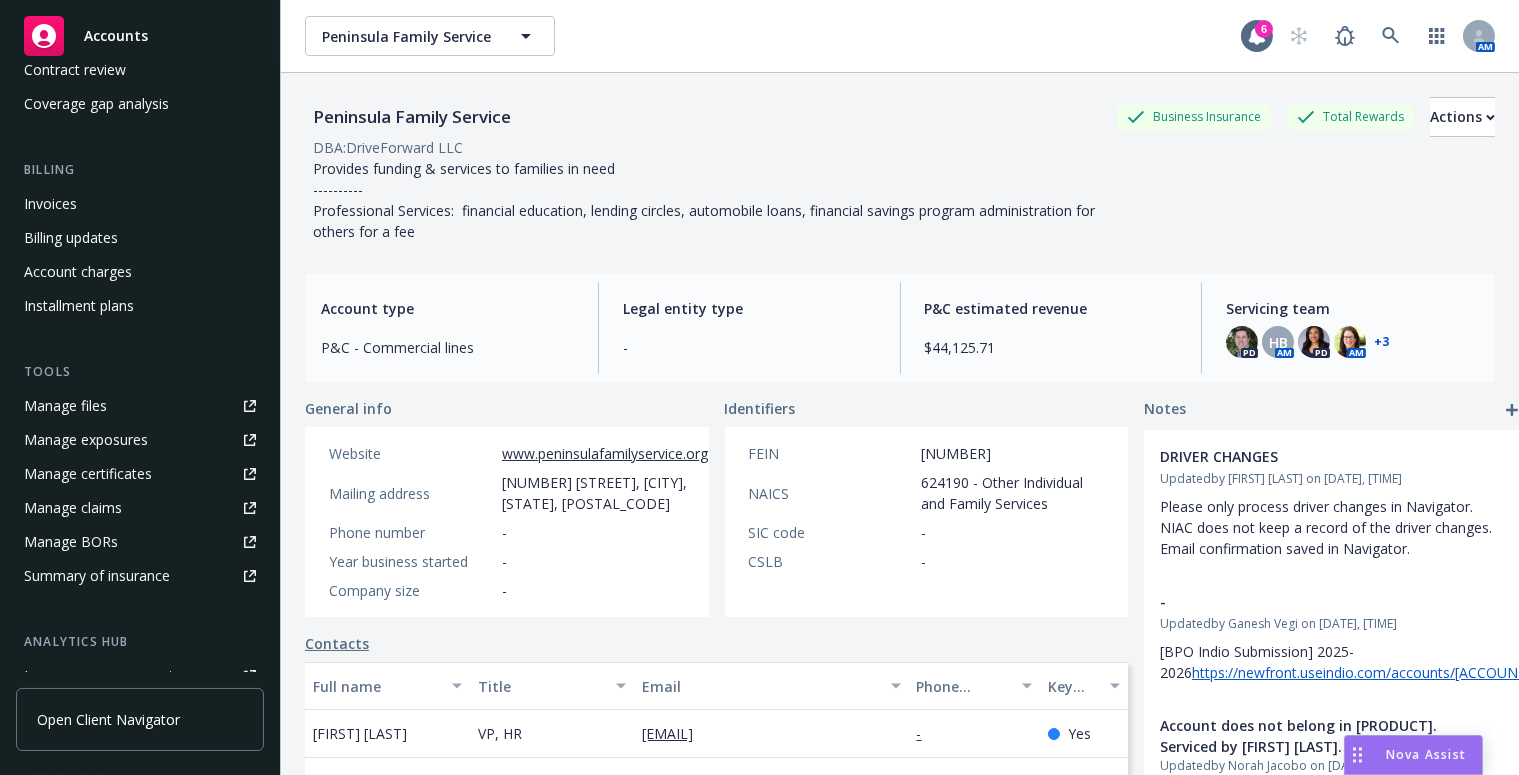 click on "PD" at bounding box center (1314, 342) 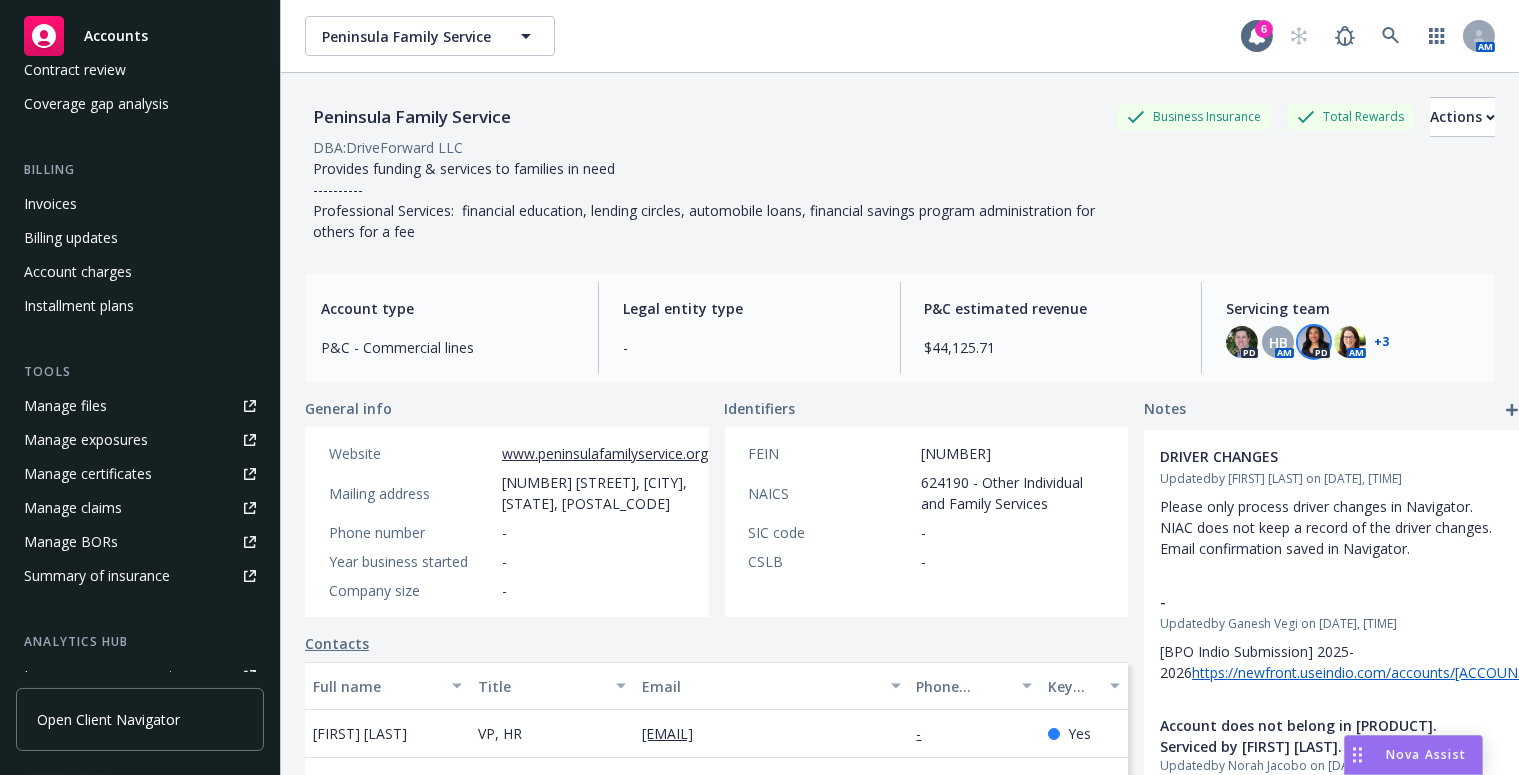 click at bounding box center [1314, 342] 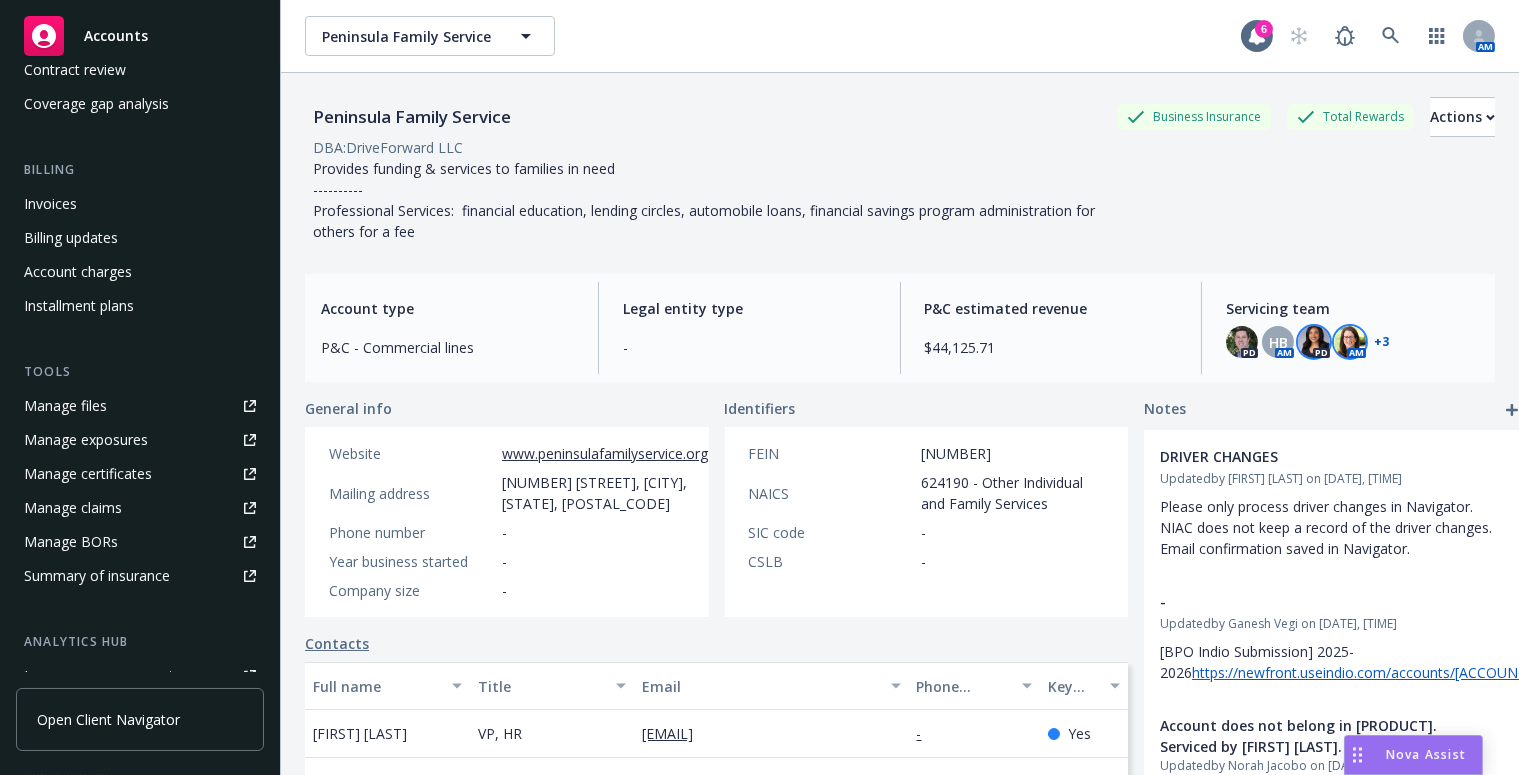 click at bounding box center [1350, 342] 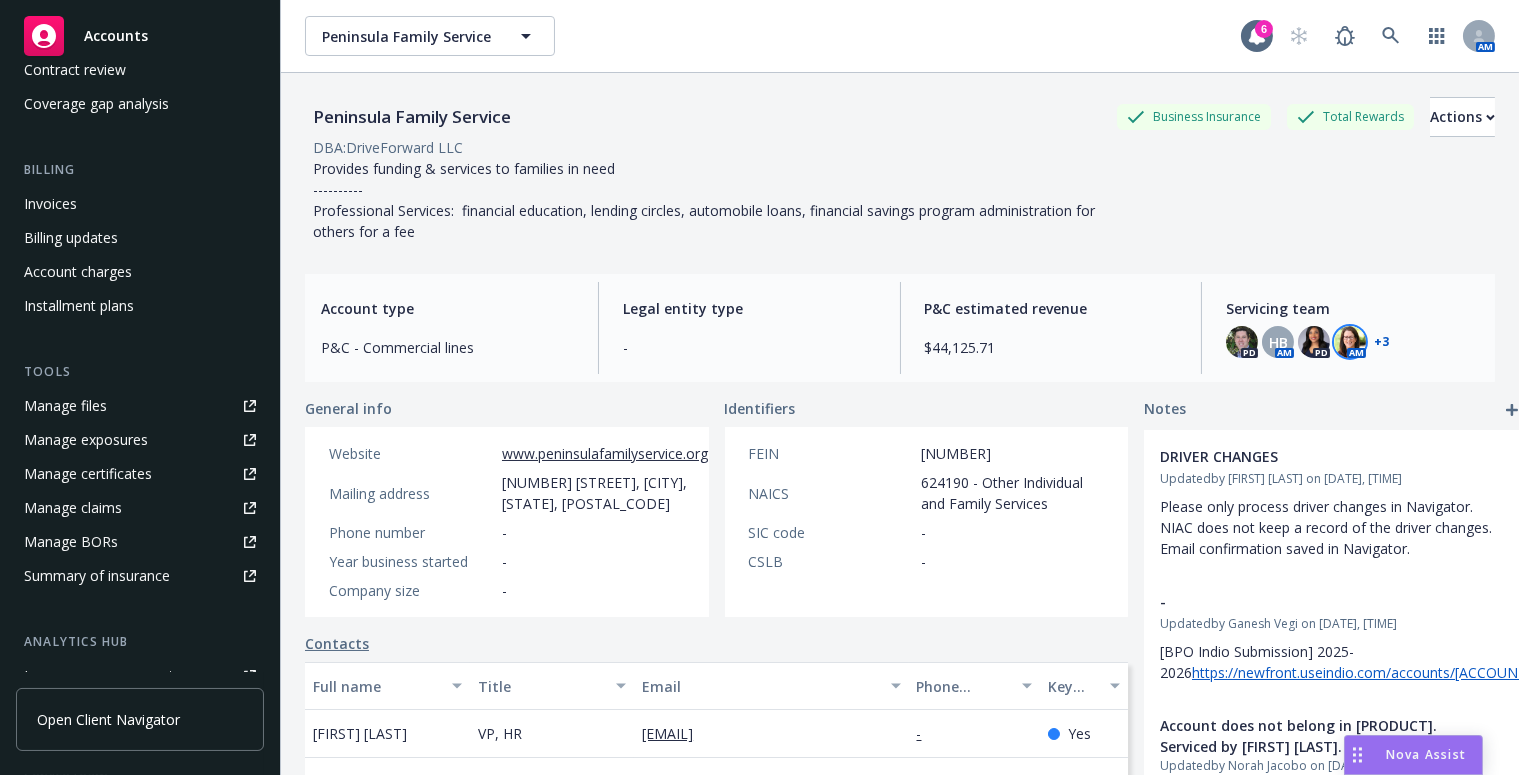 click on "PD HB AM PD AM + 3" at bounding box center [1352, 342] 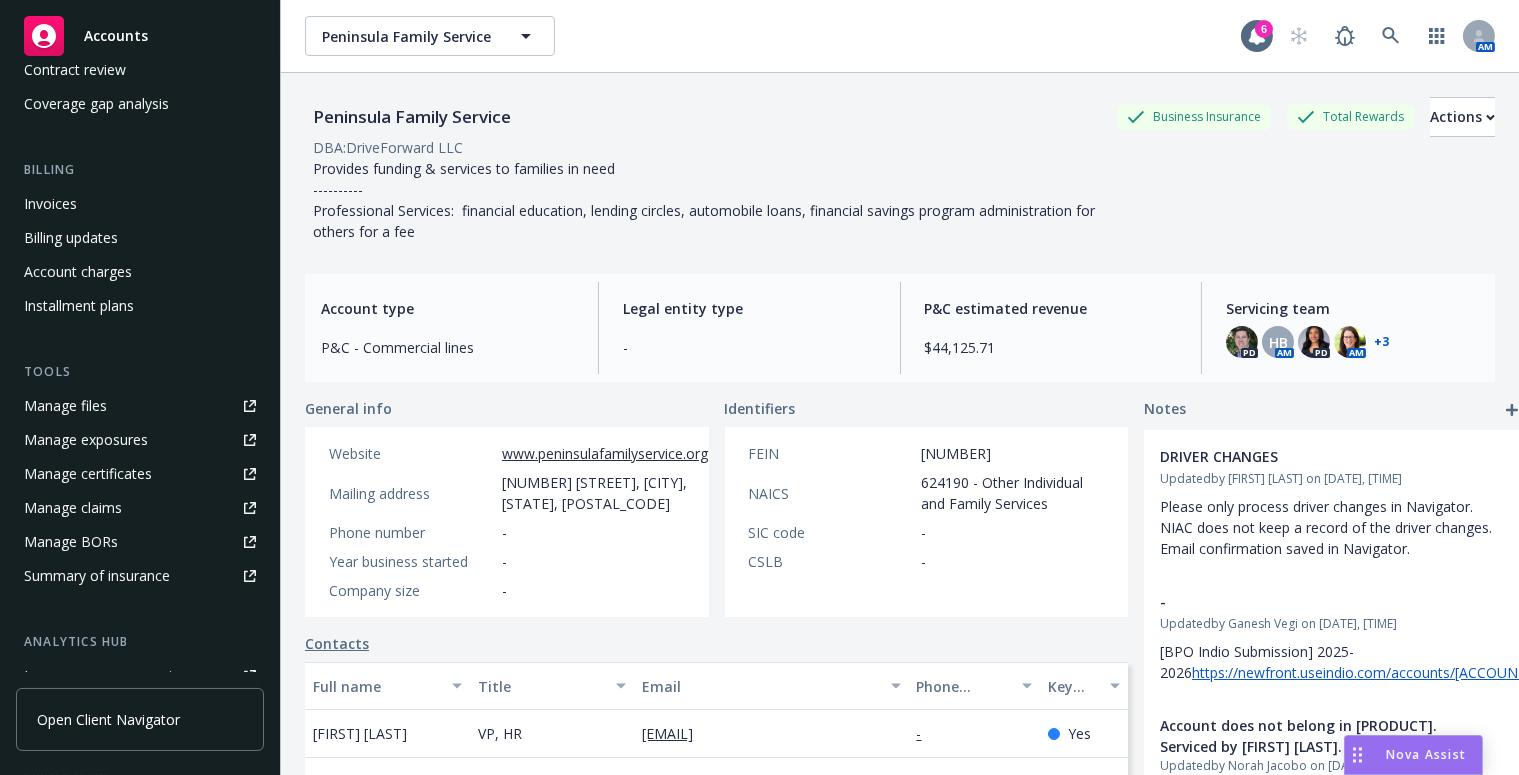 click on "+ 3" at bounding box center [1381, 342] 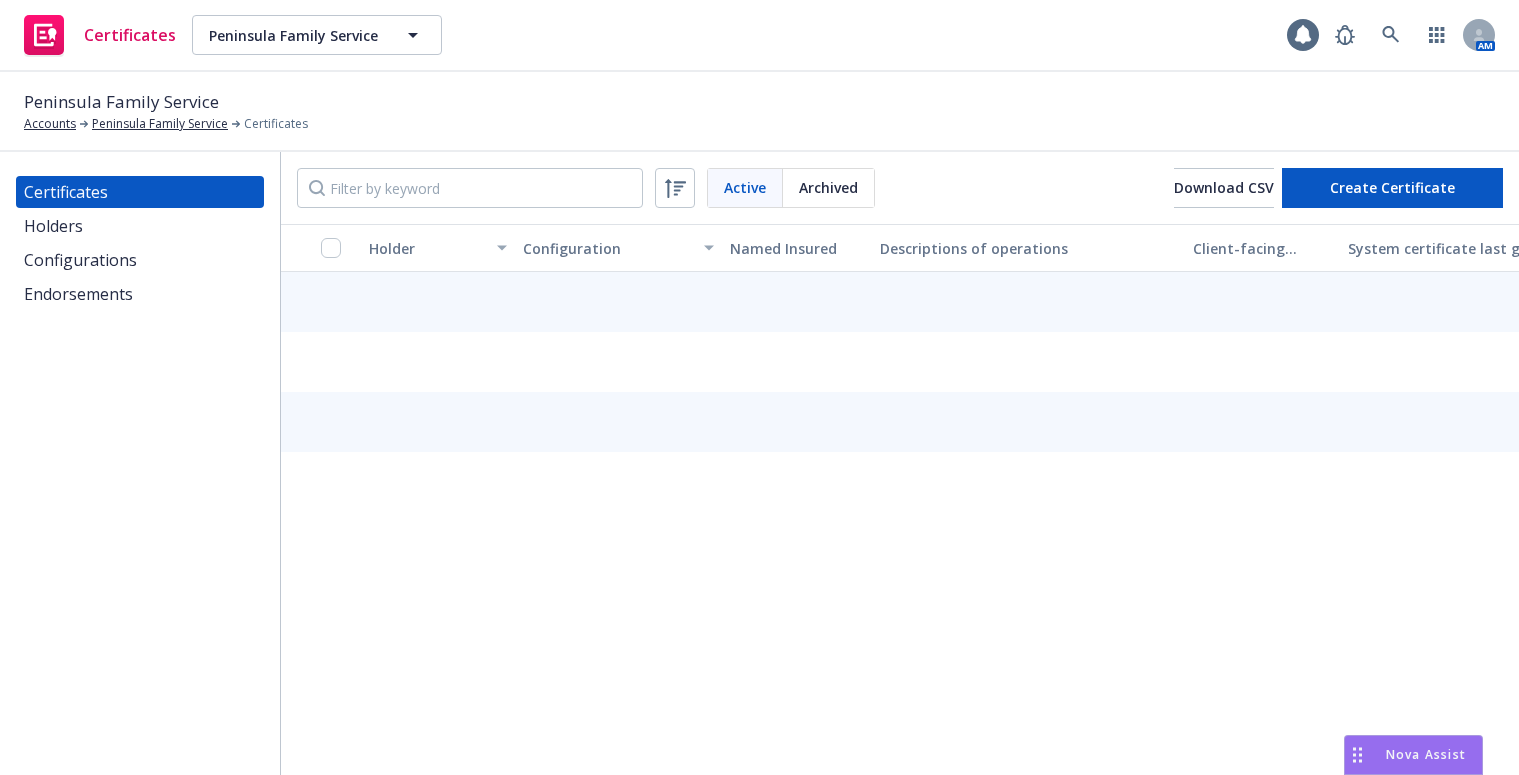 scroll, scrollTop: 0, scrollLeft: 0, axis: both 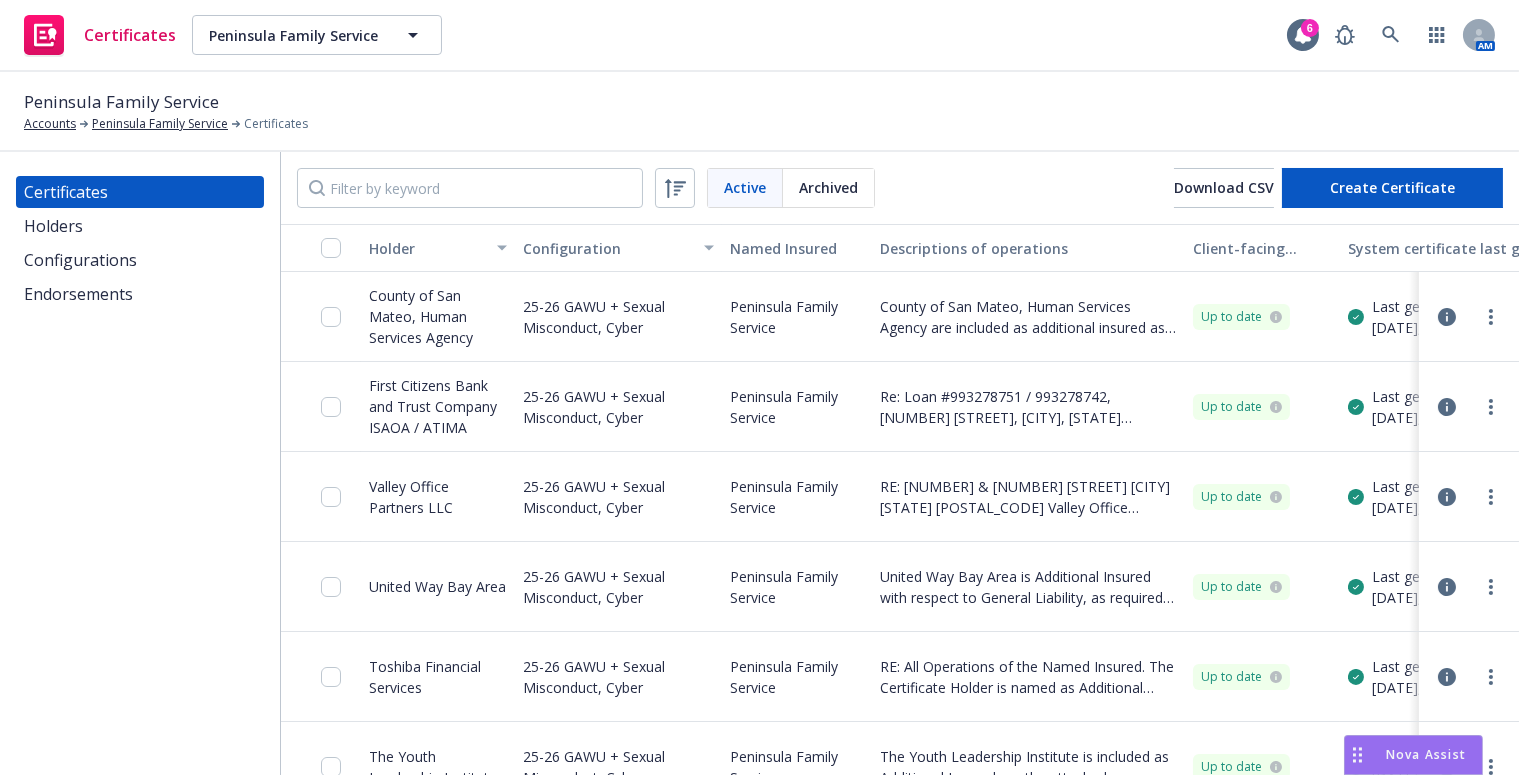 click on "Configurations" at bounding box center (80, 260) 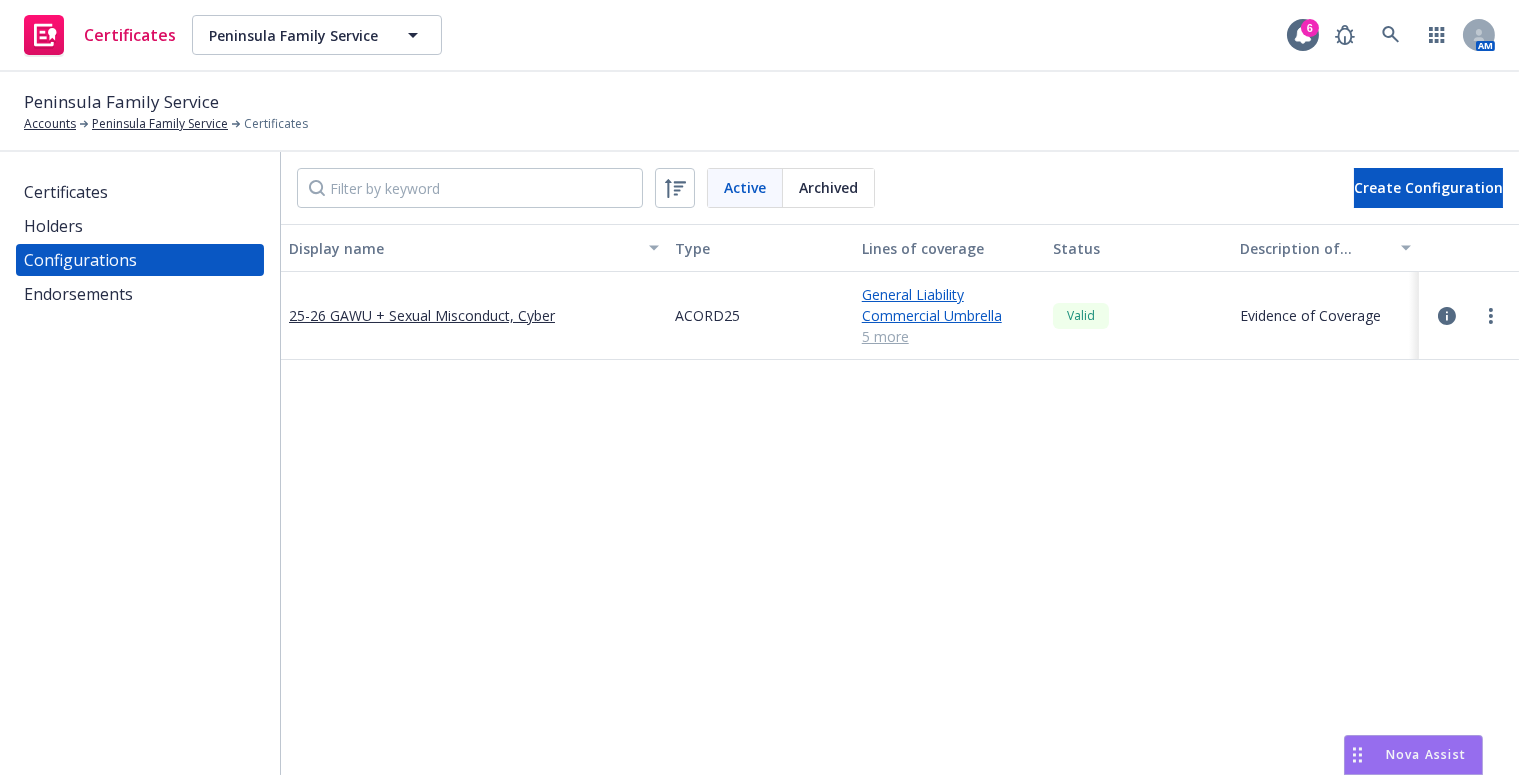 click on "Certificates" at bounding box center [140, 192] 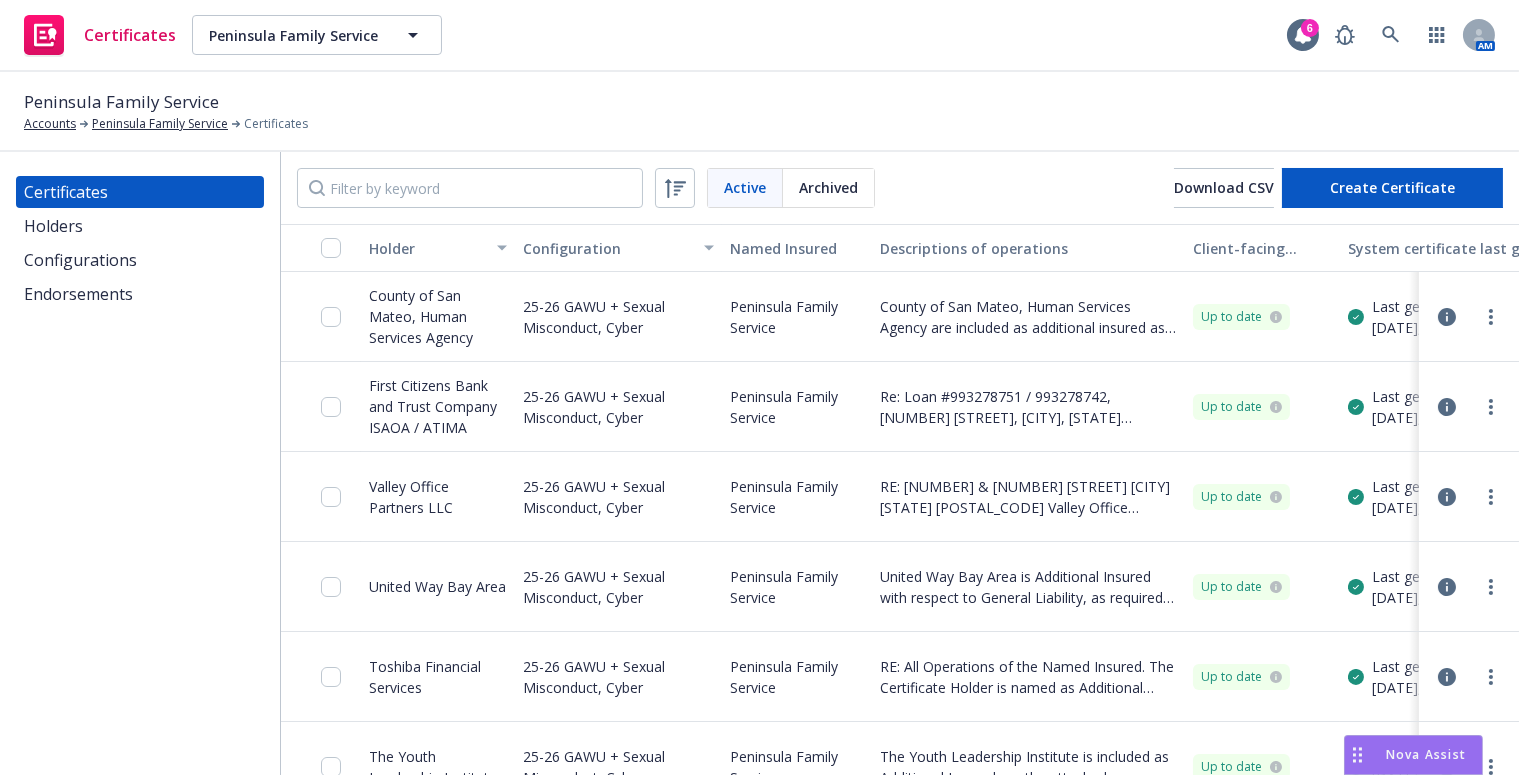 click on "Configurations" at bounding box center [140, 260] 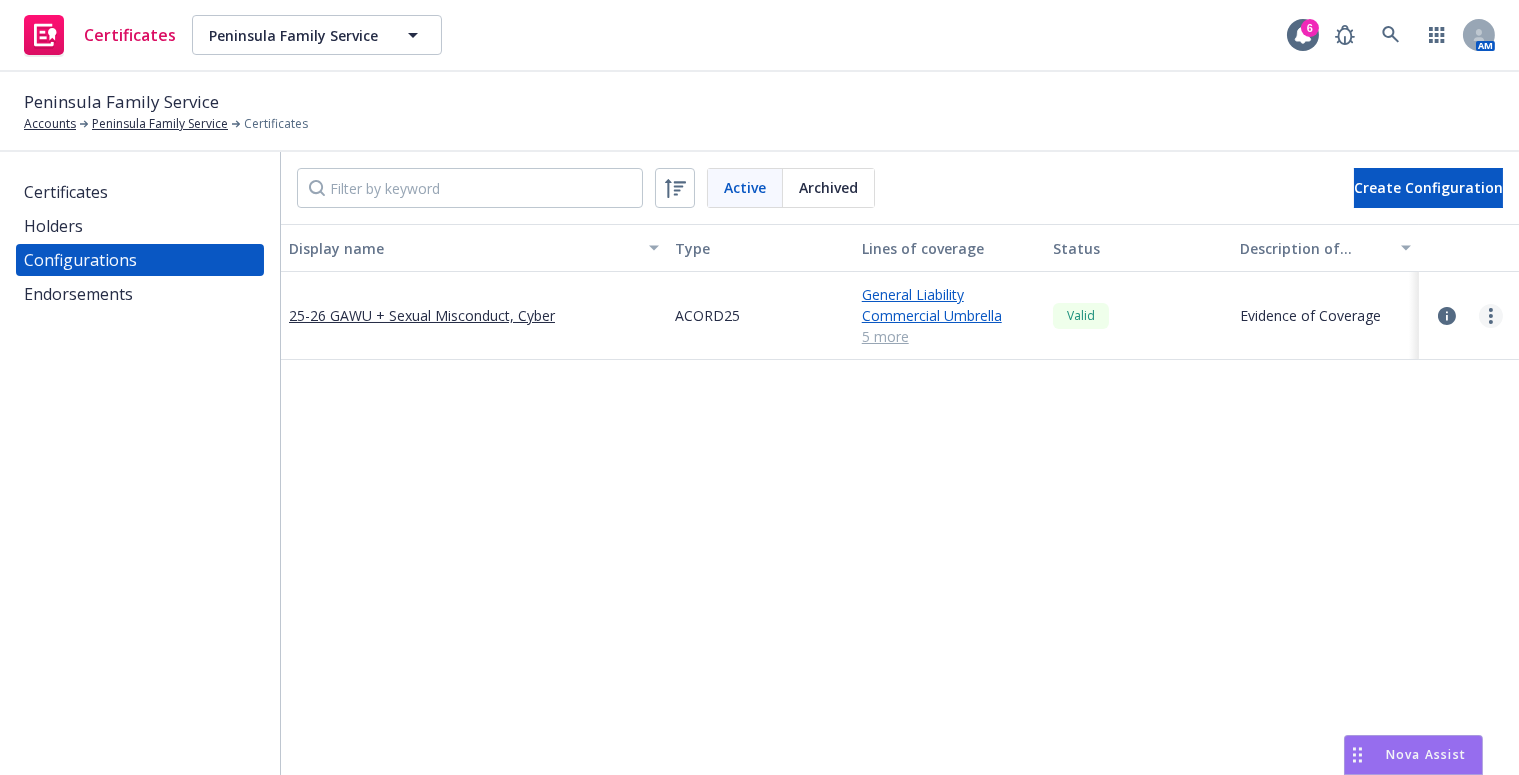 click 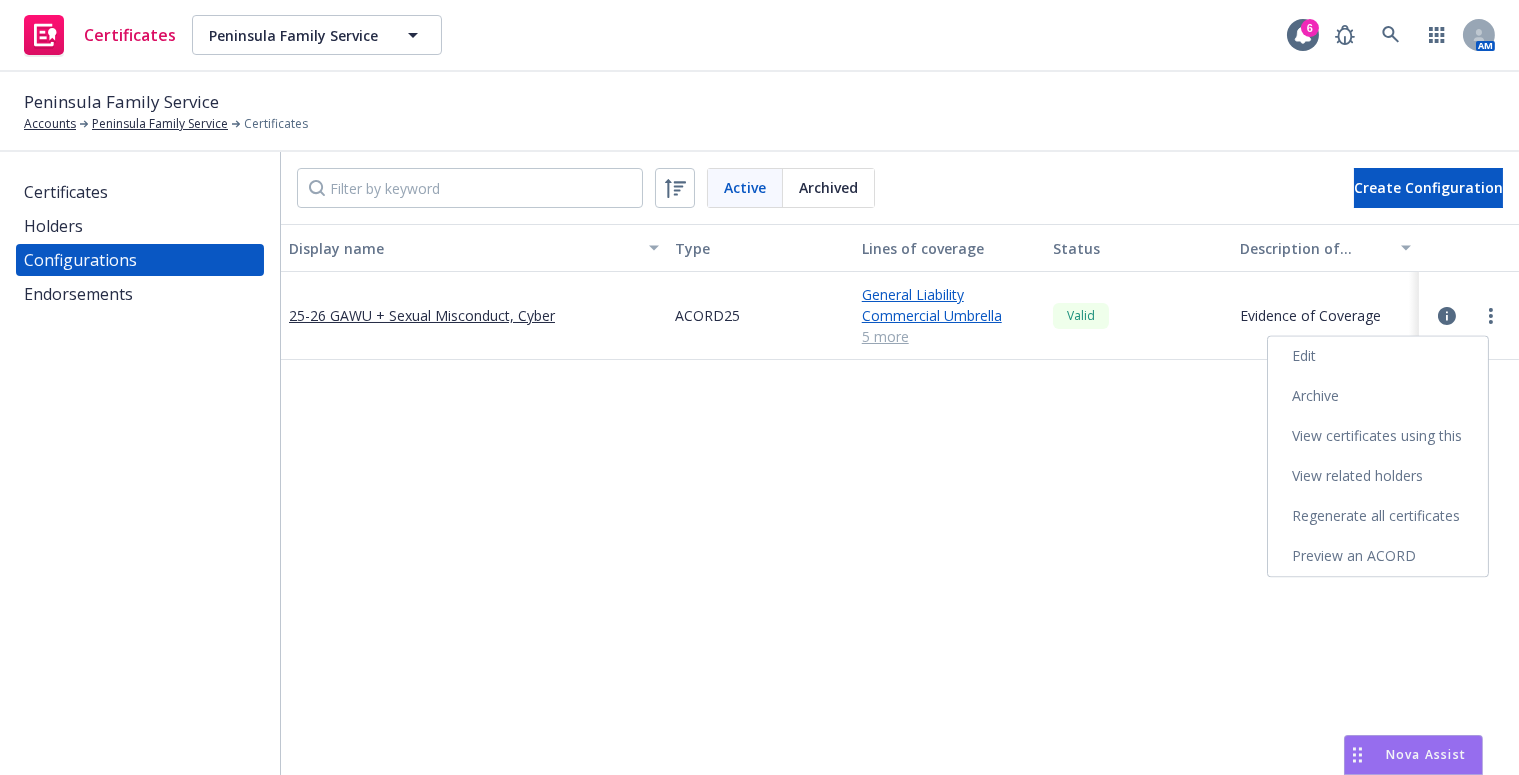 click on "Edit" at bounding box center (1378, 356) 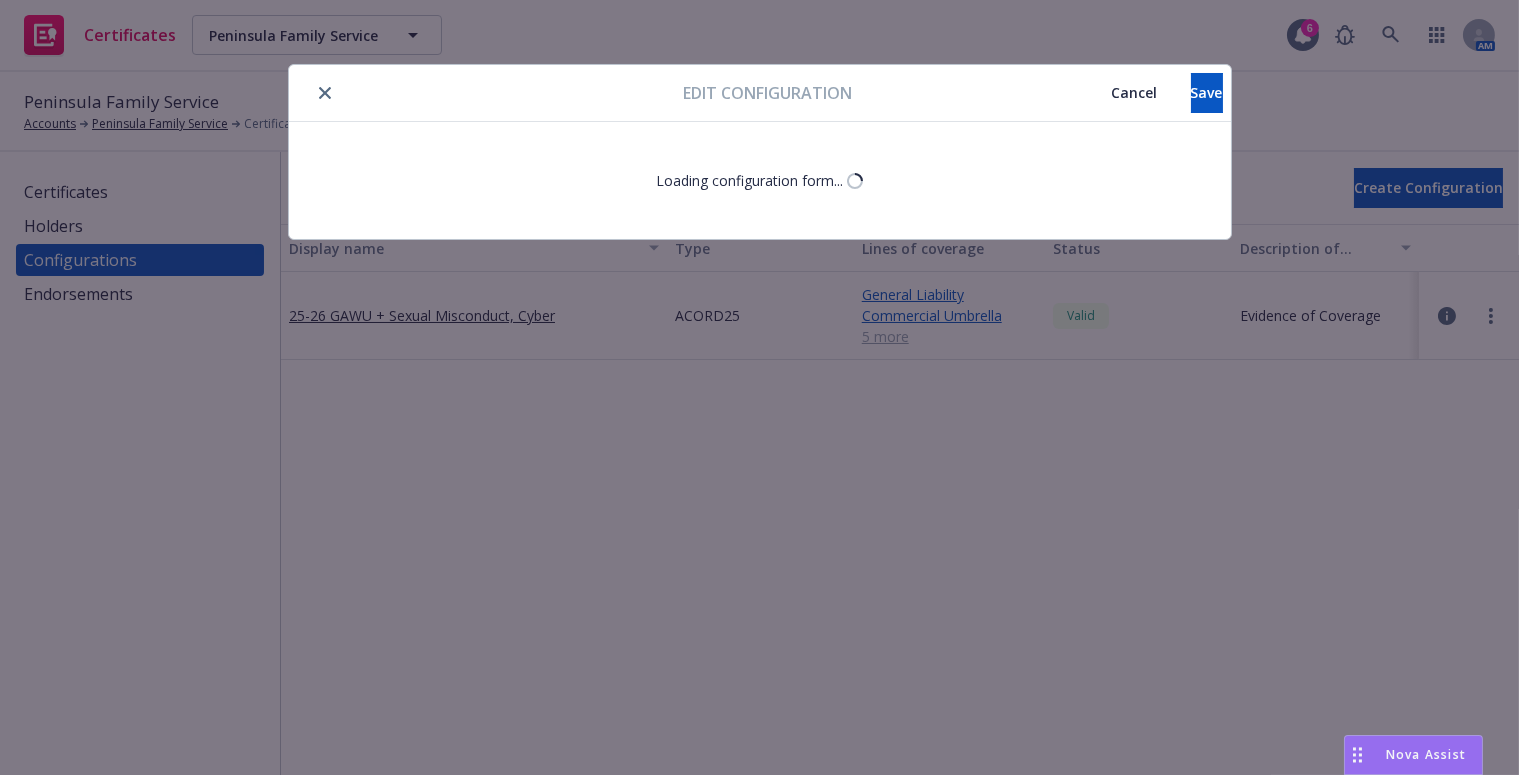 select on "Acord_25" 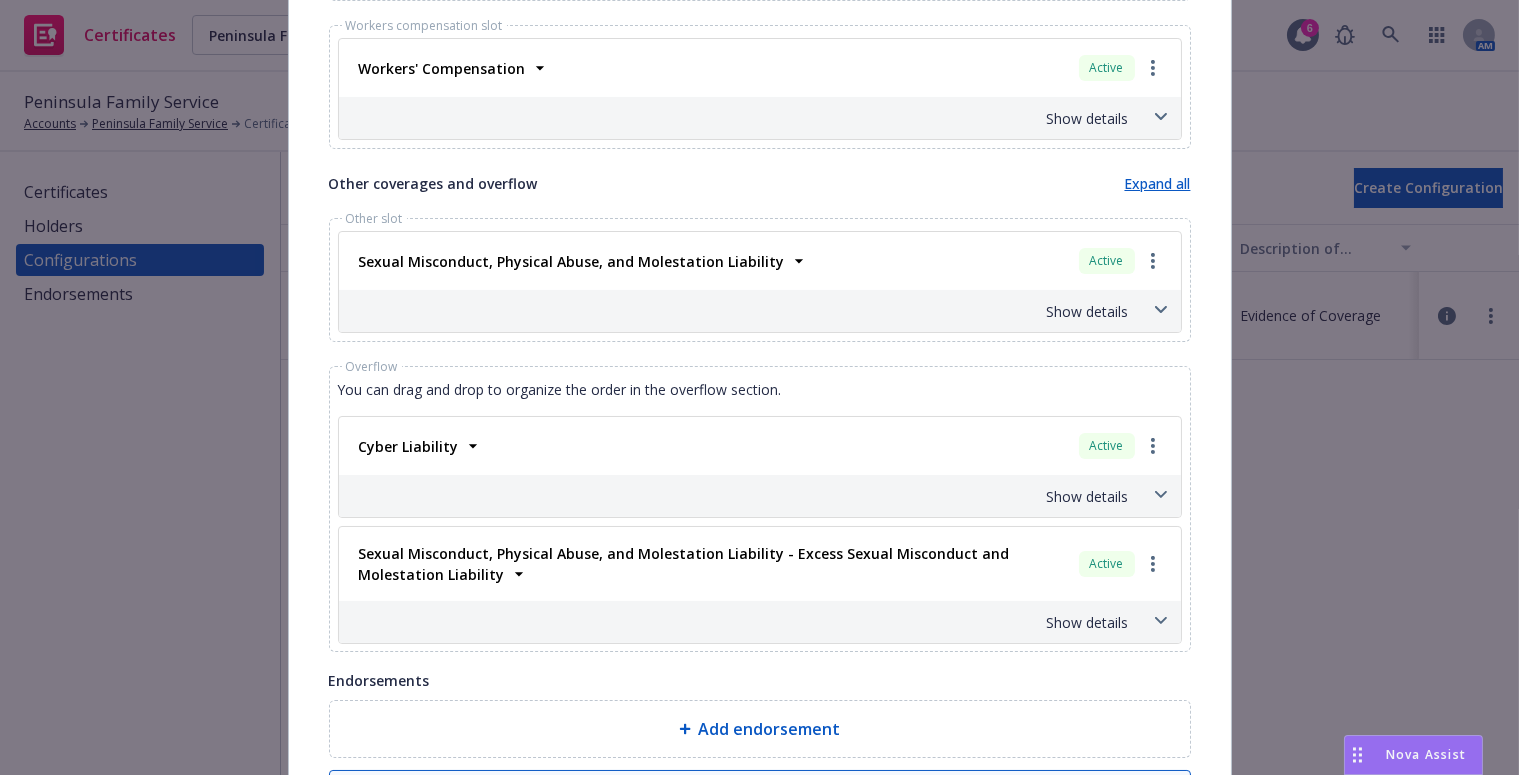scroll, scrollTop: 1454, scrollLeft: 0, axis: vertical 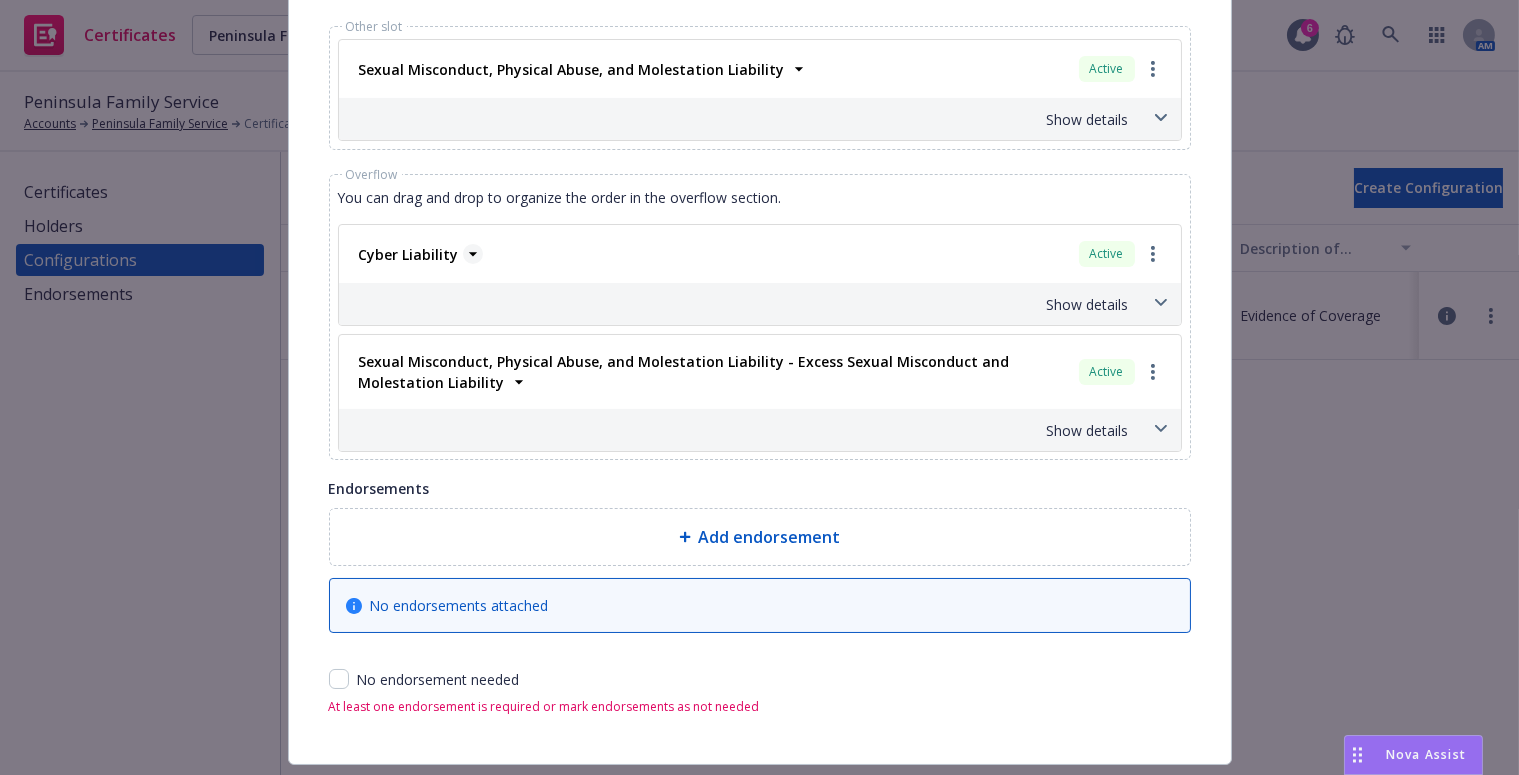 click on "Cyber Liability" at bounding box center [409, 254] 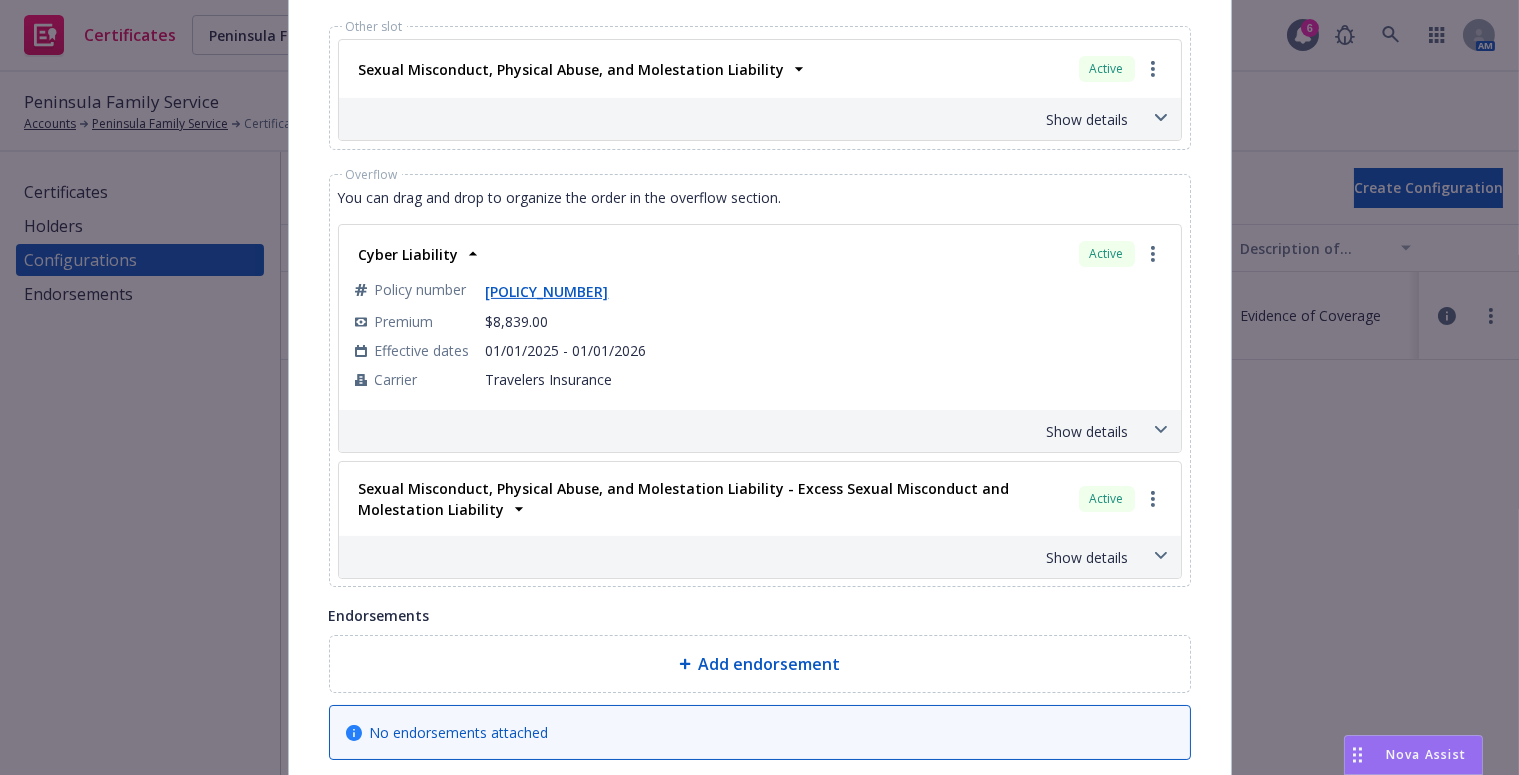 click on "Show details" at bounding box center [736, 431] 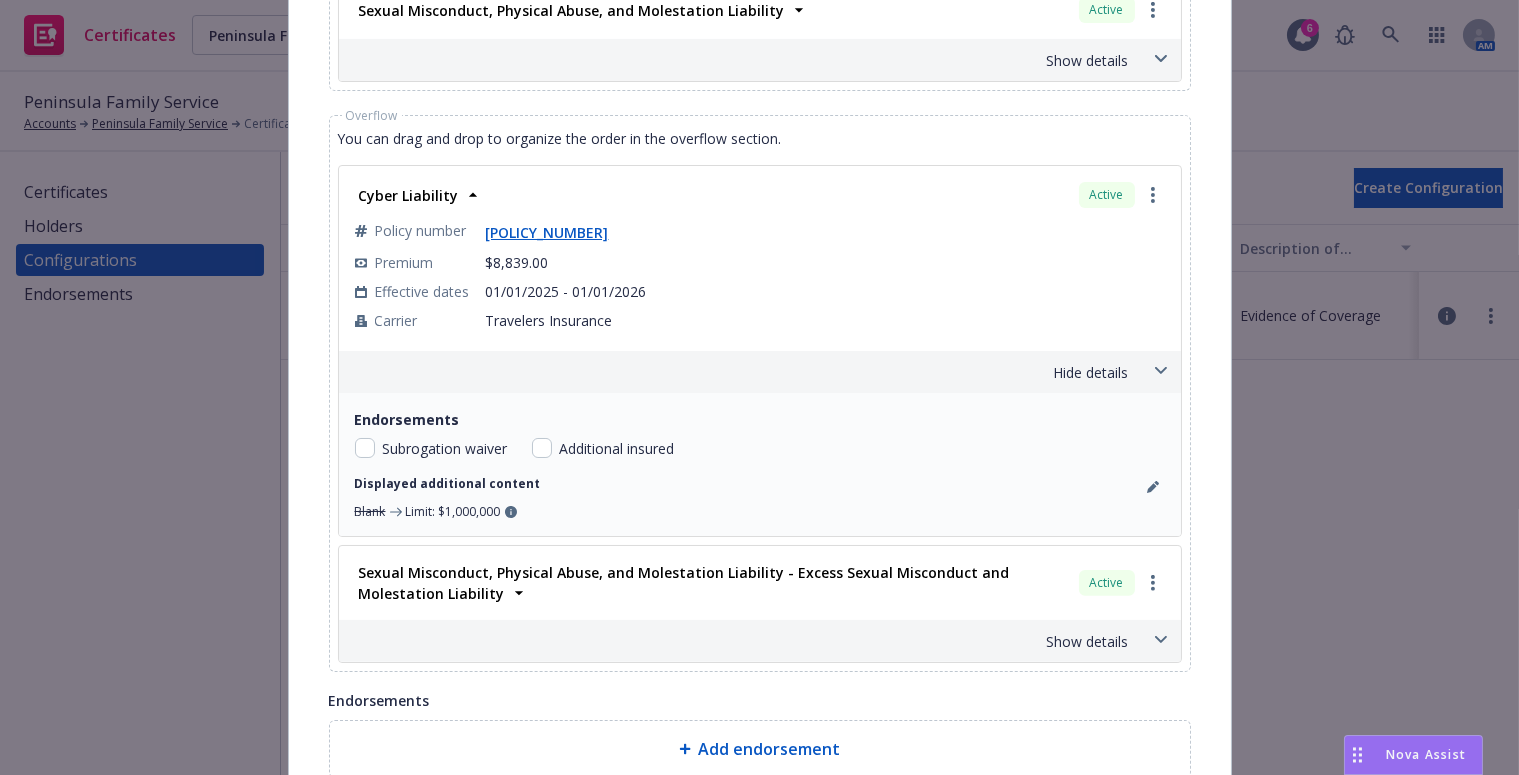 scroll, scrollTop: 1636, scrollLeft: 0, axis: vertical 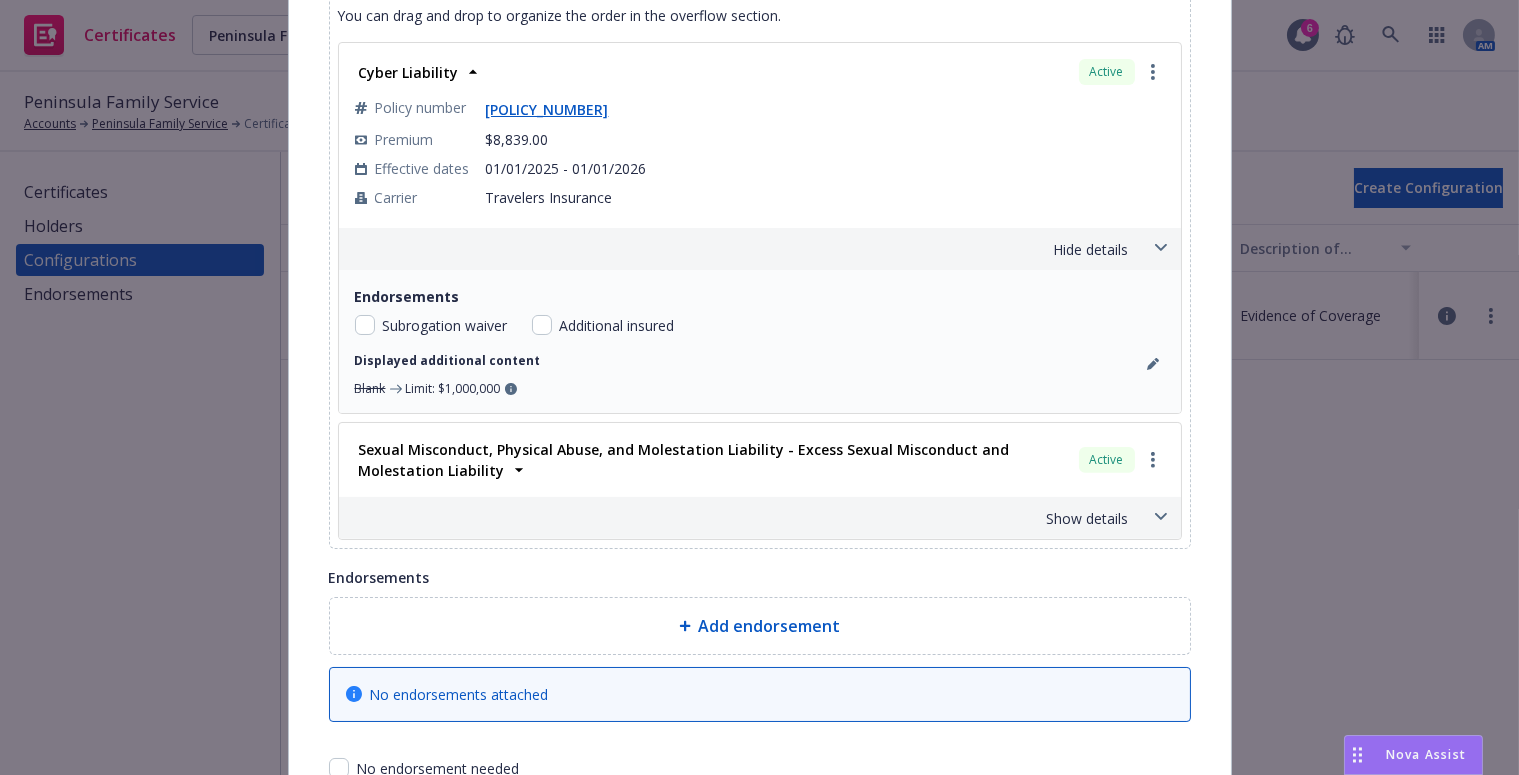 click on "Show details" at bounding box center (736, 518) 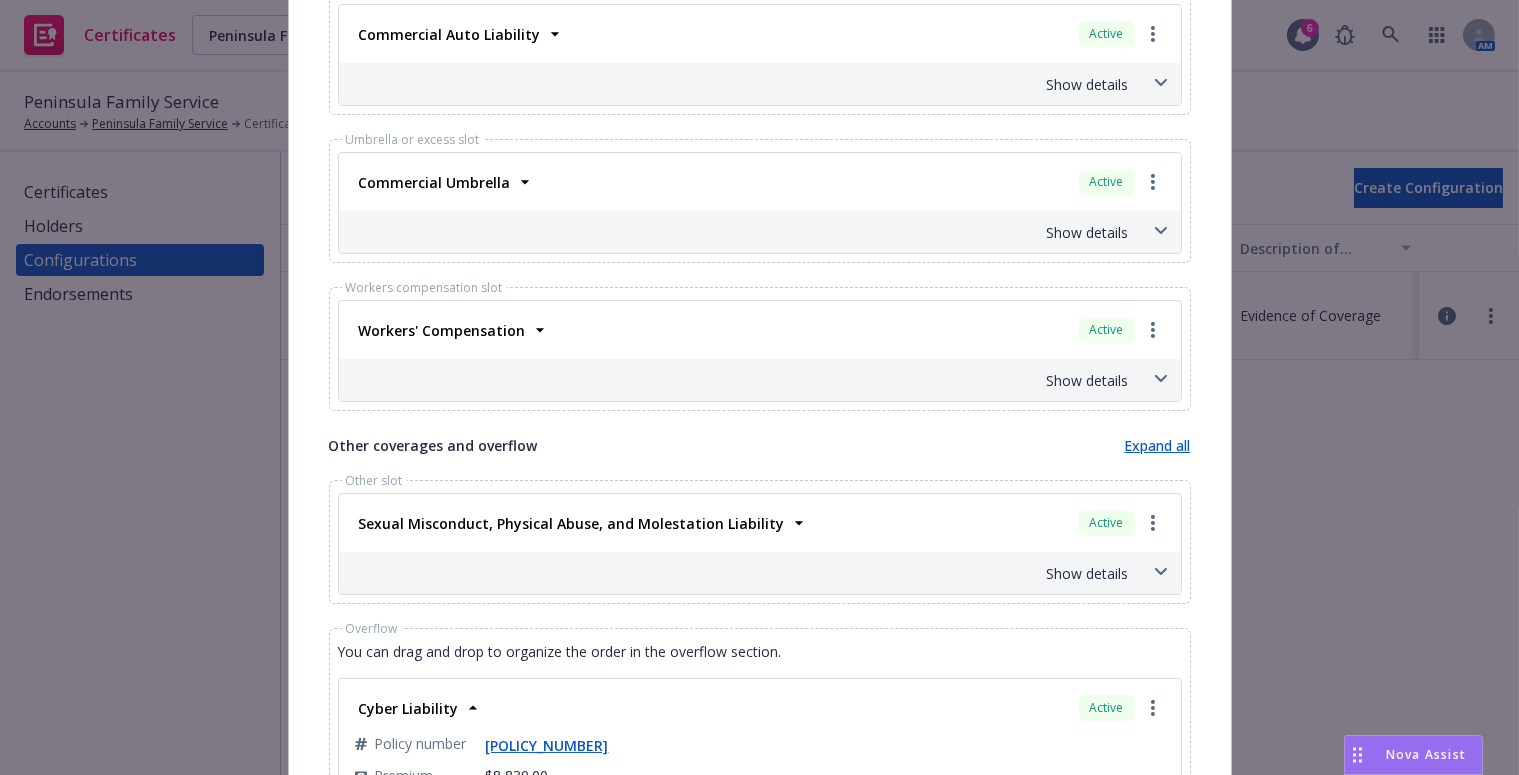 scroll, scrollTop: 454, scrollLeft: 0, axis: vertical 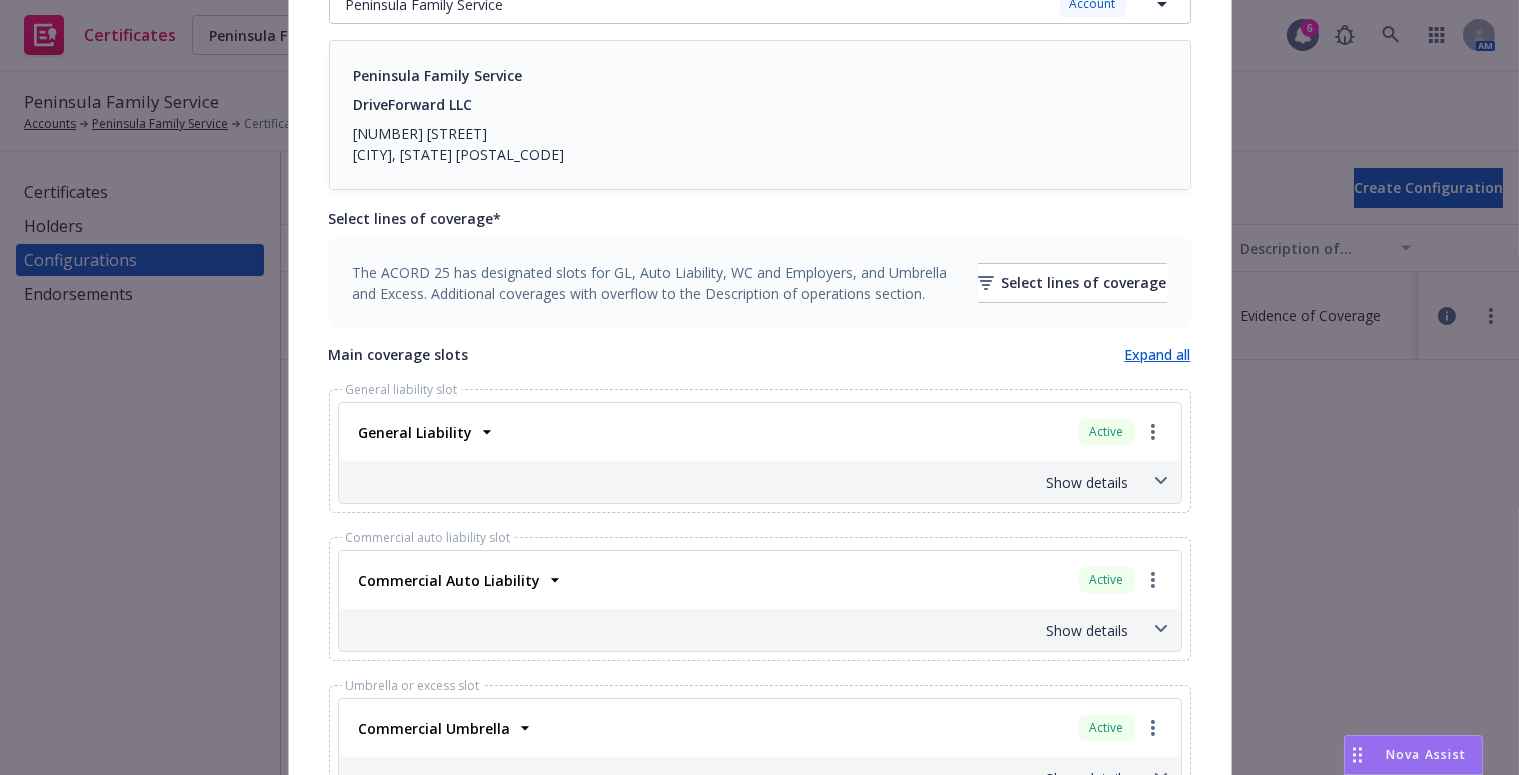 click on "The ACORD 25 has designated slots for GL, Auto Liability, WC and Employers, and Umbrella and
Excess. Additional coverages with overflow to the Description of operations section. Select lines of coverage" at bounding box center (760, 283) 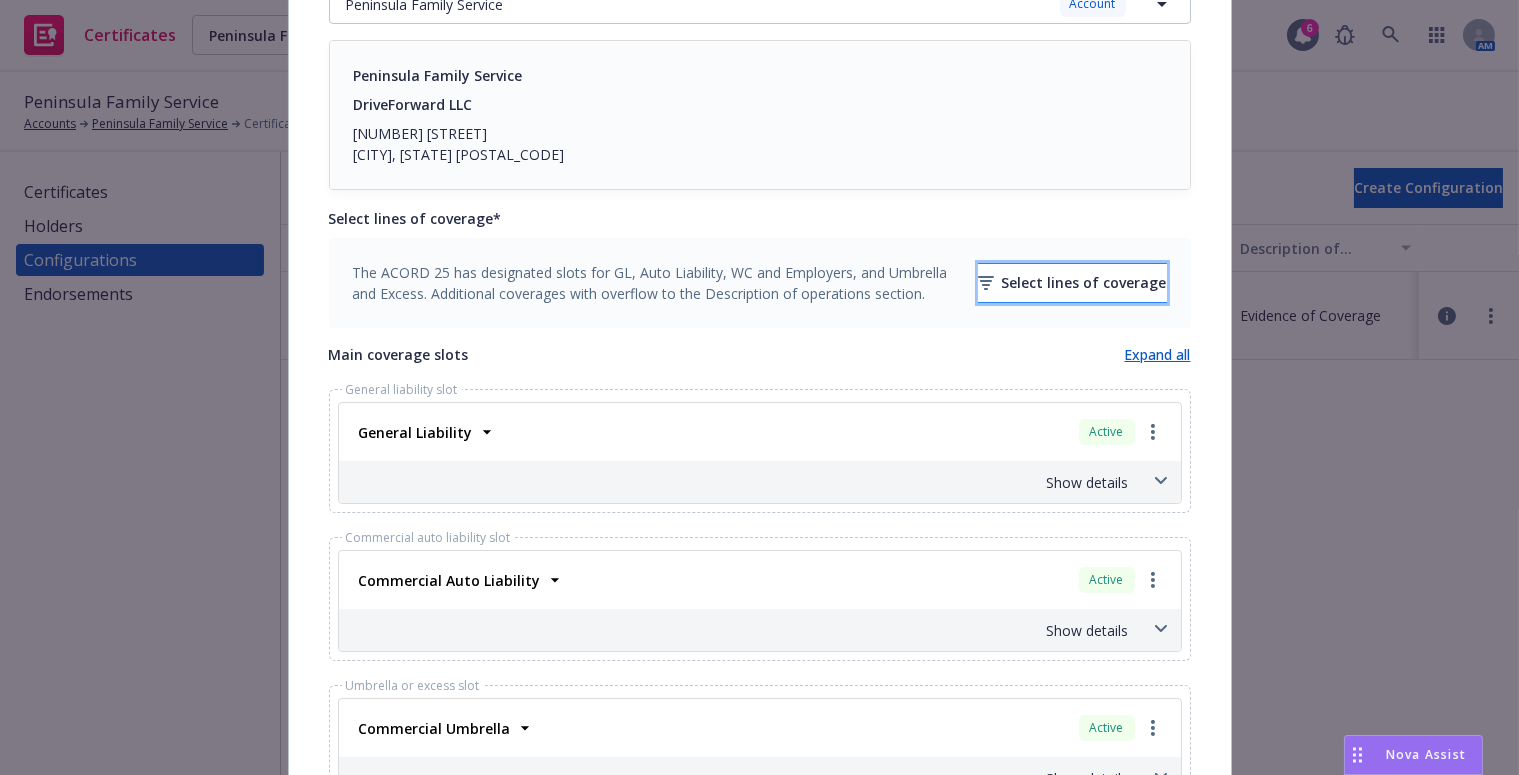 click on "Select lines of coverage" at bounding box center (1072, 283) 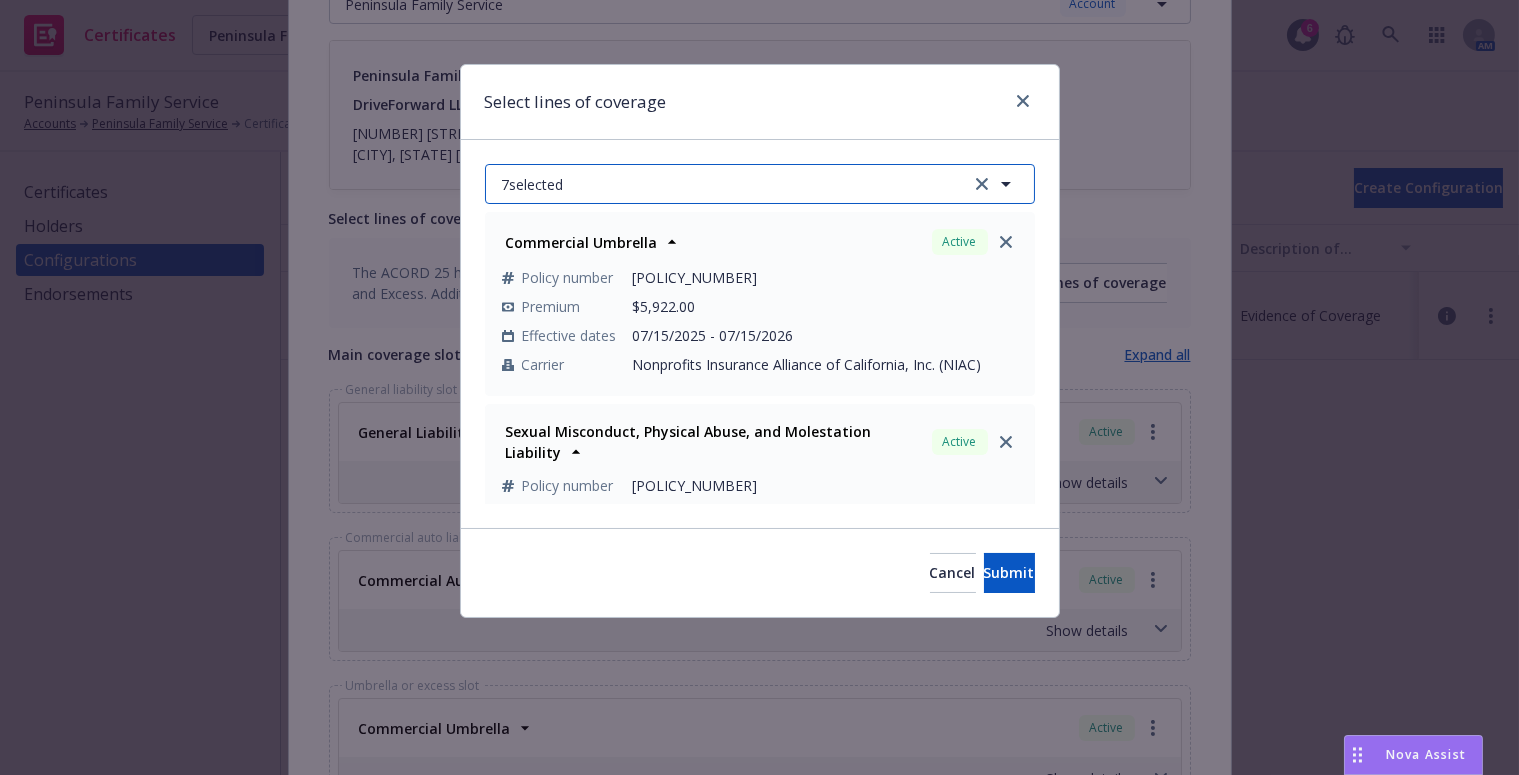 click on "7  selected" at bounding box center (760, 184) 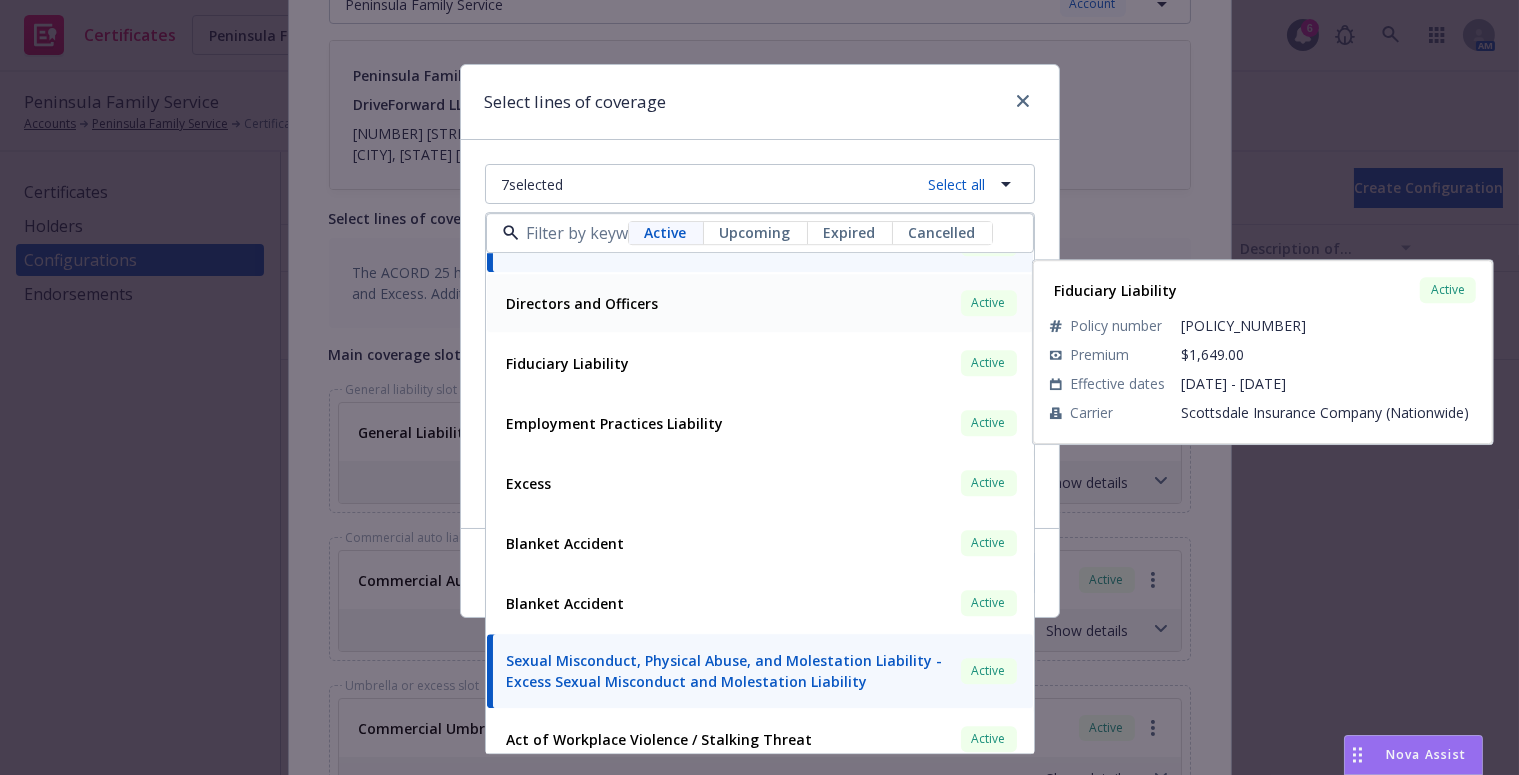 scroll, scrollTop: 595, scrollLeft: 0, axis: vertical 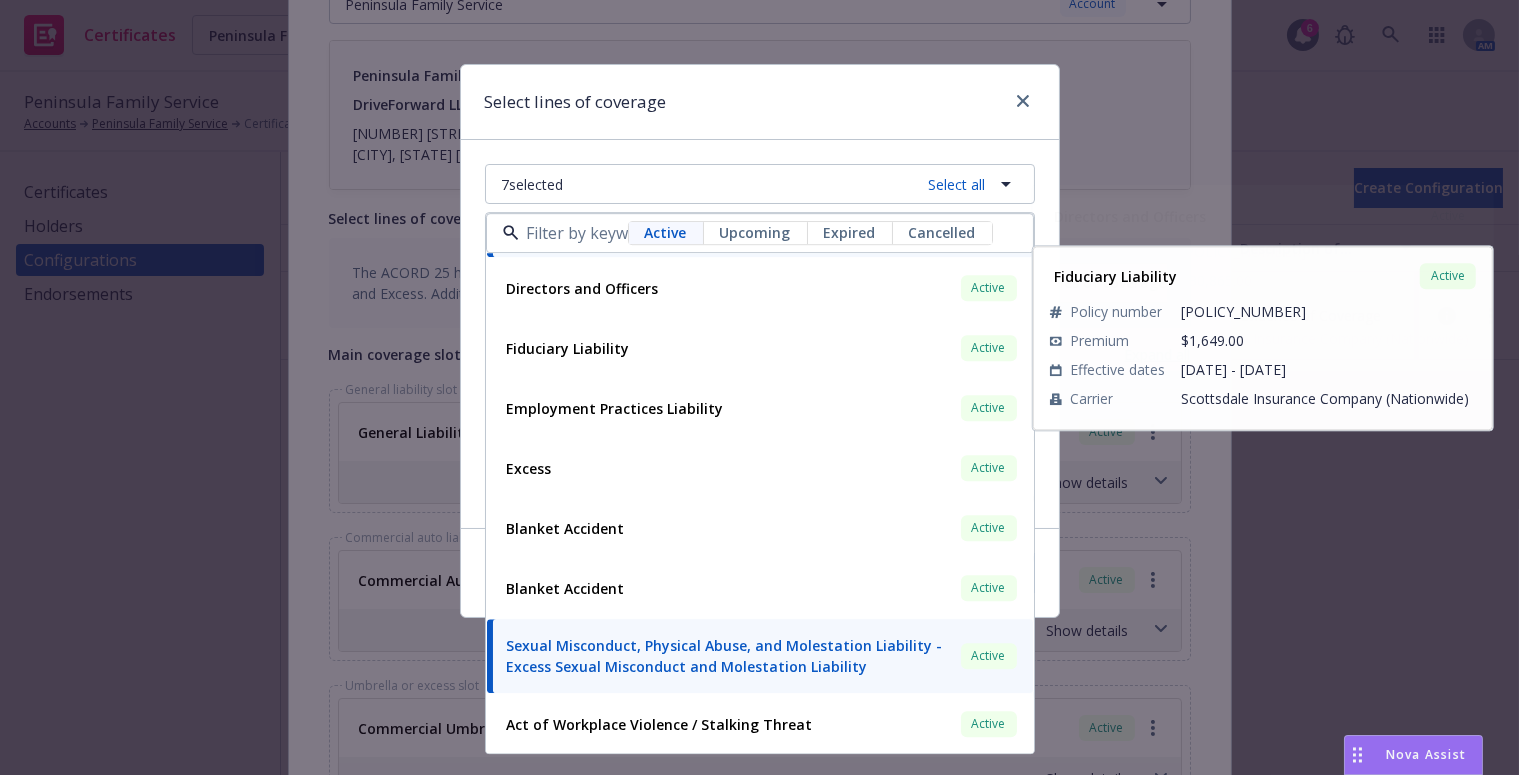 click on "7  selected Select all Active Upcoming Expired Cancelled Workers' Compensation Active Policy number 25463205 Premium $218,544.00 Effective dates 01/01/2025 - 01/01/2026 Carrier Republic Indemnity Cyber Liability Active Policy number 106428864 Premium $8,839.00 Effective dates 01/01/2025 - 01/01/2026 Carrier Travelers Insurance Directors and Officers Active Policy number EKI3541054 Premium $30,865.00 Effective dates 09/04/2024 - 01/01/2026 Carrier Scottsdale Insurance Company (Nationwide) Fiduciary Liability Active Policy number EKS3540619 Premium $1,649.00 Effective dates 09/04/2024 - 01/01/2026 Carrier Scottsdale Insurance Company (Nationwide) Employment Practices Liability Active Policy number EKI3541054 Premium $30,865.00 Effective dates 09/04/2024 - 01/01/2026 Carrier Scottsdale Insurance Company (Nationwide) Excess Active Policy number ELD30066540500 Premium $25,000.00 Effective dates 08/14/2024 - 08/14/2025 Carrier Sompo International Blanket Accident Active Policy number PHPA133048 Premium $2,444.00" at bounding box center (760, 334) 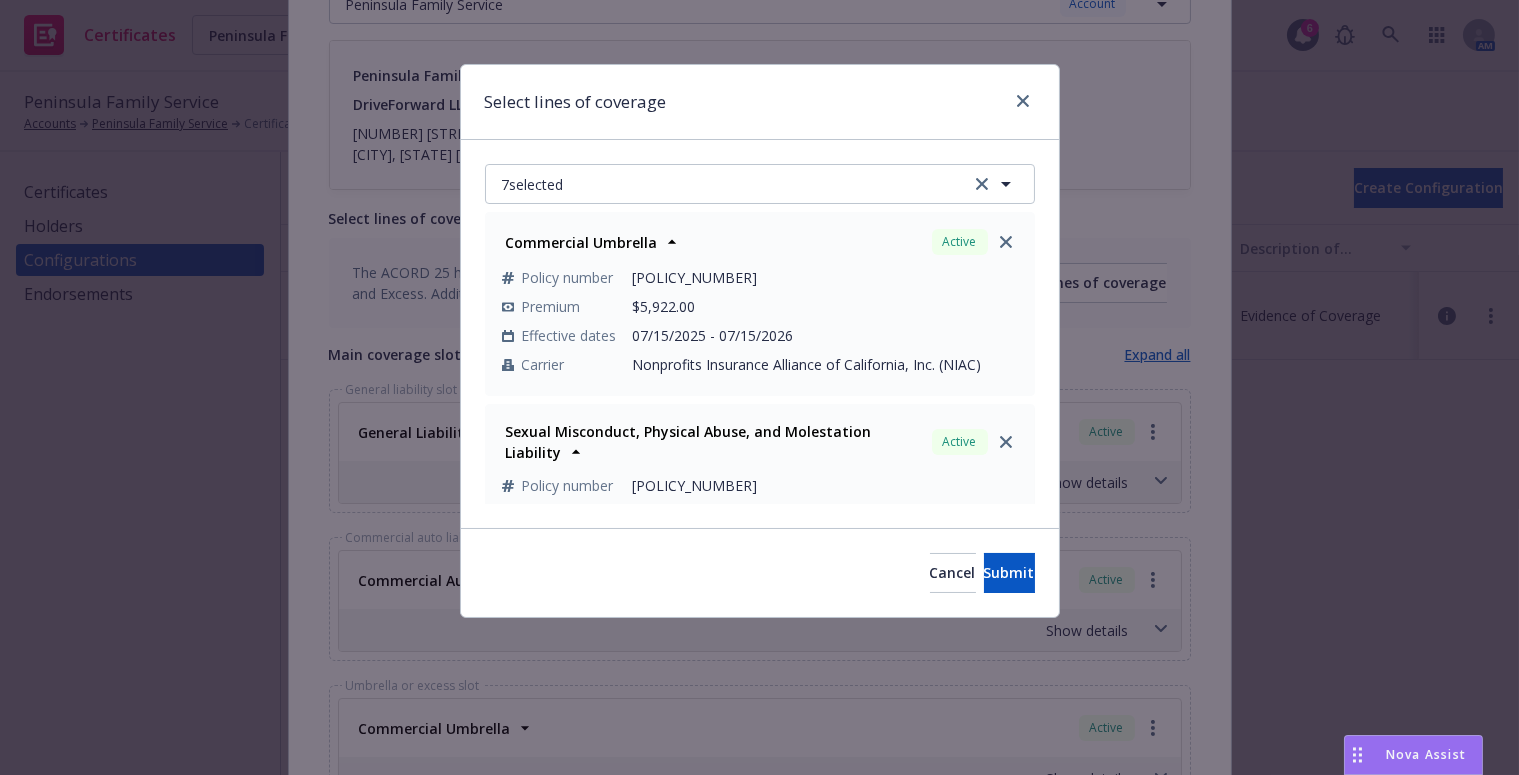 click at bounding box center [1019, 102] 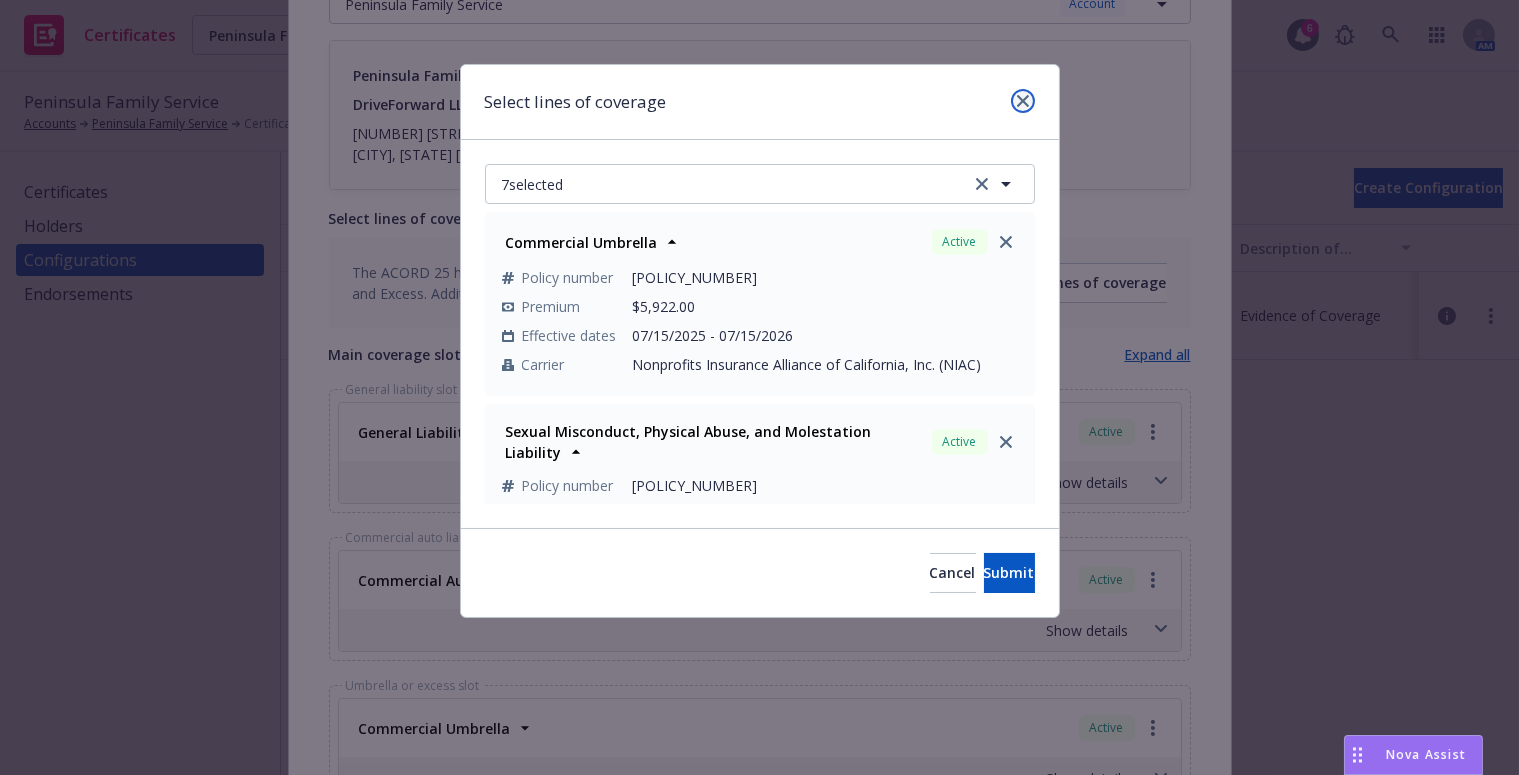 click at bounding box center [1023, 101] 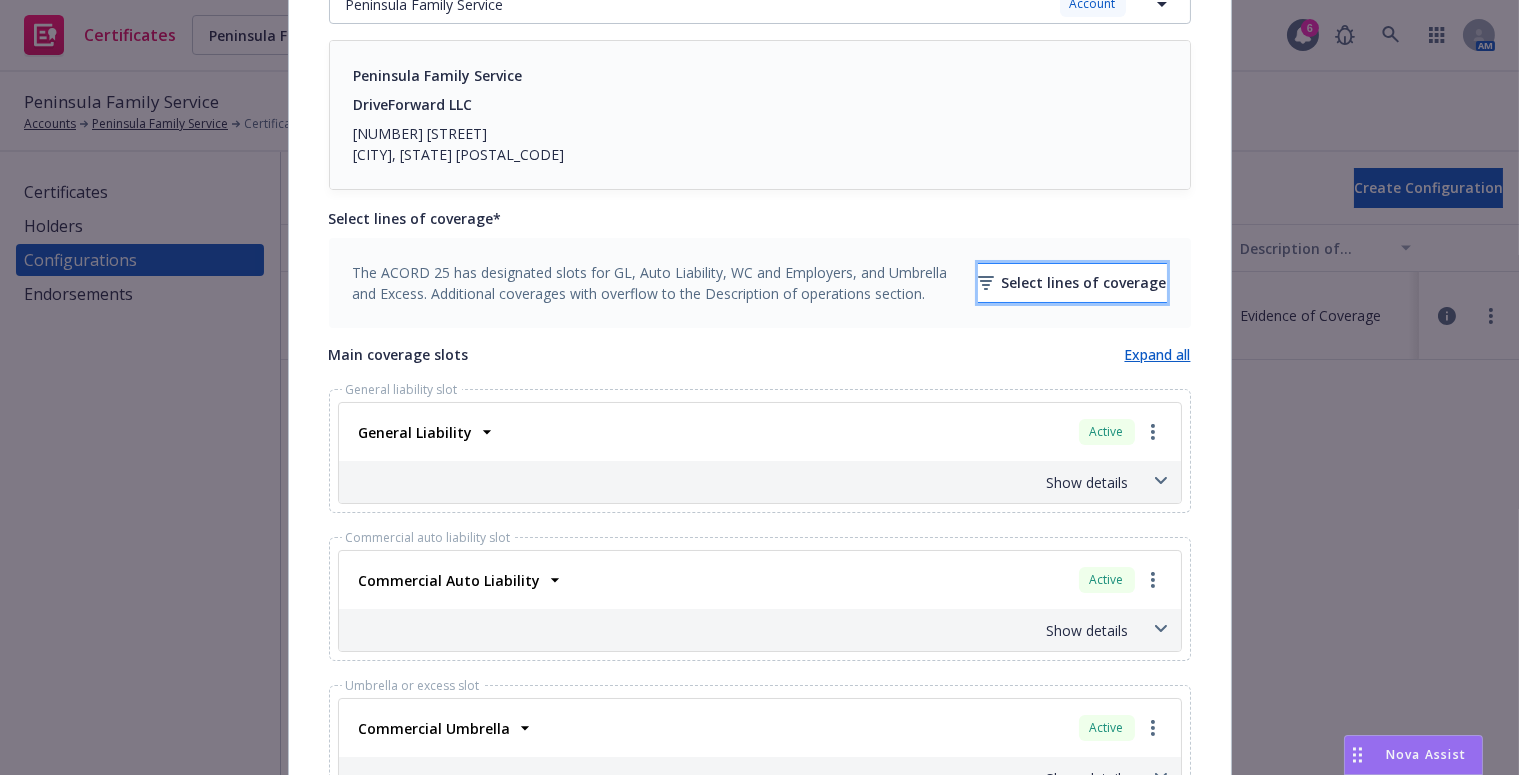 click on "Select lines of coverage" at bounding box center (1072, 283) 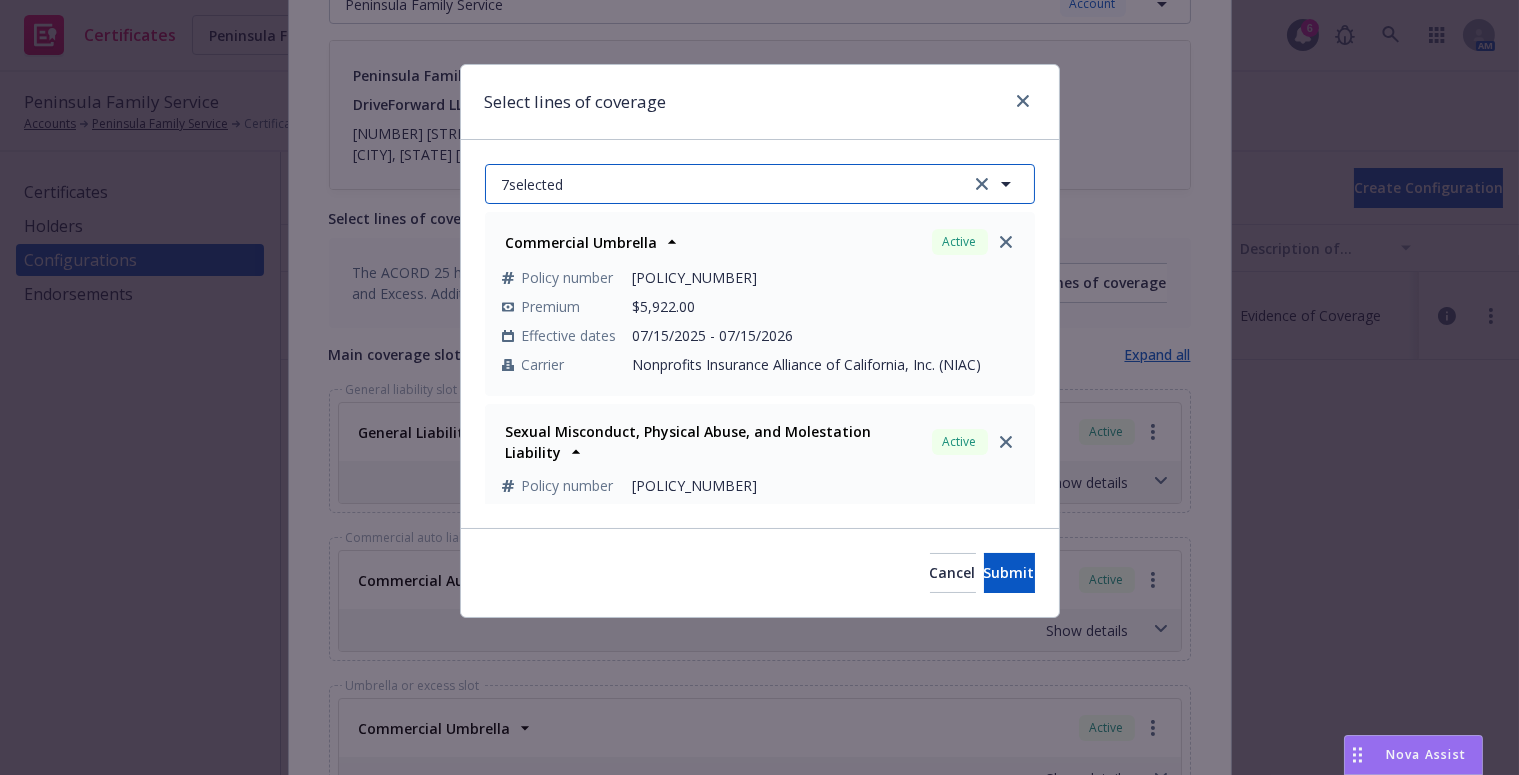click on "7  selected" at bounding box center (760, 184) 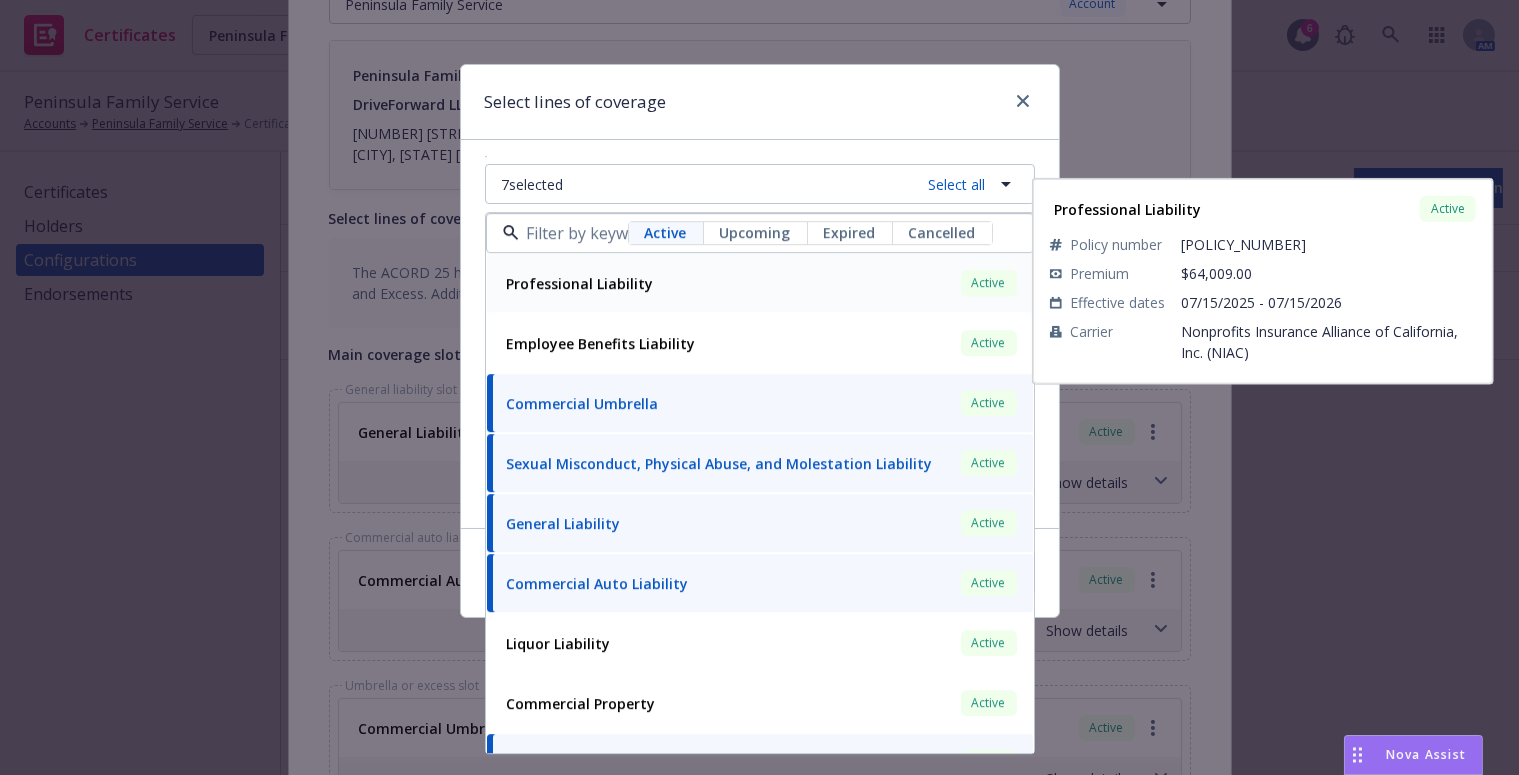click on "Professional Liability" at bounding box center (580, 283) 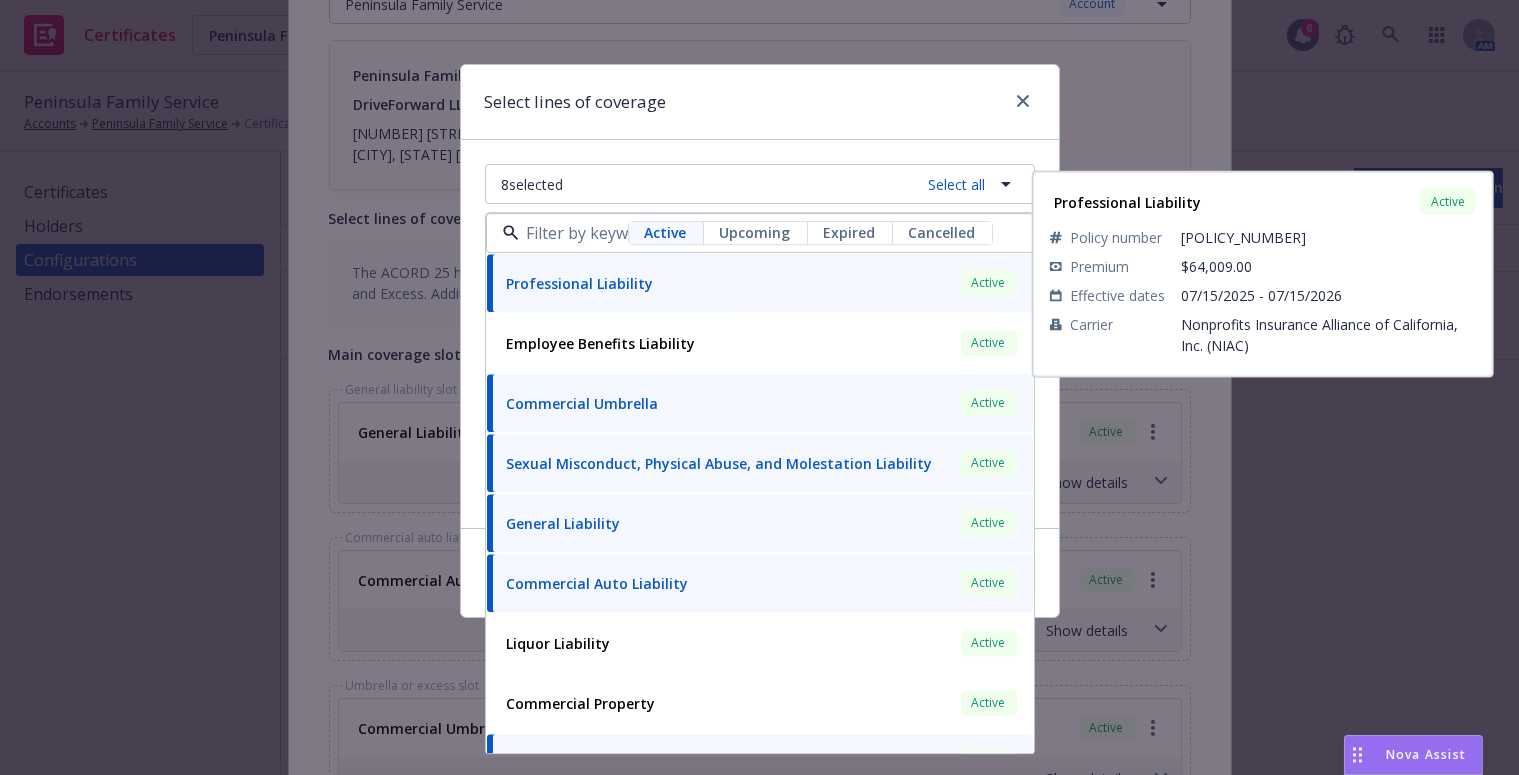 click on "Select lines of coverage" at bounding box center (760, 102) 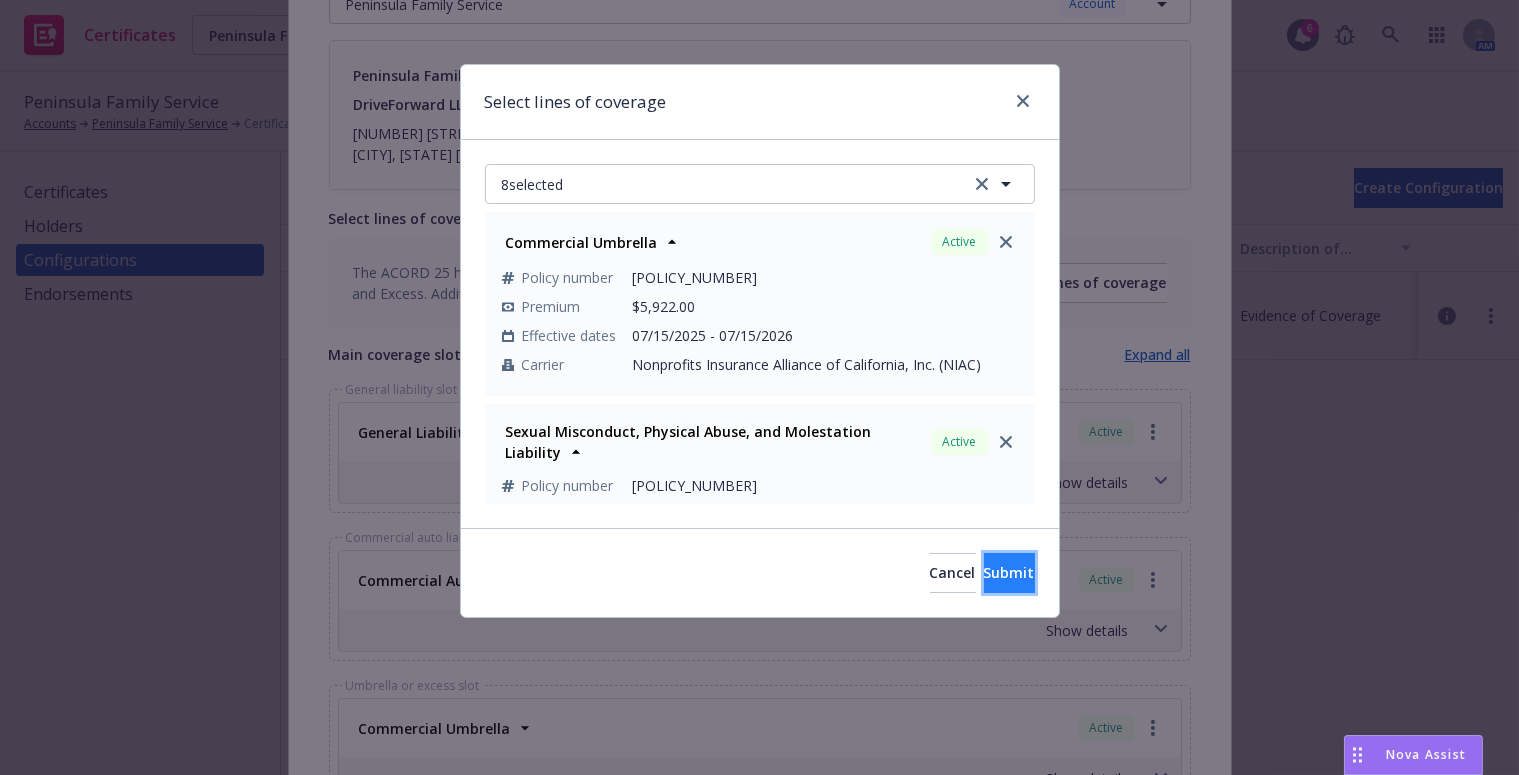 click on "Submit" at bounding box center (1009, 573) 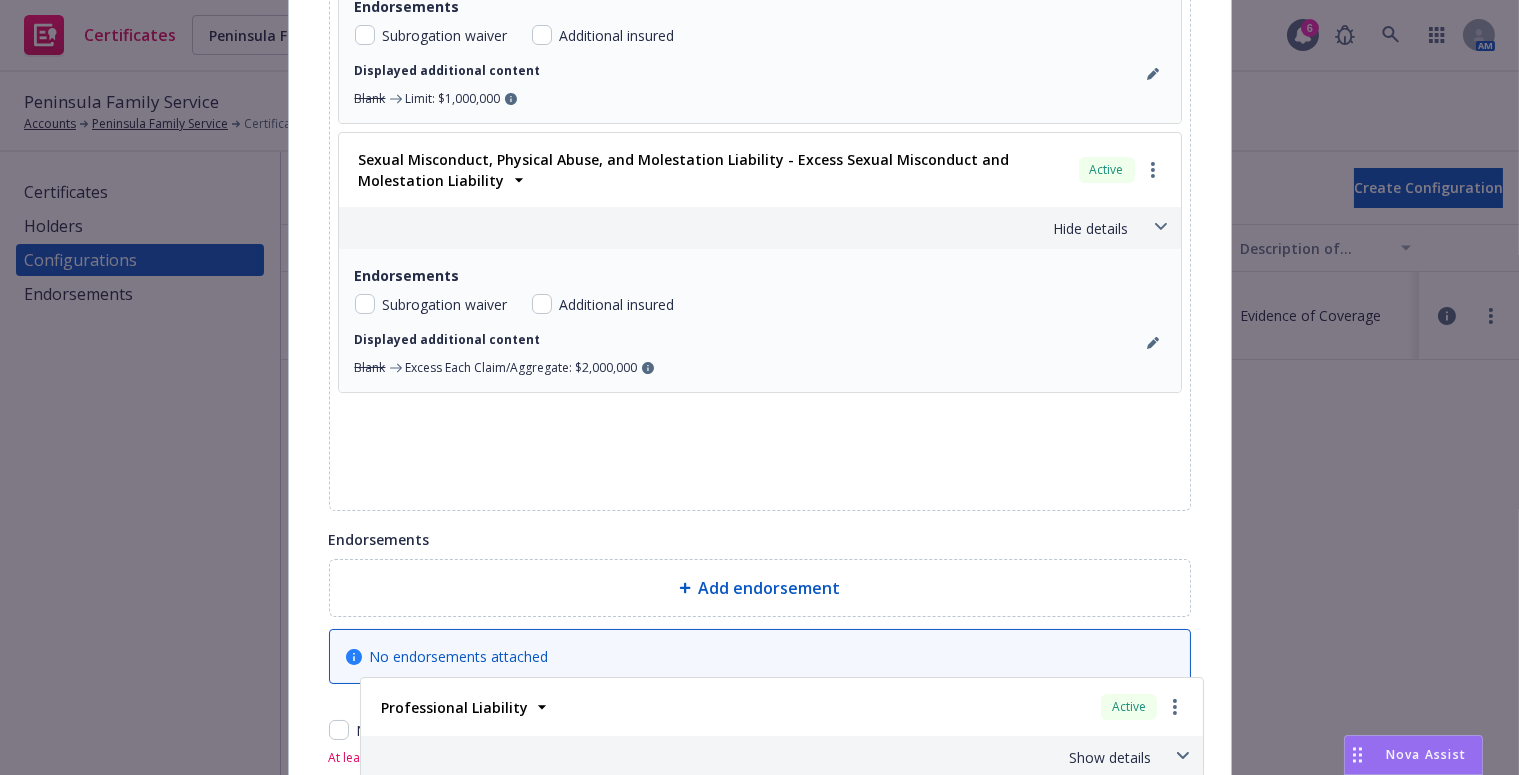 scroll, scrollTop: 2047, scrollLeft: 0, axis: vertical 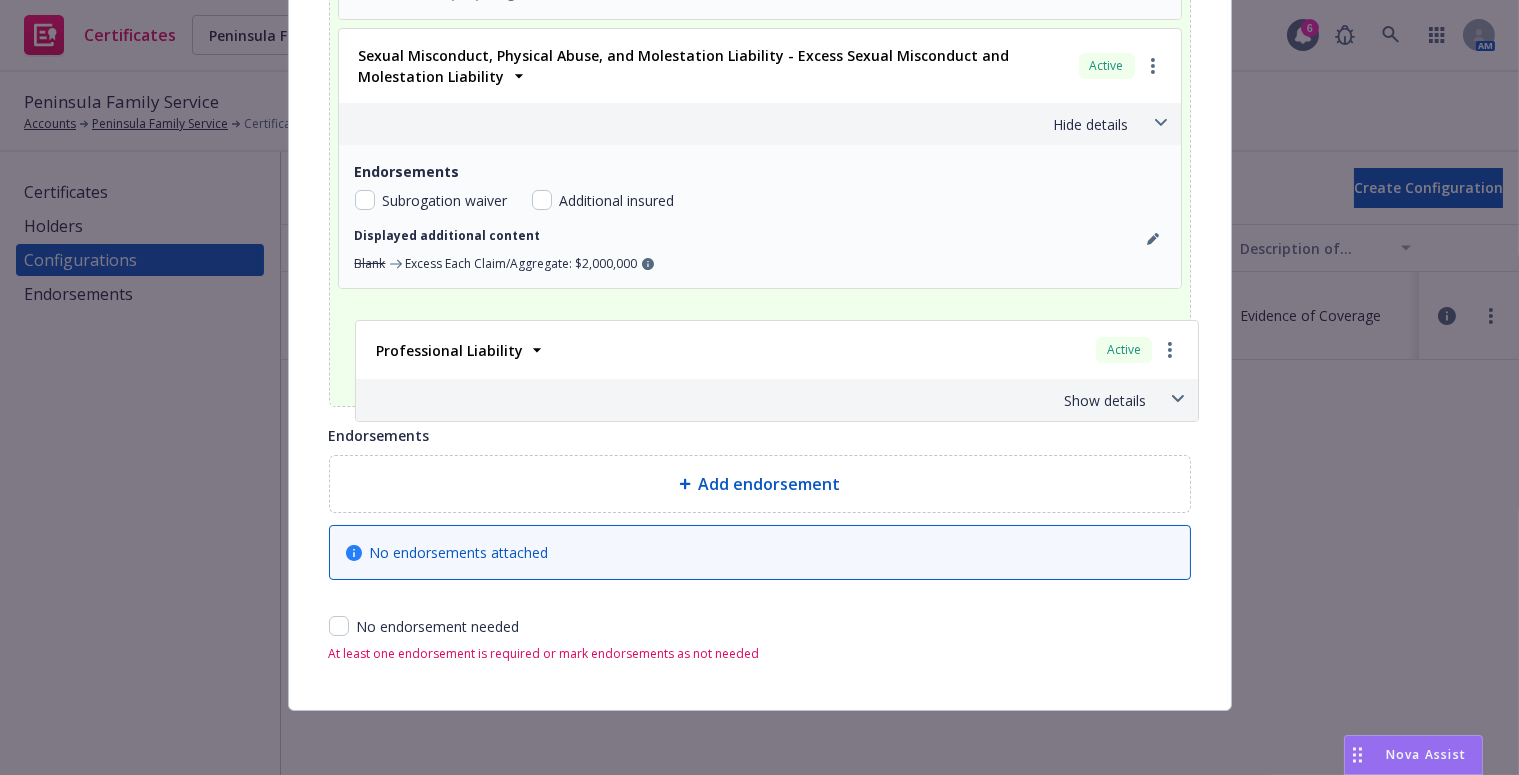 drag, startPoint x: 586, startPoint y: 411, endPoint x: 561, endPoint y: 377, distance: 42.201897 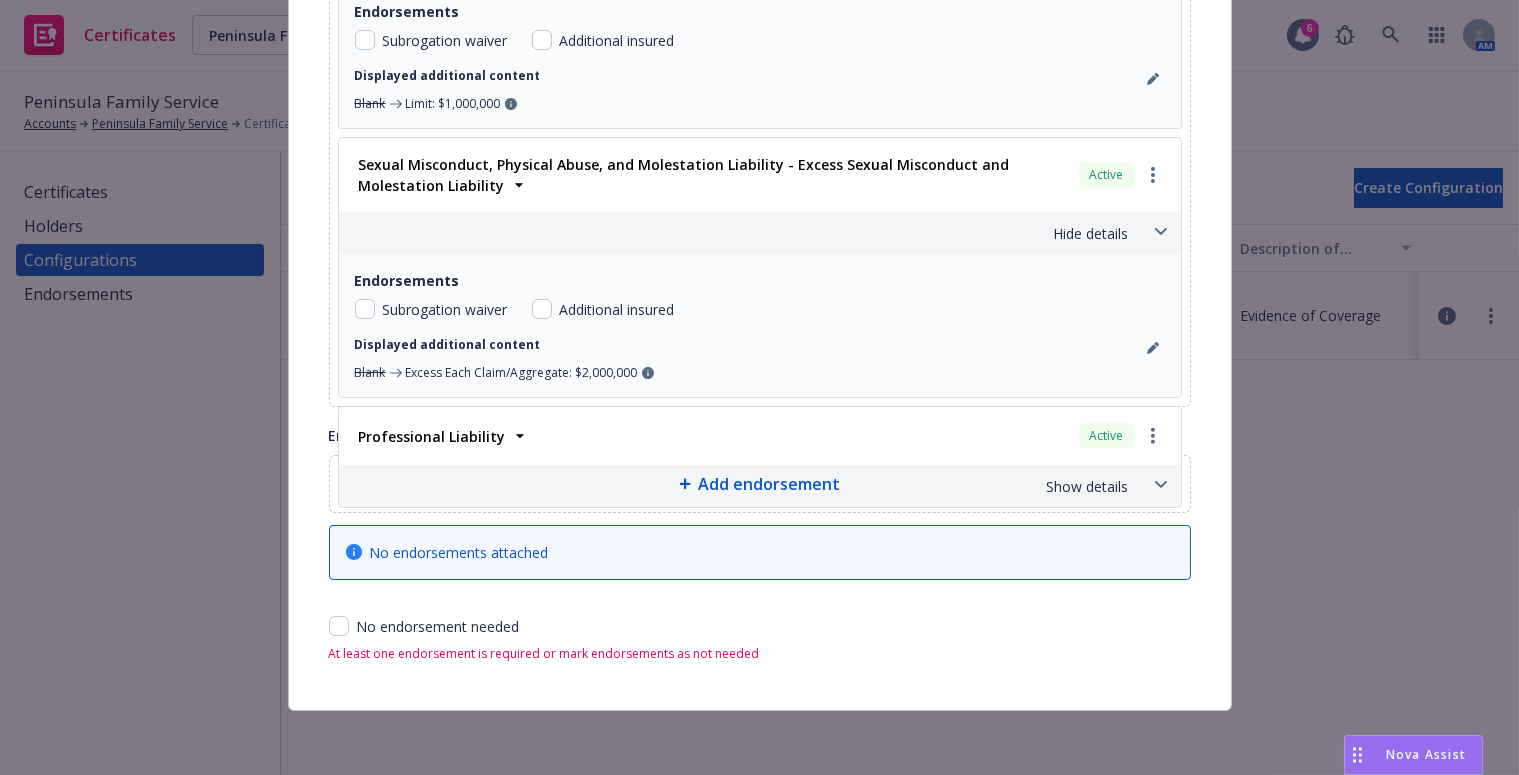 scroll, scrollTop: 2047, scrollLeft: 0, axis: vertical 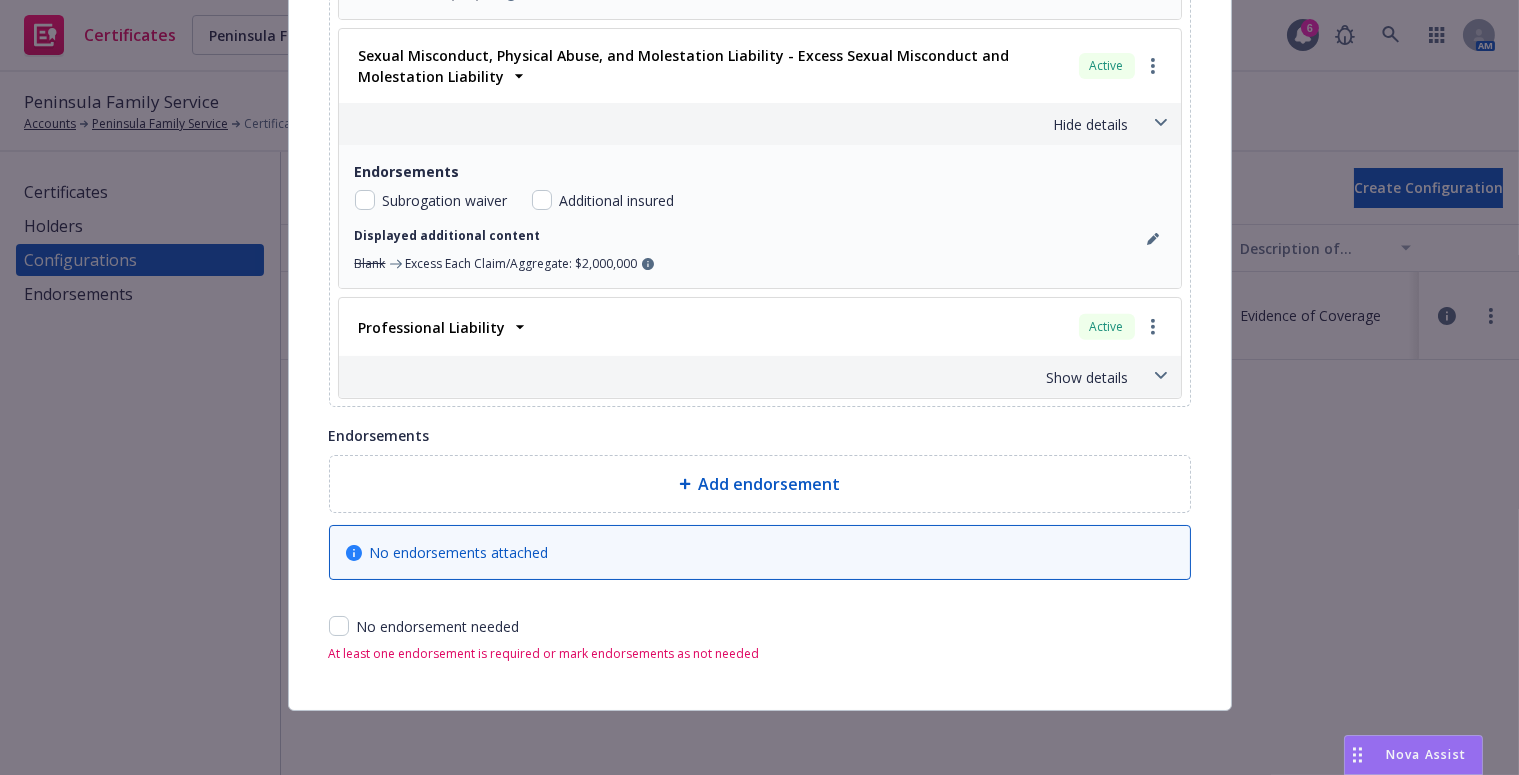click on "Show details" at bounding box center (736, 377) 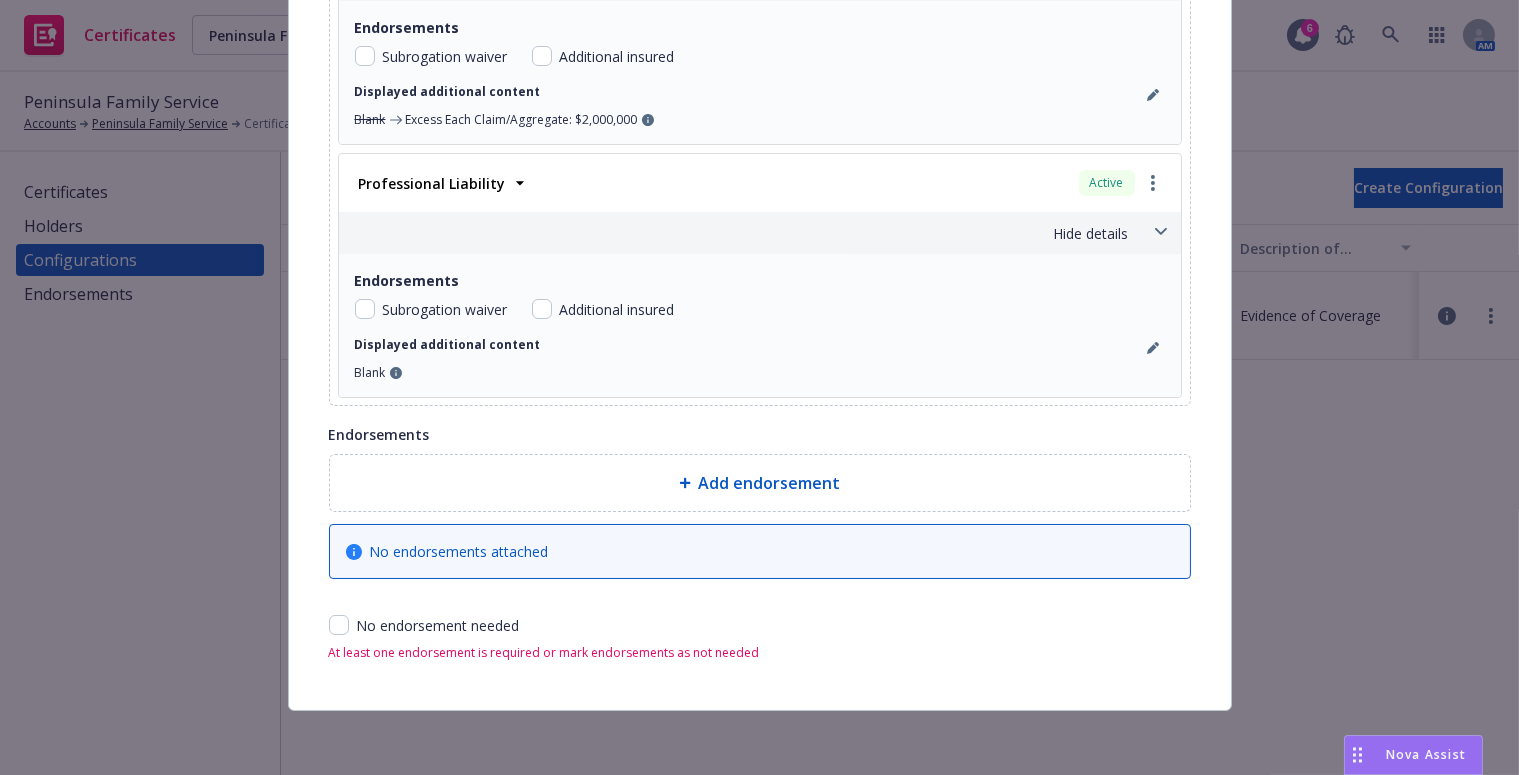 scroll, scrollTop: 2190, scrollLeft: 0, axis: vertical 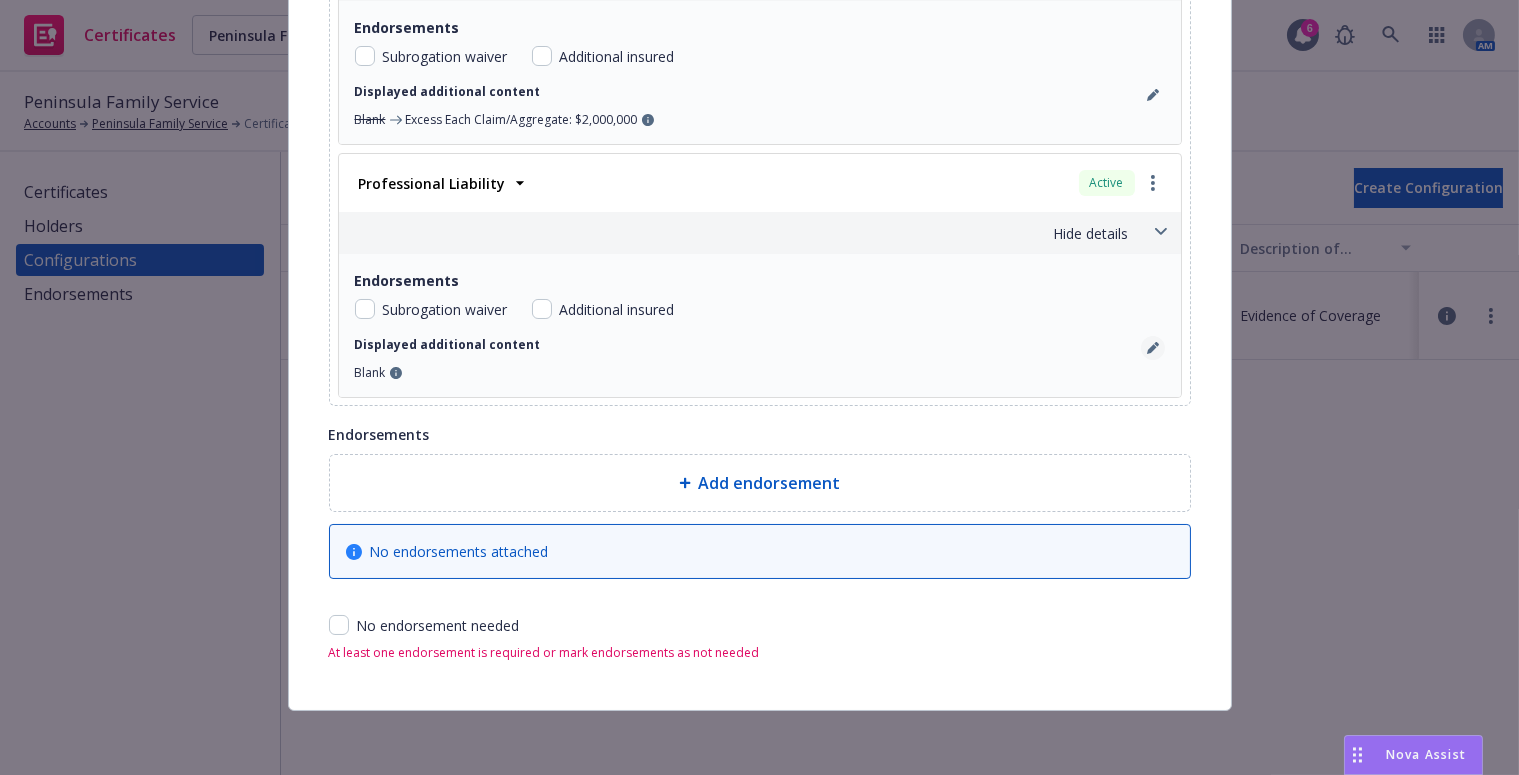 click 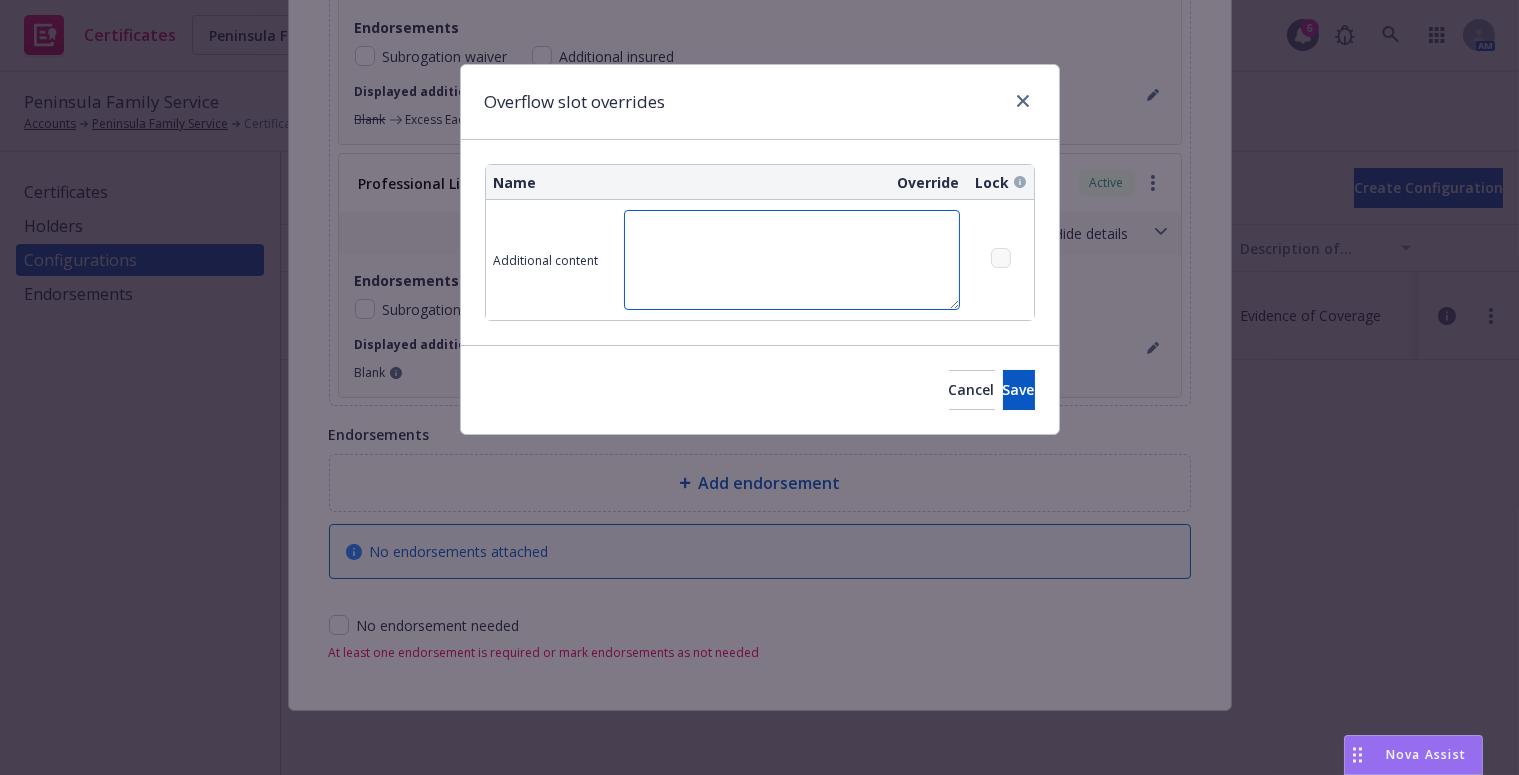 click at bounding box center (792, 260) 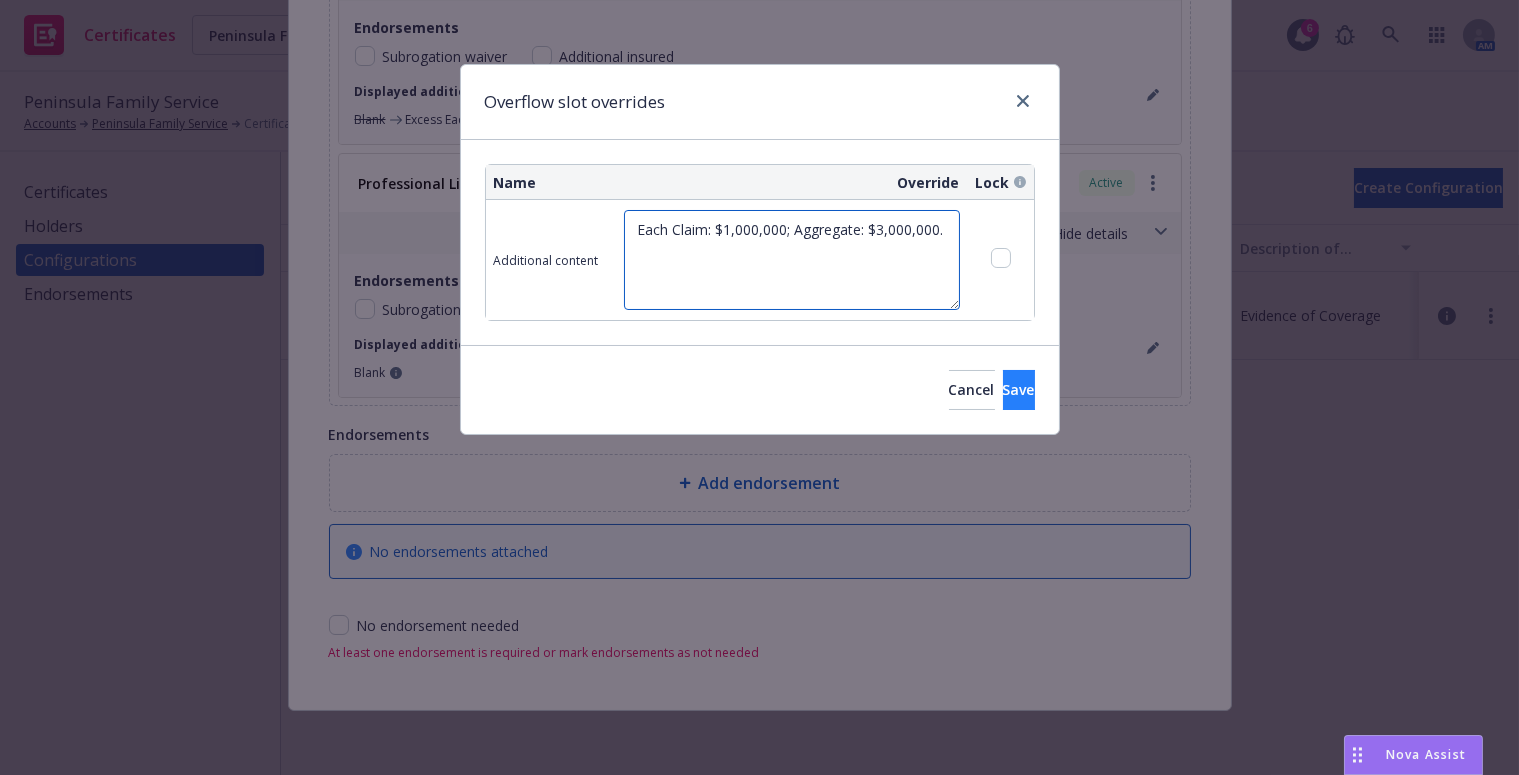 type on "Each Claim: $1,000,000; Aggregate: $3,000,000." 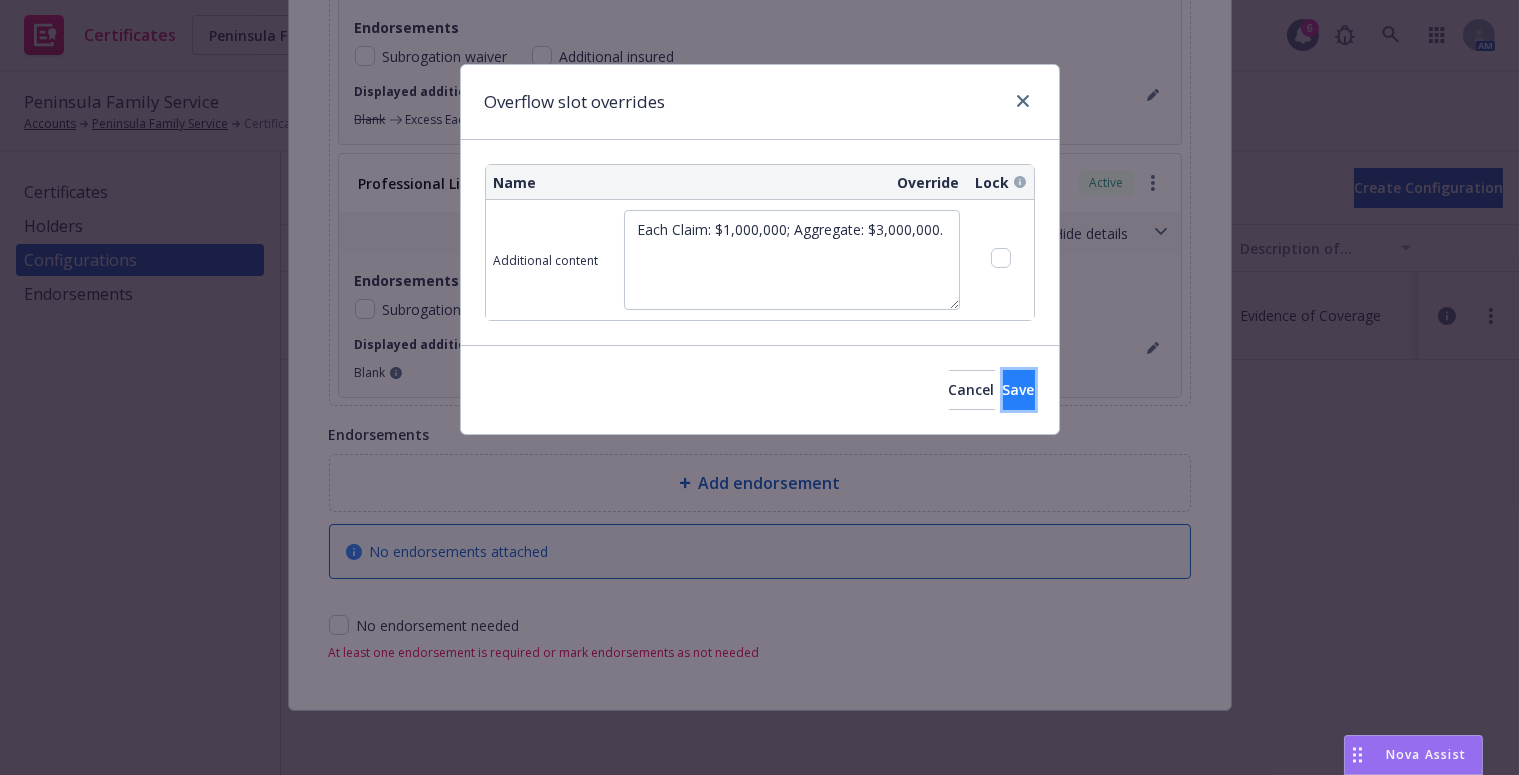 click on "Save" at bounding box center [1019, 389] 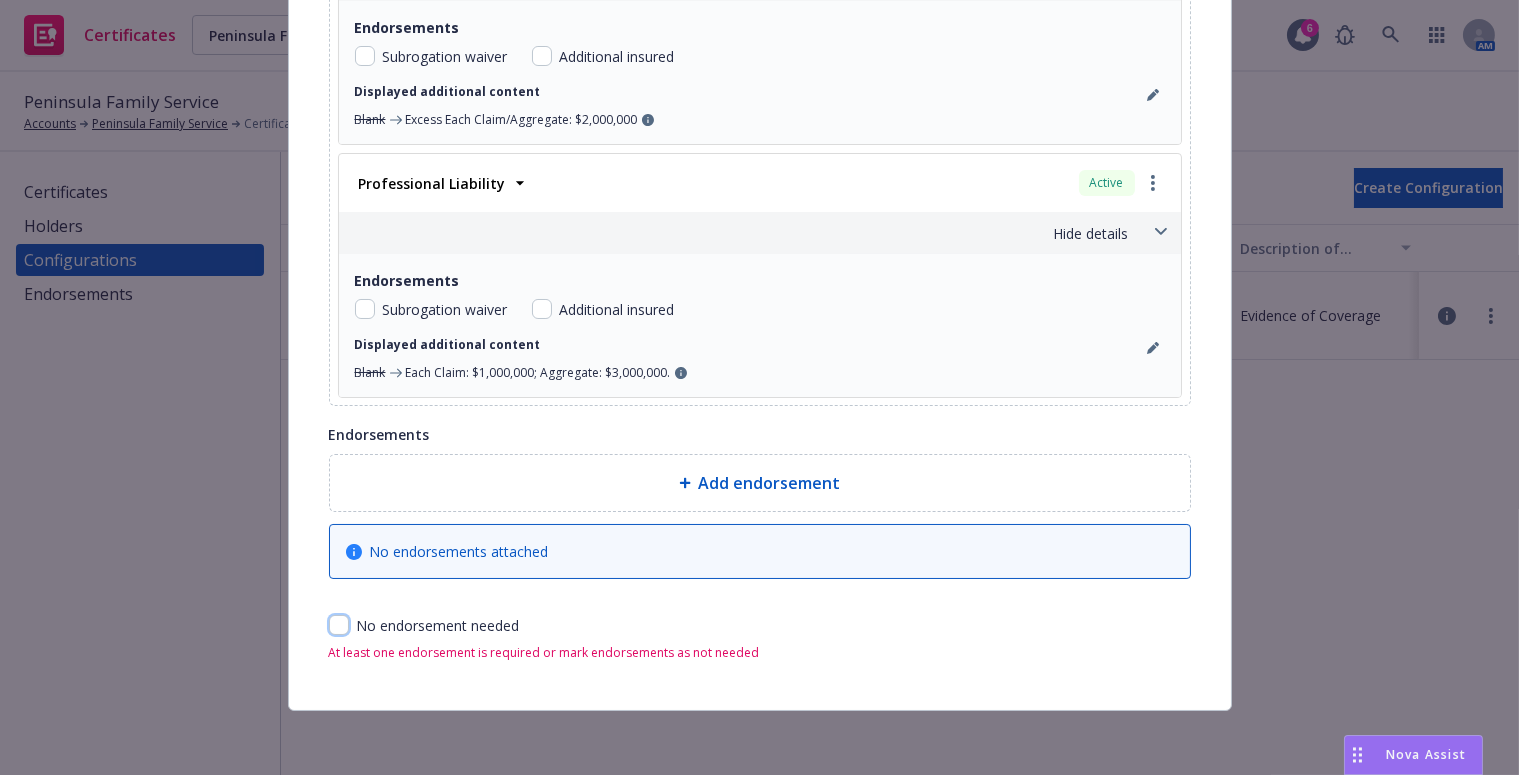 click at bounding box center (339, 625) 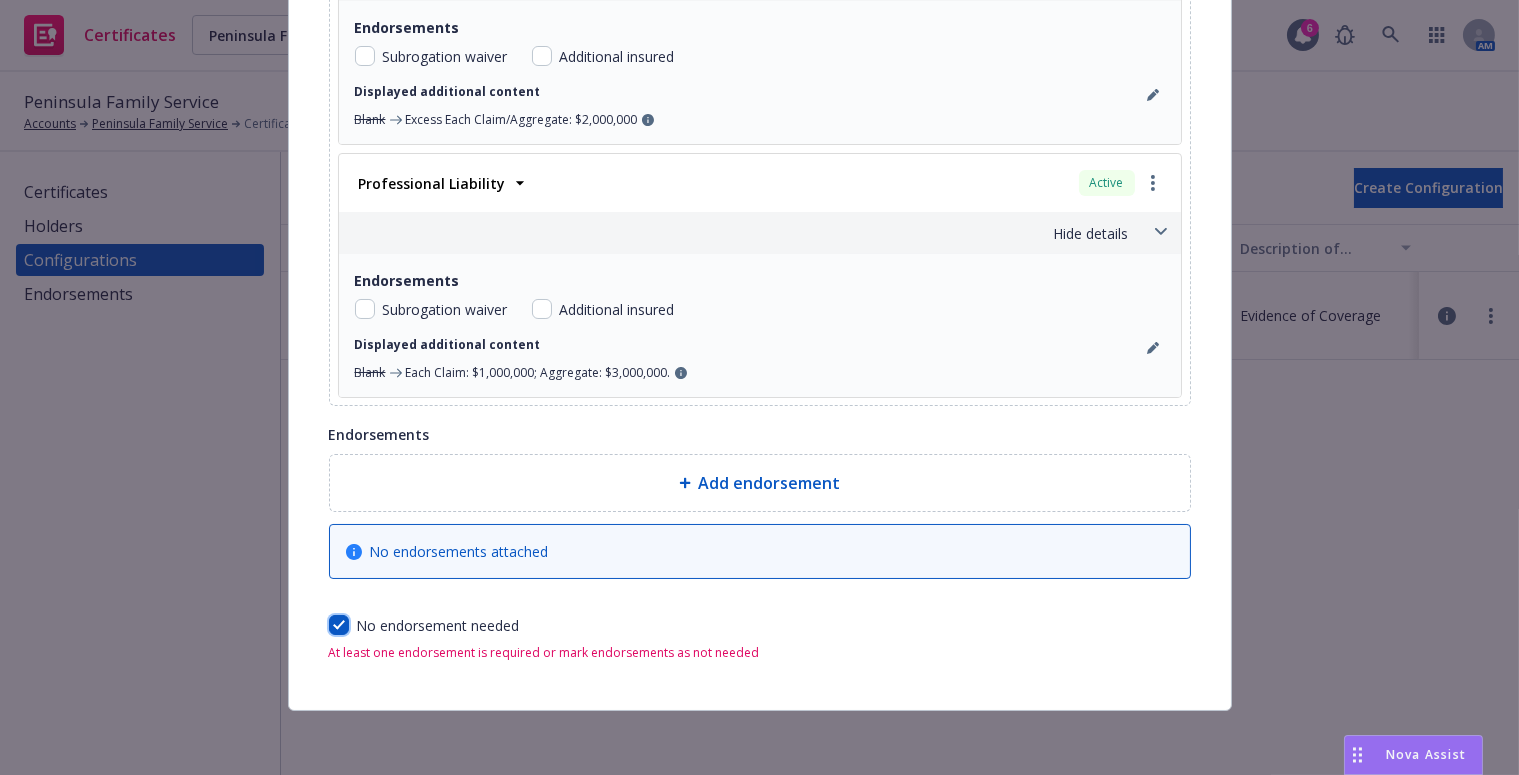 checkbox on "true" 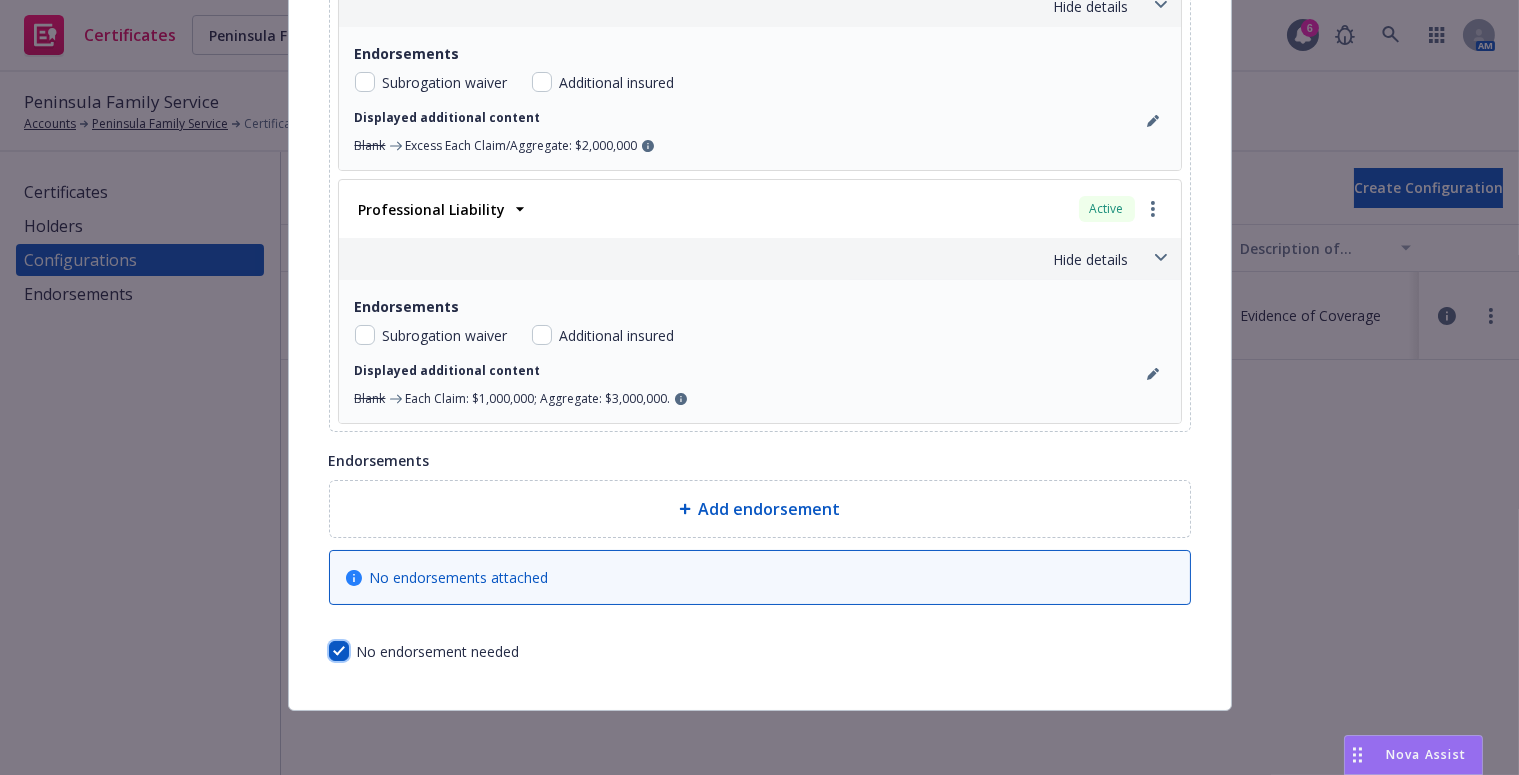 scroll, scrollTop: 2165, scrollLeft: 0, axis: vertical 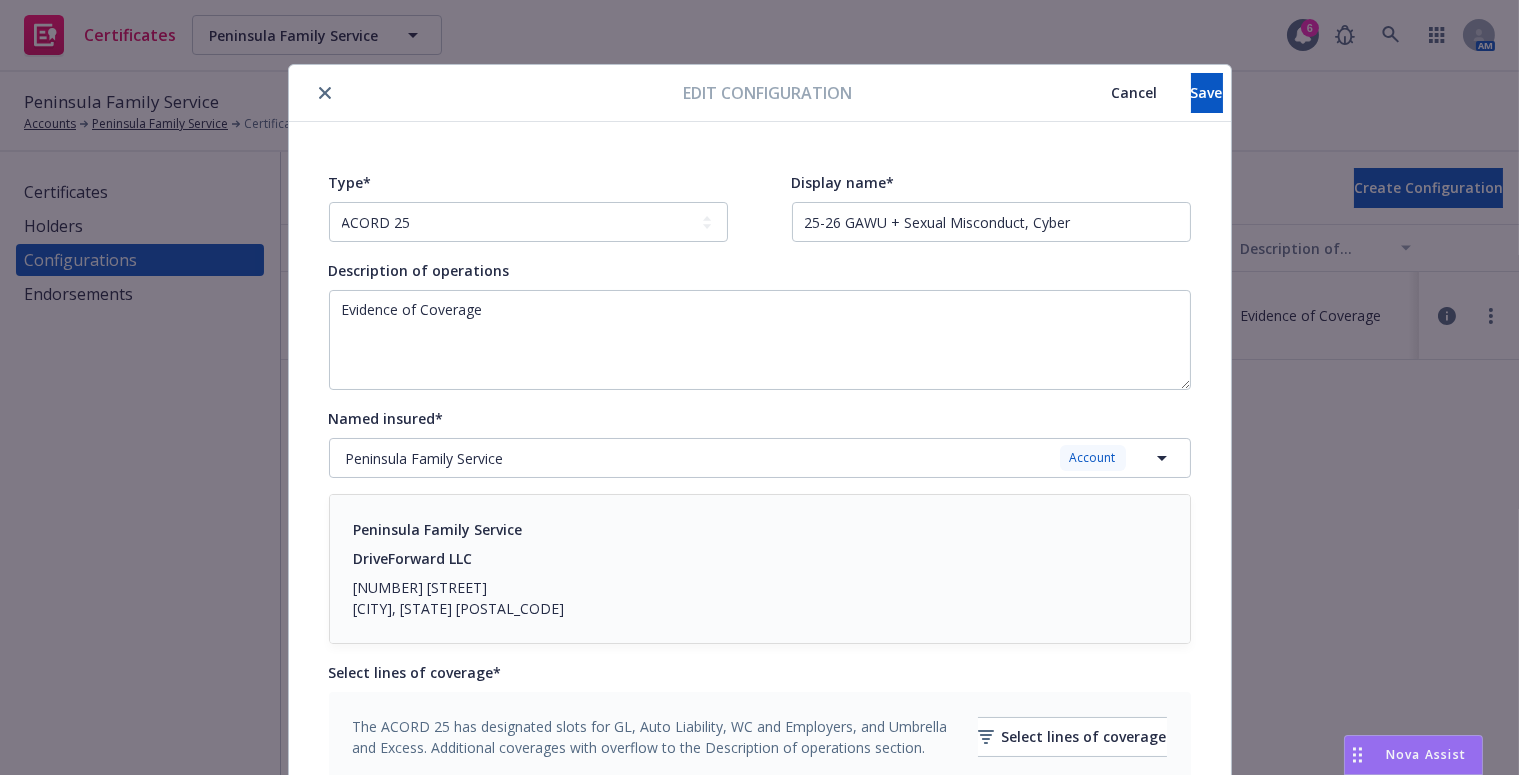 drag, startPoint x: 732, startPoint y: 568, endPoint x: 1068, endPoint y: 64, distance: 605.7326 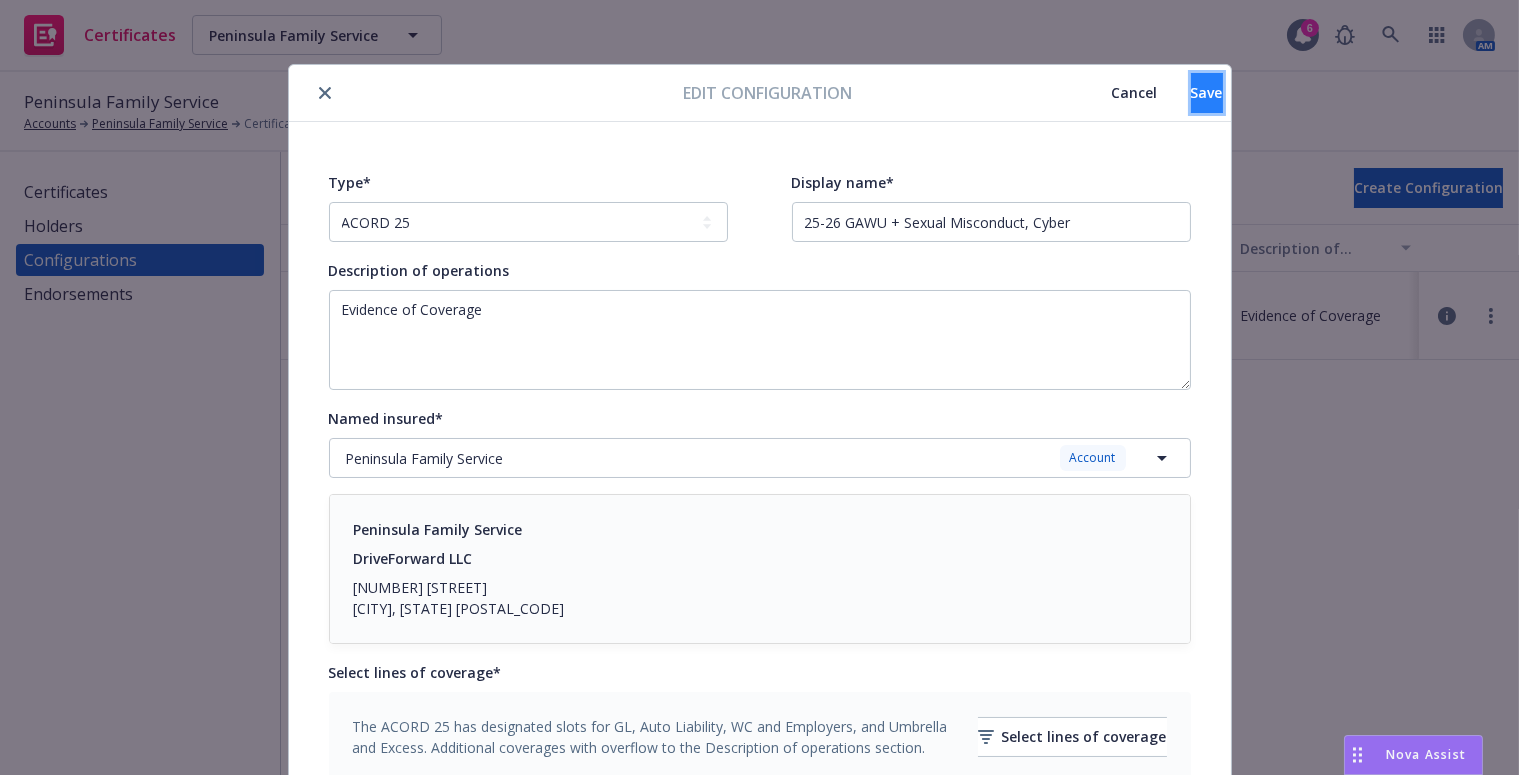 click on "Save" at bounding box center (1207, 93) 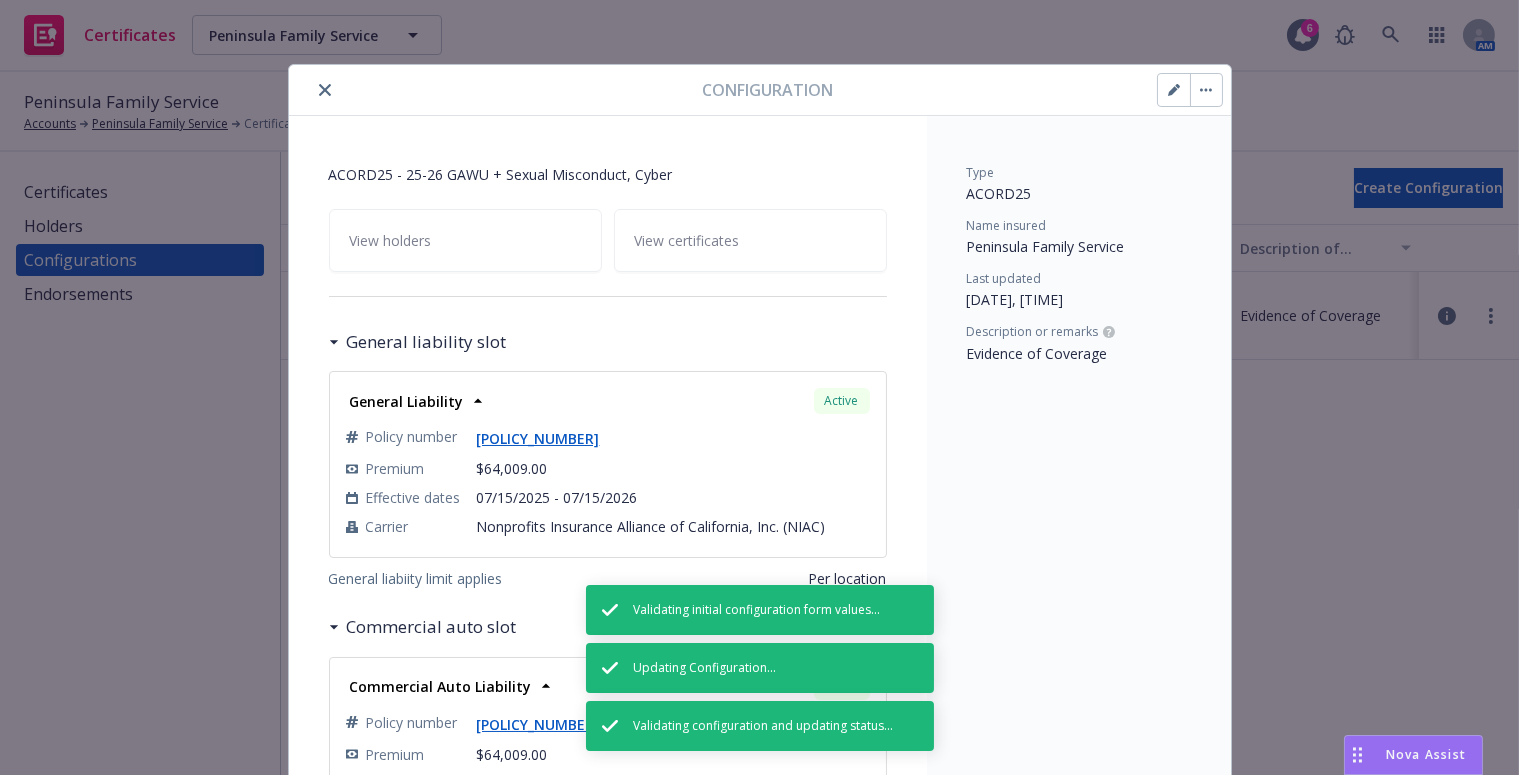 click at bounding box center (1174, 90) 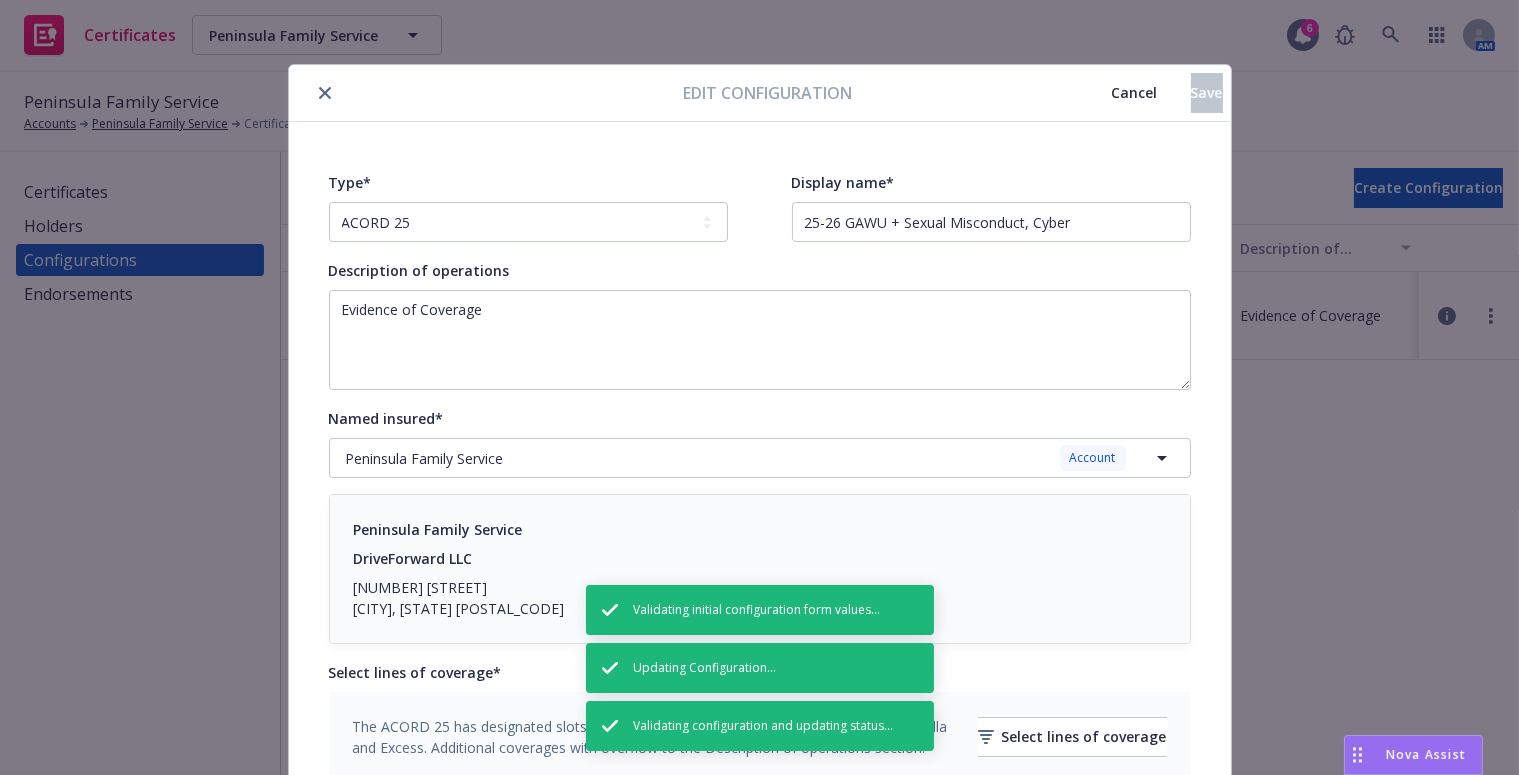 click on "Type* -- select an option -- ACORD 25 Display name* 25-26 GAWU + Sexual Misconduct, Cyber Description of operations Evidence of Coverage Named insured* [object Object] Peninsula Family Service Account Peninsula Family Service DriveForward LLC 24 Second Avenue San Mateo,
CA 94401 Select lines of coverage* The ACORD 25 has designated slots for GL, Auto Liability, WC and Employers, and Umbrella and
Excess. Additional coverages with overflow to the Description of operations section. Select lines of coverage Main coverage slots Expand all General liability slot General Liability Active Policy number 01-CP-0007671-01-16 Premium $64,009.00 Effective dates 07/15/2025 - 07/15/2026 Carrier Nonprofits Insurance Alliance of California, Inc. (NIAC) Show details Endorsements Subrogation waiver Additional insured General liability limit applies Per policy Per project Per location Displayed Limits General Aggregate $3,000,000.00 Each Occurrence $1,000,000.00 Damage to Rented Premises $500,000.00 -" at bounding box center (760, 1224) 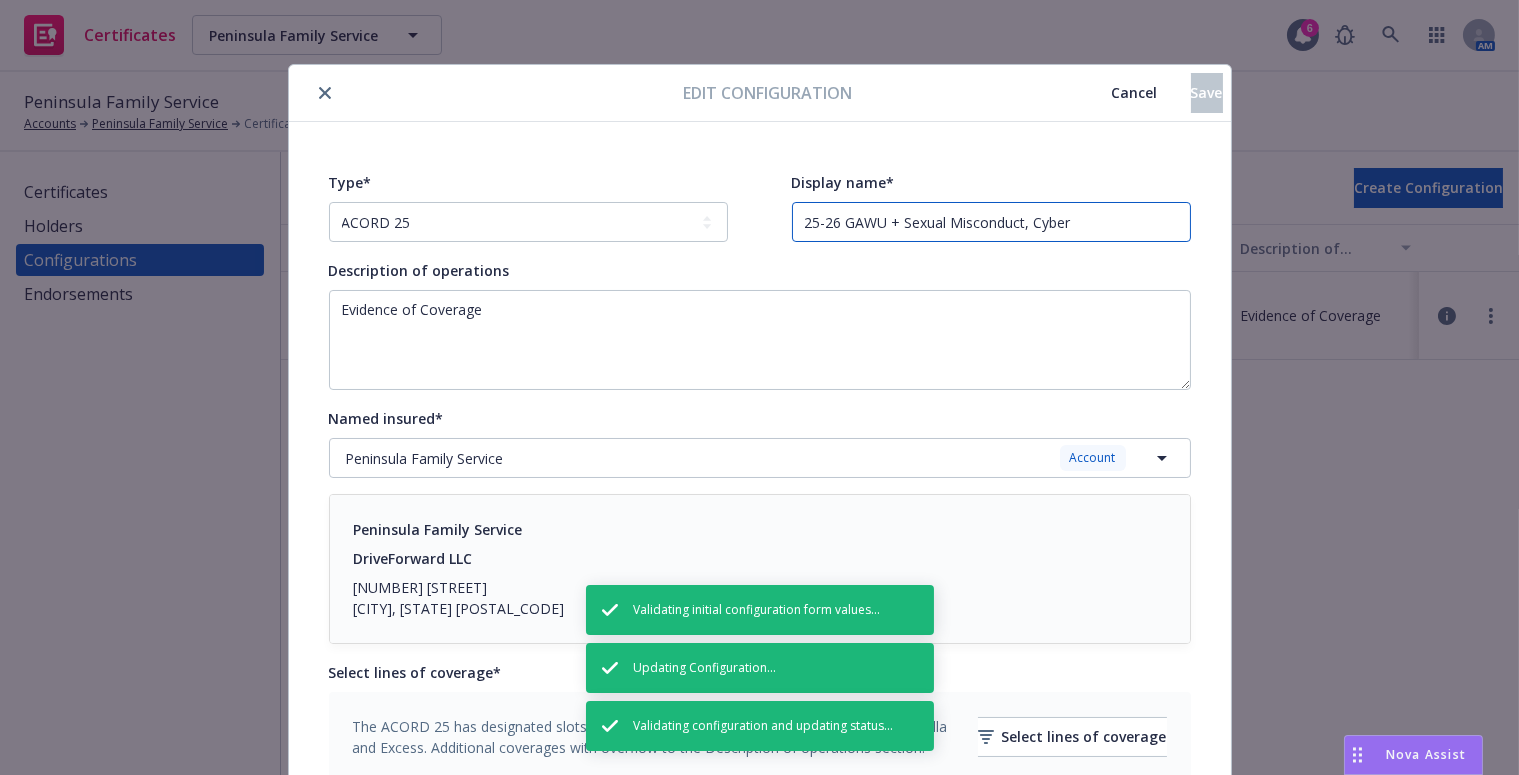 click on "25-26 GAWU + Sexual Misconduct, Cyber" at bounding box center (991, 222) 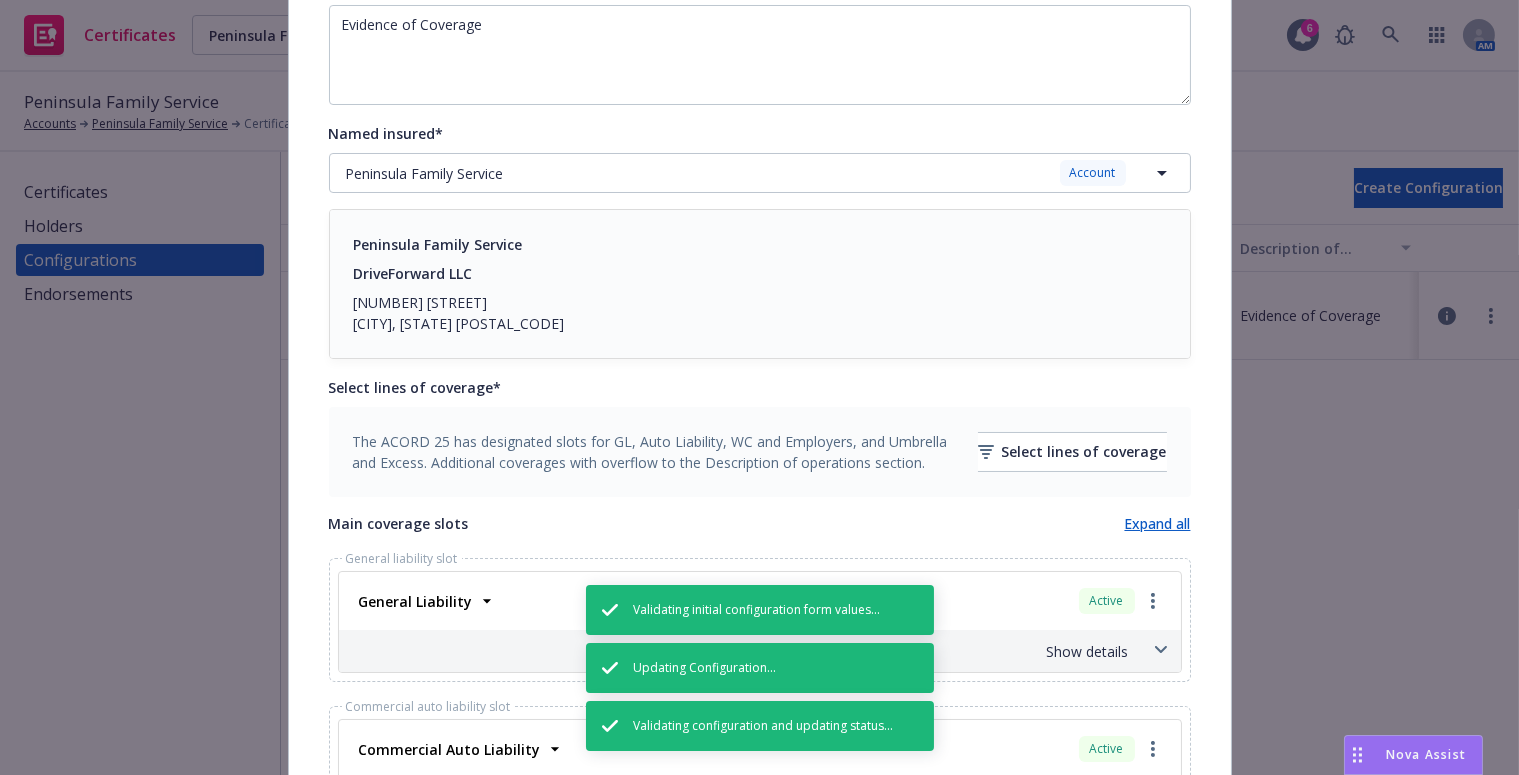 scroll, scrollTop: 1634, scrollLeft: 0, axis: vertical 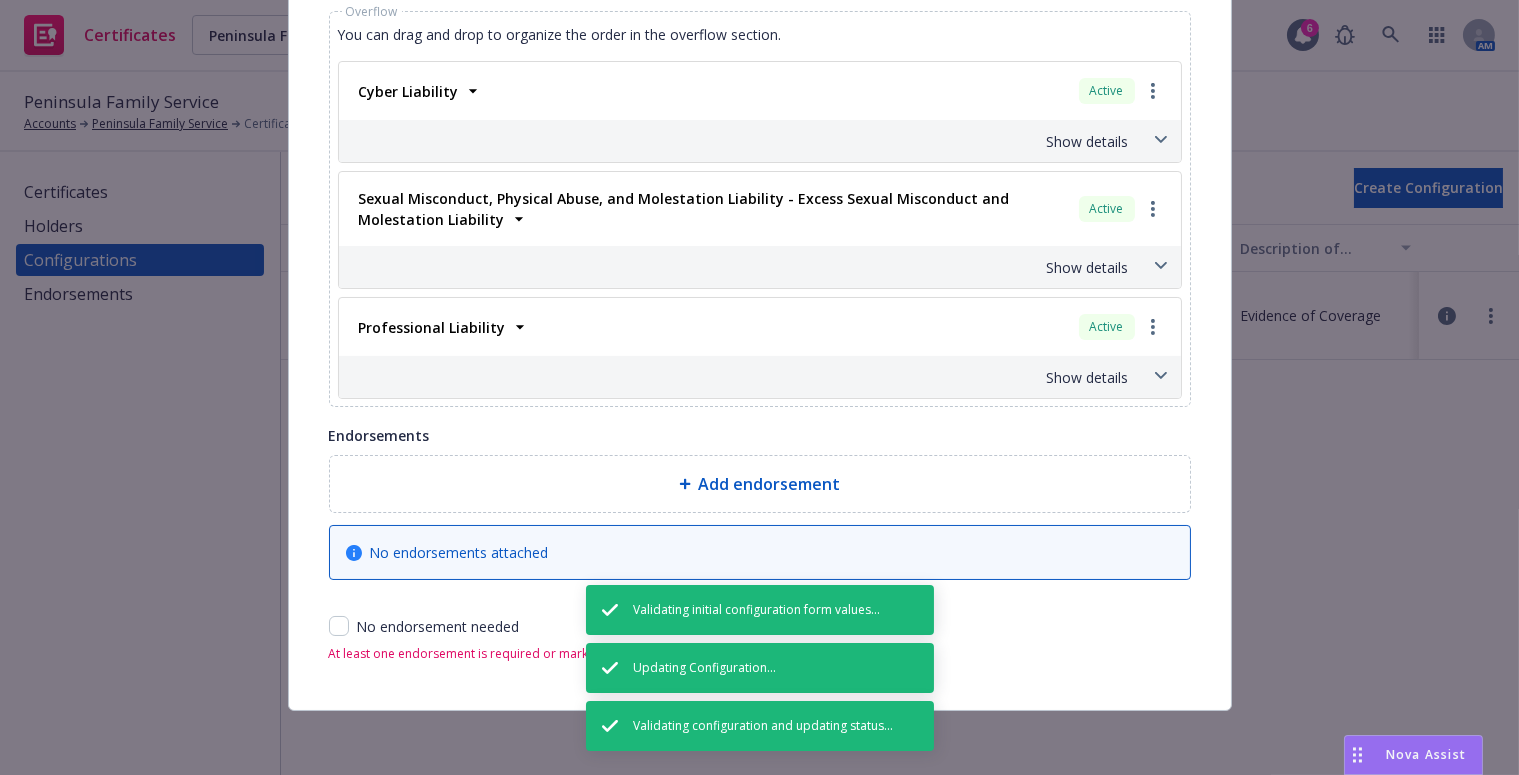 drag, startPoint x: 936, startPoint y: 211, endPoint x: 676, endPoint y: 601, distance: 468.72168 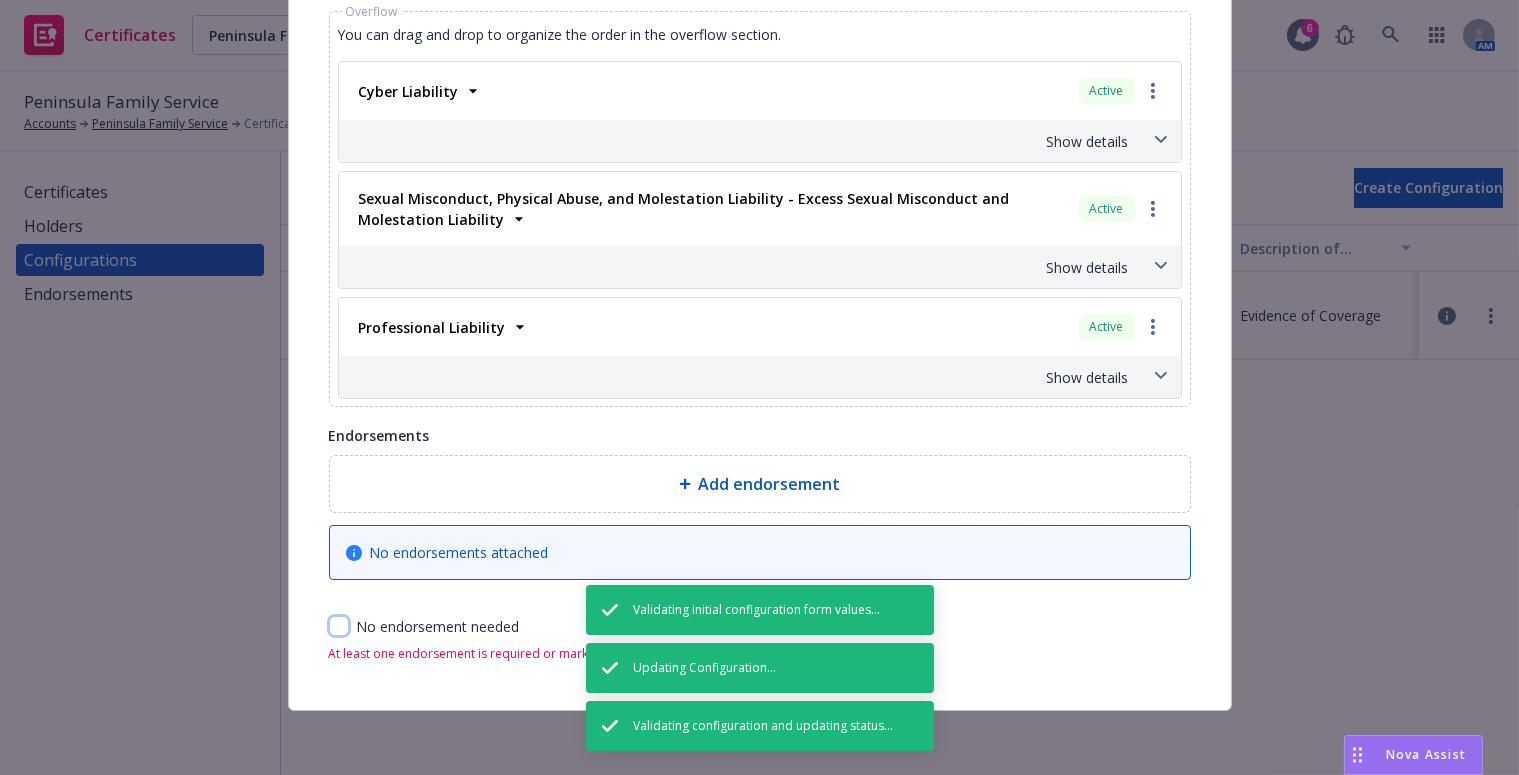 click at bounding box center (339, 626) 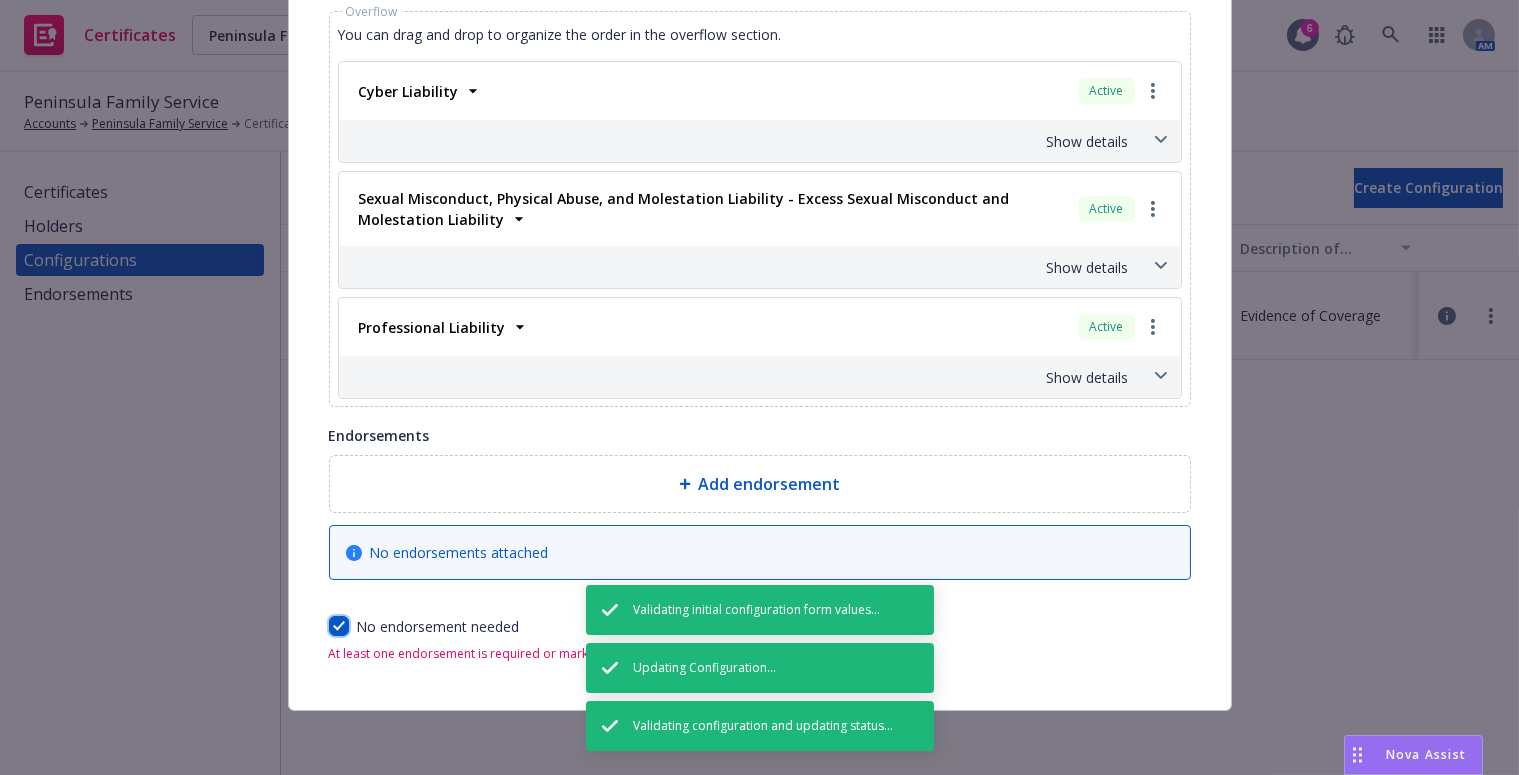 checkbox on "true" 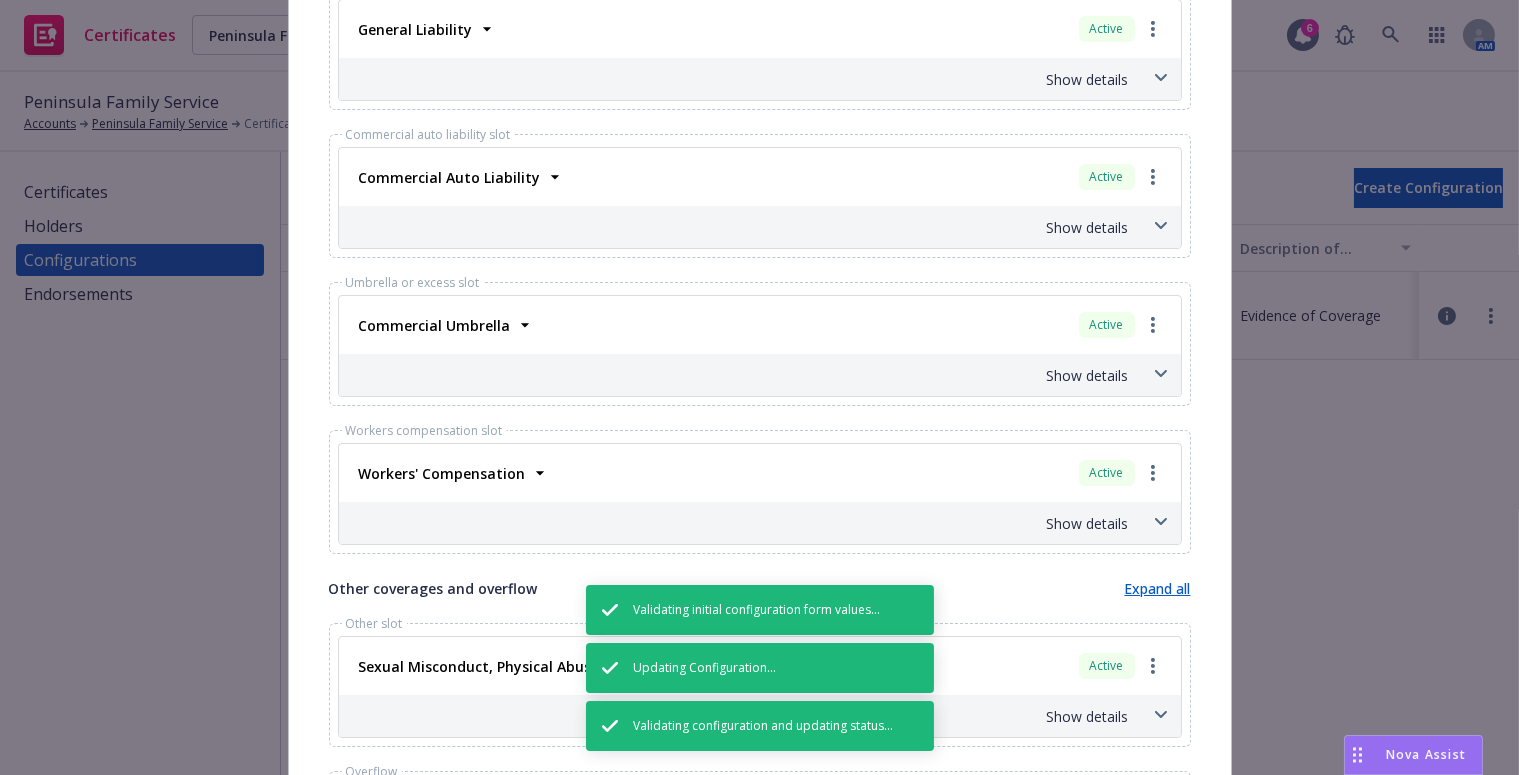scroll, scrollTop: 0, scrollLeft: 0, axis: both 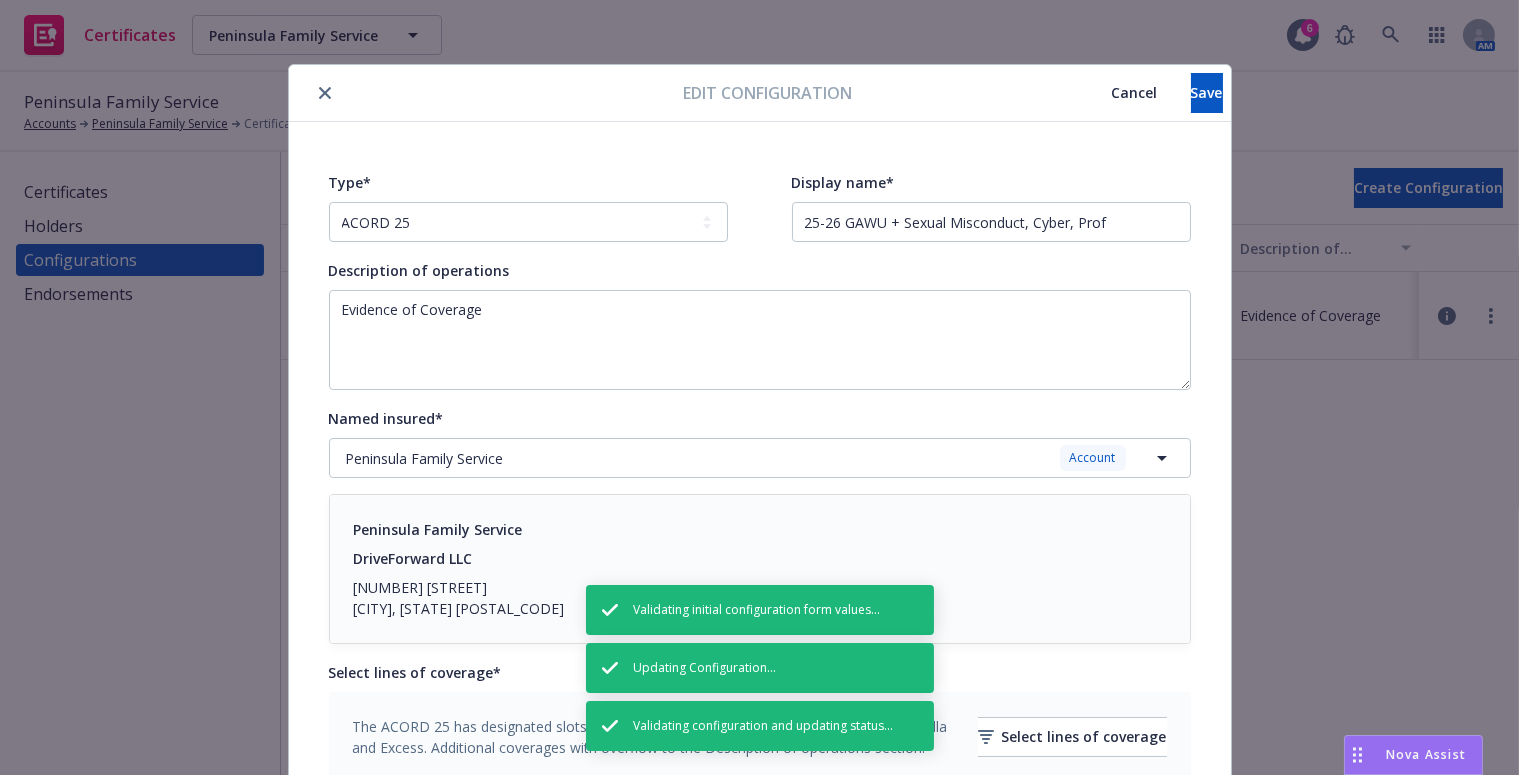 drag, startPoint x: 738, startPoint y: 460, endPoint x: 979, endPoint y: 33, distance: 490.31622 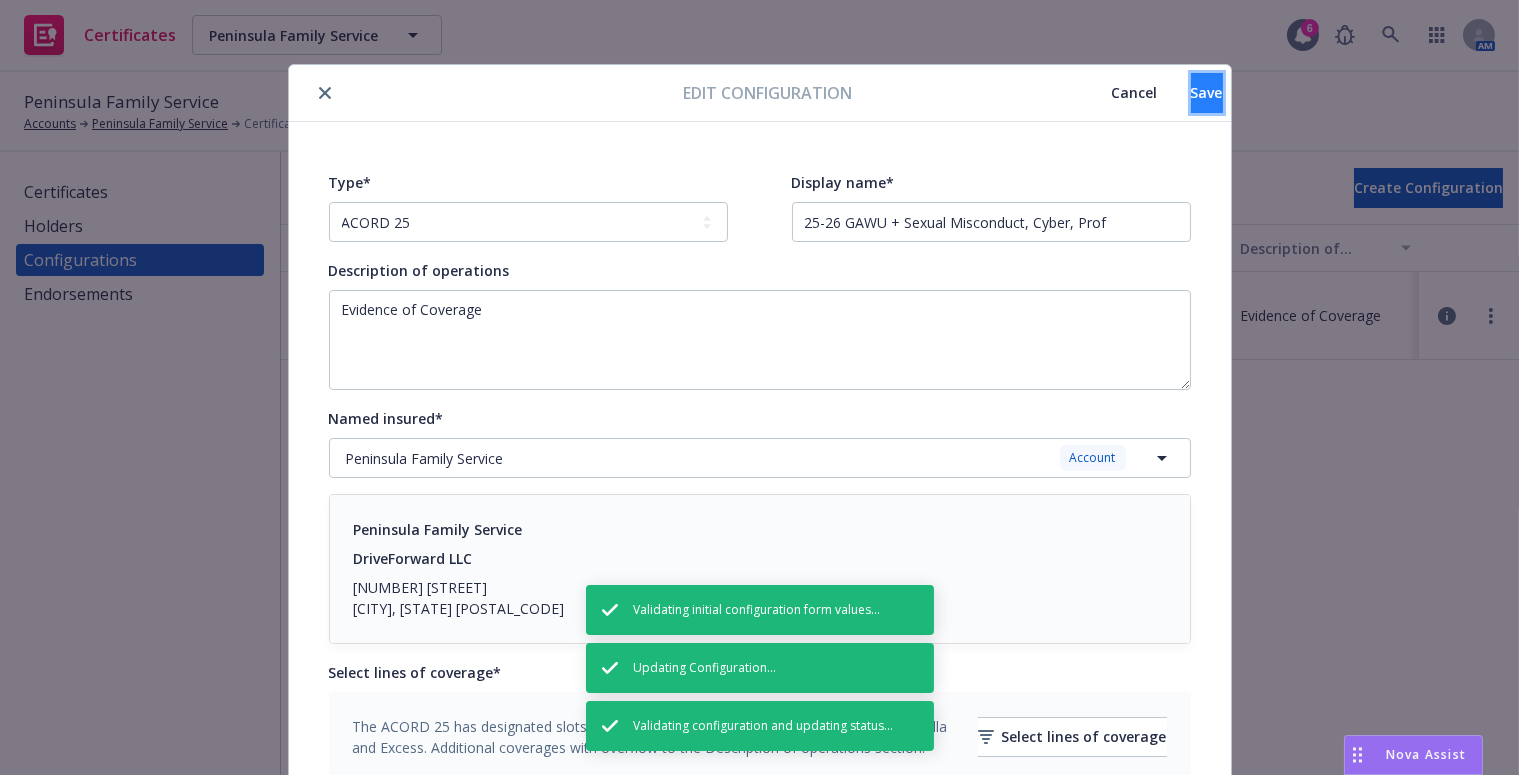 click on "Save" at bounding box center [1207, 93] 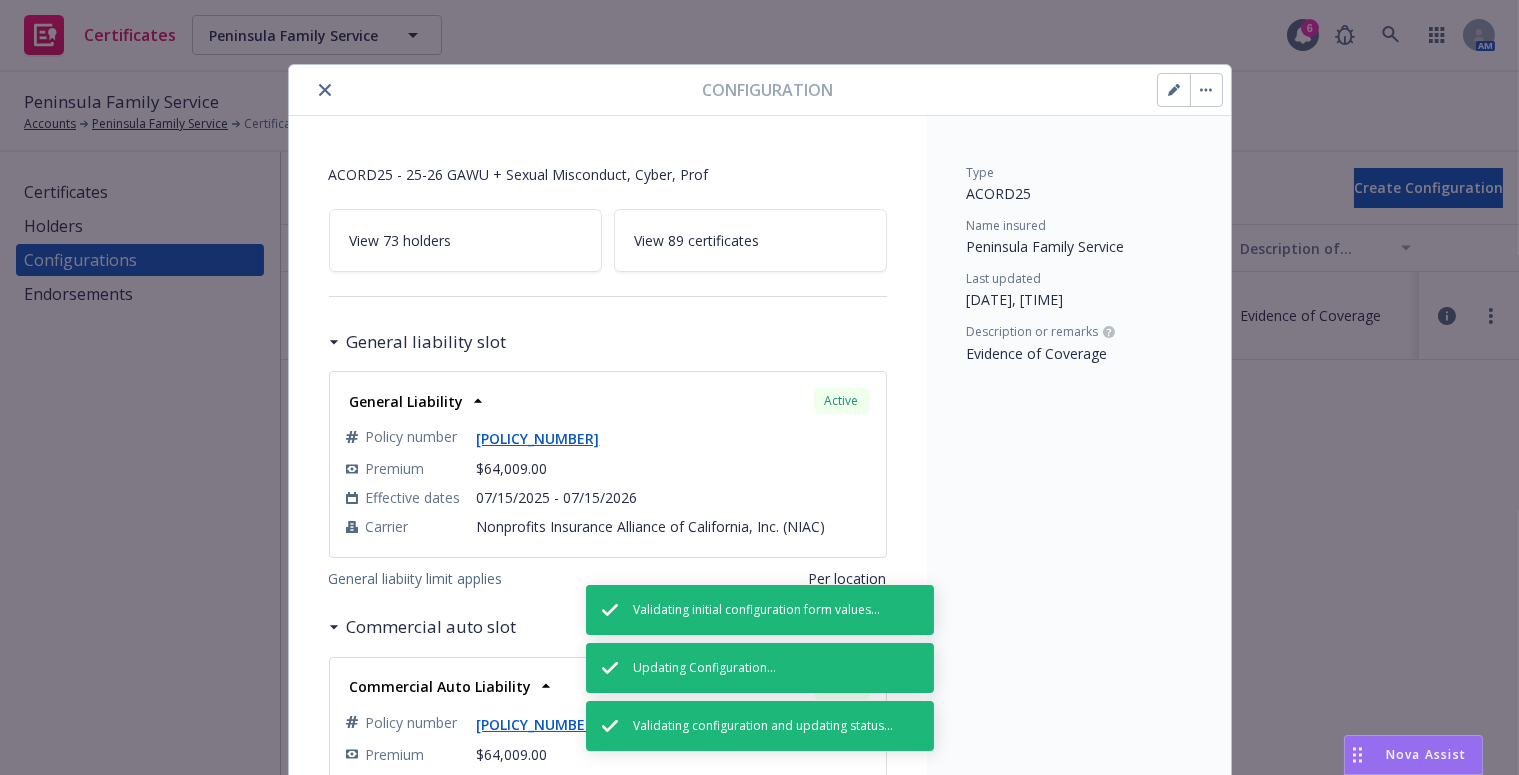 click 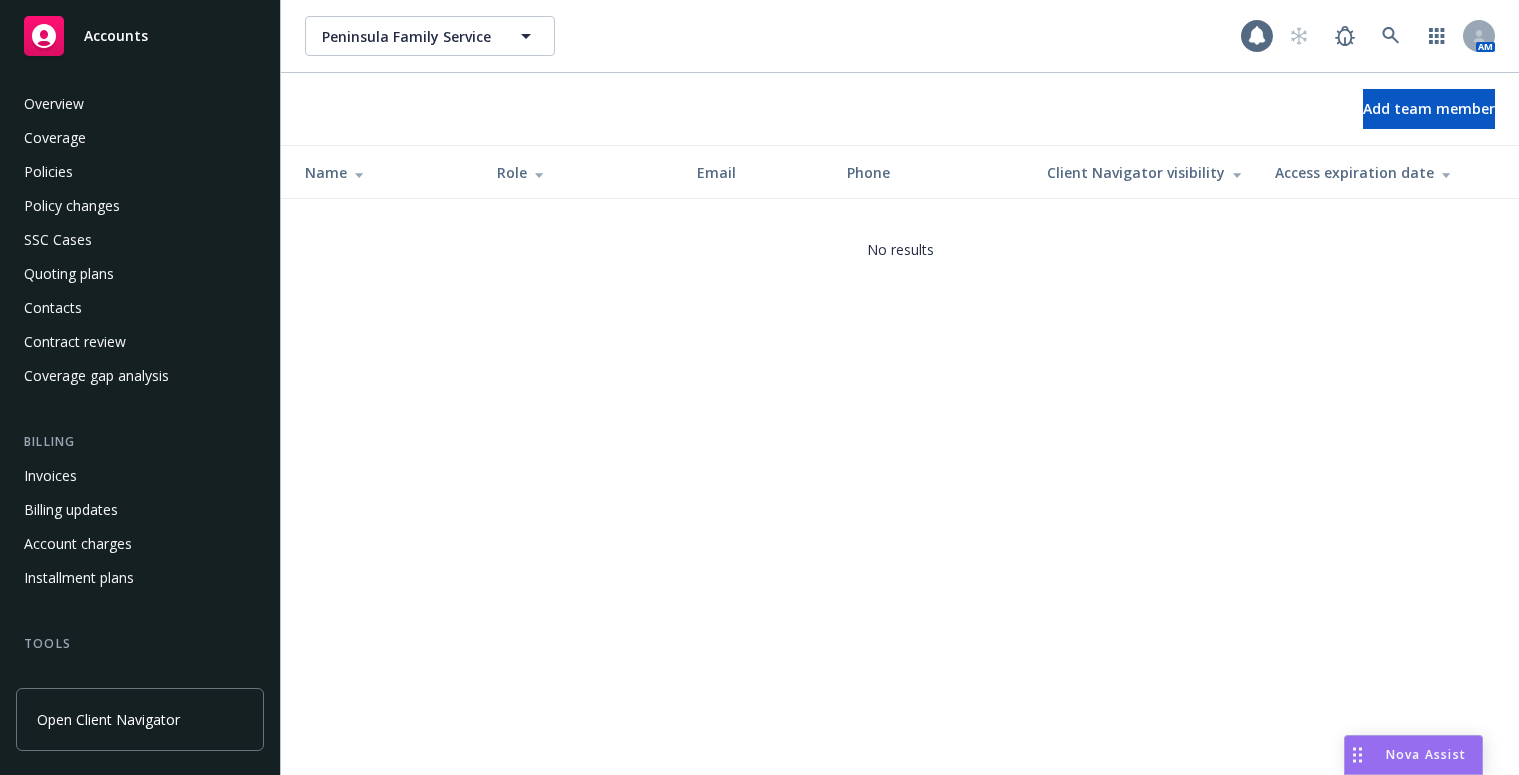 scroll, scrollTop: 0, scrollLeft: 0, axis: both 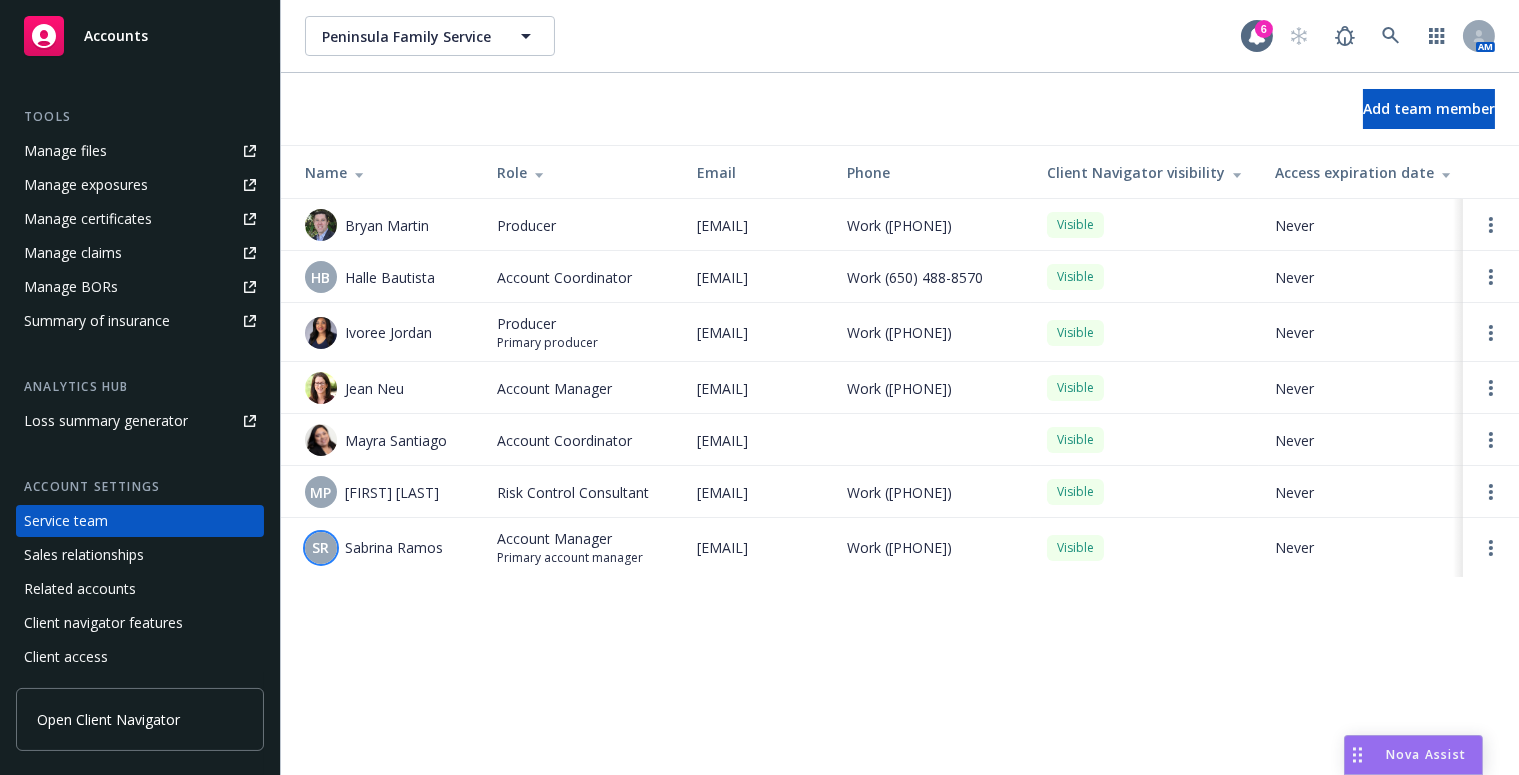 click on "SR" at bounding box center (321, 547) 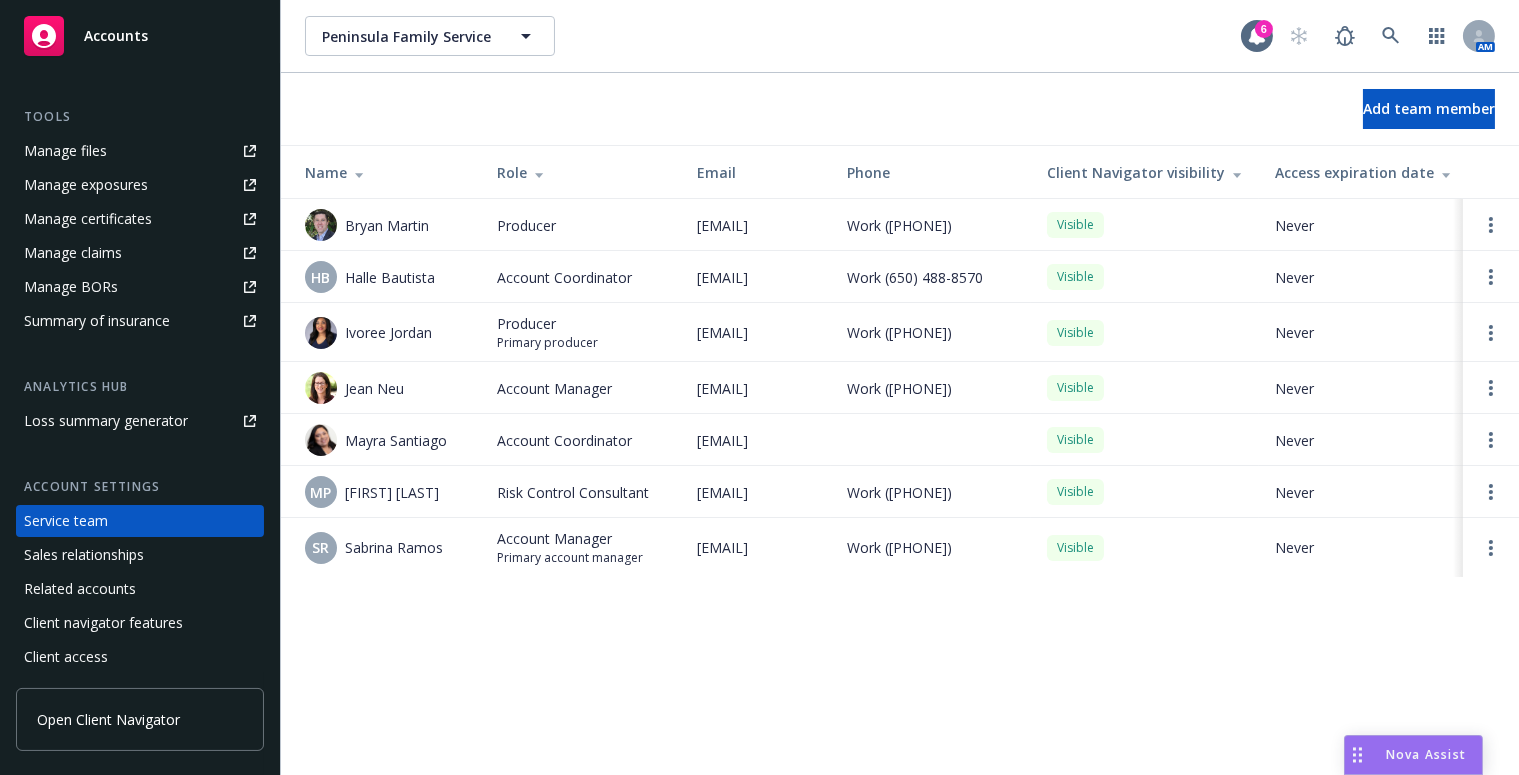 click on "MP Monique  Preston" at bounding box center [381, 492] 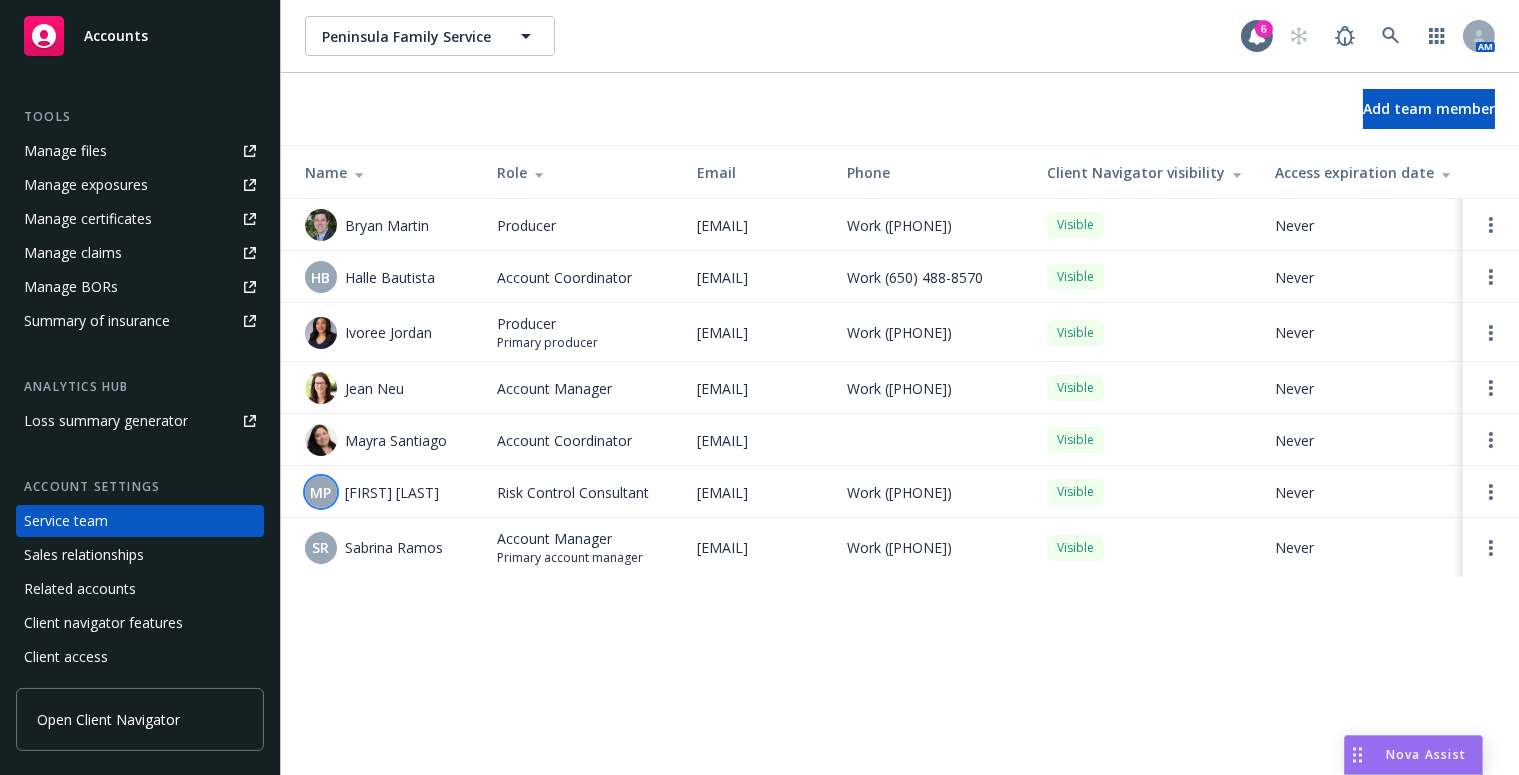 click on "MP" at bounding box center [321, 492] 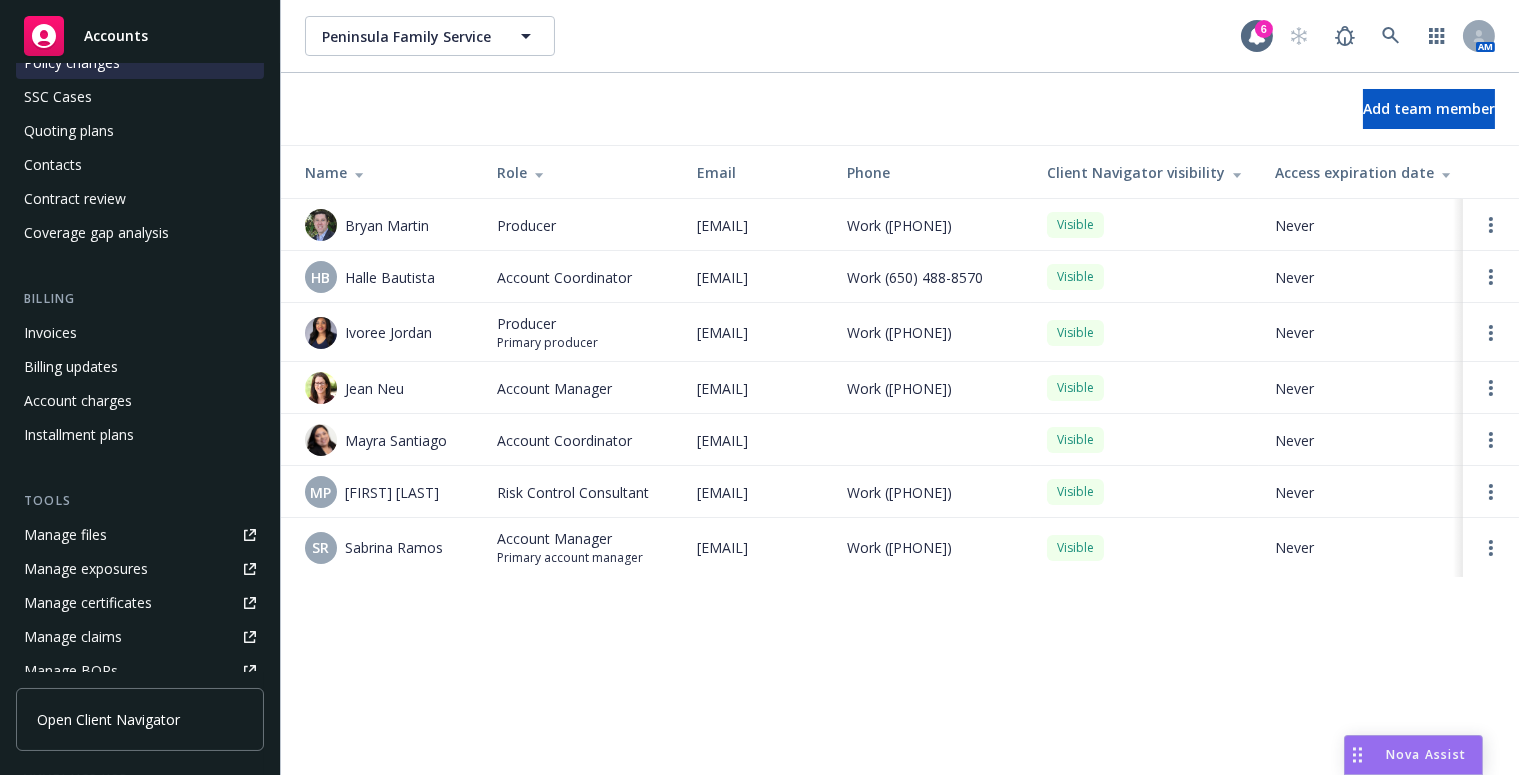 scroll, scrollTop: 0, scrollLeft: 0, axis: both 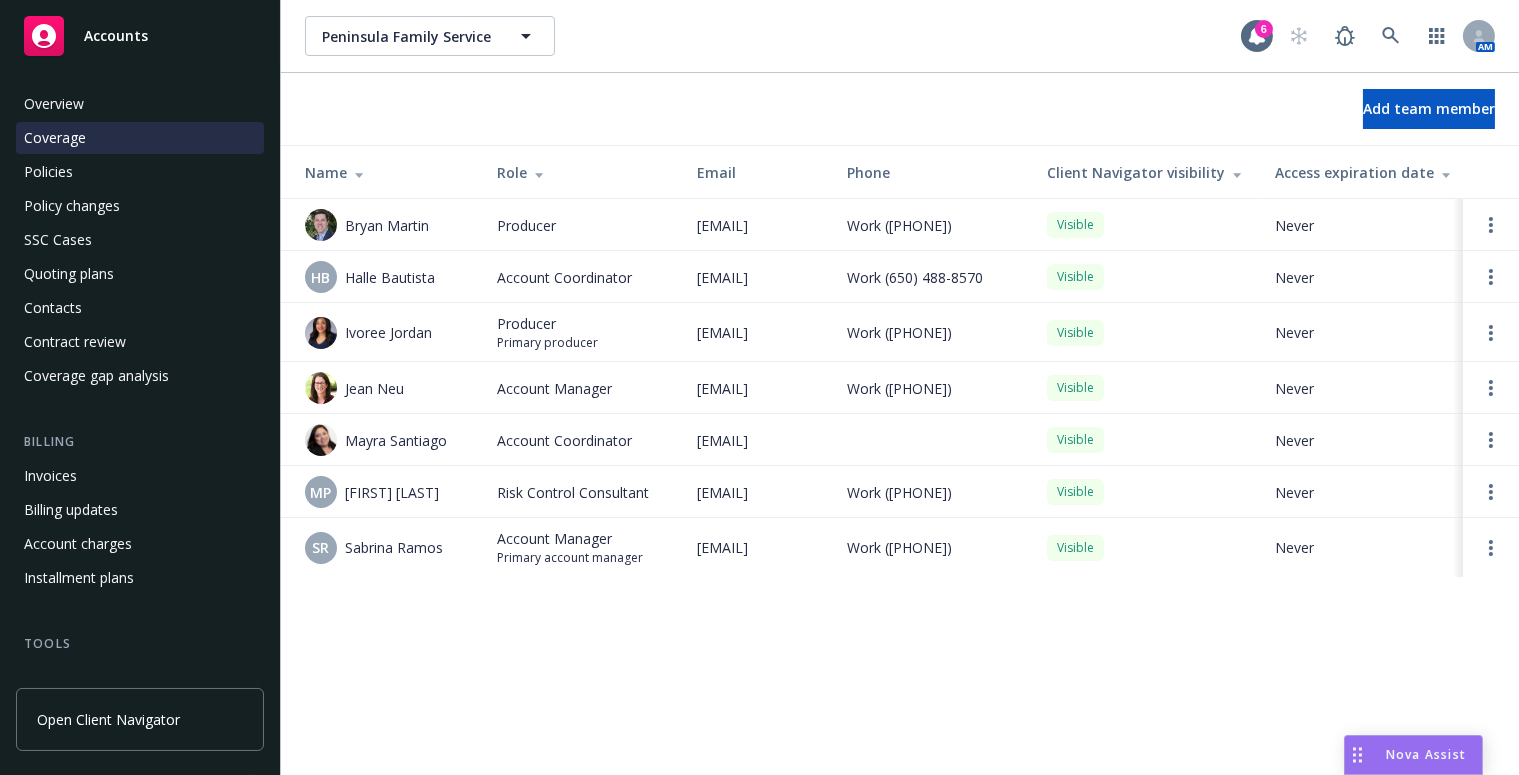 click on "Coverage" at bounding box center (140, 138) 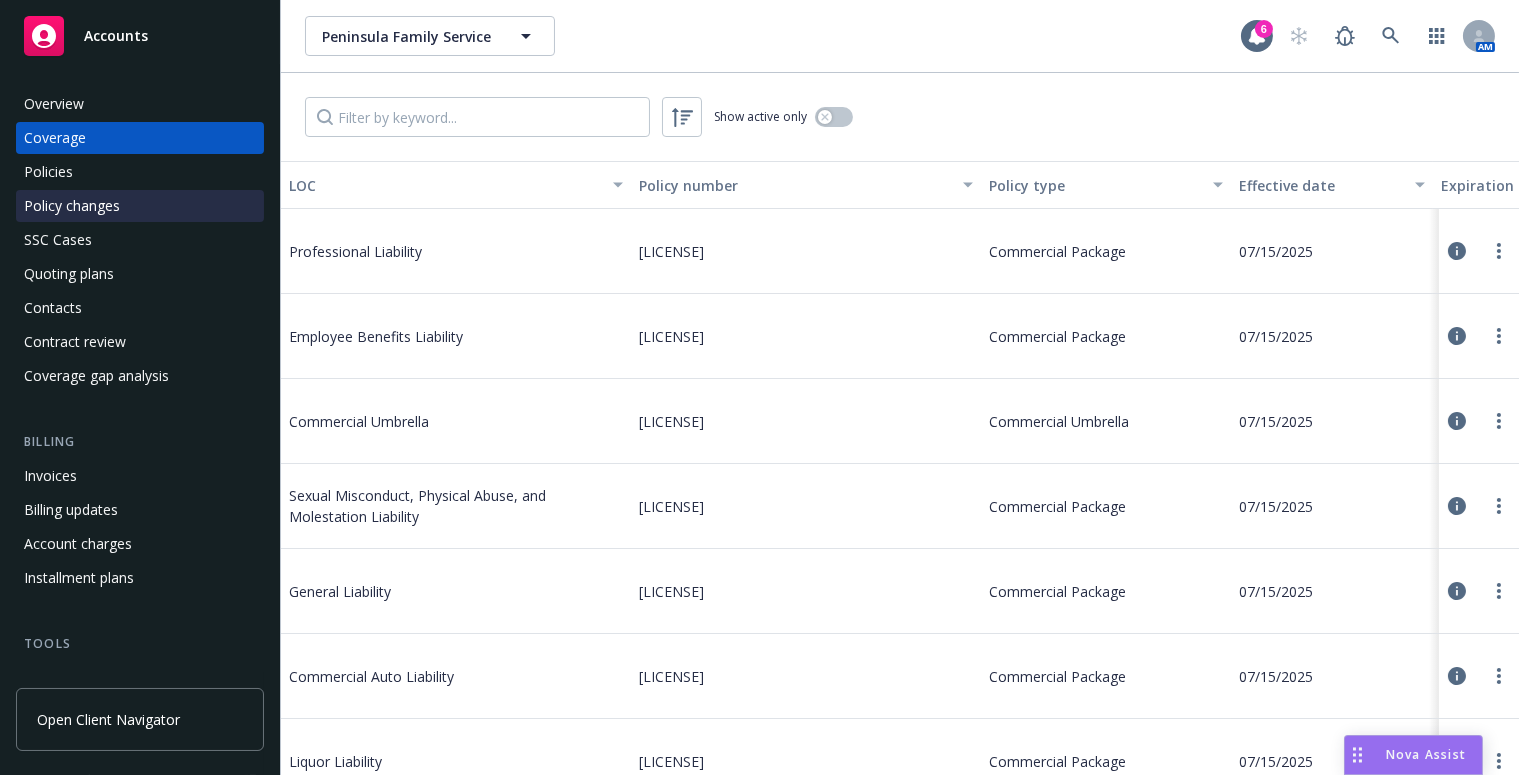 click on "Policy changes" at bounding box center [72, 206] 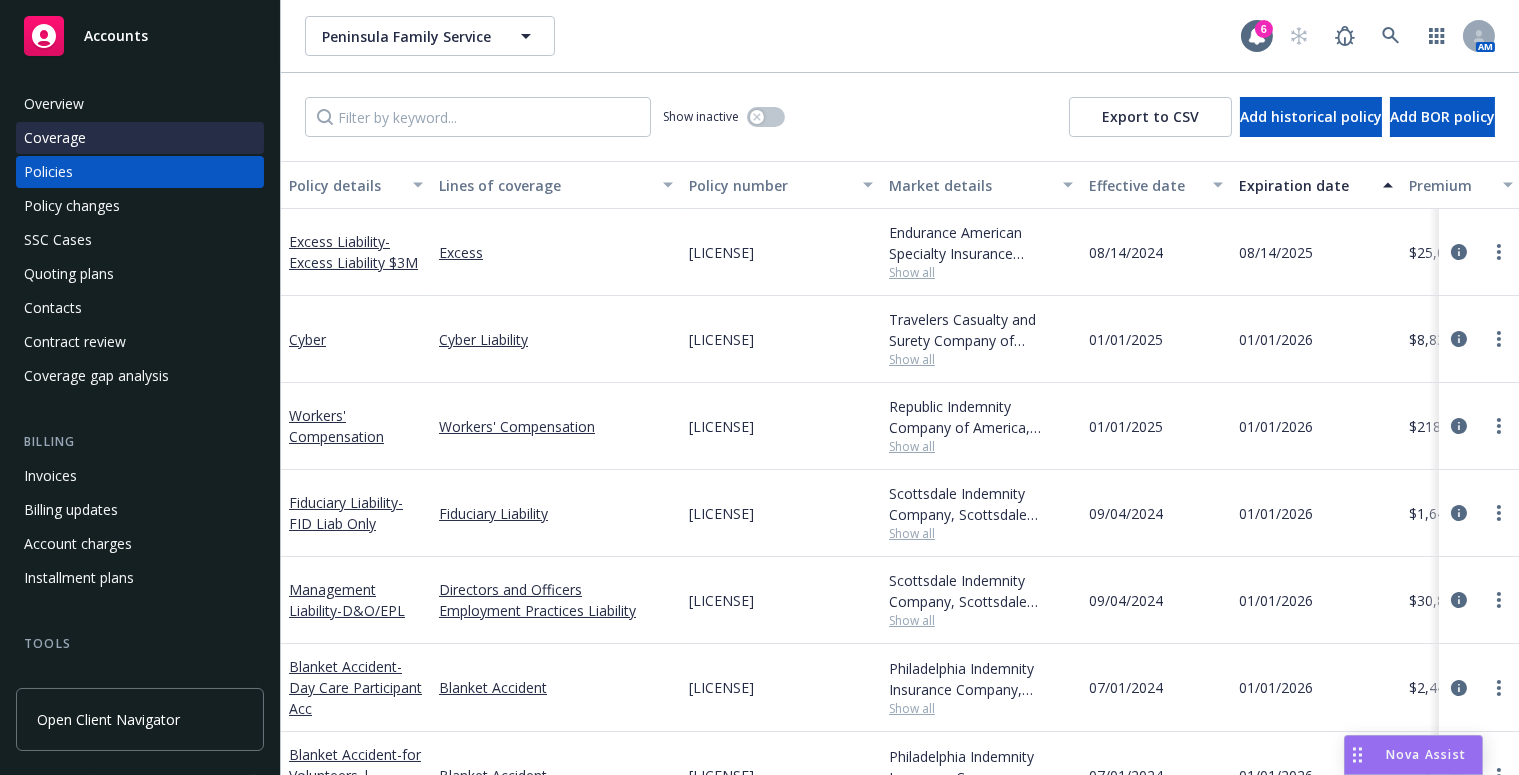 click on "Coverage" at bounding box center (140, 138) 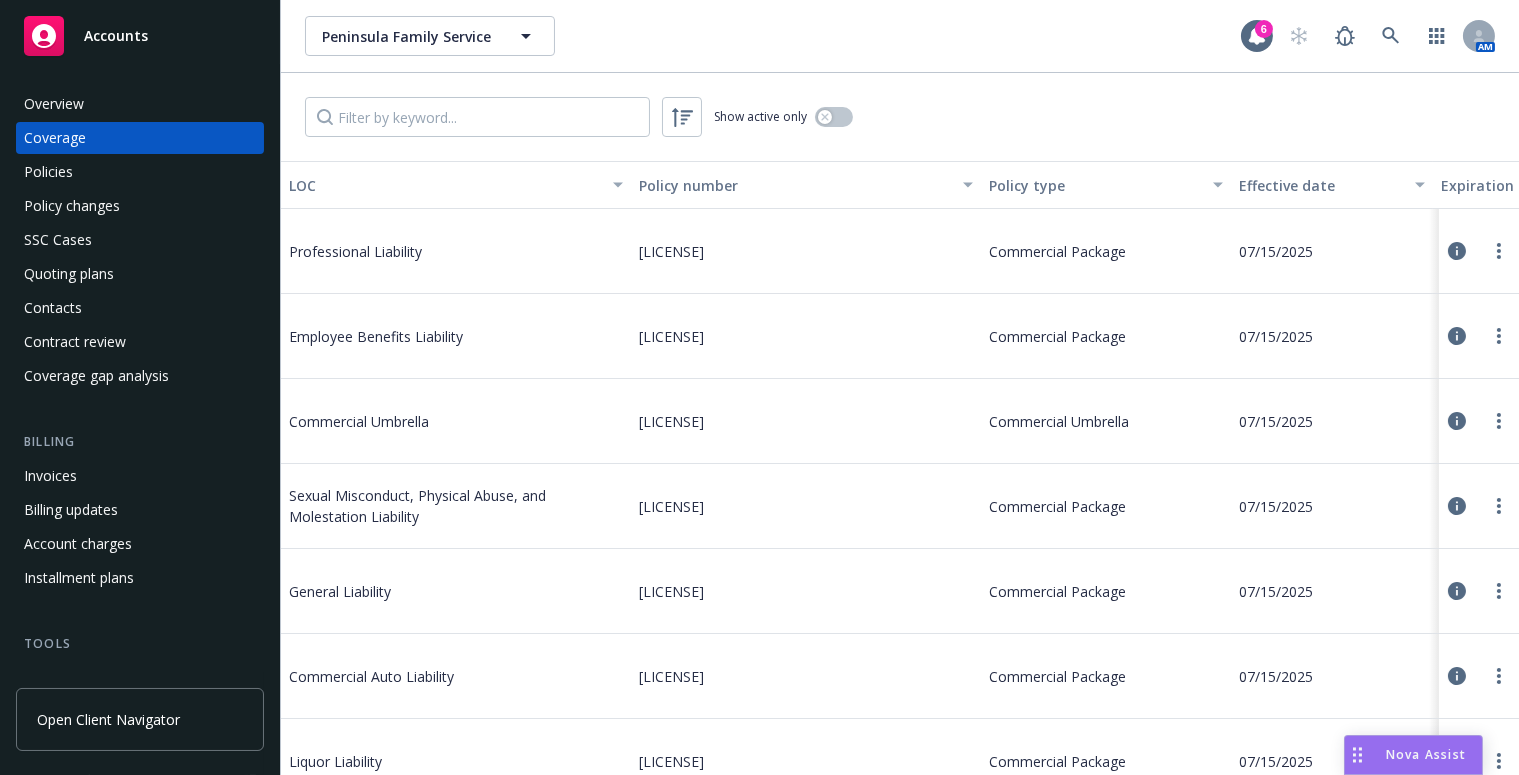 click on "Overview Coverage Policies Policy changes SSC Cases Quoting plans Contacts Contract review Coverage gap analysis Billing Invoices Billing updates Account charges Installment plans Tools Manage files Manage exposures Manage certificates Manage claims Manage BORs Summary of insurance Analytics hub Loss summary generator Account settings Service team Sales relationships Related accounts Client navigator features Client access Open Client Navigator" at bounding box center [140, 419] 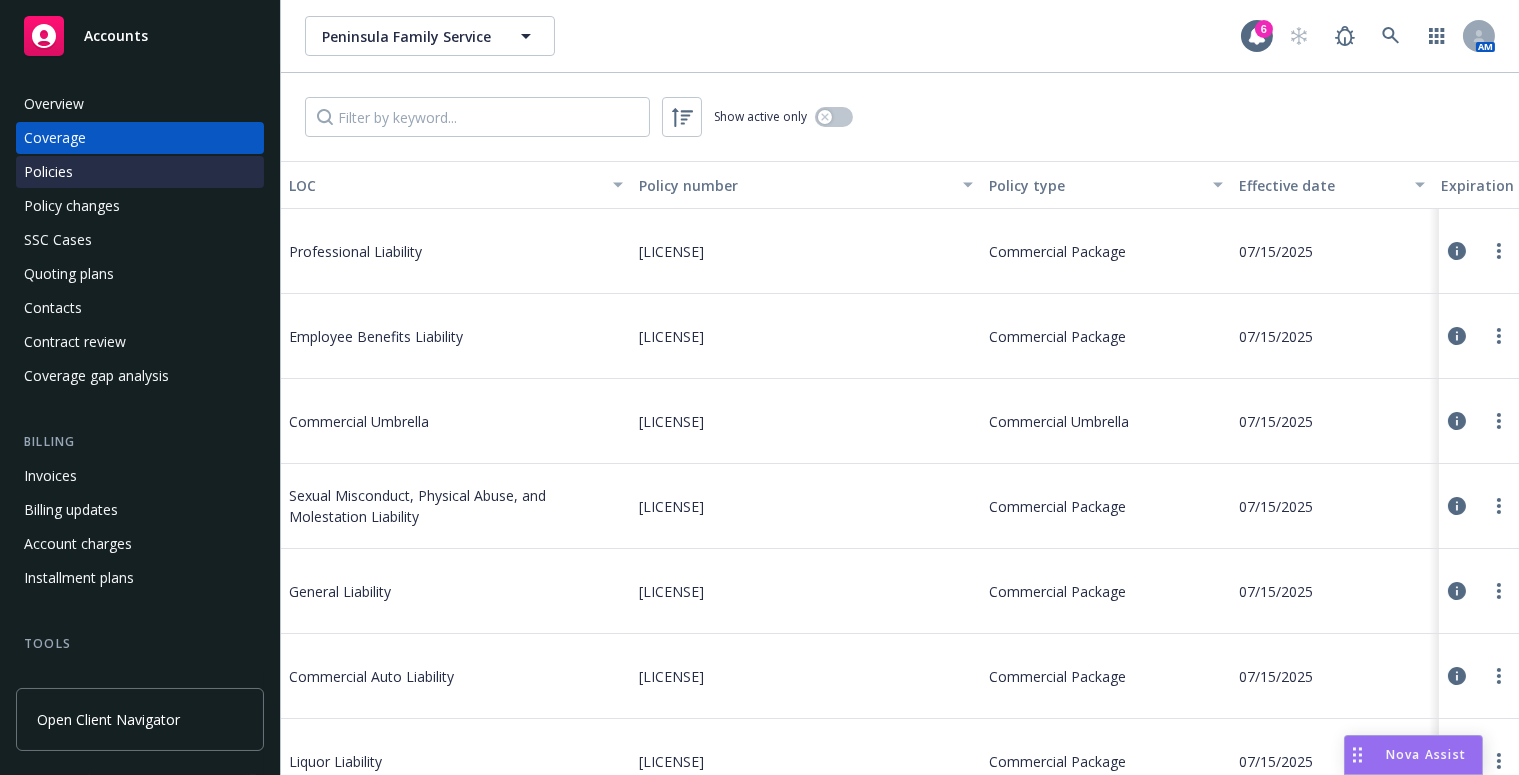 click on "Policies" at bounding box center [140, 172] 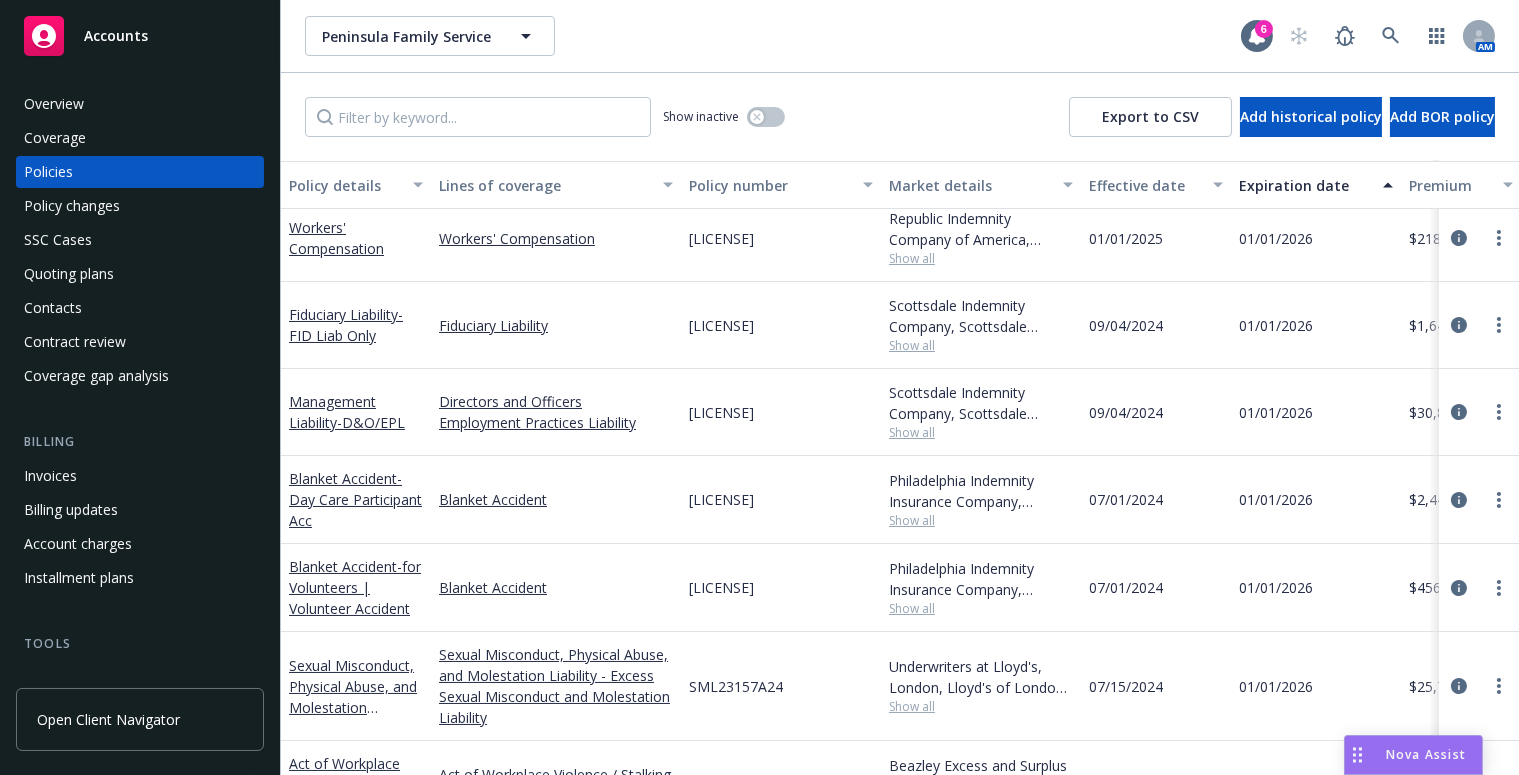 scroll, scrollTop: 363, scrollLeft: 0, axis: vertical 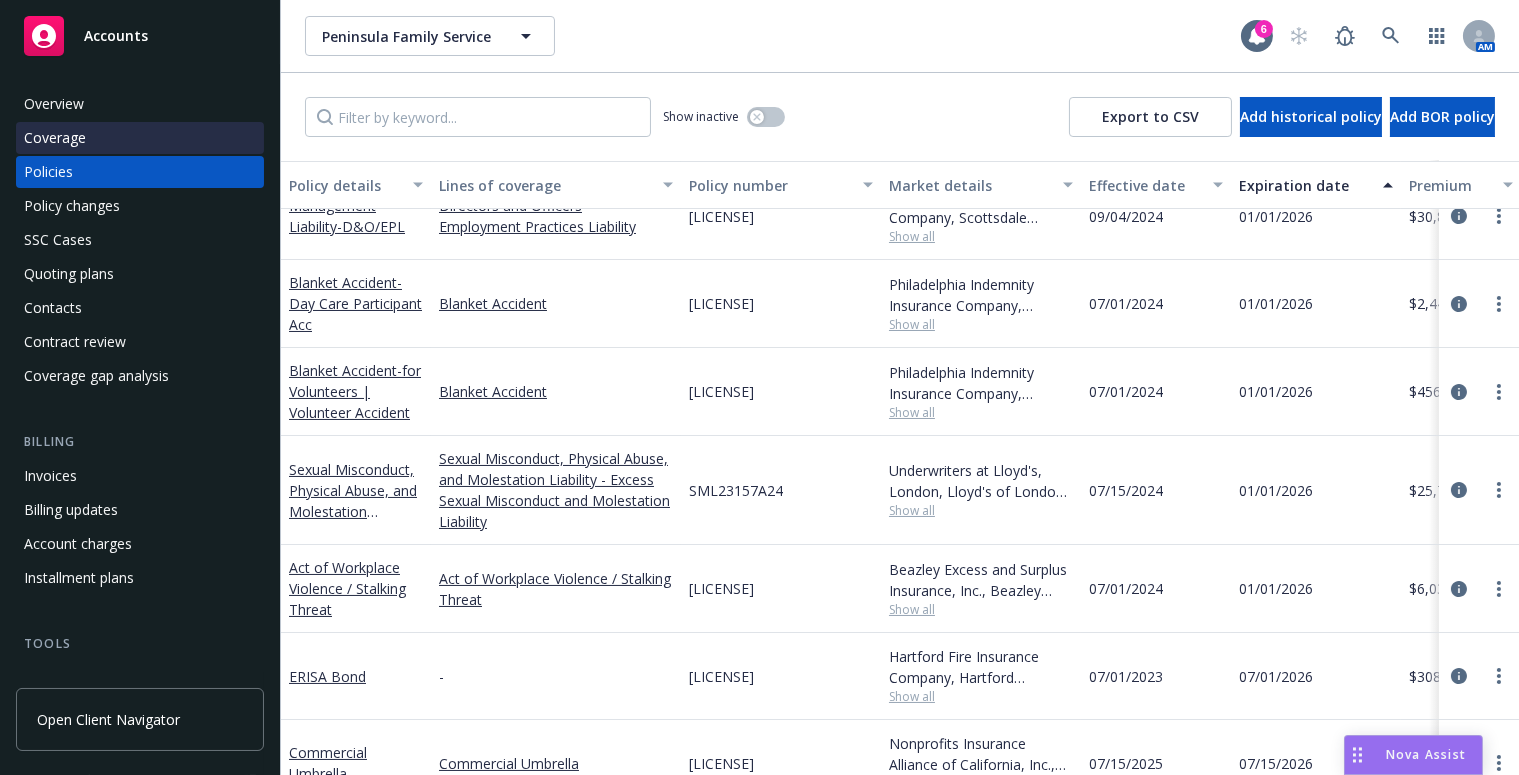 click on "Coverage" at bounding box center (140, 138) 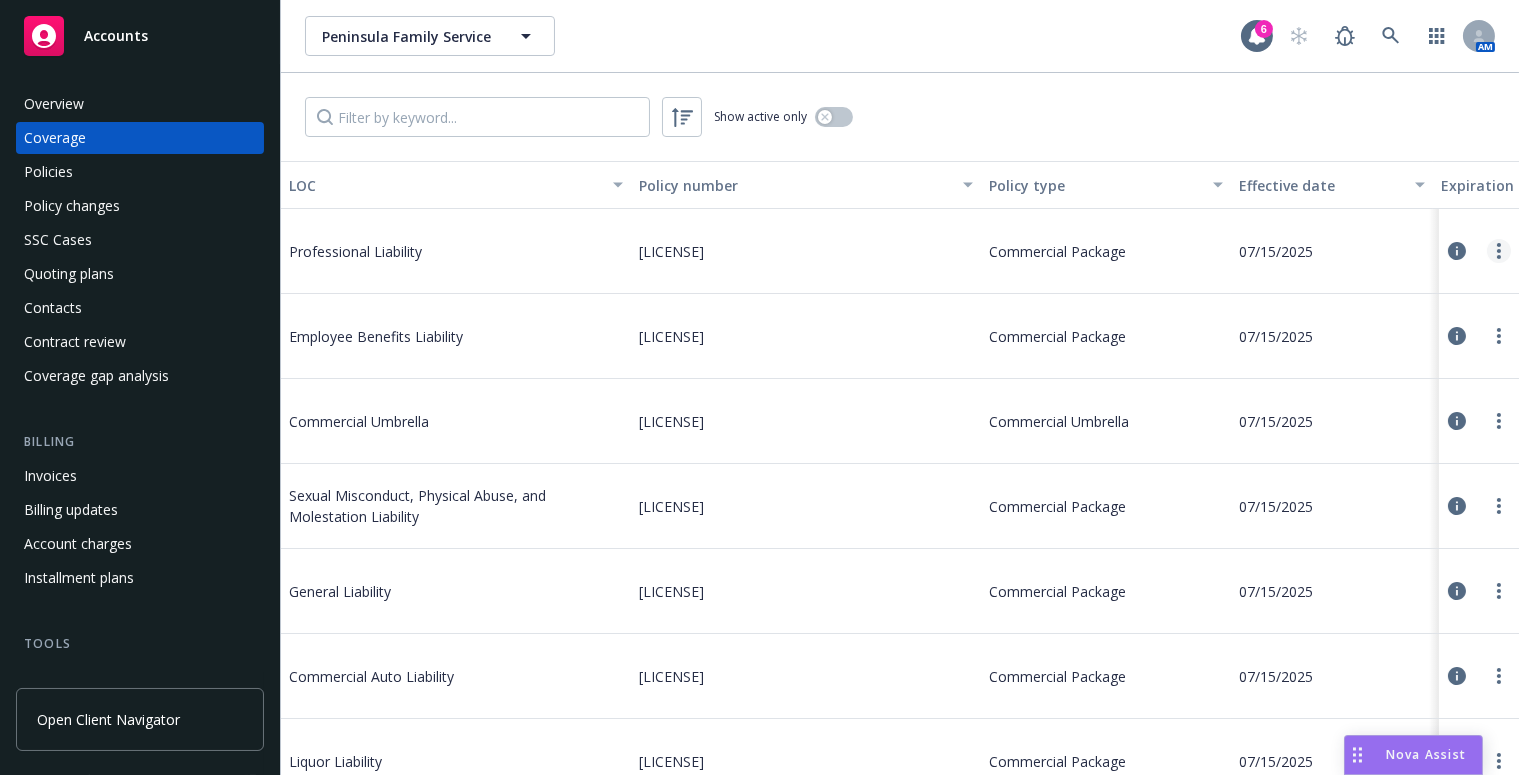 click 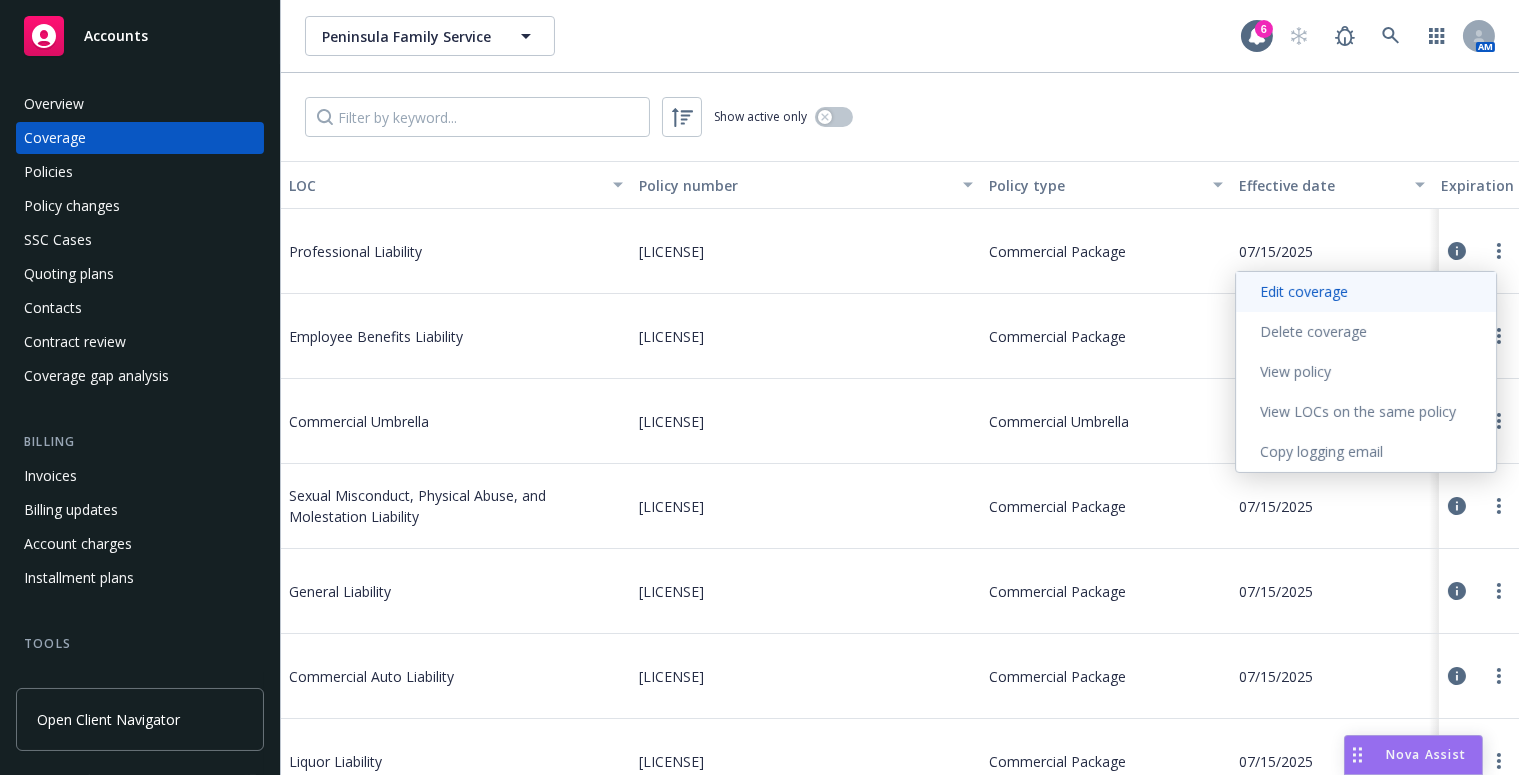 click on "Edit coverage" at bounding box center [1366, 292] 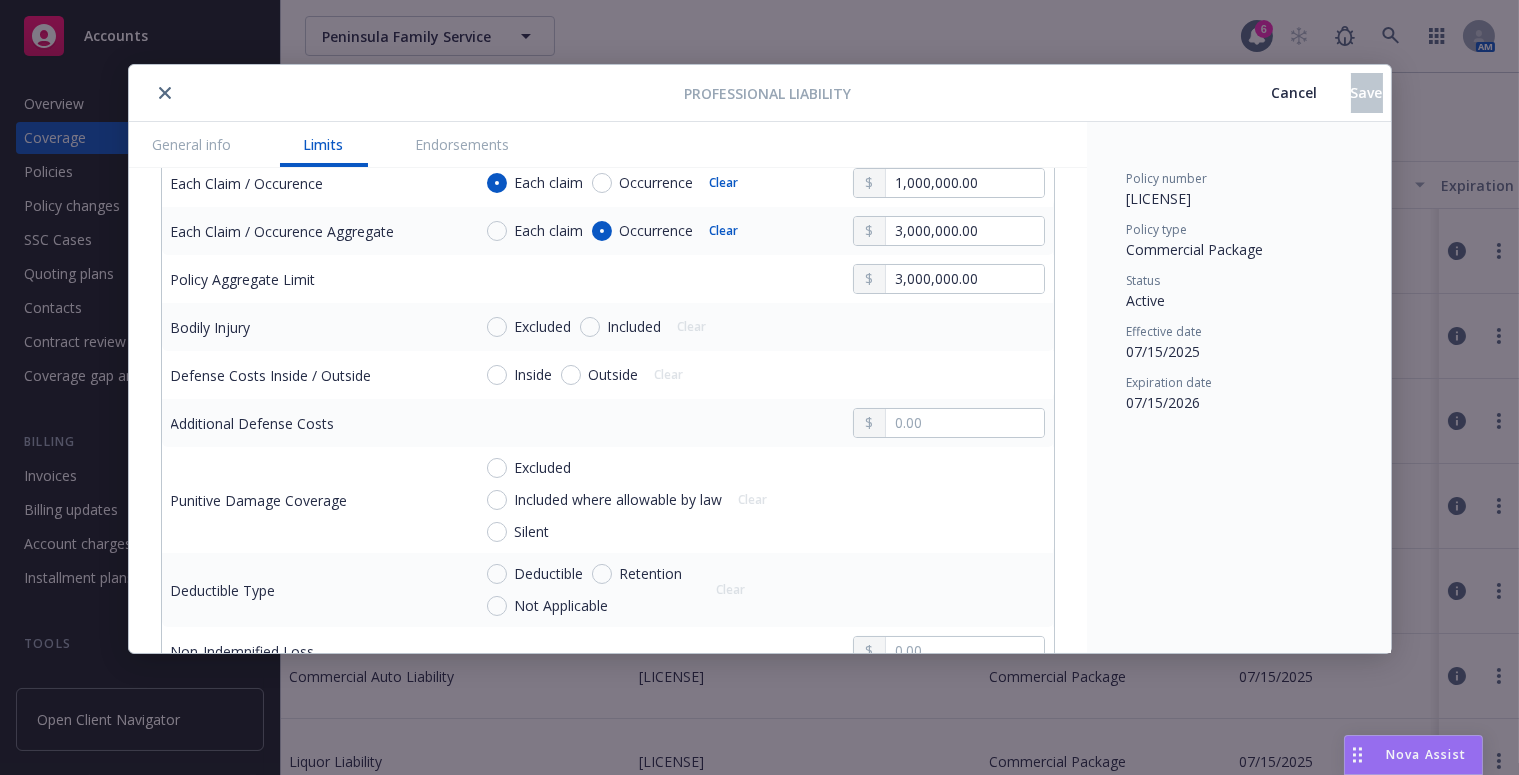 scroll, scrollTop: 727, scrollLeft: 0, axis: vertical 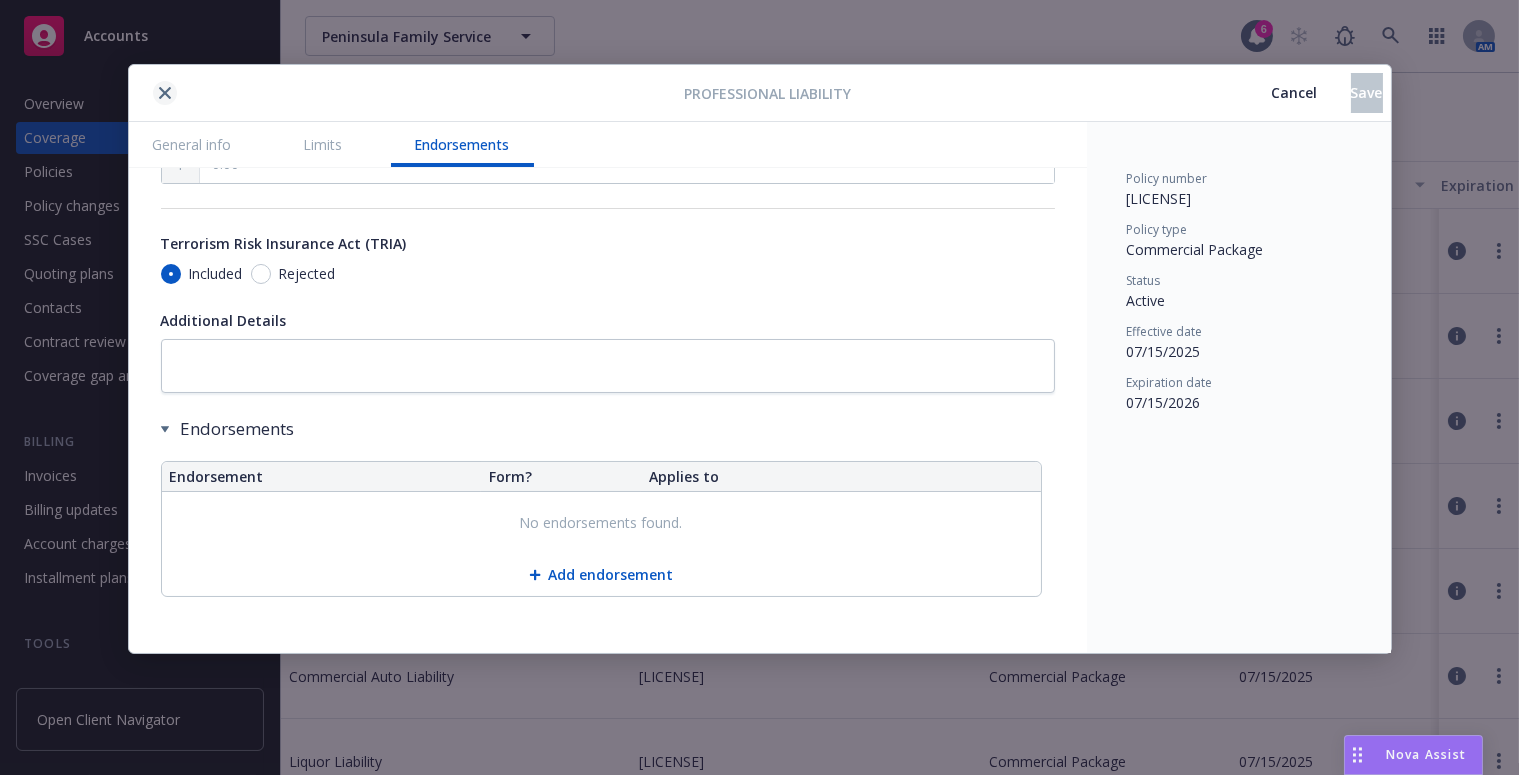 click 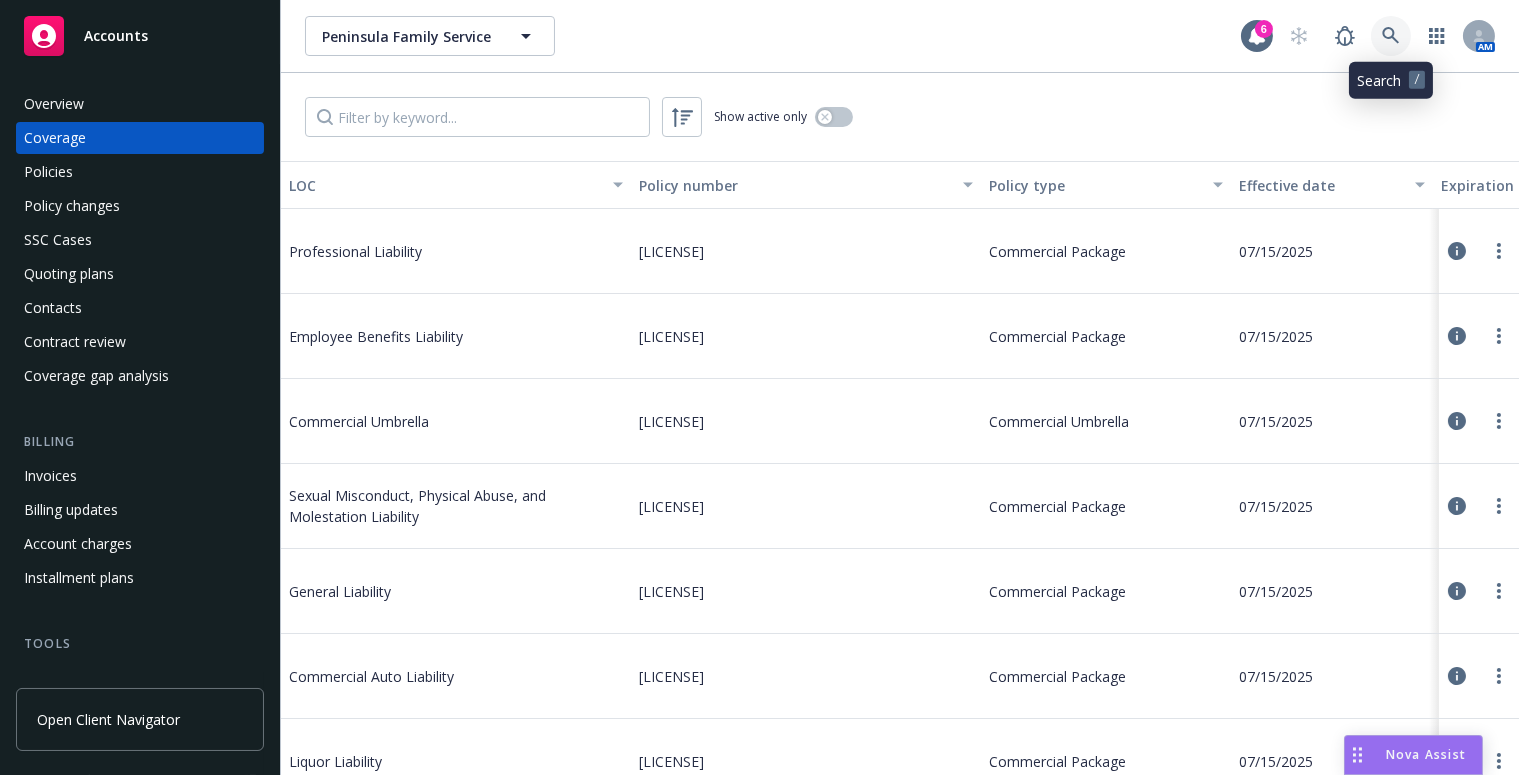 click at bounding box center (1391, 36) 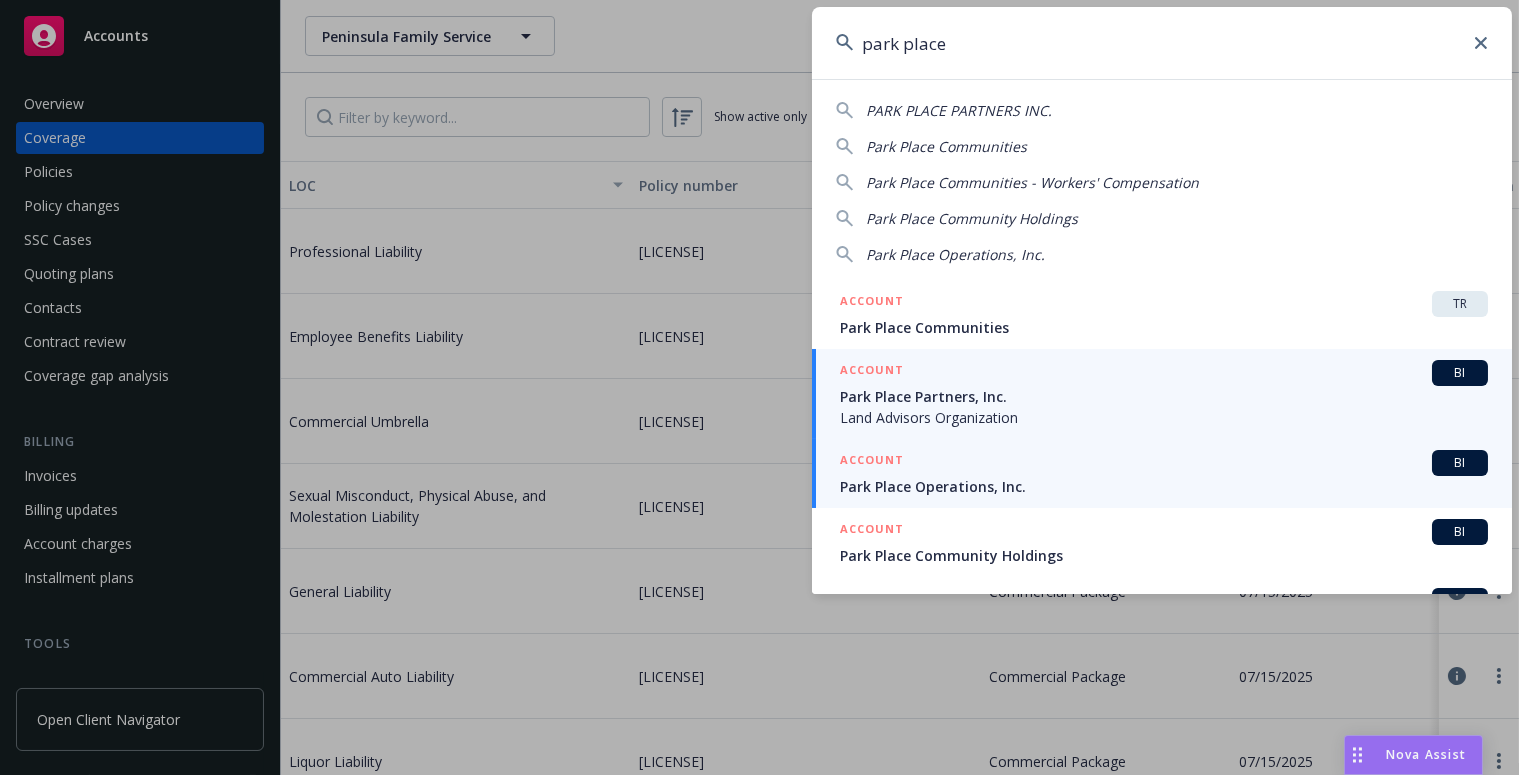 type on "park place" 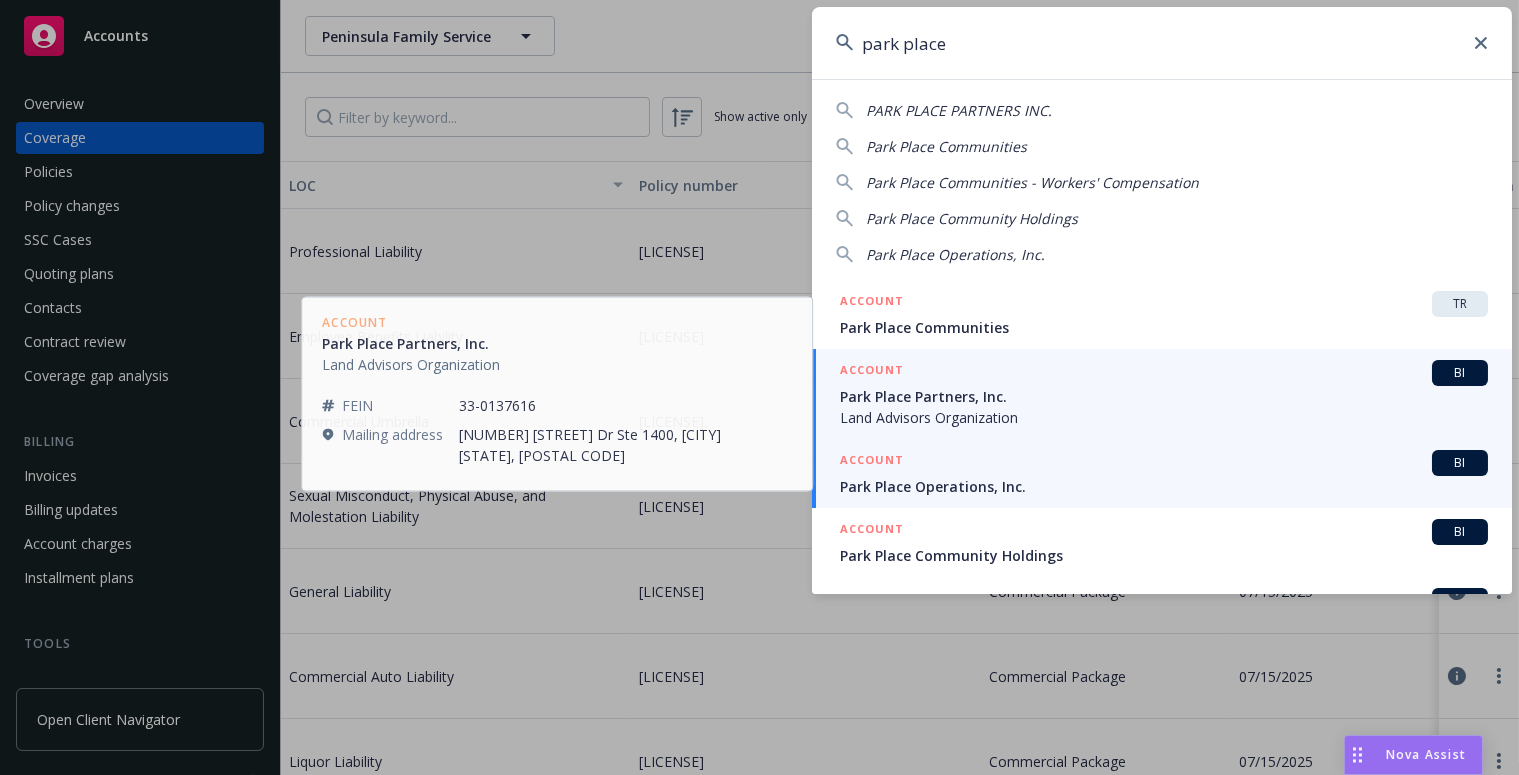 click on "Park Place Operations, Inc." at bounding box center (1164, 486) 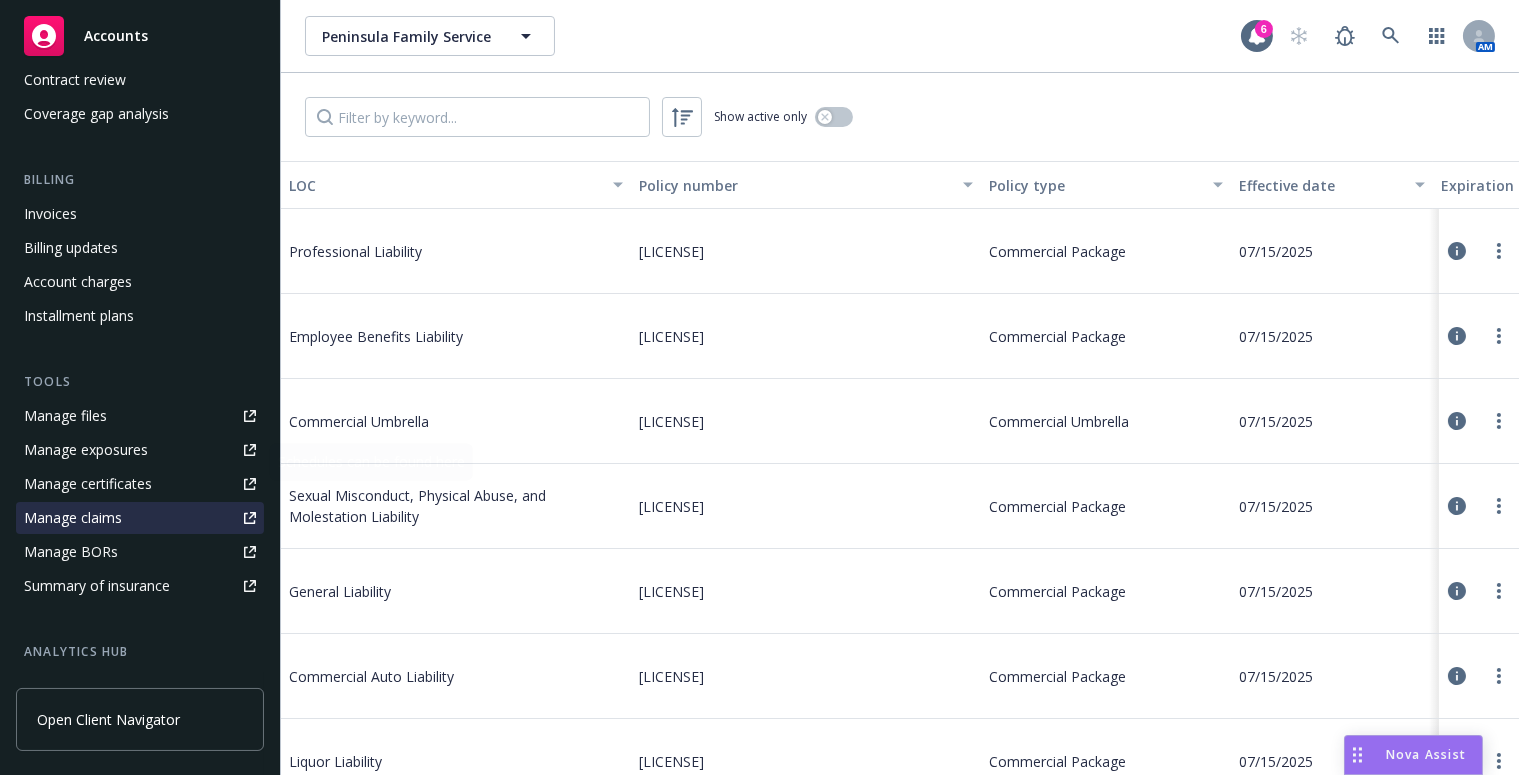 scroll, scrollTop: 0, scrollLeft: 0, axis: both 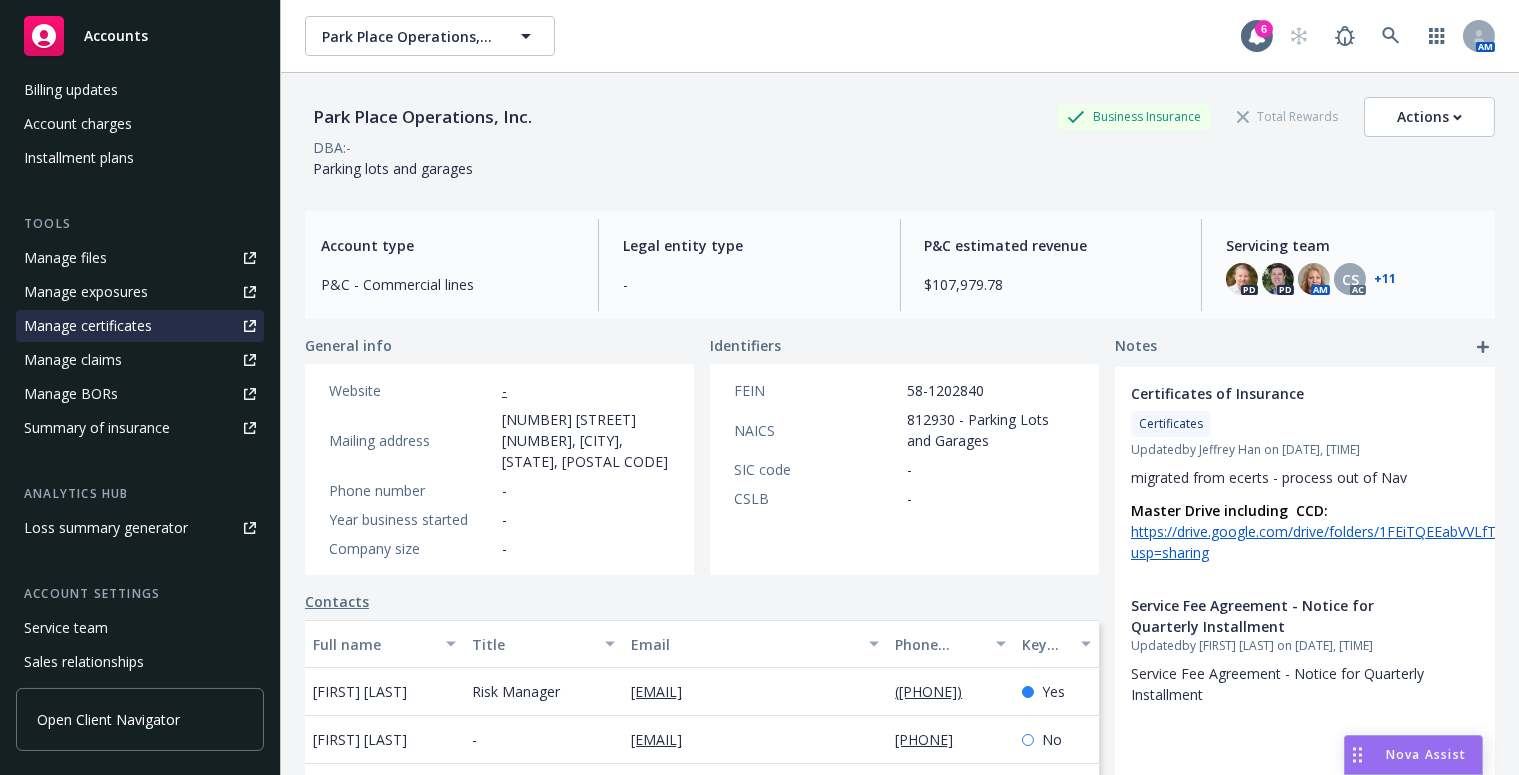 click on "Manage certificates" at bounding box center [140, 326] 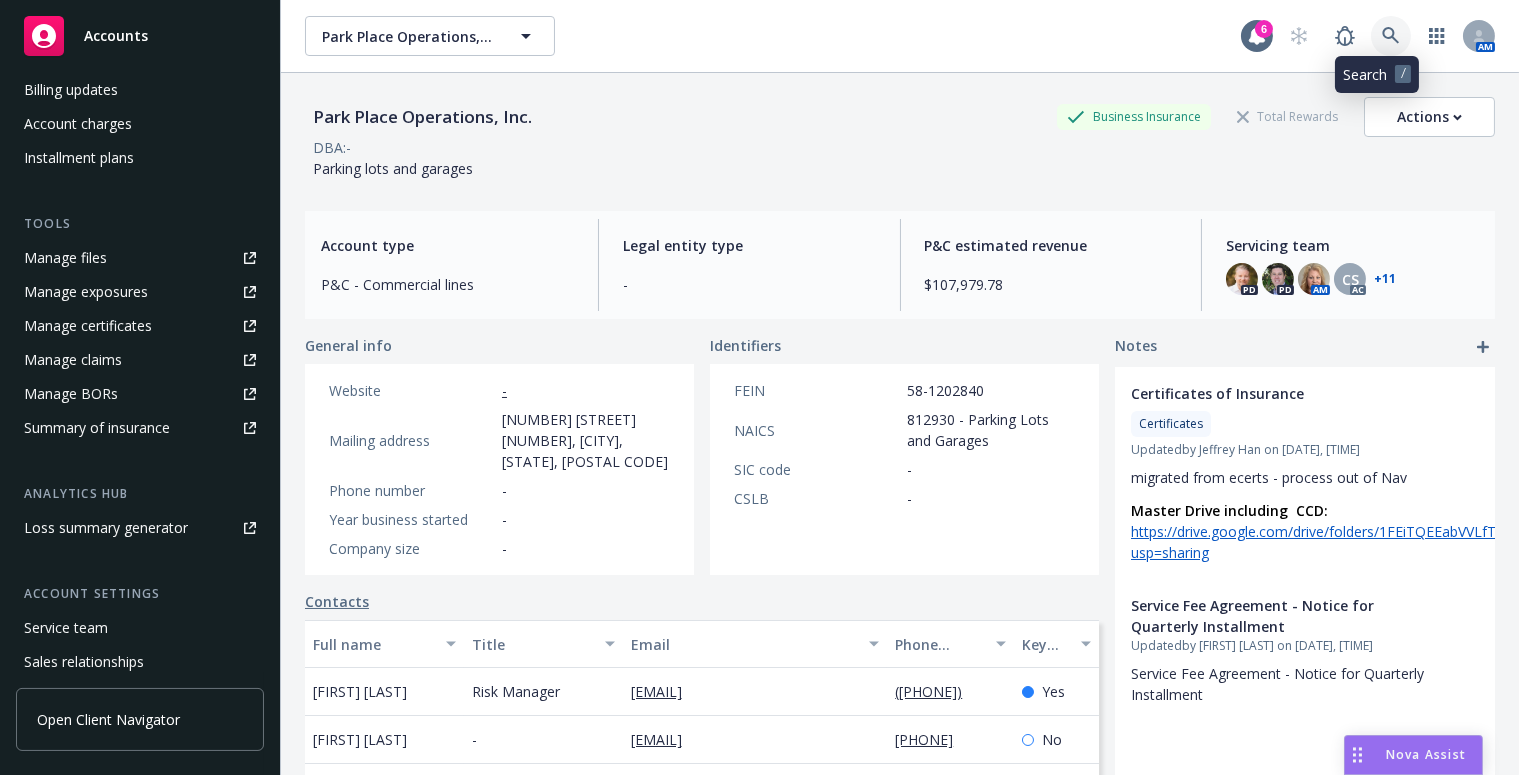 click 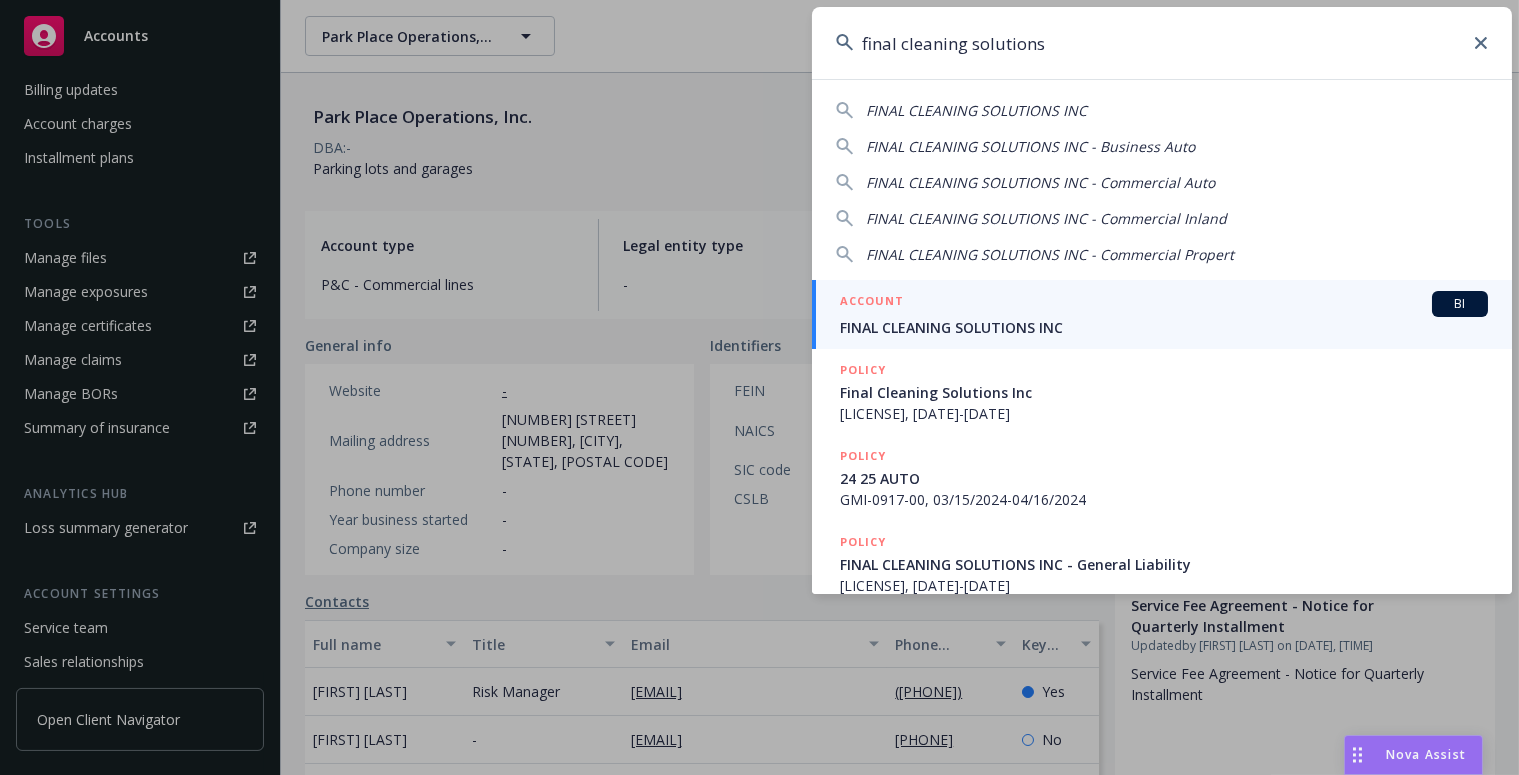 type on "final cleaning solutions" 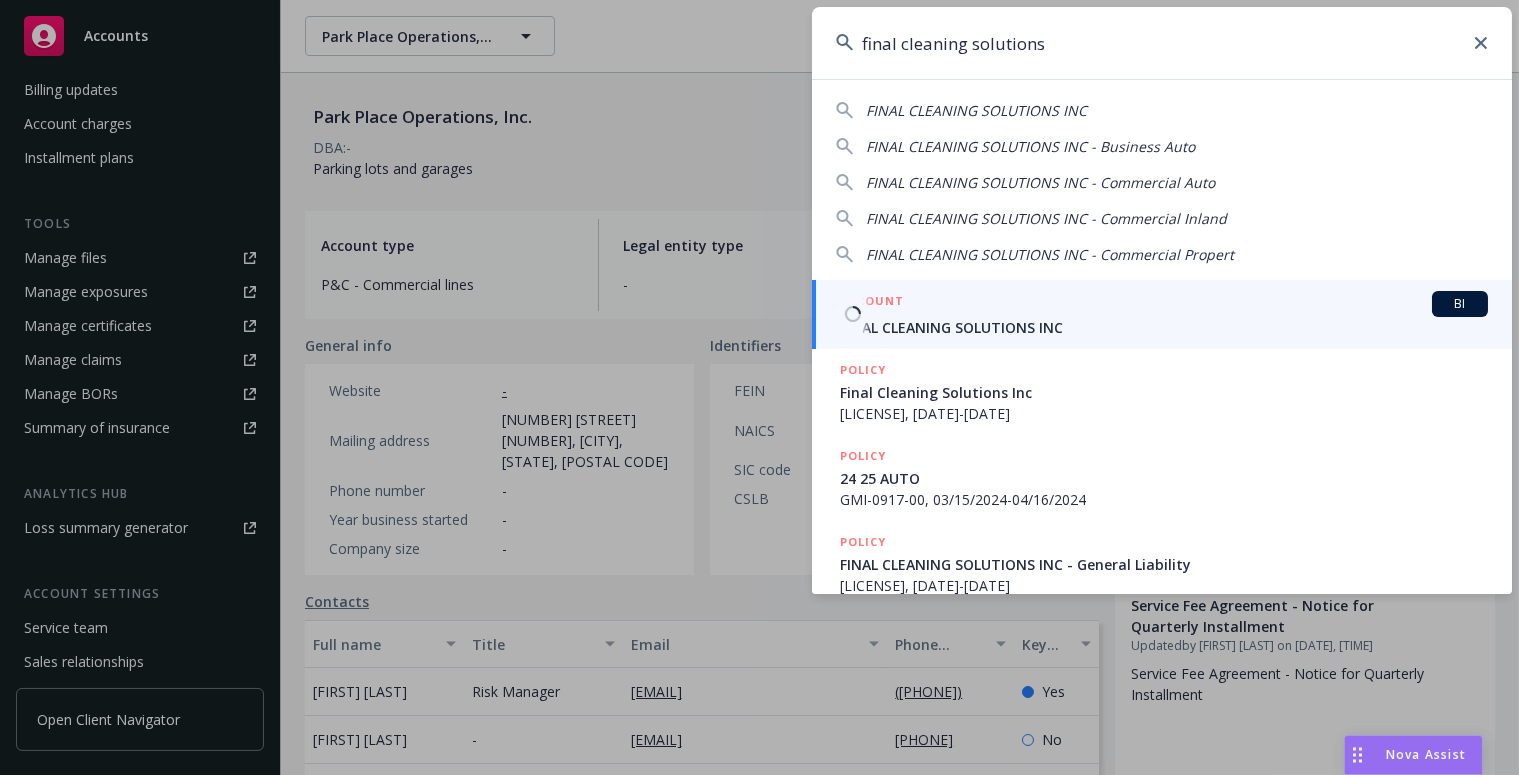 click on "ACCOUNT BI" at bounding box center (1164, 304) 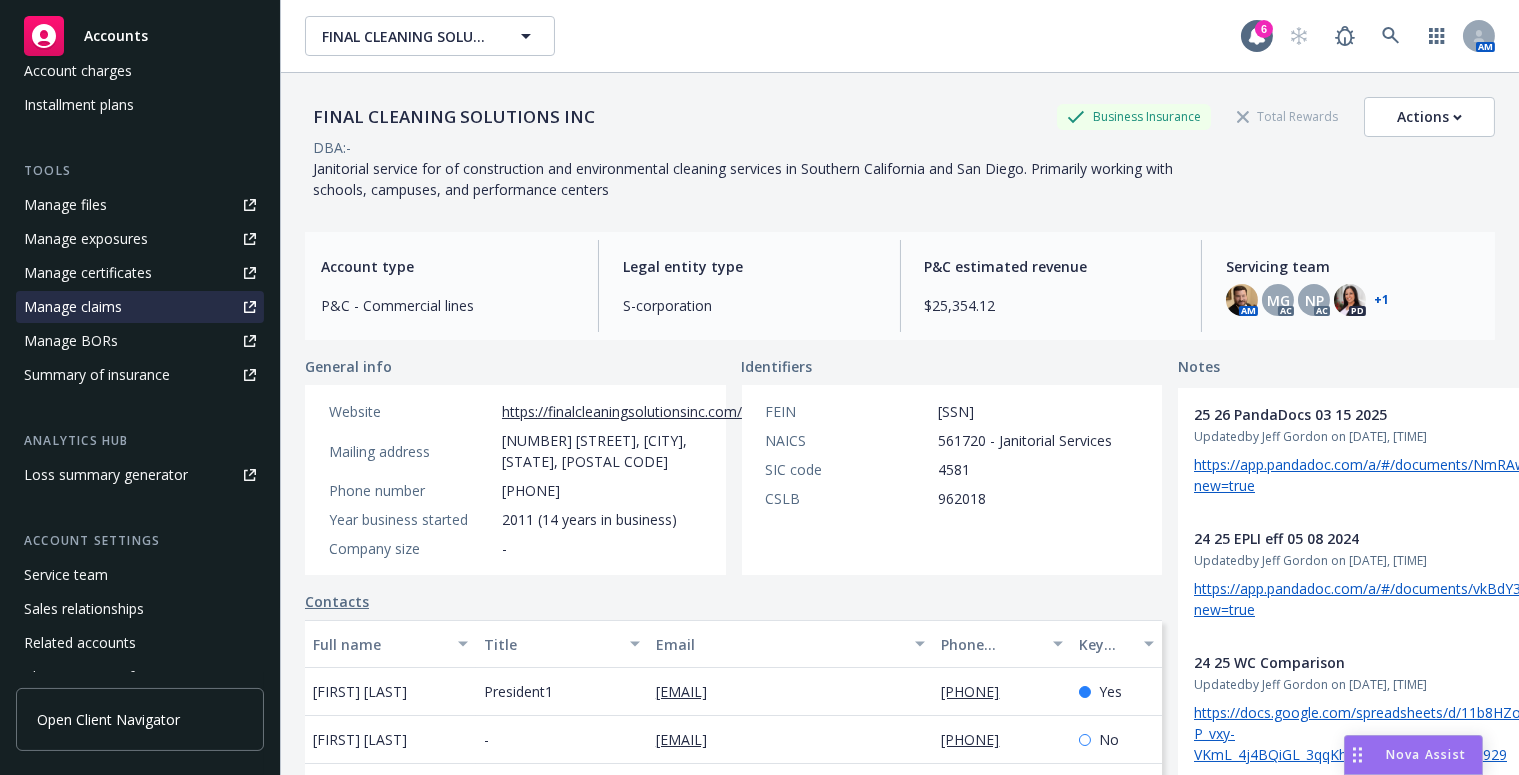 scroll, scrollTop: 527, scrollLeft: 0, axis: vertical 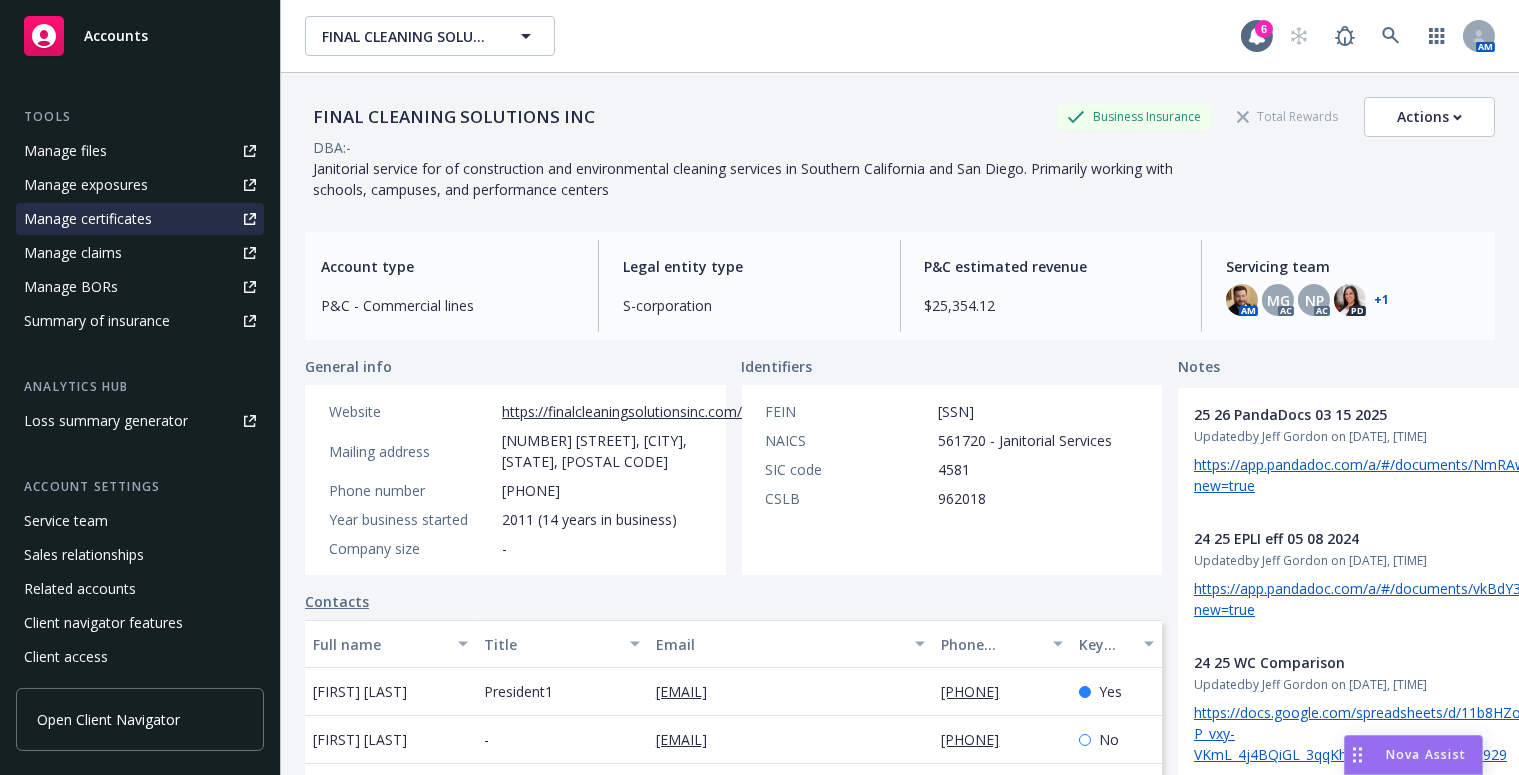 click on "Manage certificates" at bounding box center [88, 219] 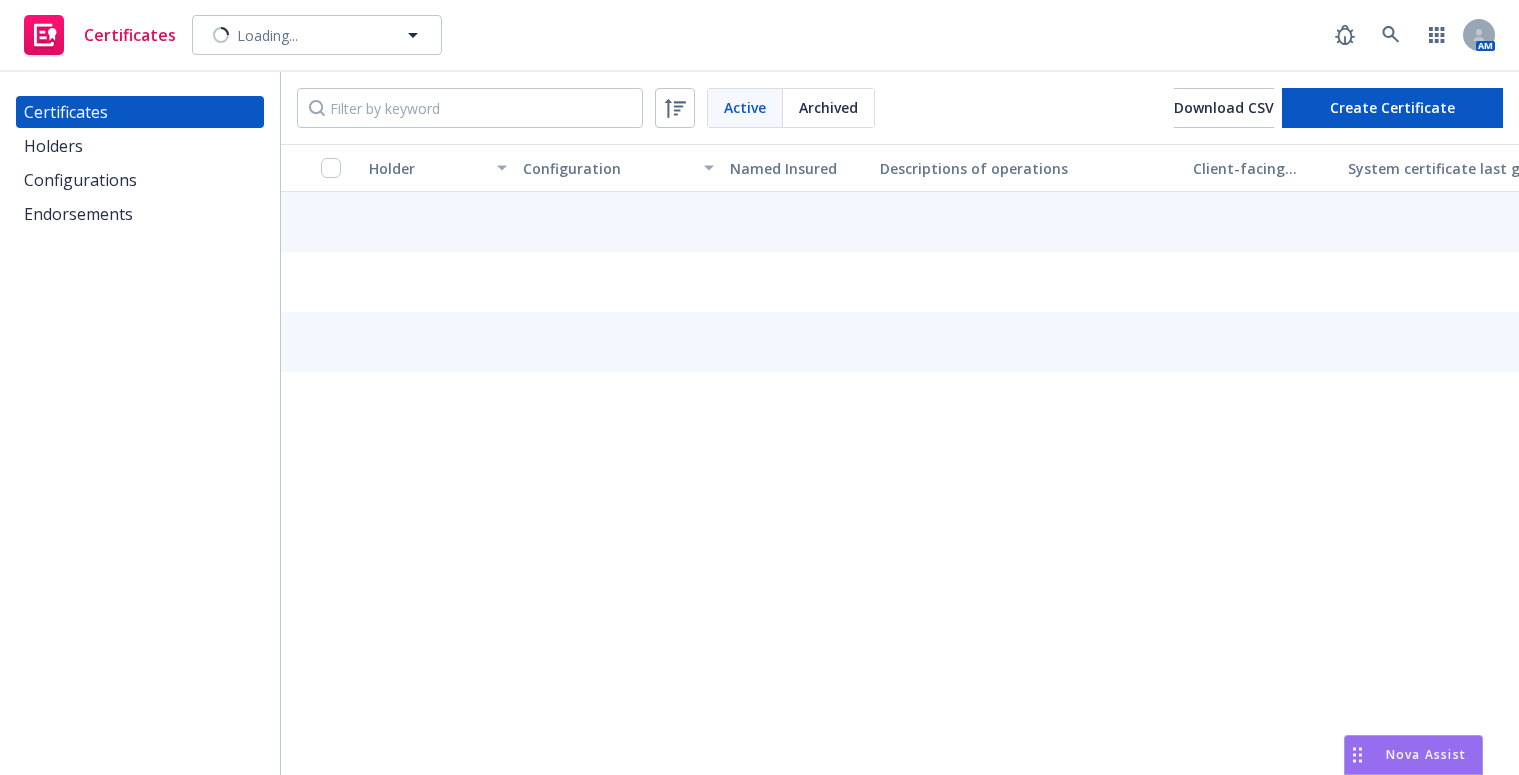 scroll, scrollTop: 0, scrollLeft: 0, axis: both 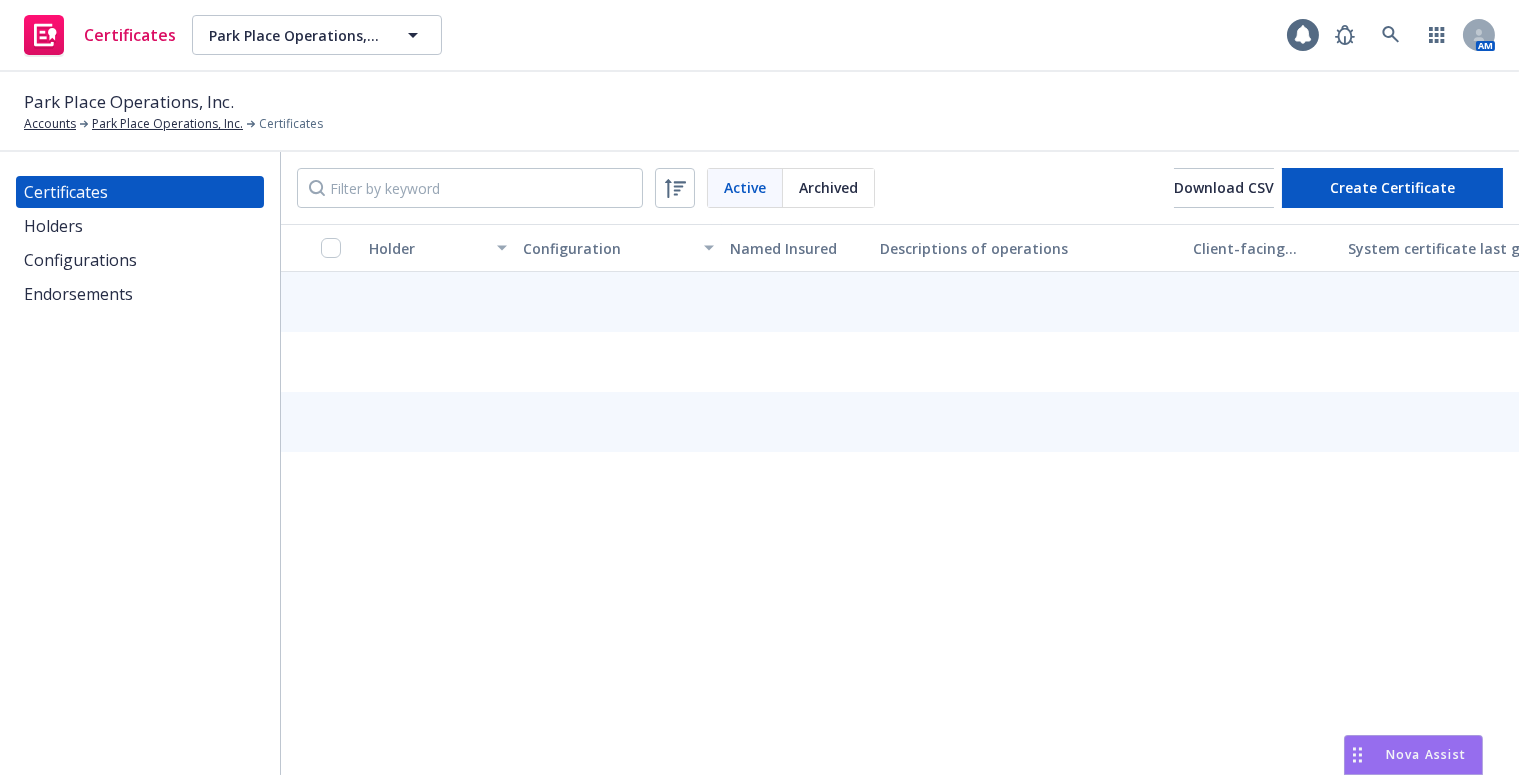 click on "Active Archived Download CSV Create Certificate" at bounding box center (900, 188) 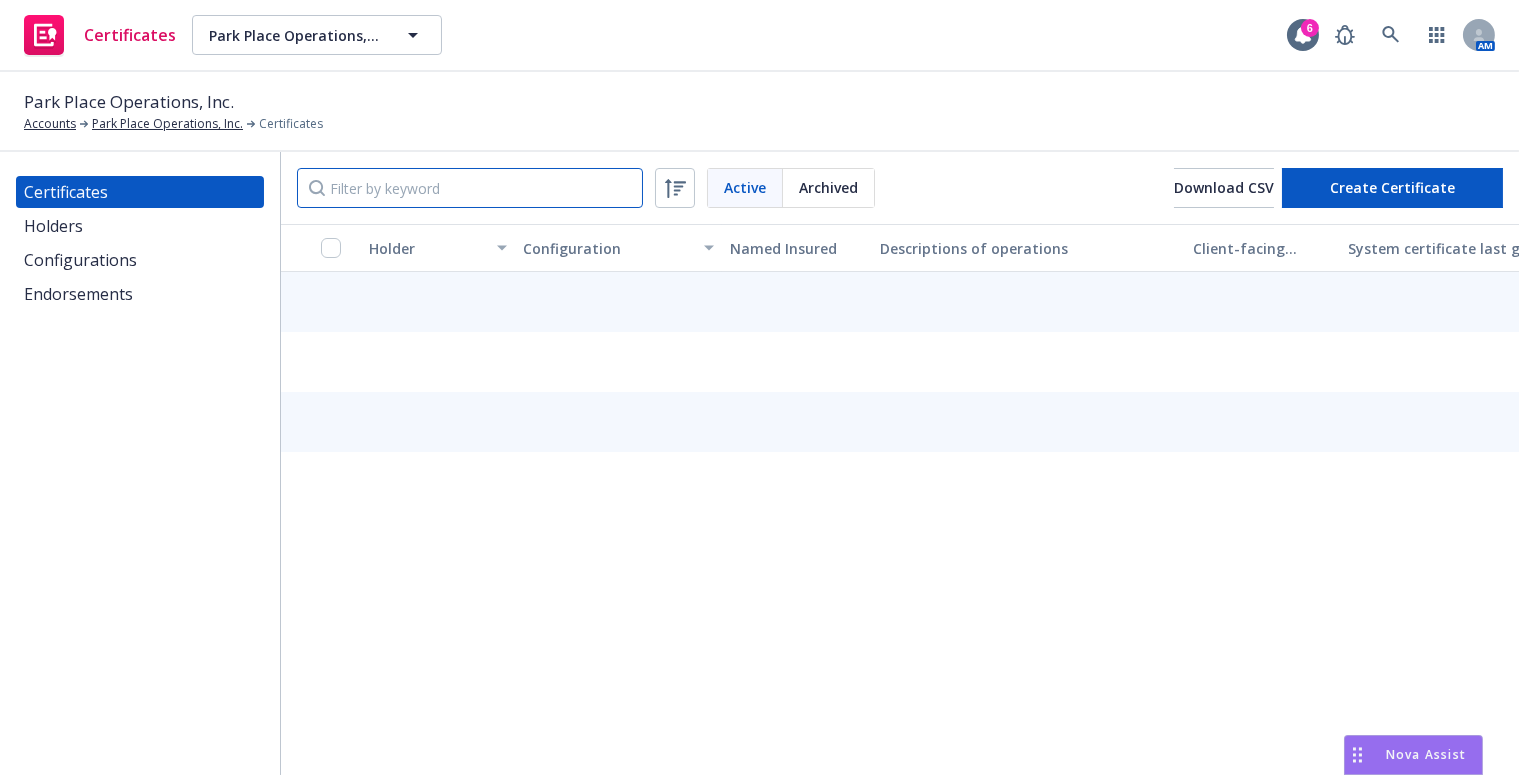 click at bounding box center [470, 188] 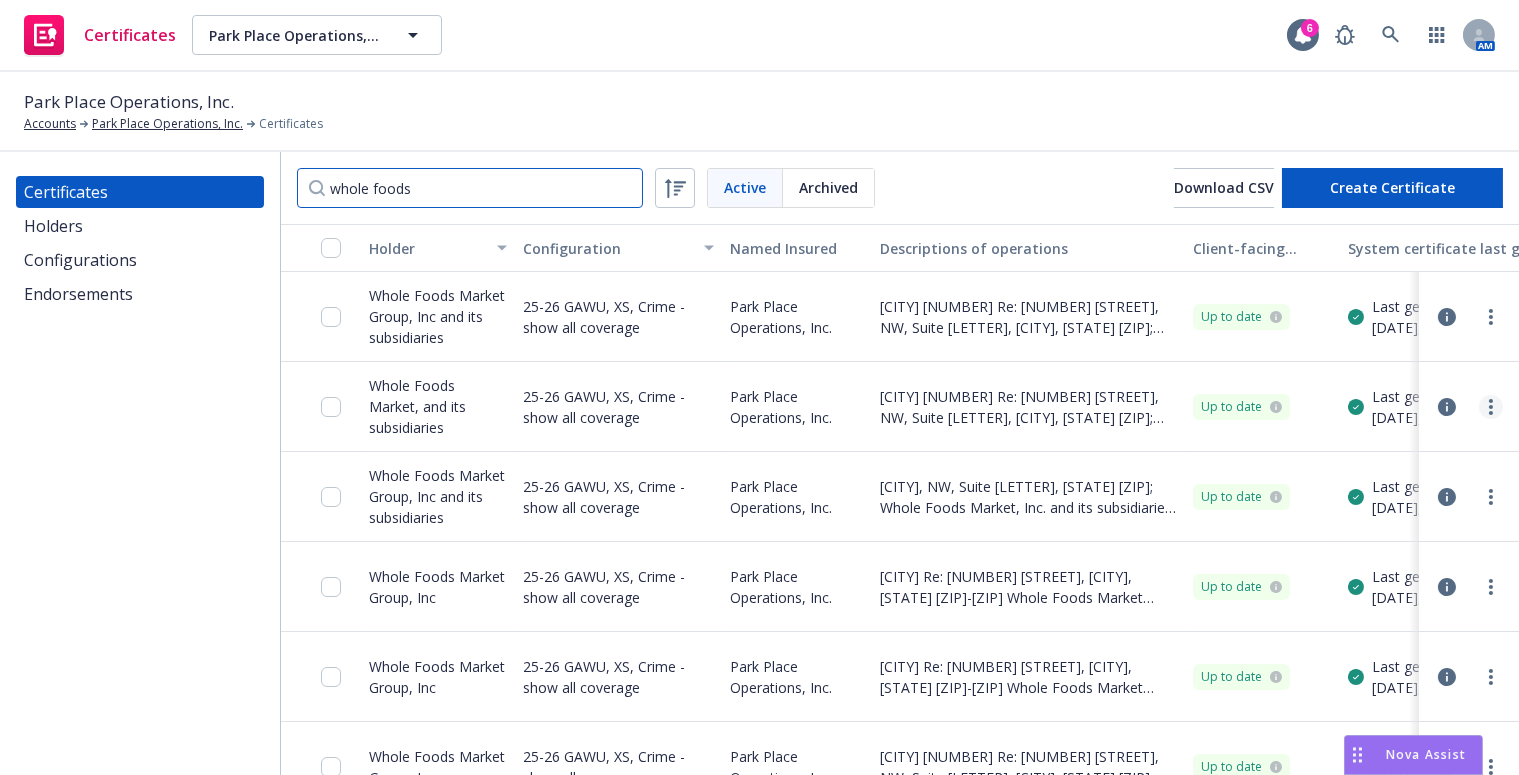 type on "whole foods" 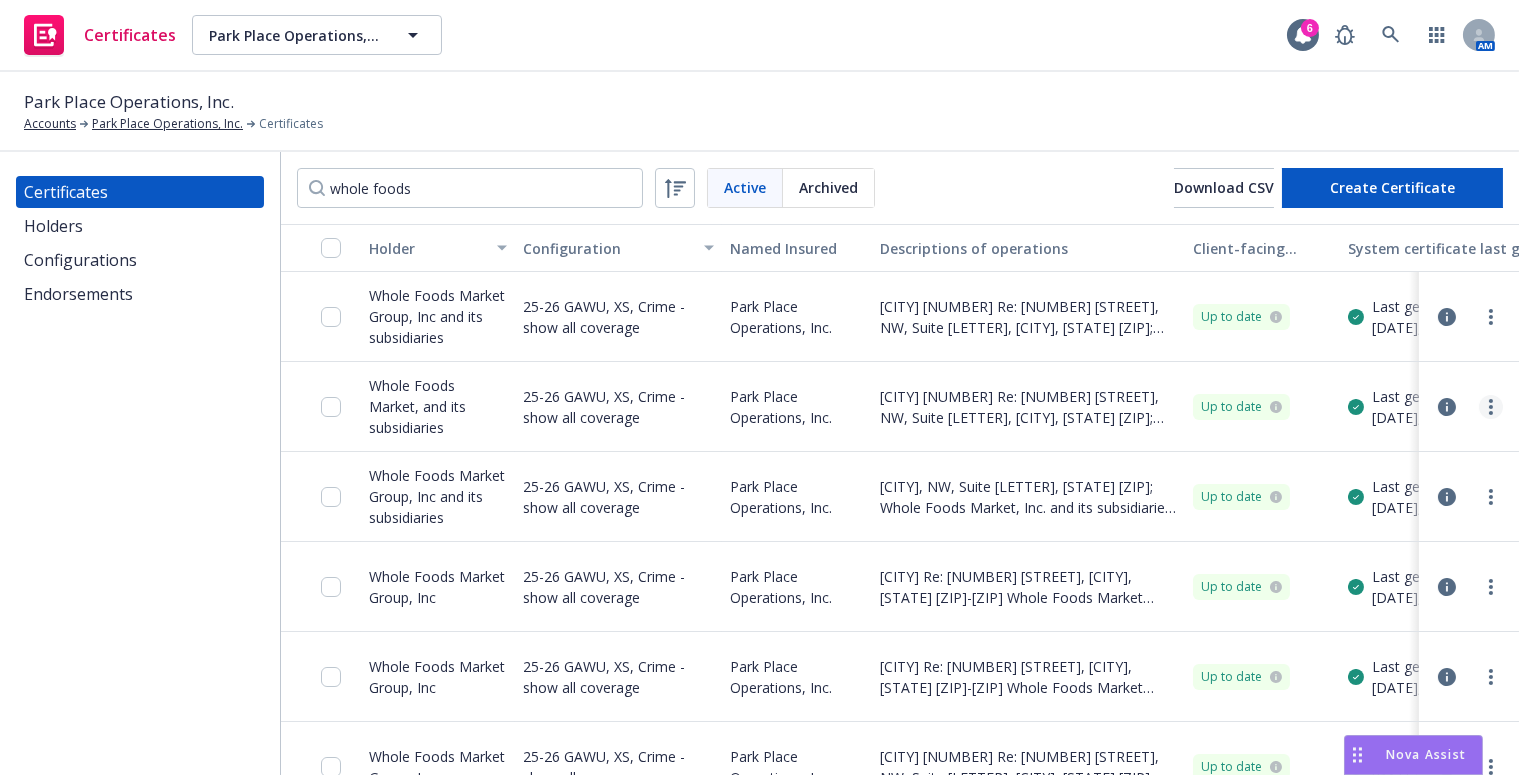 click at bounding box center [1491, 407] 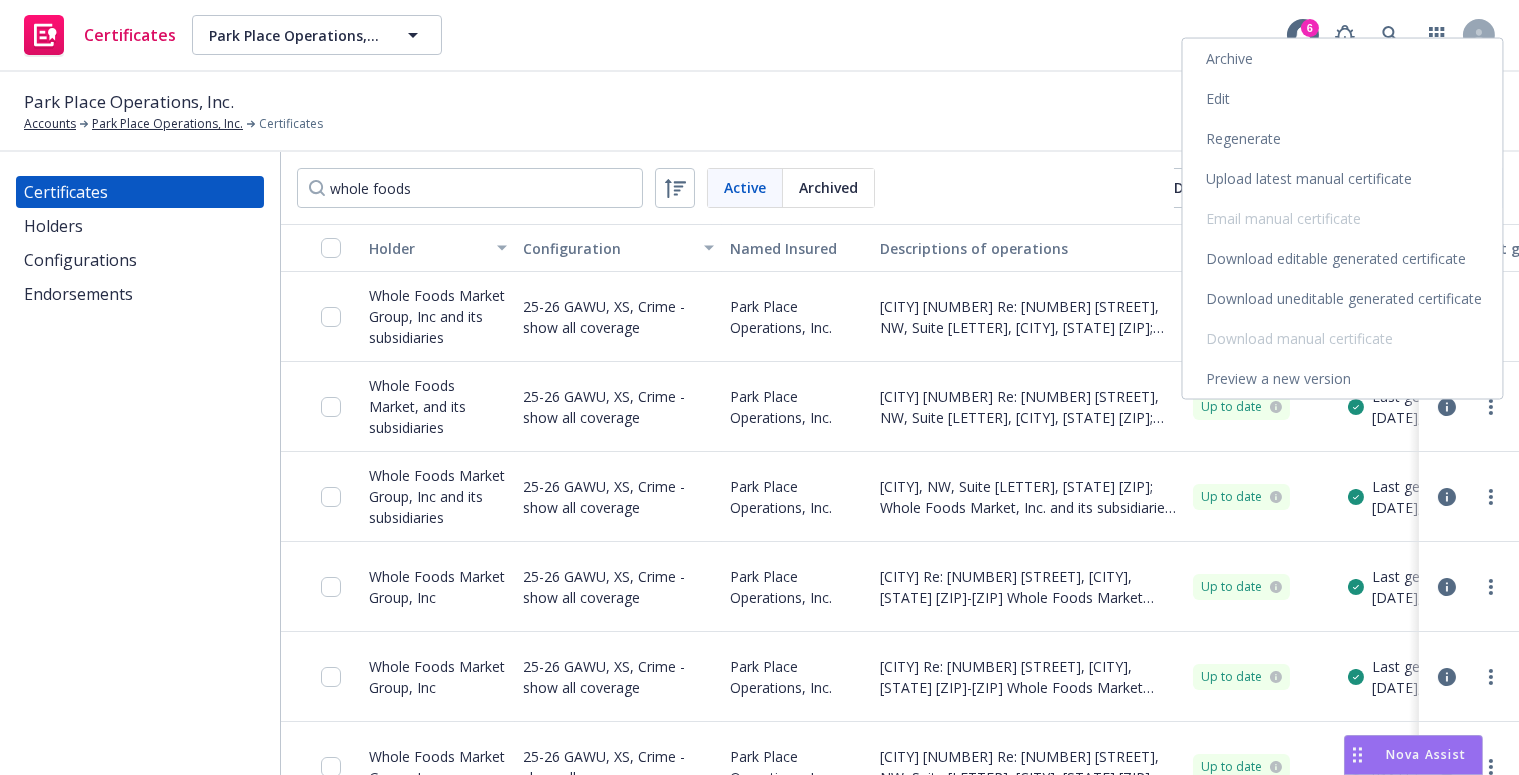 click on "Archive" at bounding box center [1343, 59] 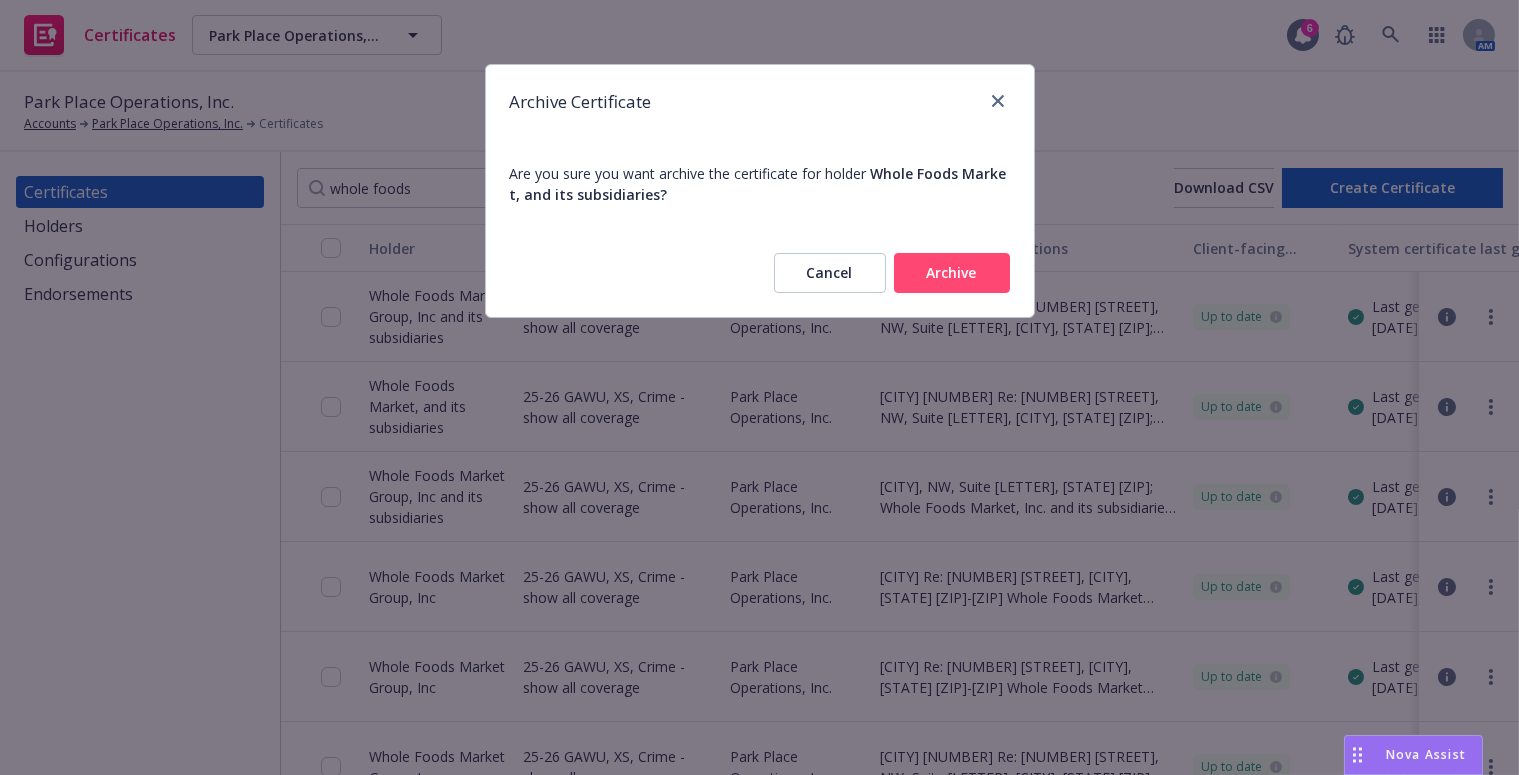 click on "Archive" at bounding box center [952, 273] 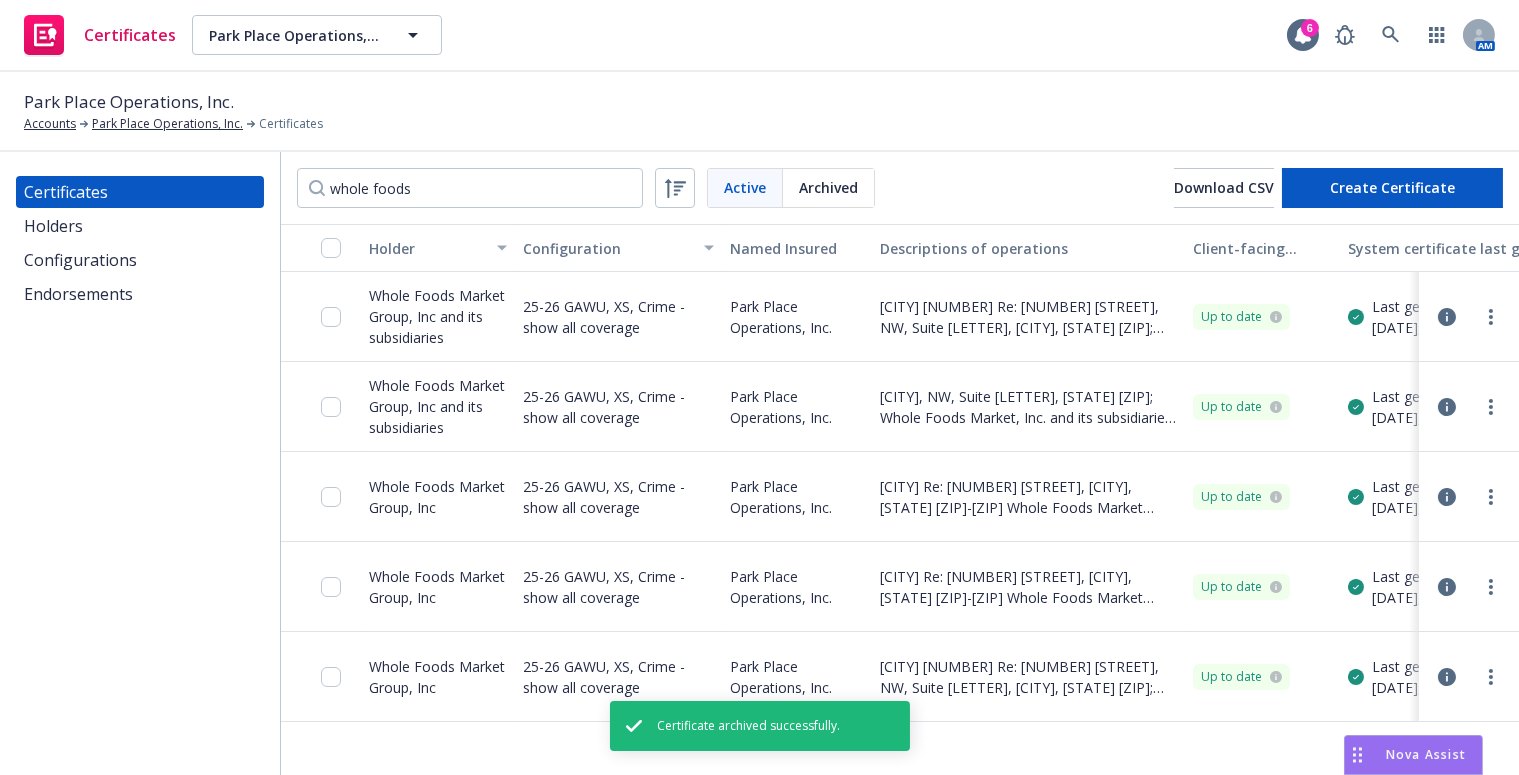 click at bounding box center [1491, 407] 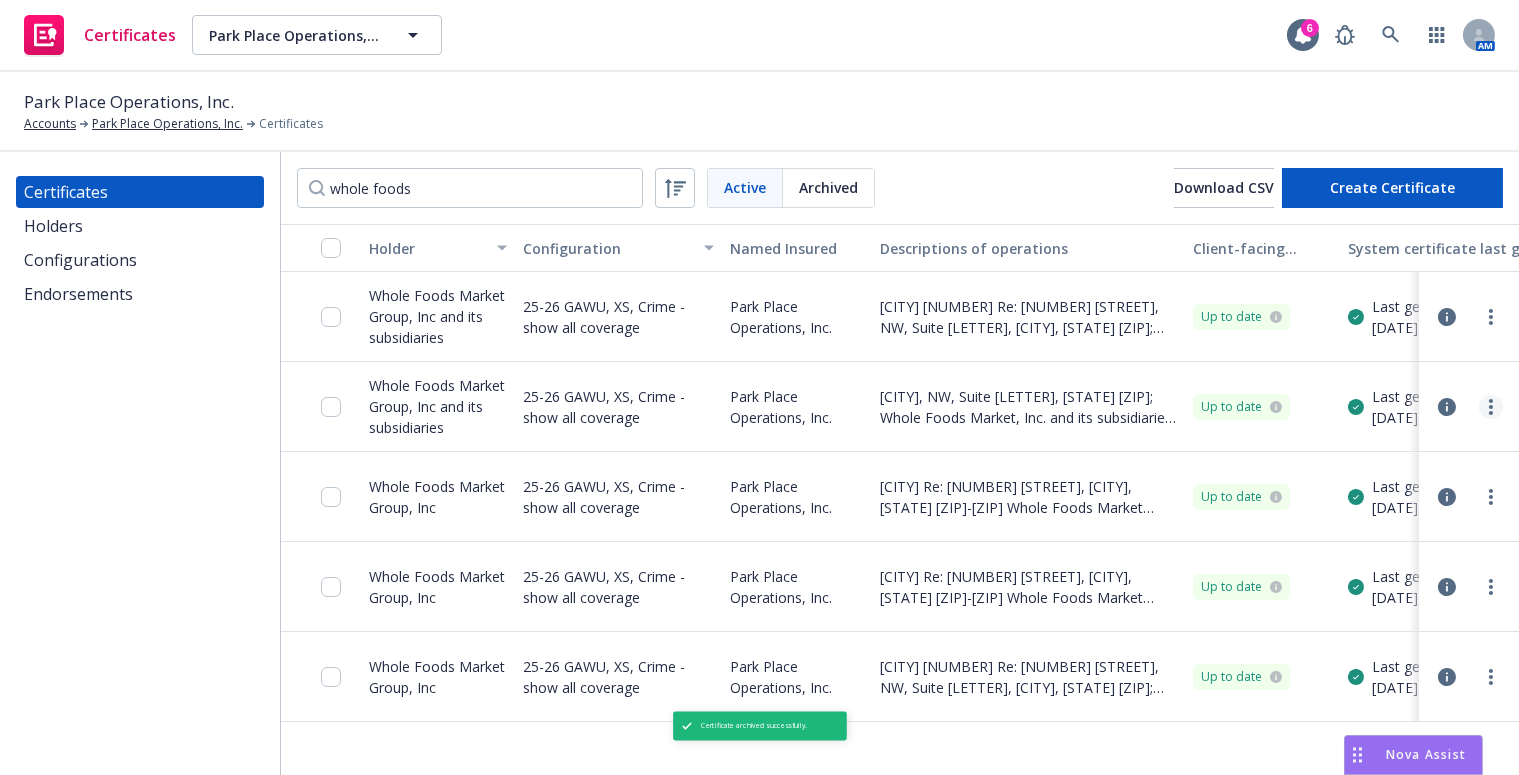 click at bounding box center [1491, 407] 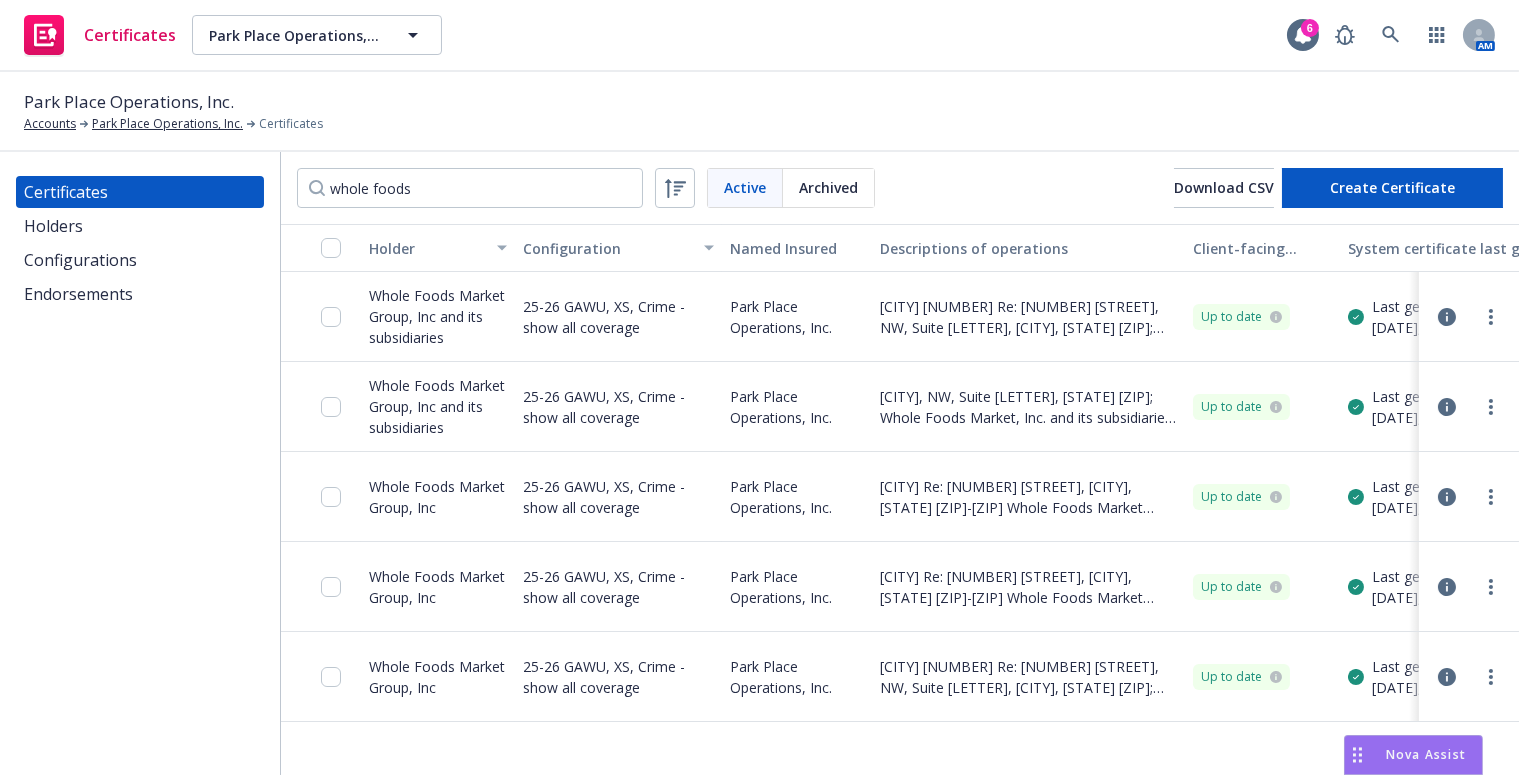 click on "Archive" at bounding box center (1343, 59) 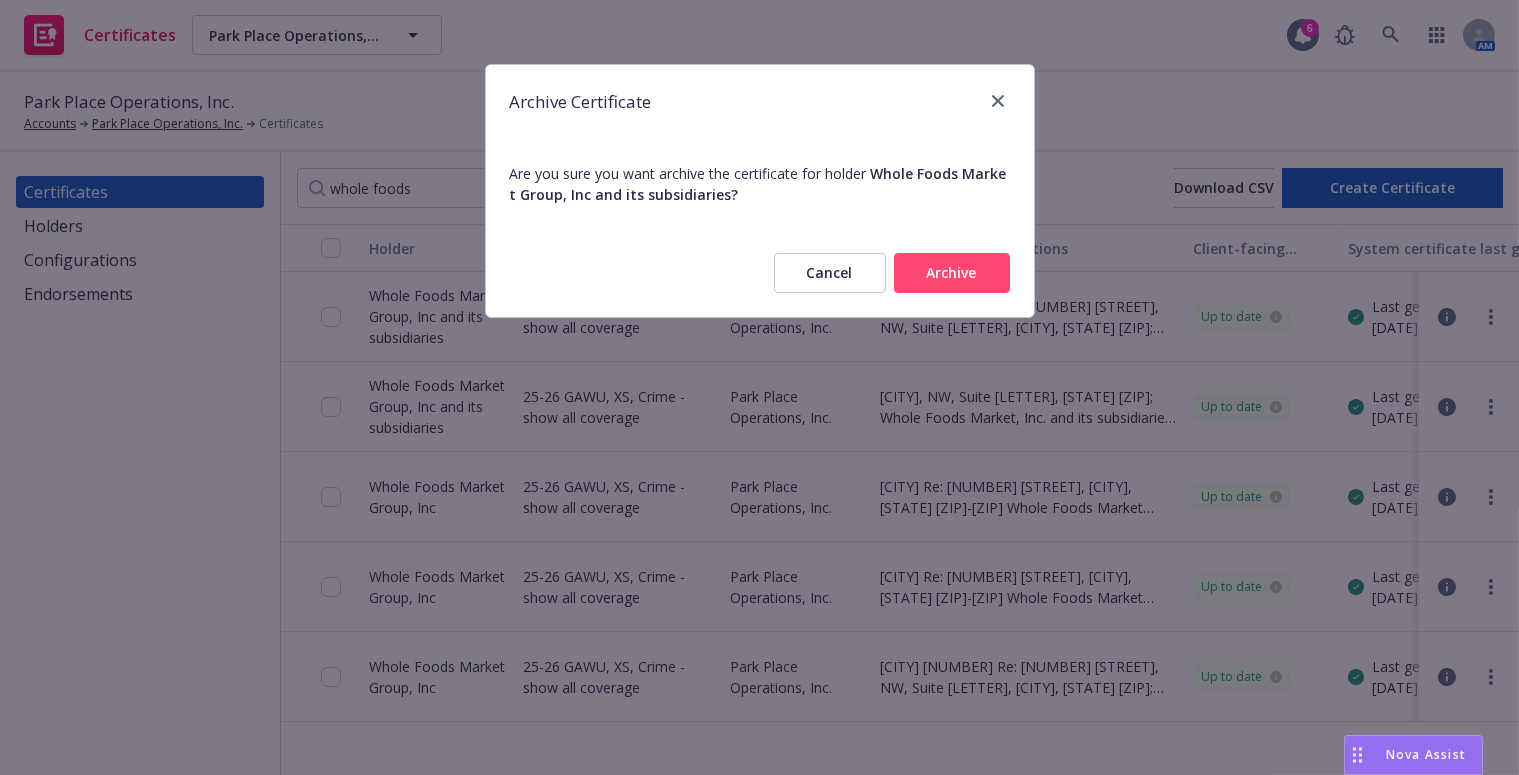 click on "Cancel Archive" at bounding box center (760, 273) 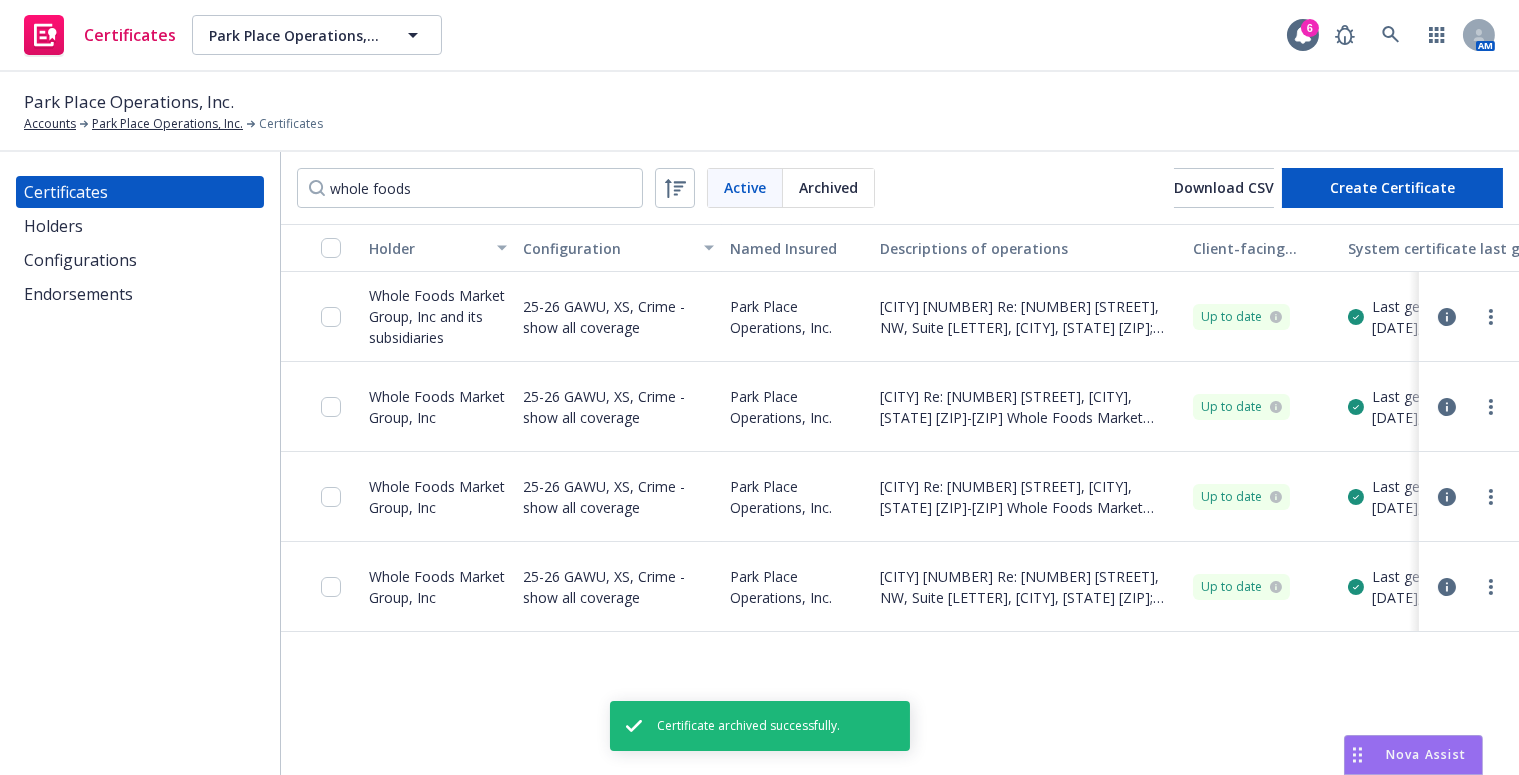 click at bounding box center [1469, 587] 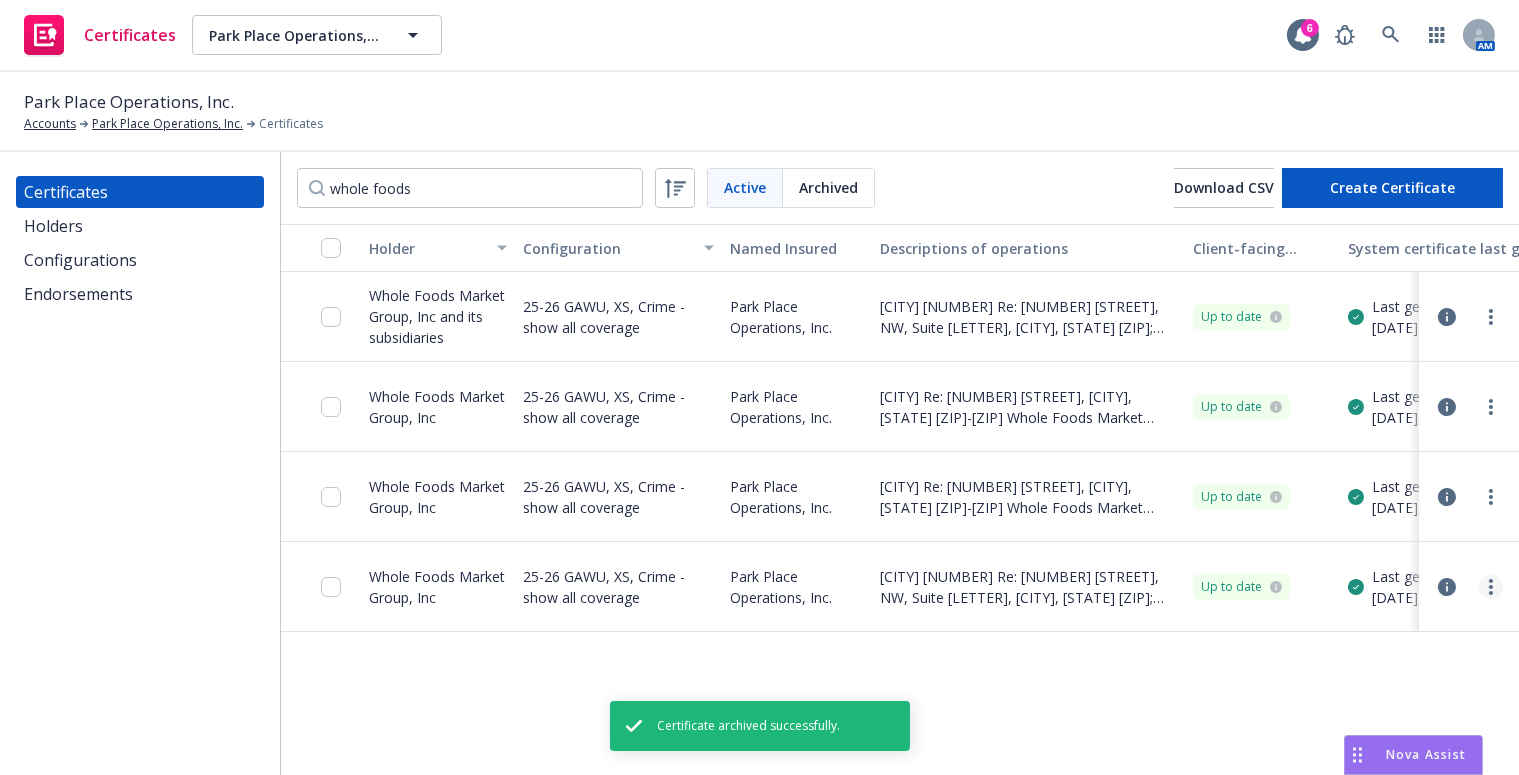 click at bounding box center (1491, 587) 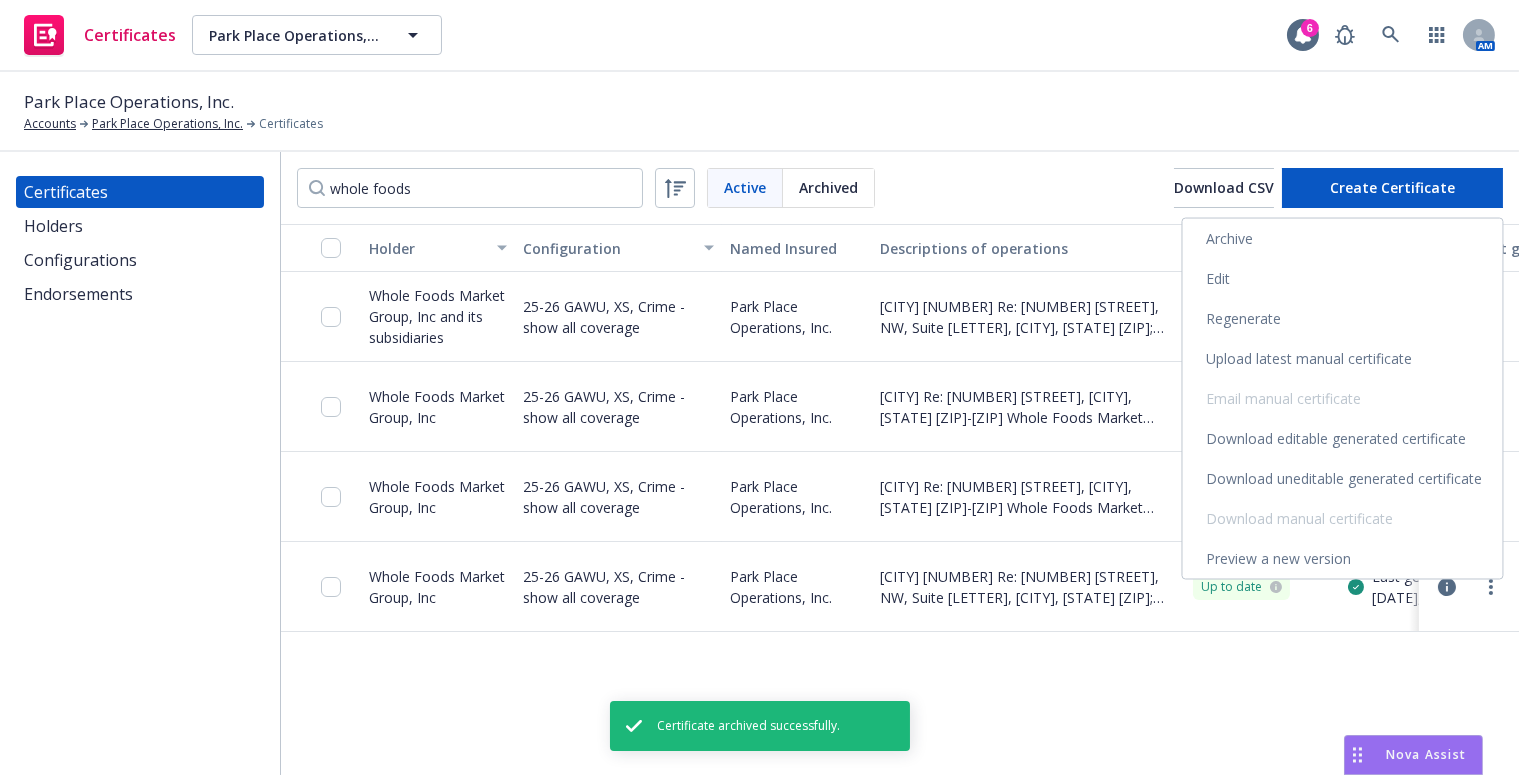 click on "Archive" at bounding box center (1343, 239) 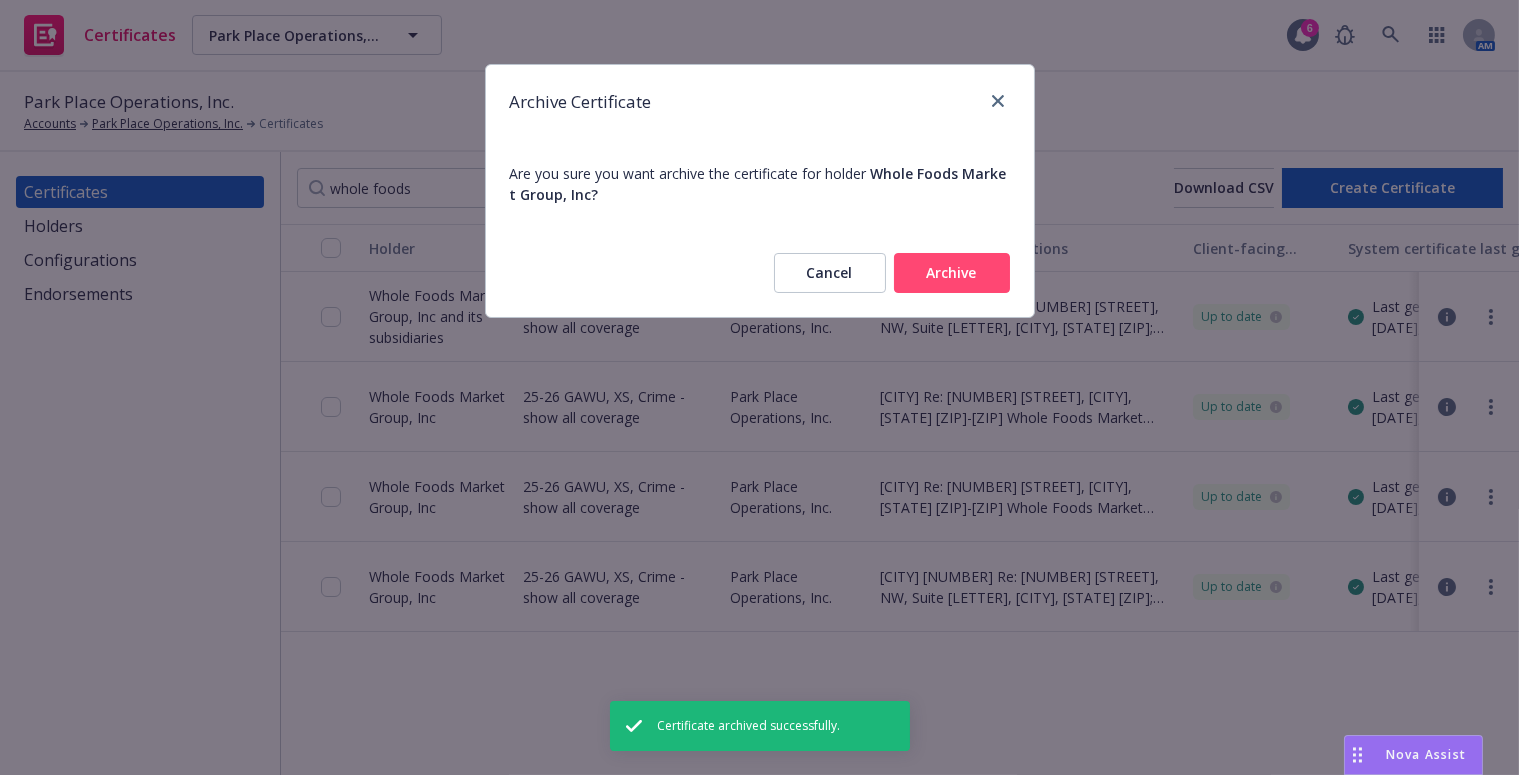 click on "Archive" at bounding box center [952, 273] 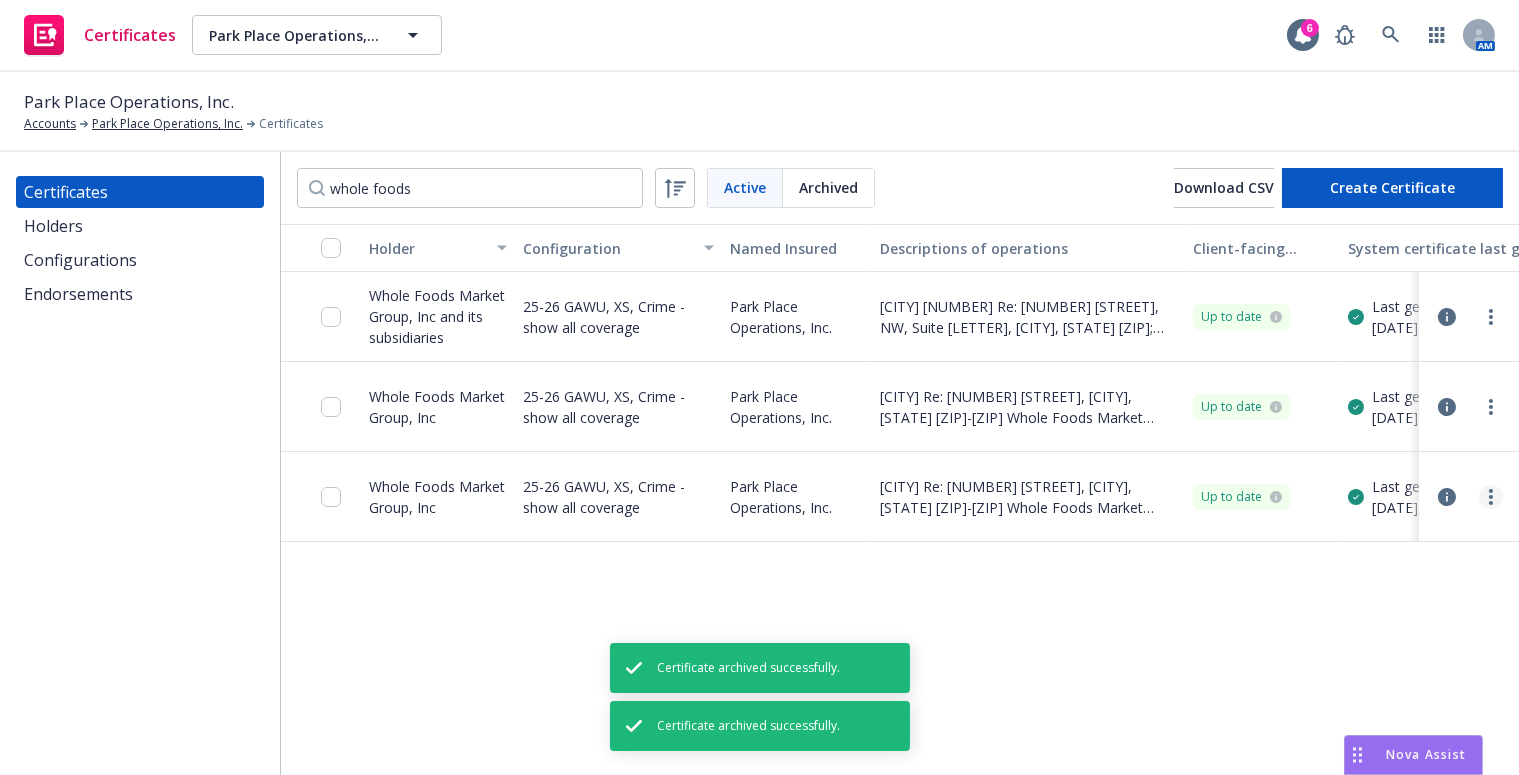 click at bounding box center (1491, 497) 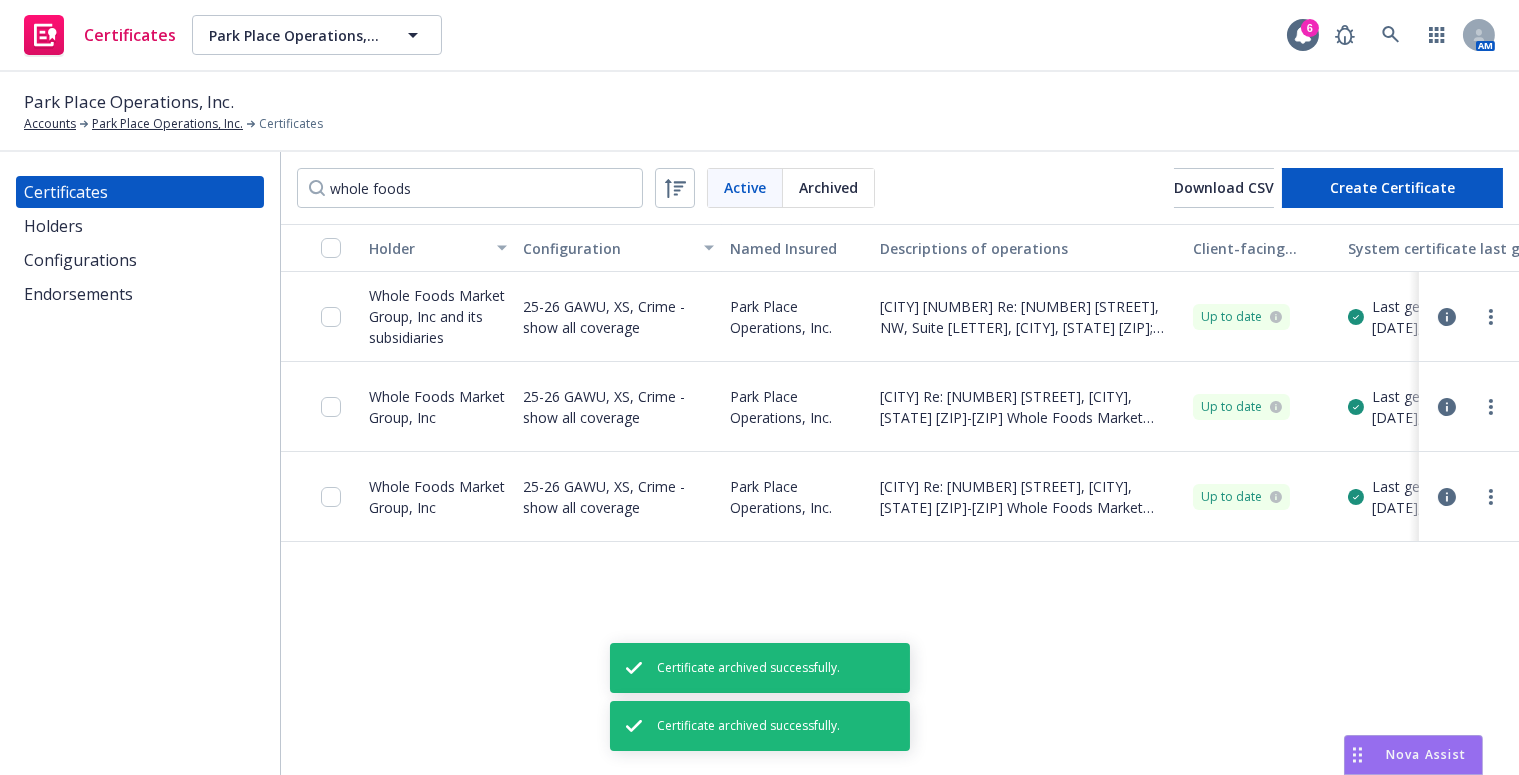 click on "Archive" at bounding box center (1343, 149) 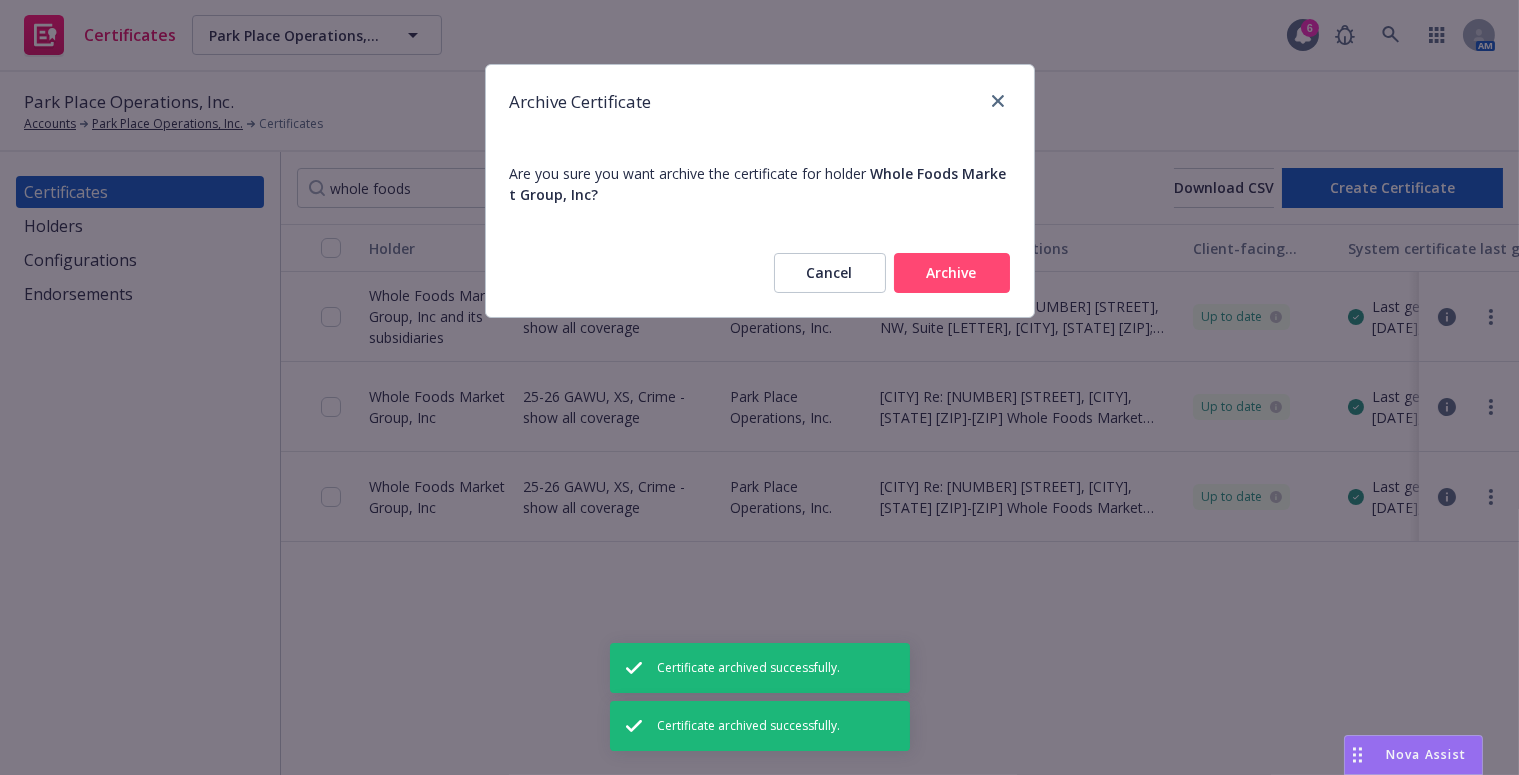 click on "Archive" at bounding box center (952, 273) 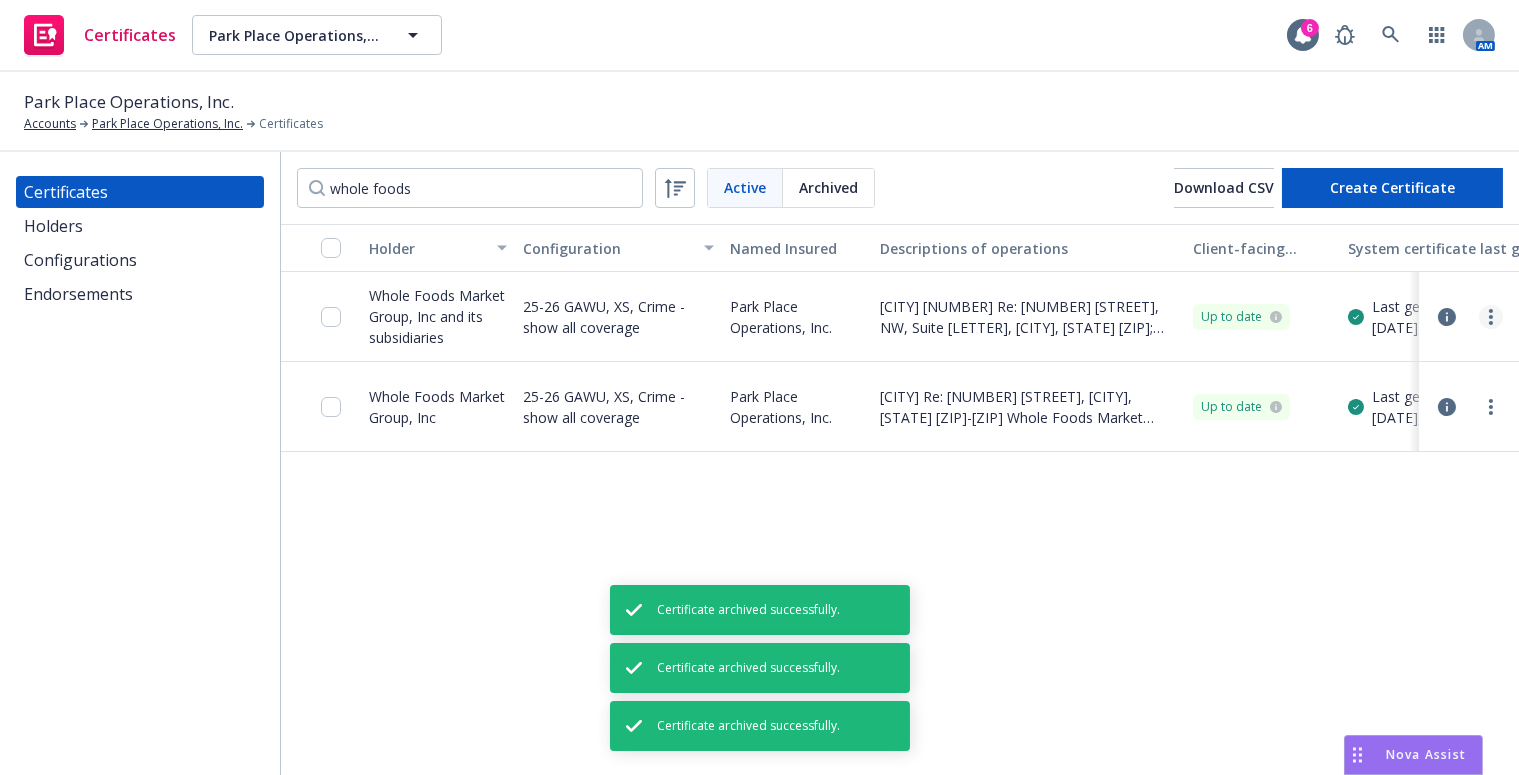 click at bounding box center (1491, 317) 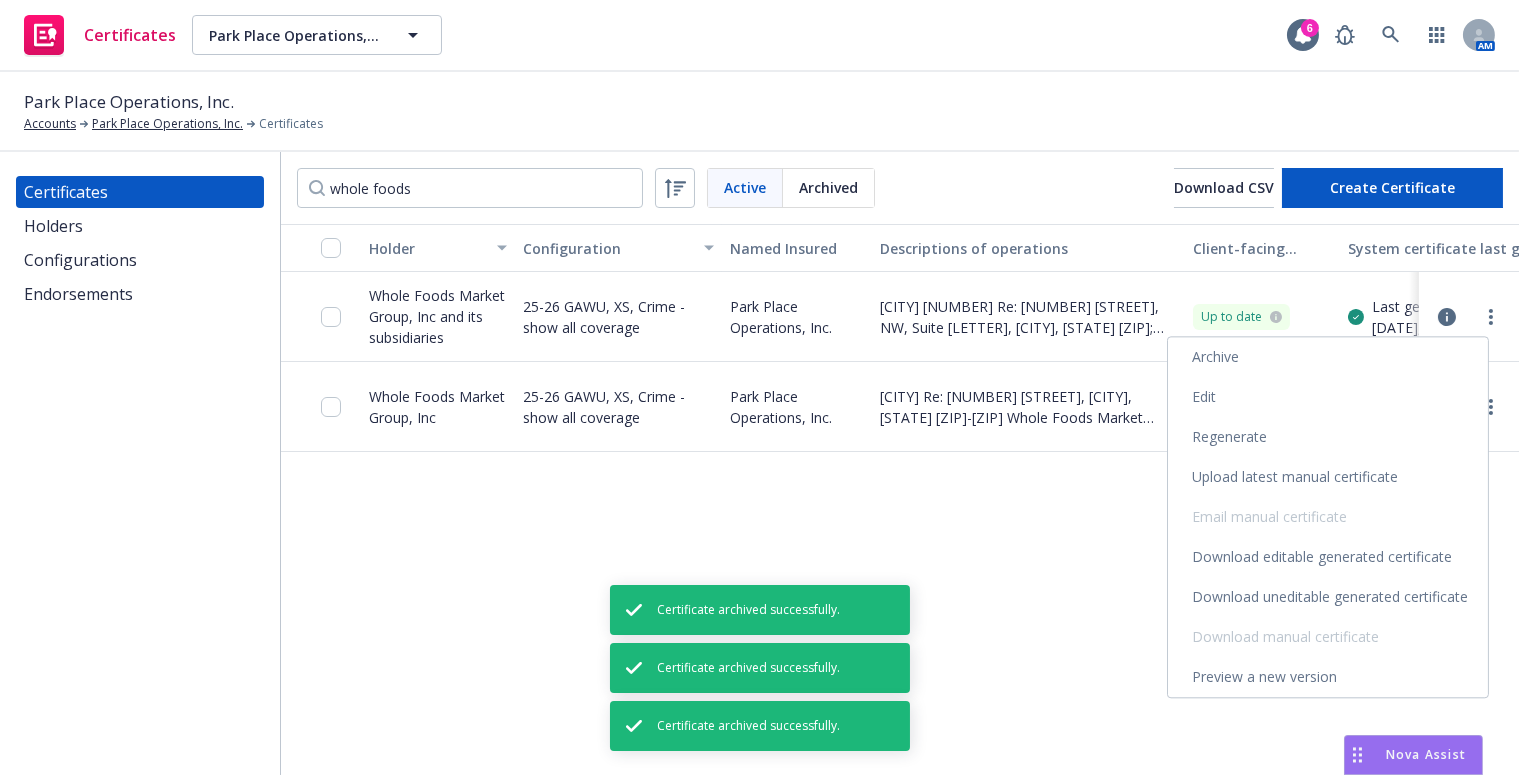 click on "Edit" at bounding box center [1328, 397] 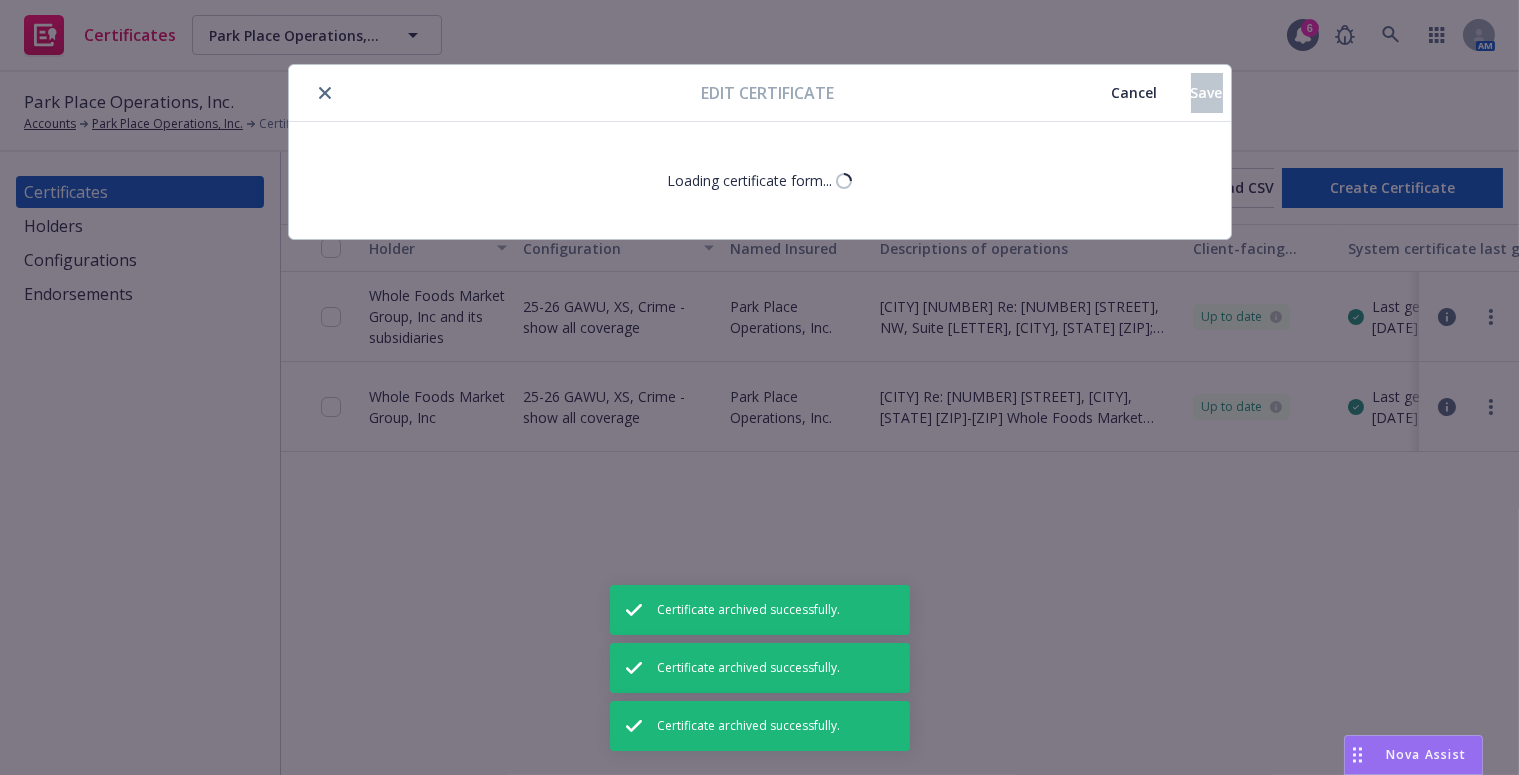 click on "Cancel" at bounding box center [1135, 92] 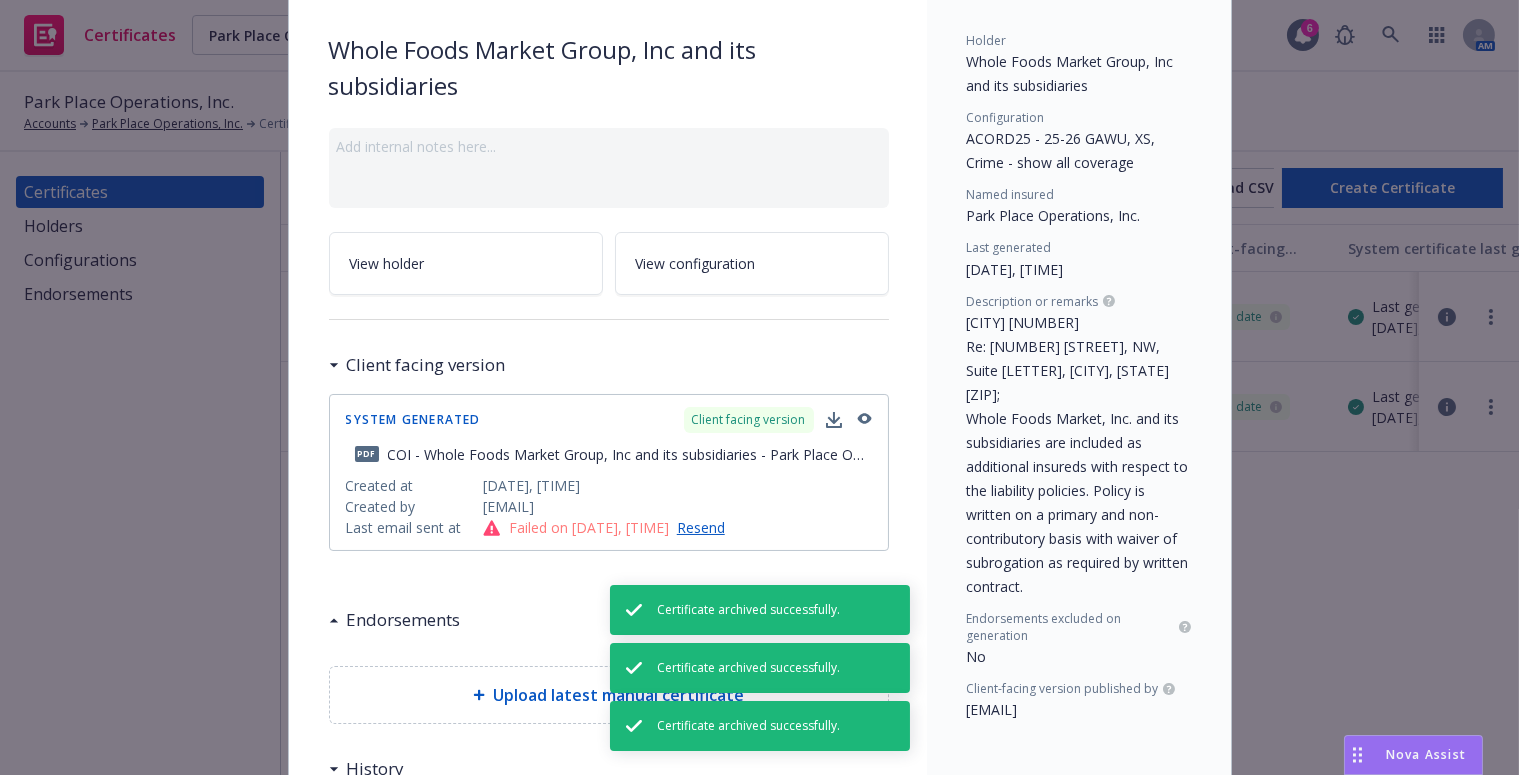 scroll, scrollTop: 1361, scrollLeft: 0, axis: vertical 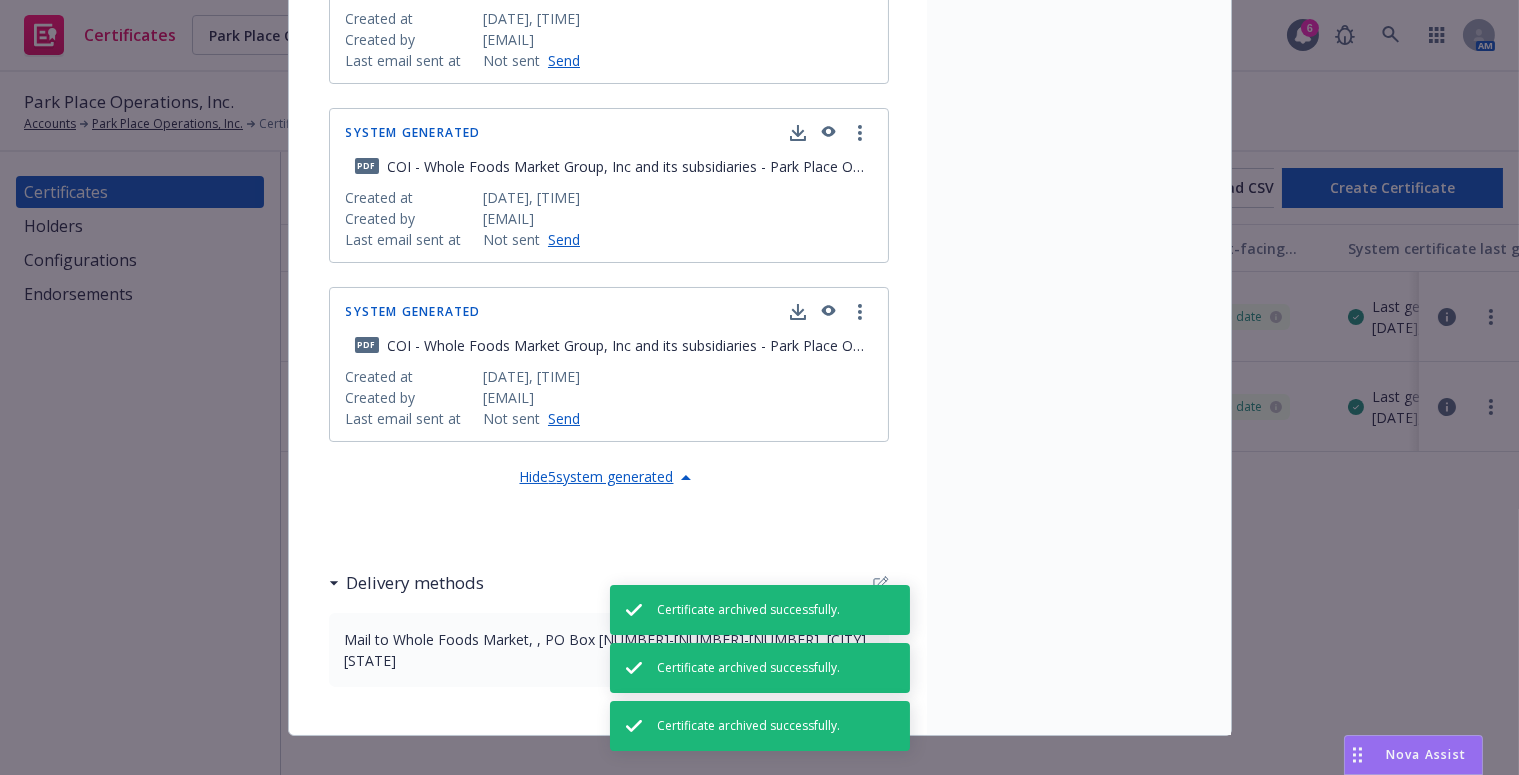 drag, startPoint x: 857, startPoint y: 343, endPoint x: 675, endPoint y: 531, distance: 261.6639 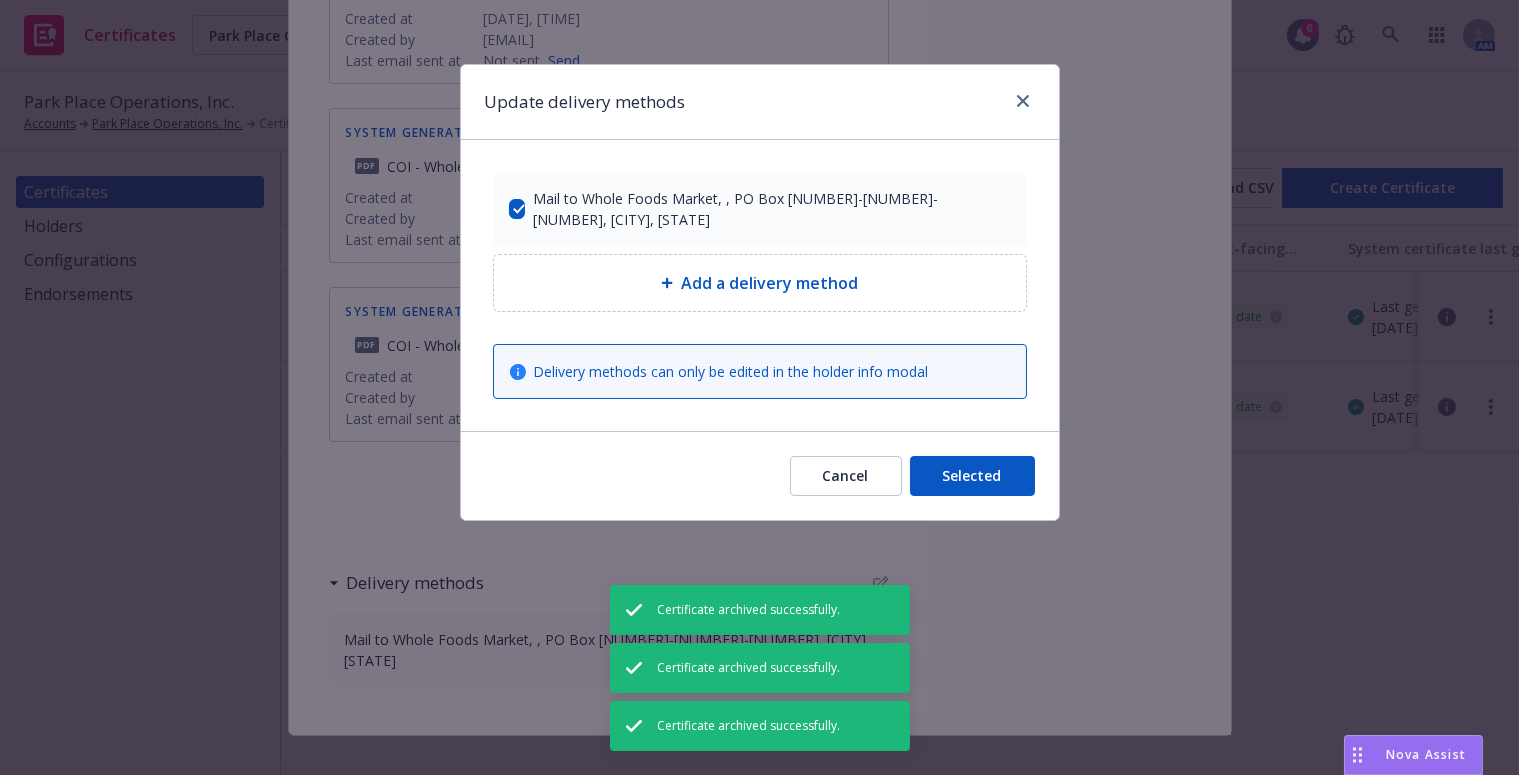 click on "Add a delivery method" at bounding box center [760, 283] 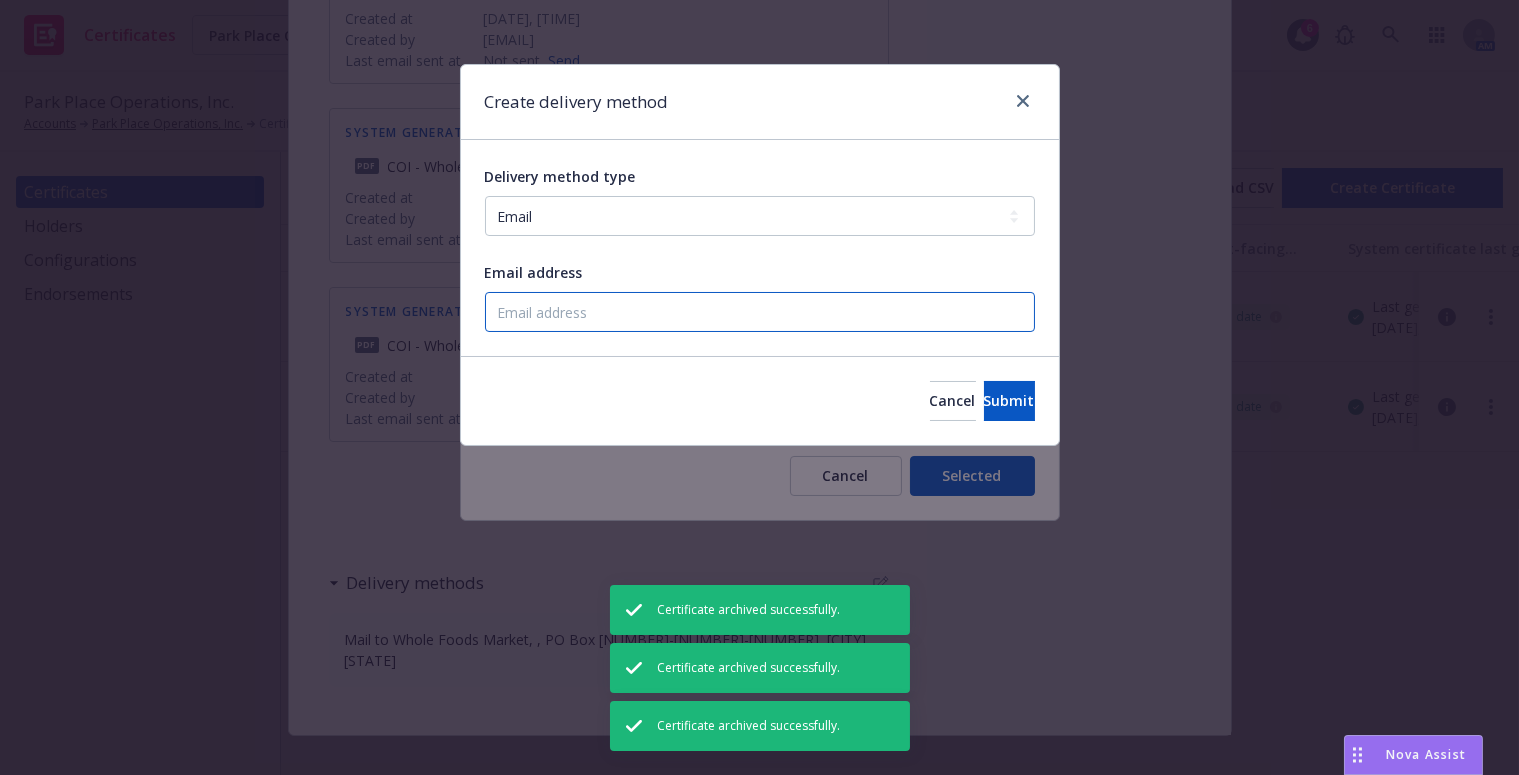 click on "Email address" at bounding box center [760, 312] 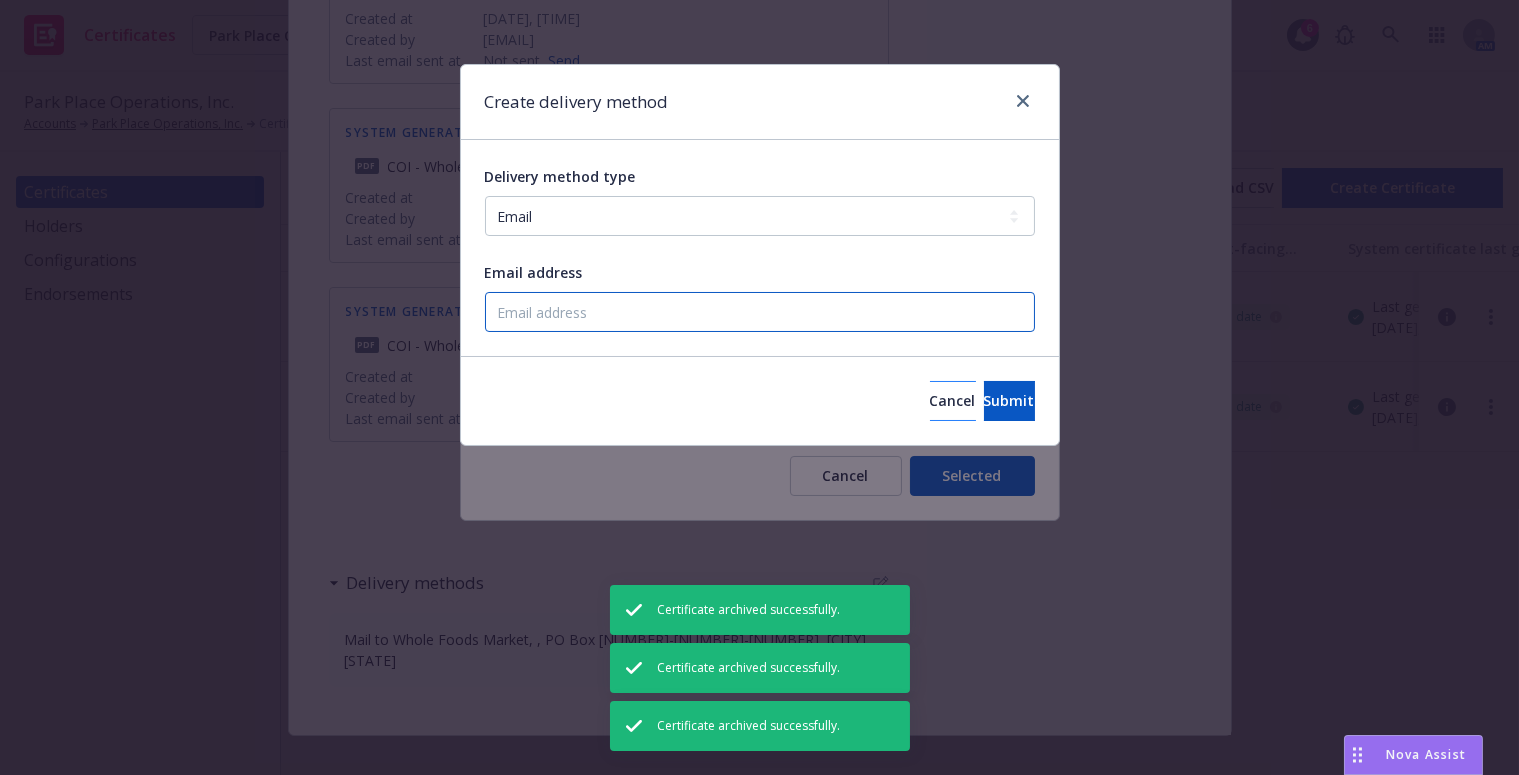 paste on "certificateofinsurancesupport@wholefoods.com" 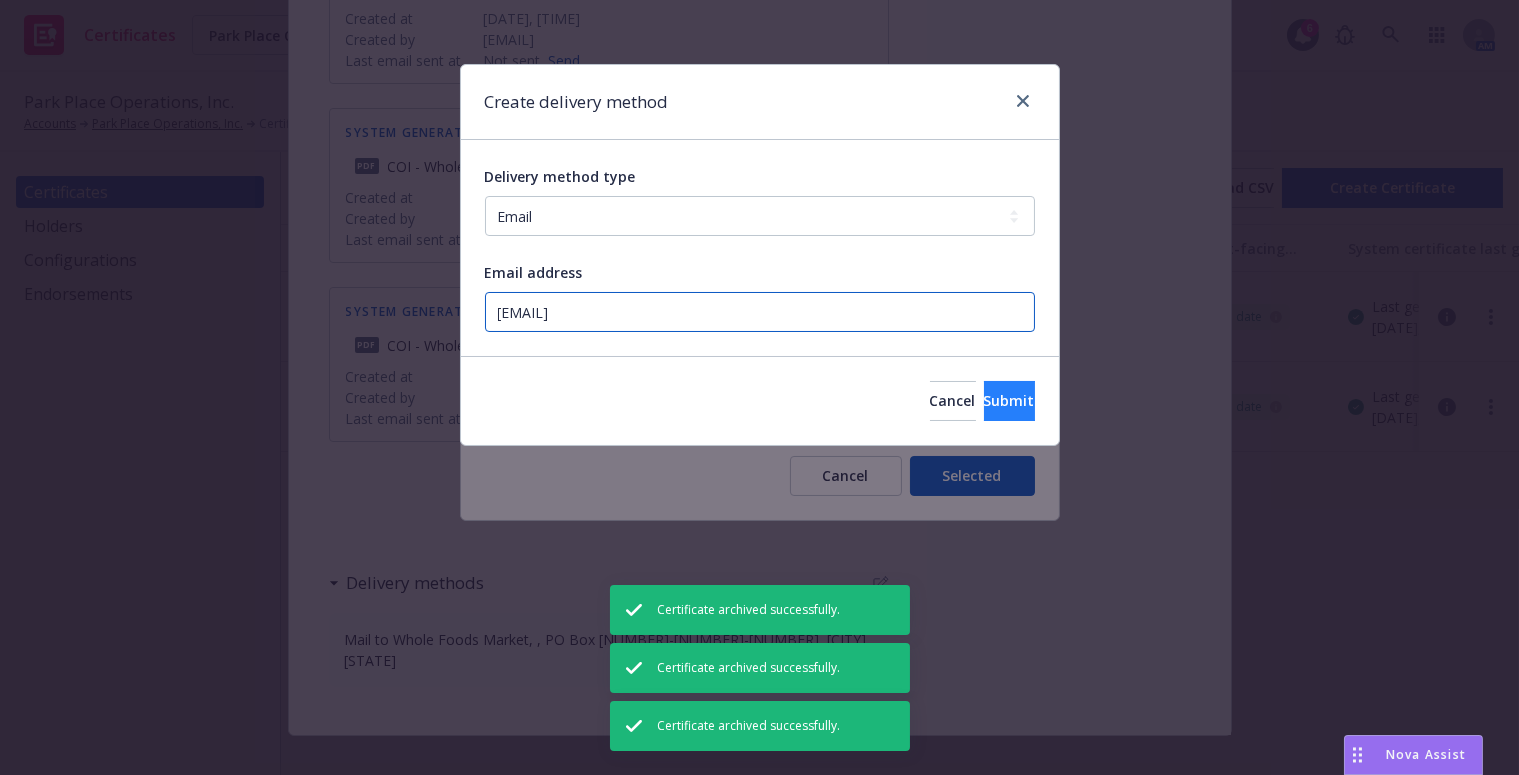type on "certificateofinsurancesupport@wholefoods.com" 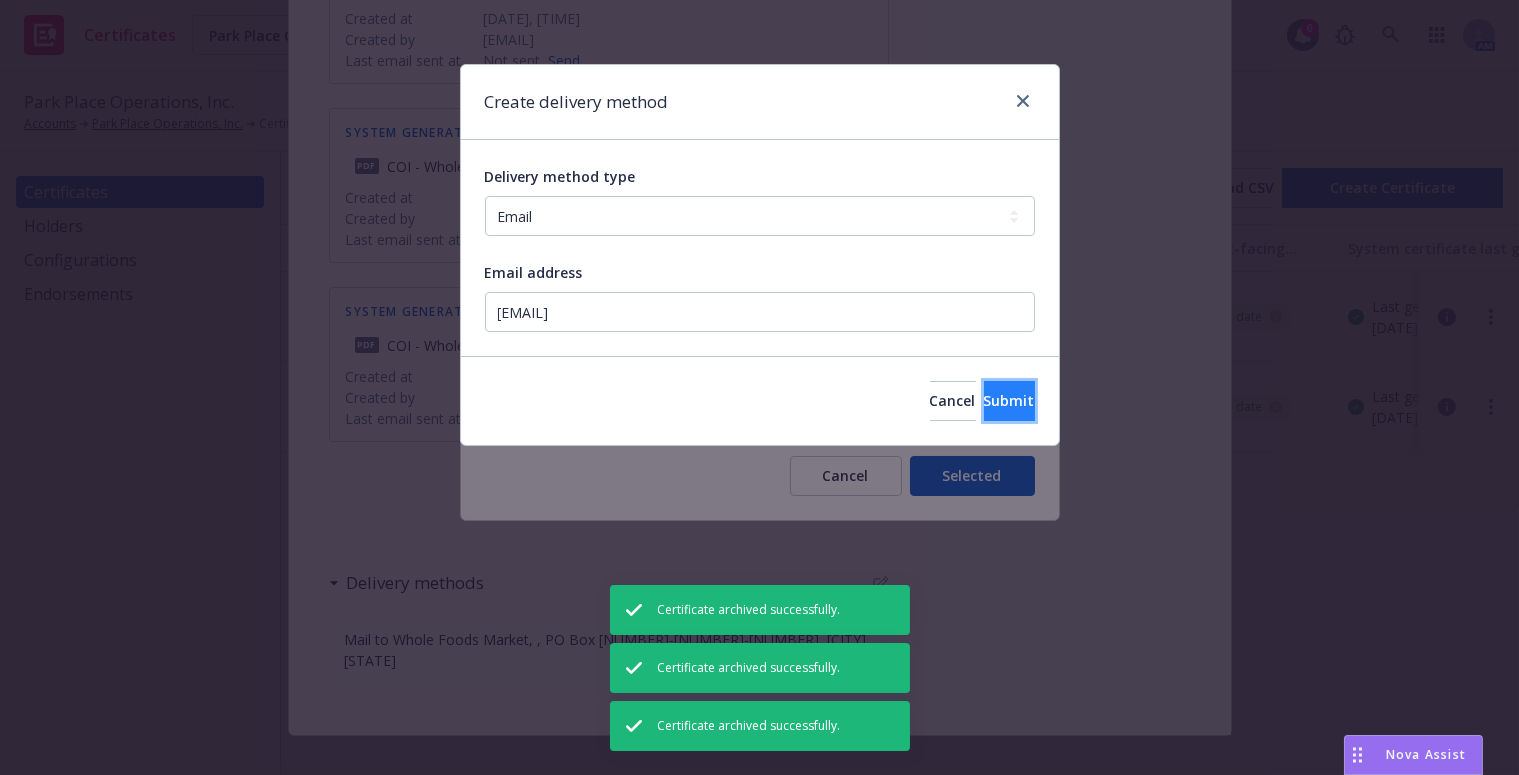click on "Submit" at bounding box center (1009, 400) 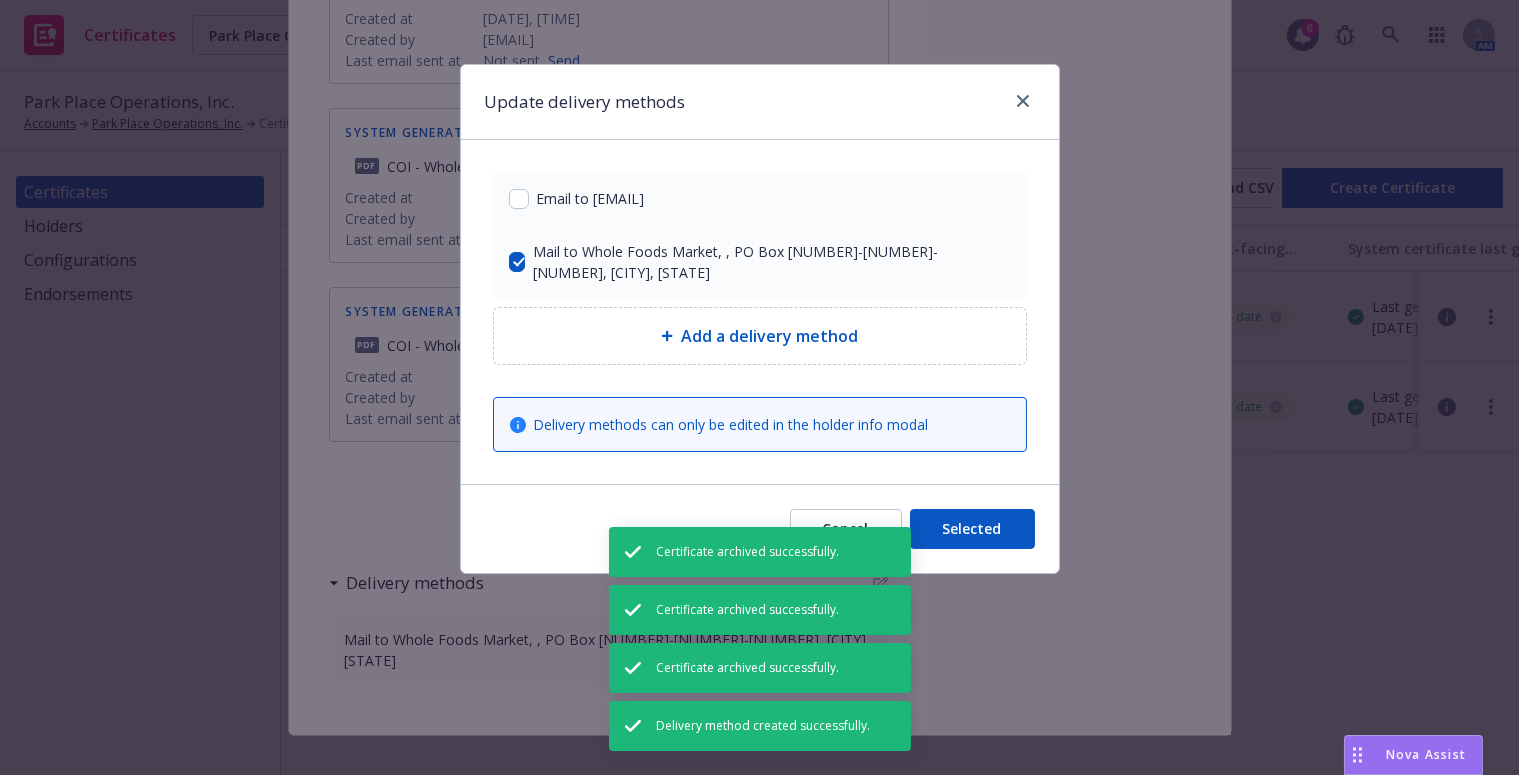 click on "Email to certificateofinsurancesupport@wholefoods.com" at bounding box center (760, 198) 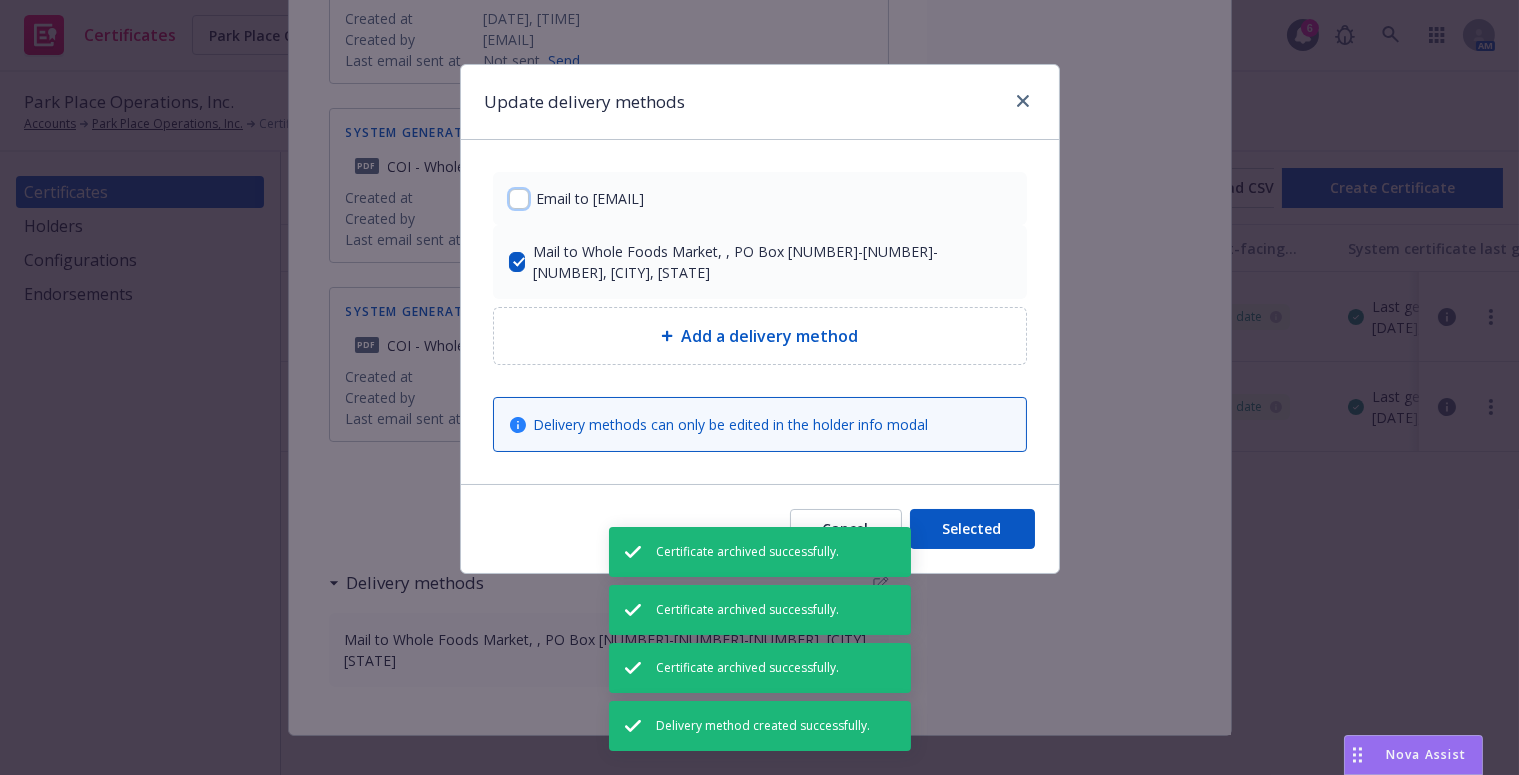 click at bounding box center [519, 199] 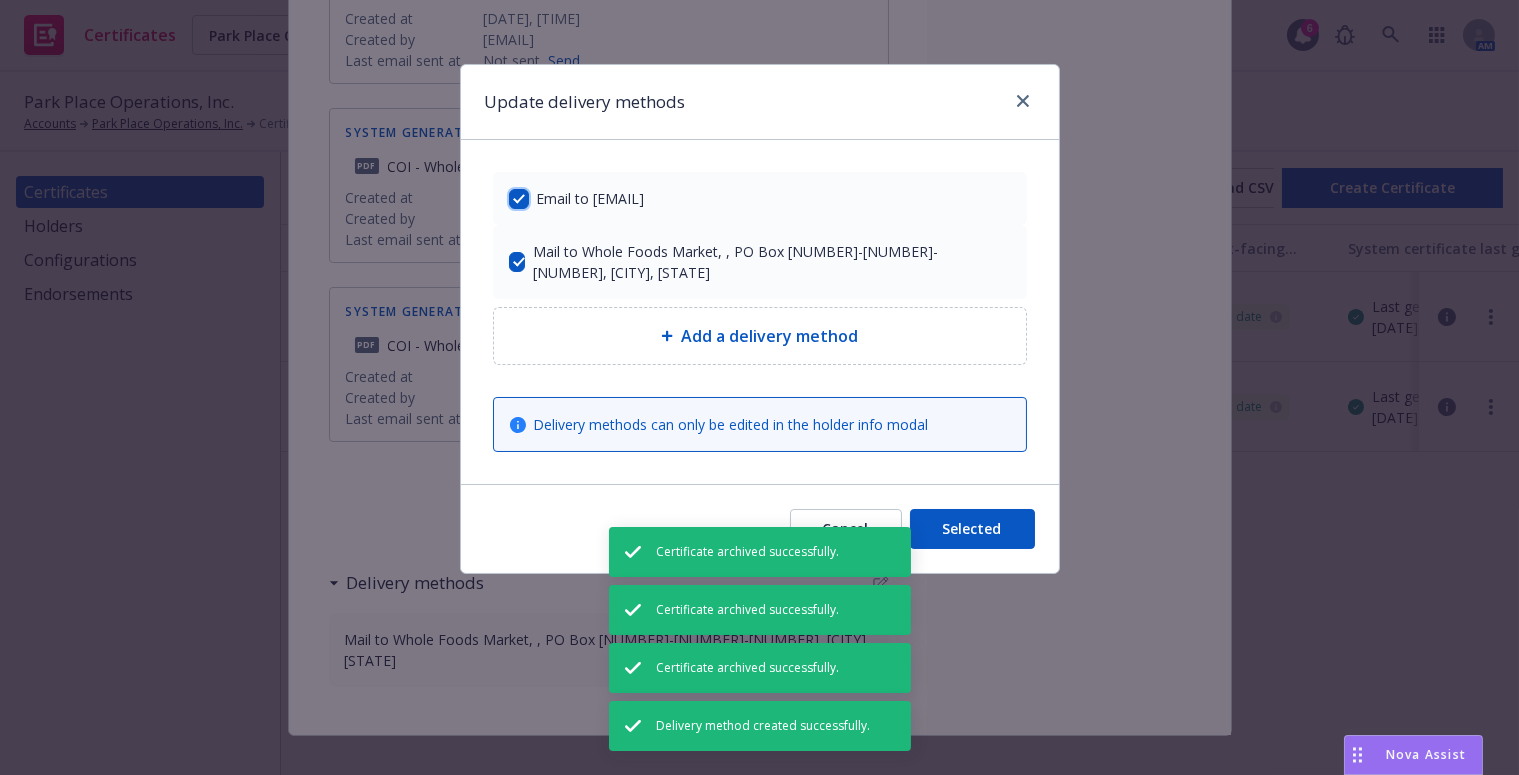 checkbox on "true" 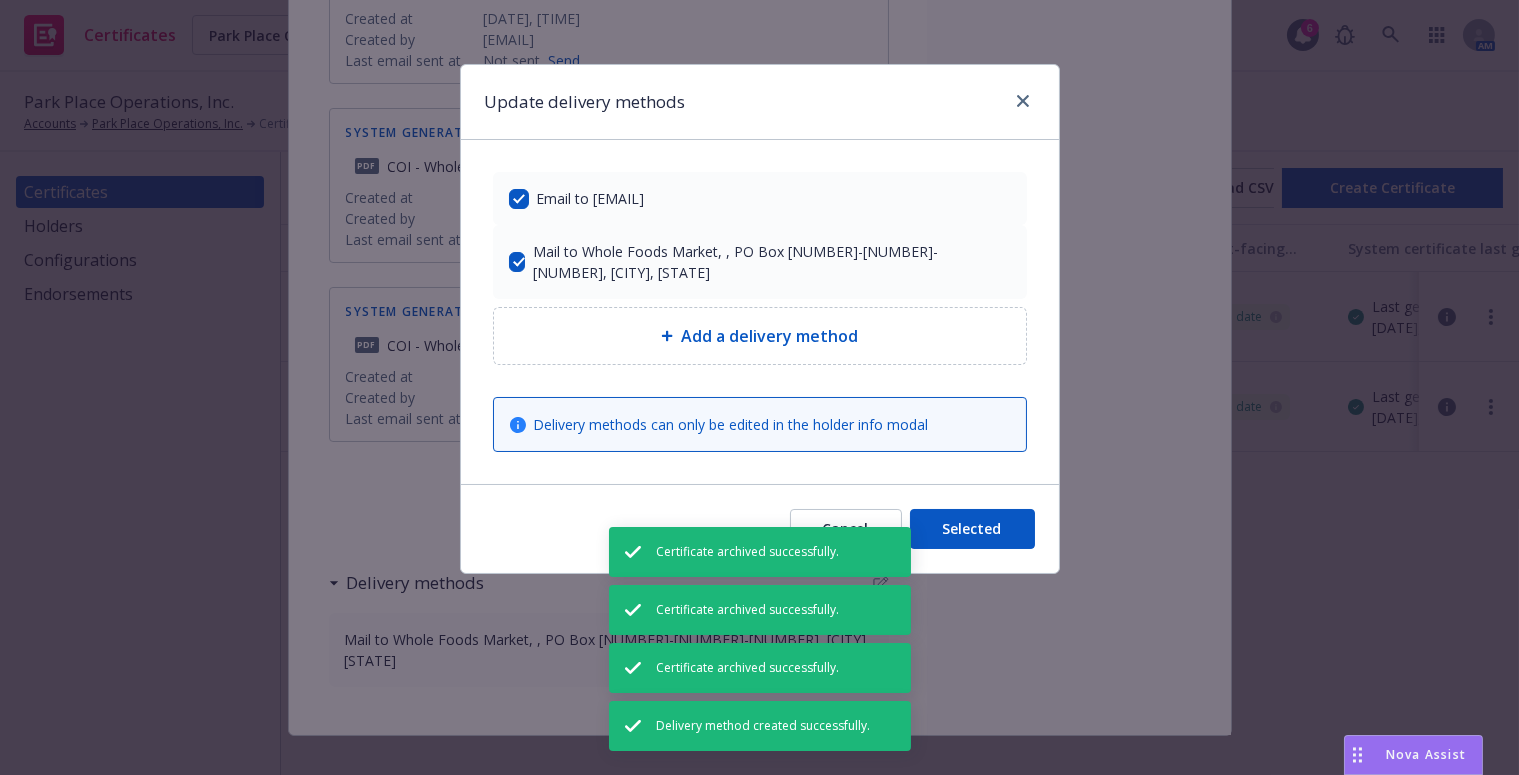 click on "Selected" at bounding box center [972, 529] 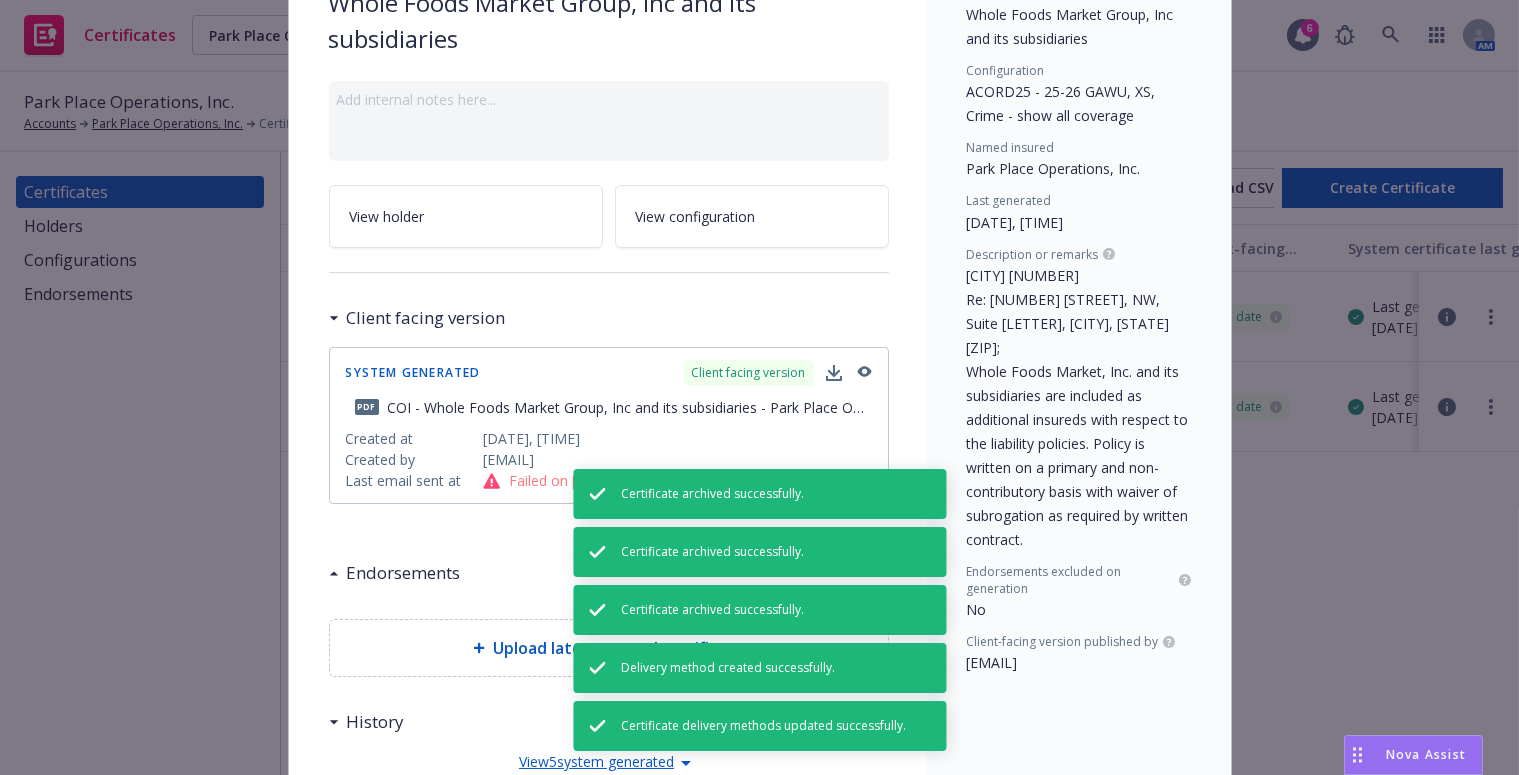 scroll, scrollTop: 0, scrollLeft: 0, axis: both 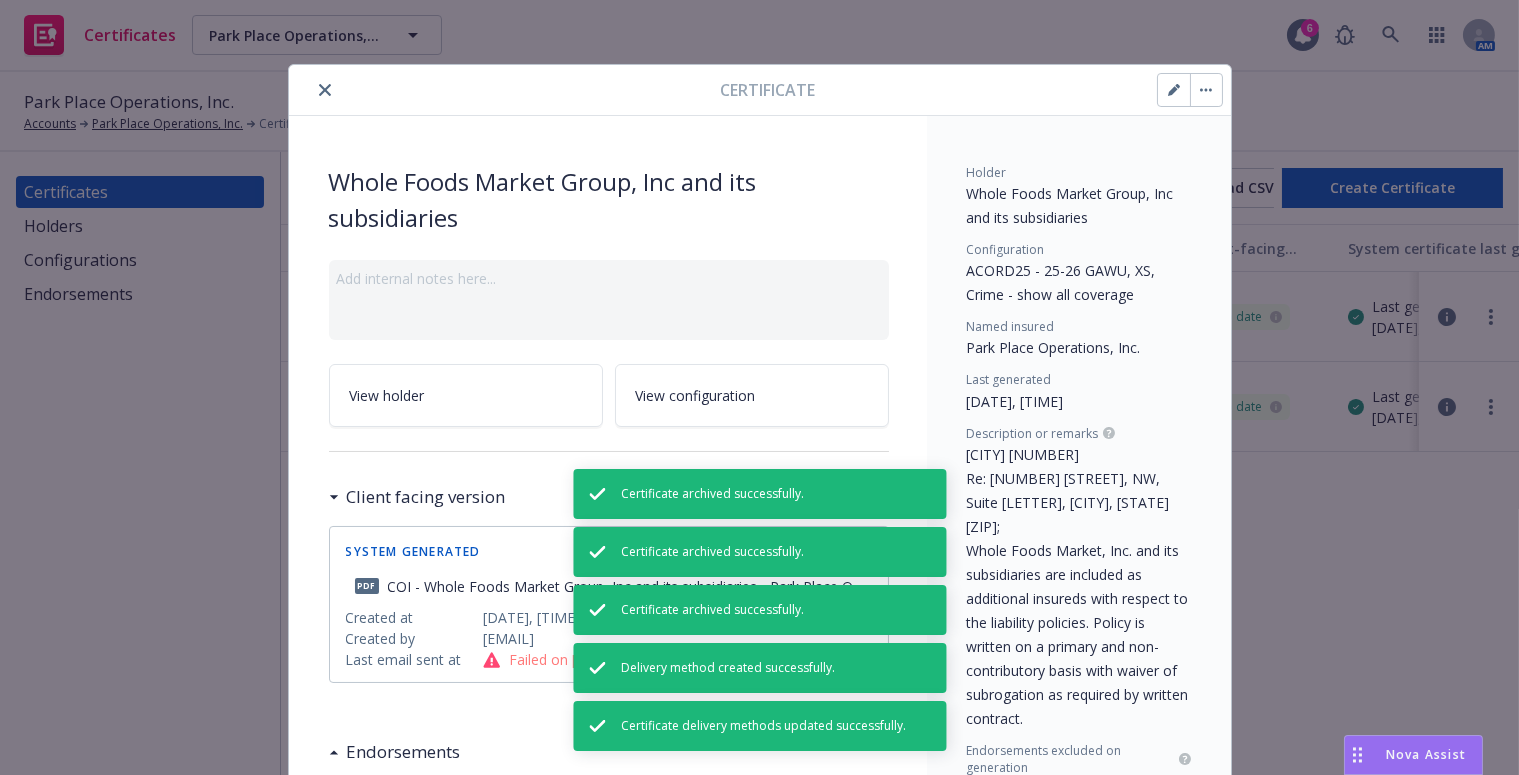 click at bounding box center (325, 90) 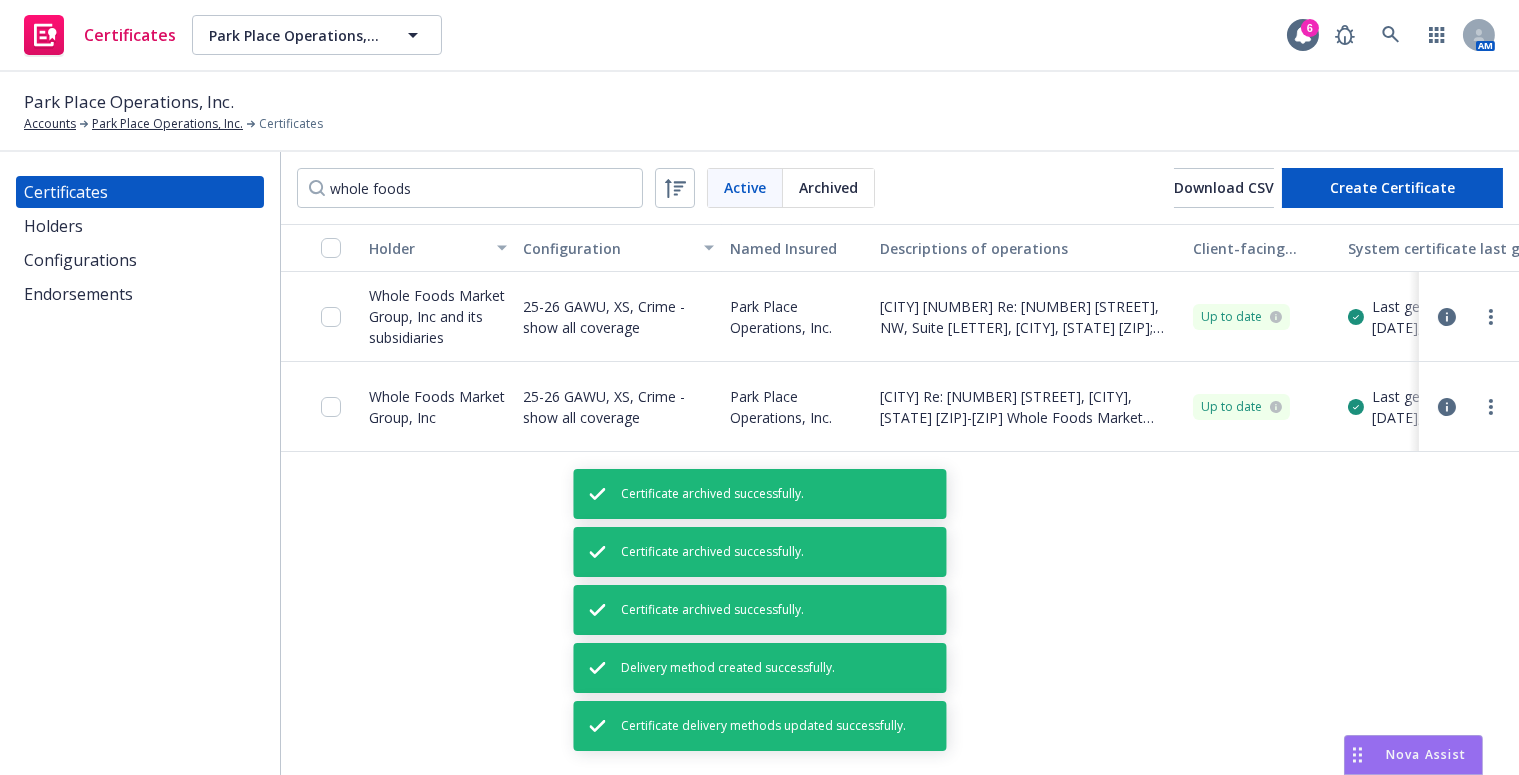 click at bounding box center [1491, 407] 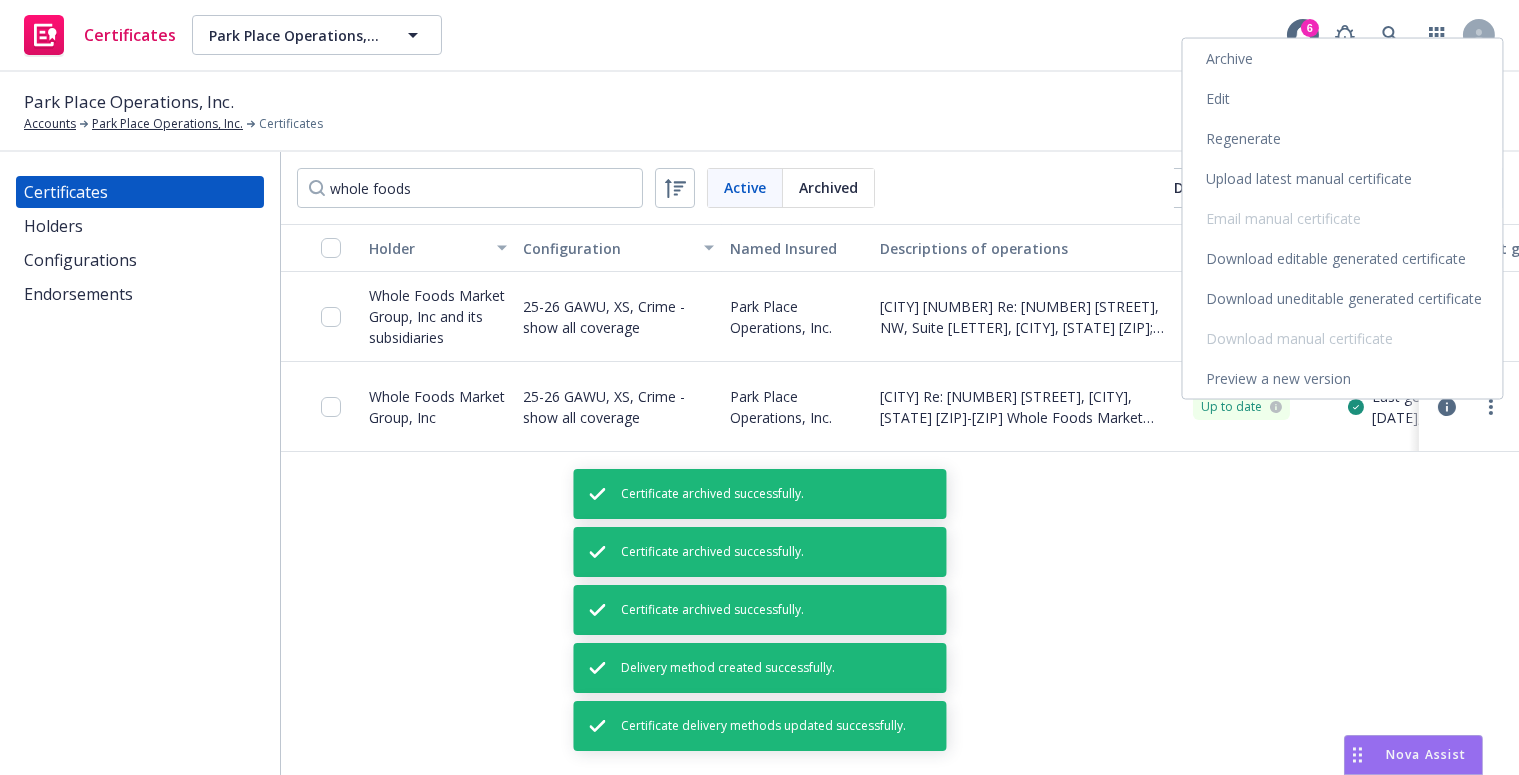 click on "Edit" at bounding box center [1343, 99] 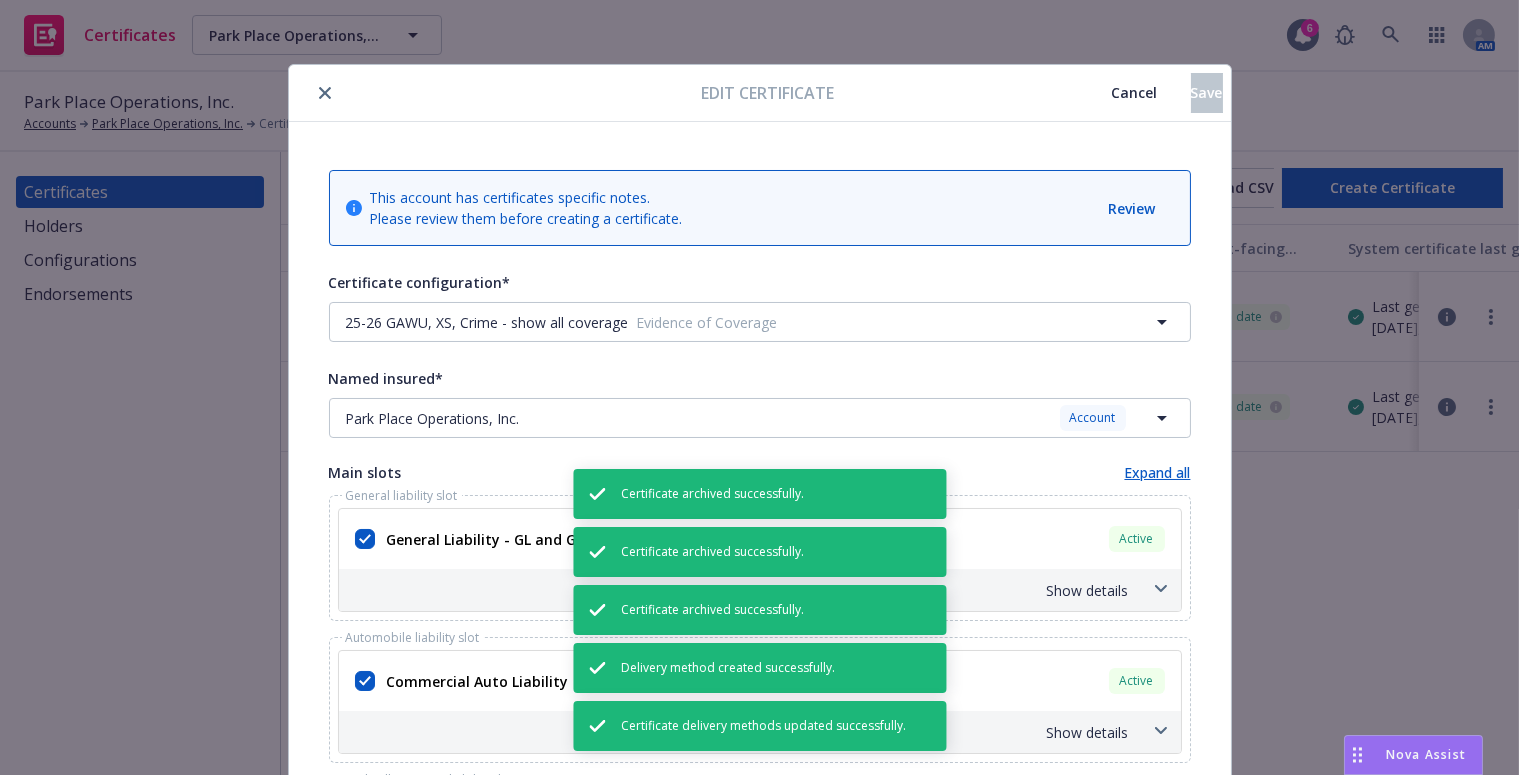 drag, startPoint x: 1051, startPoint y: 85, endPoint x: 1059, endPoint y: 172, distance: 87.36704 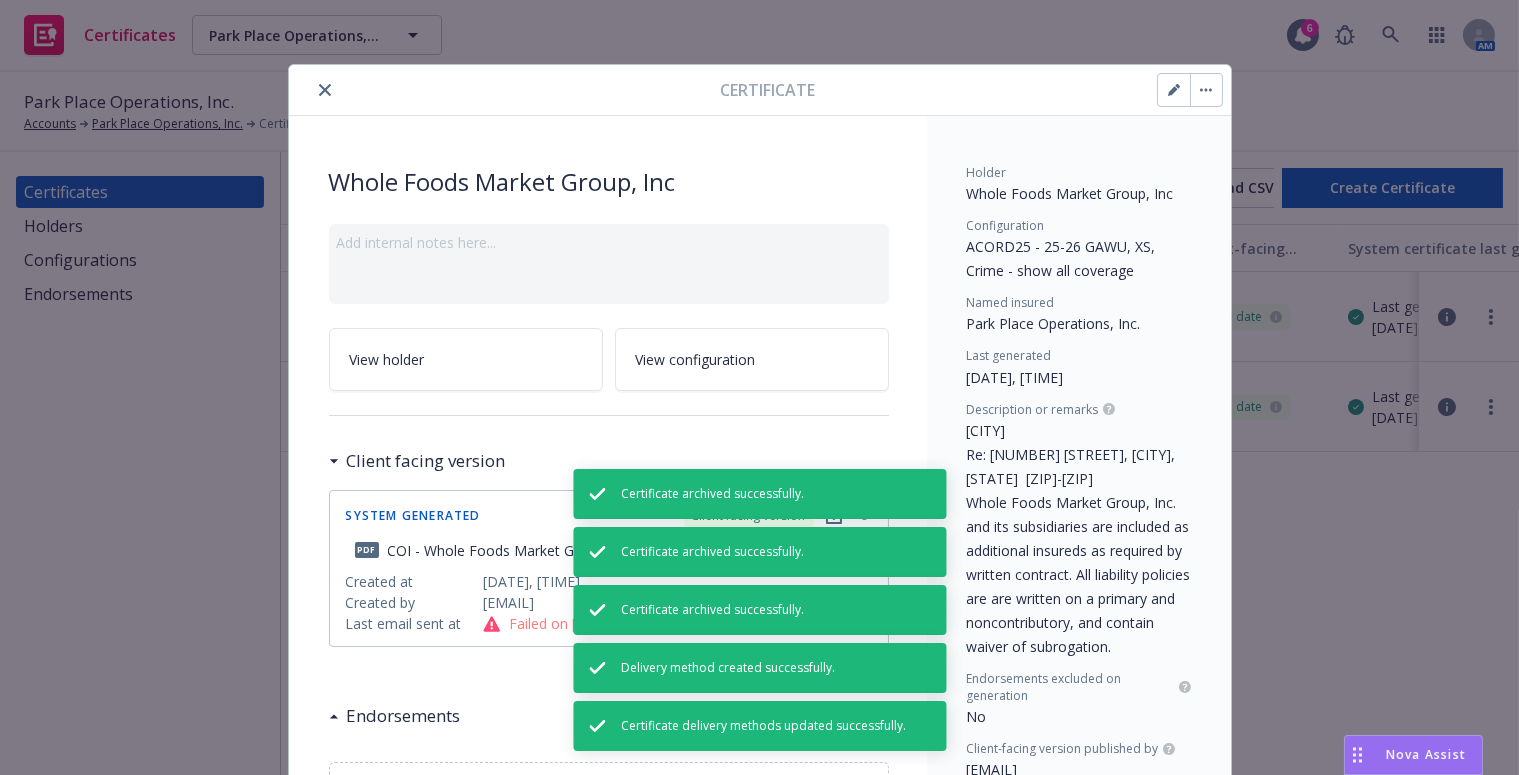scroll, scrollTop: 1347, scrollLeft: 0, axis: vertical 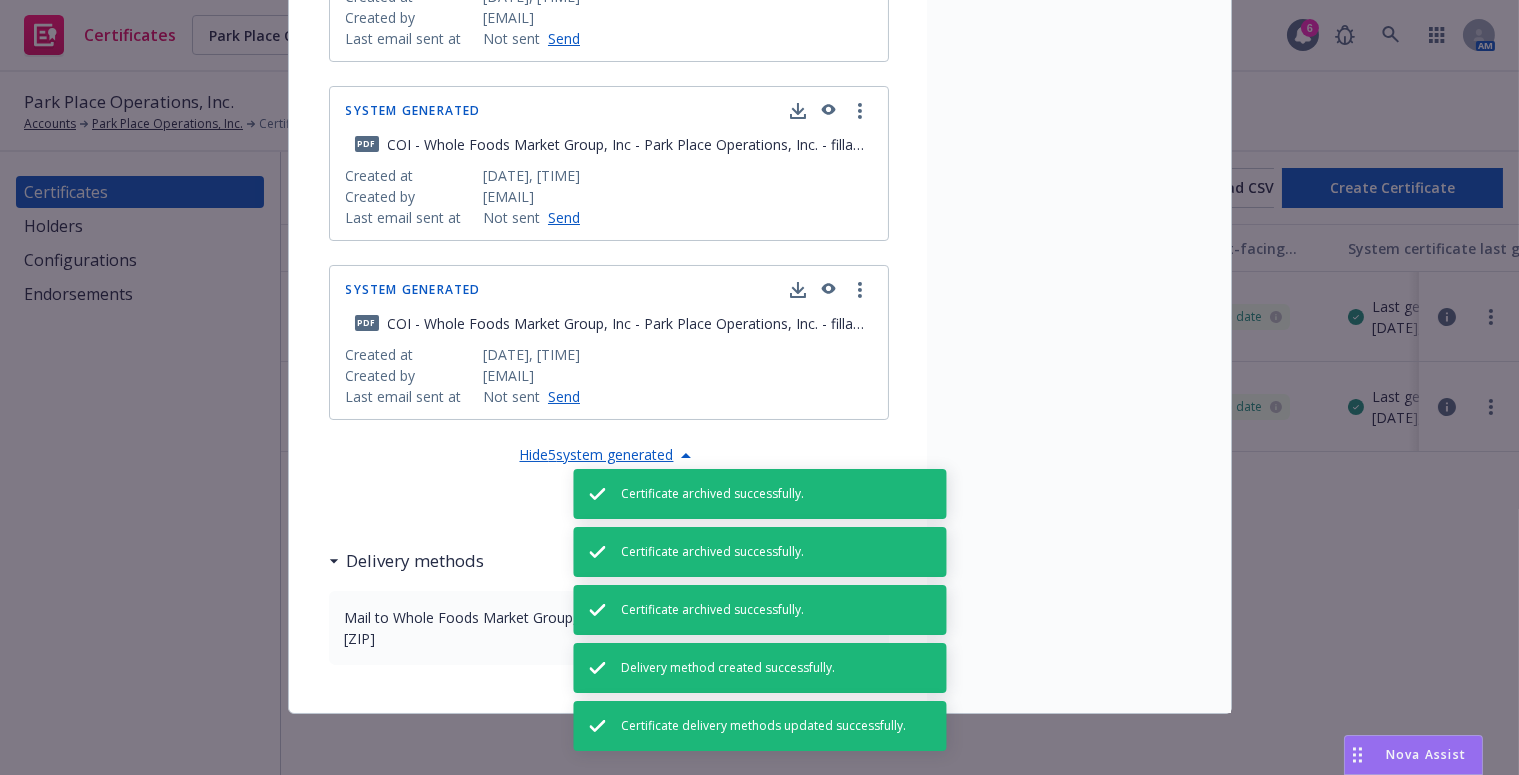 drag, startPoint x: 989, startPoint y: 150, endPoint x: 657, endPoint y: 540, distance: 512.1758 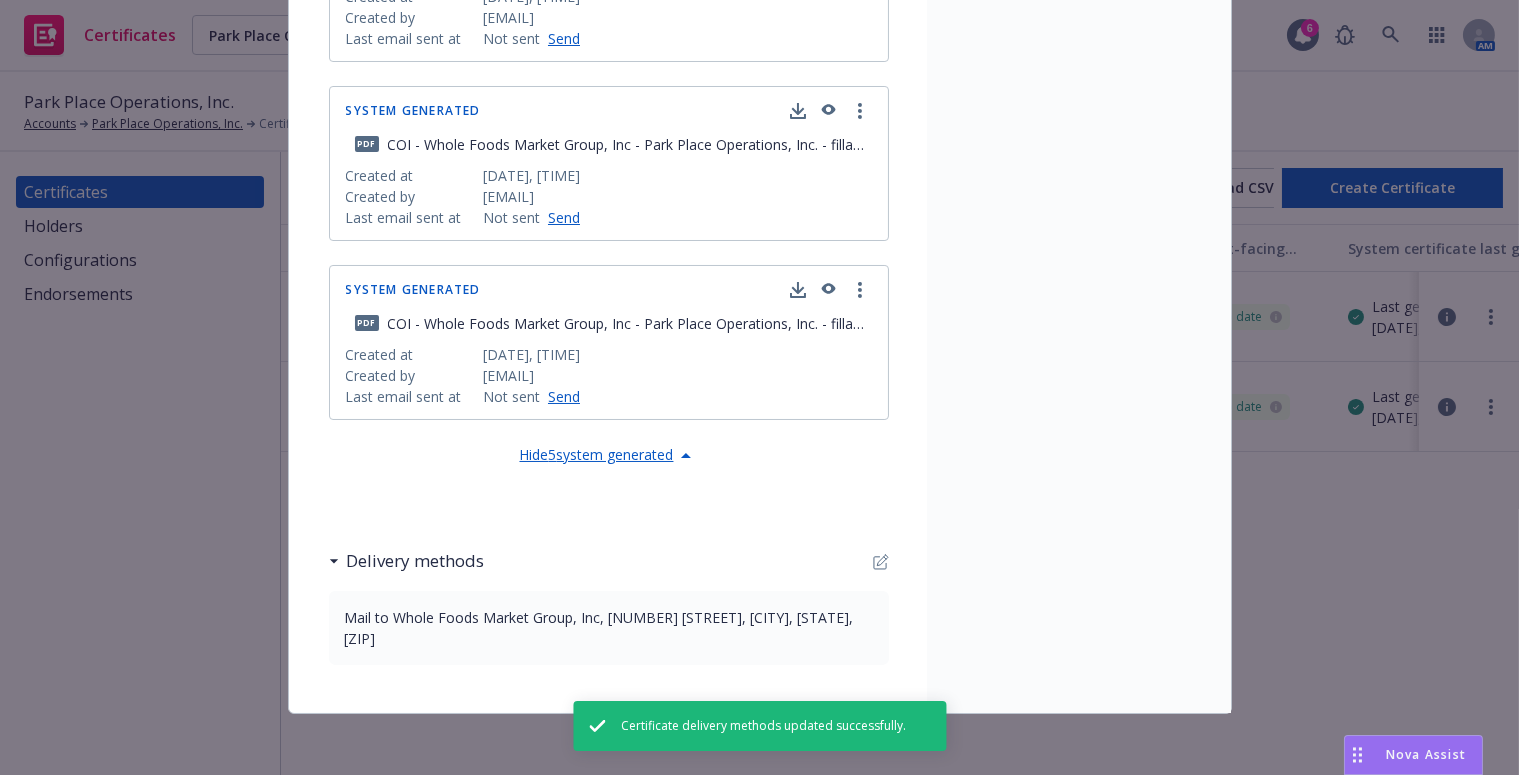 click on "Delivery methods" at bounding box center (609, 561) 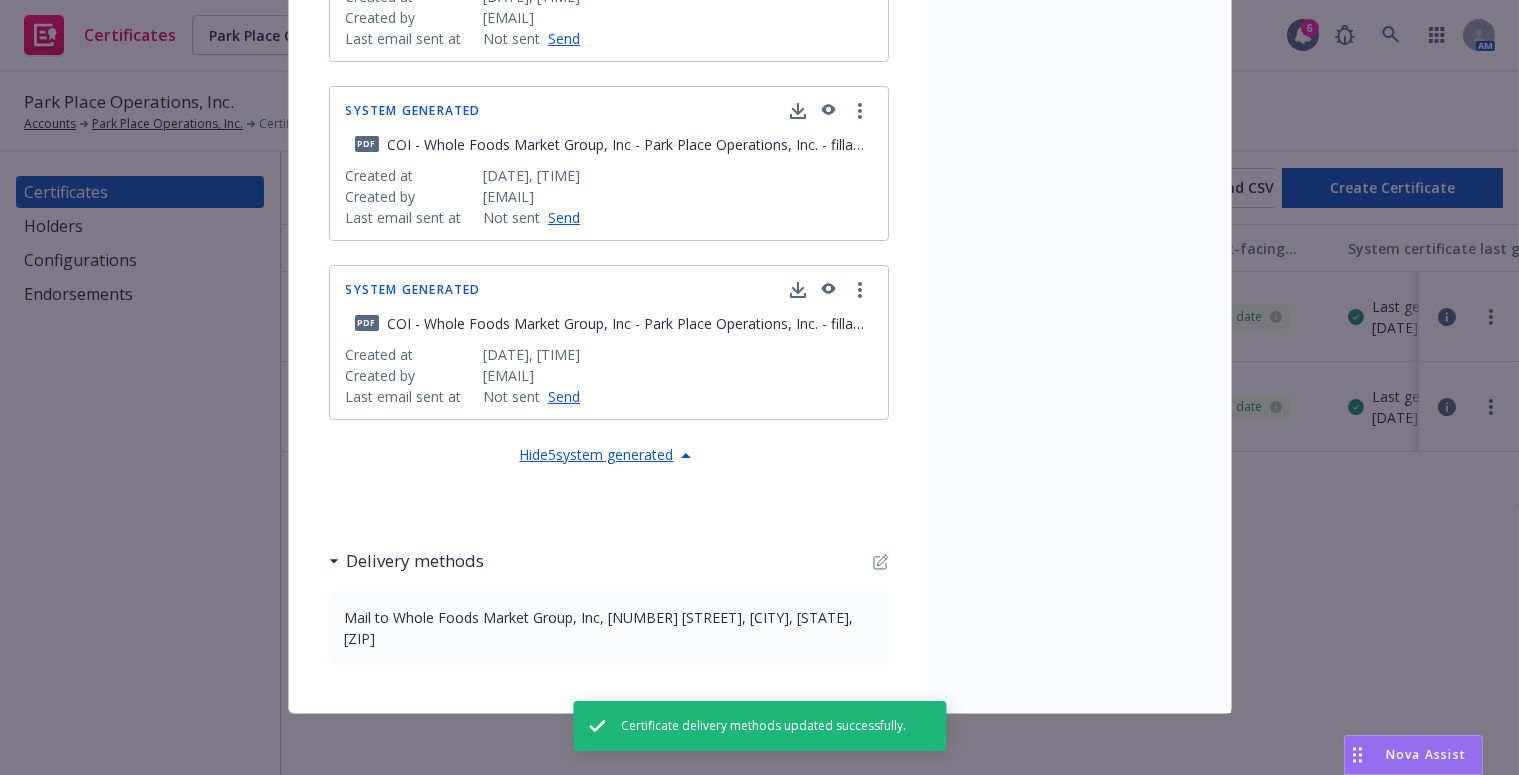 click 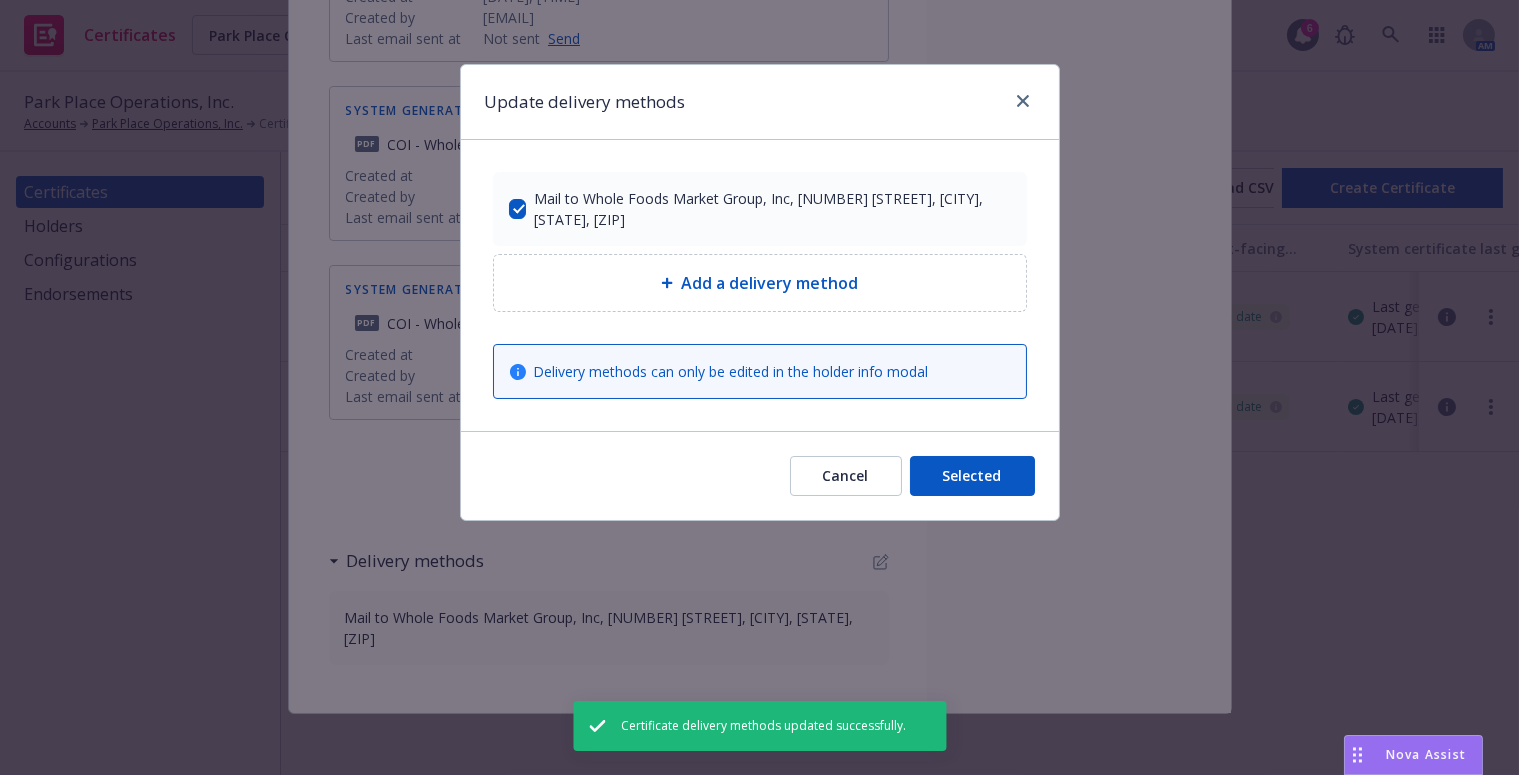click on "Add a delivery method" at bounding box center (760, 283) 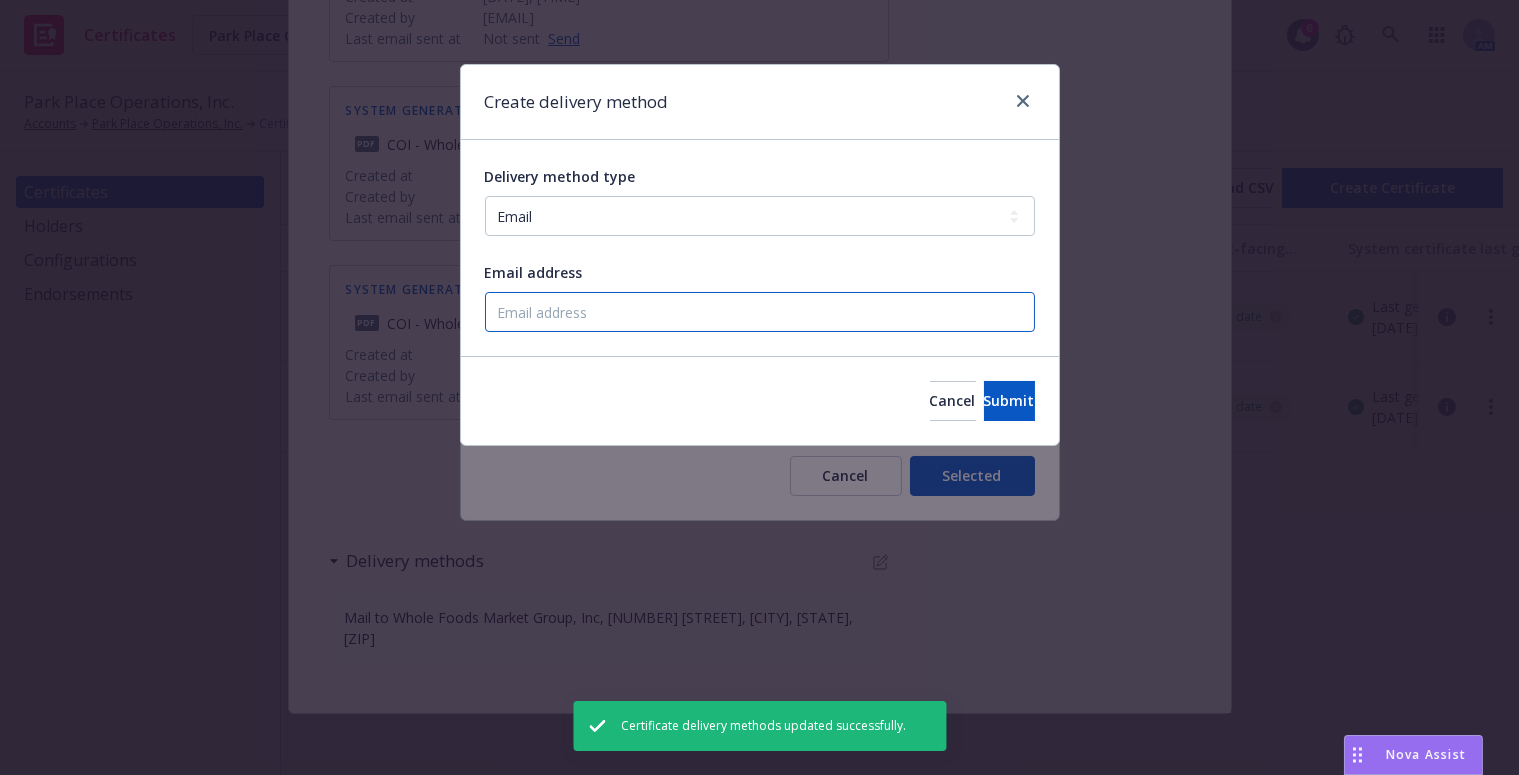 click on "Email address" at bounding box center [760, 312] 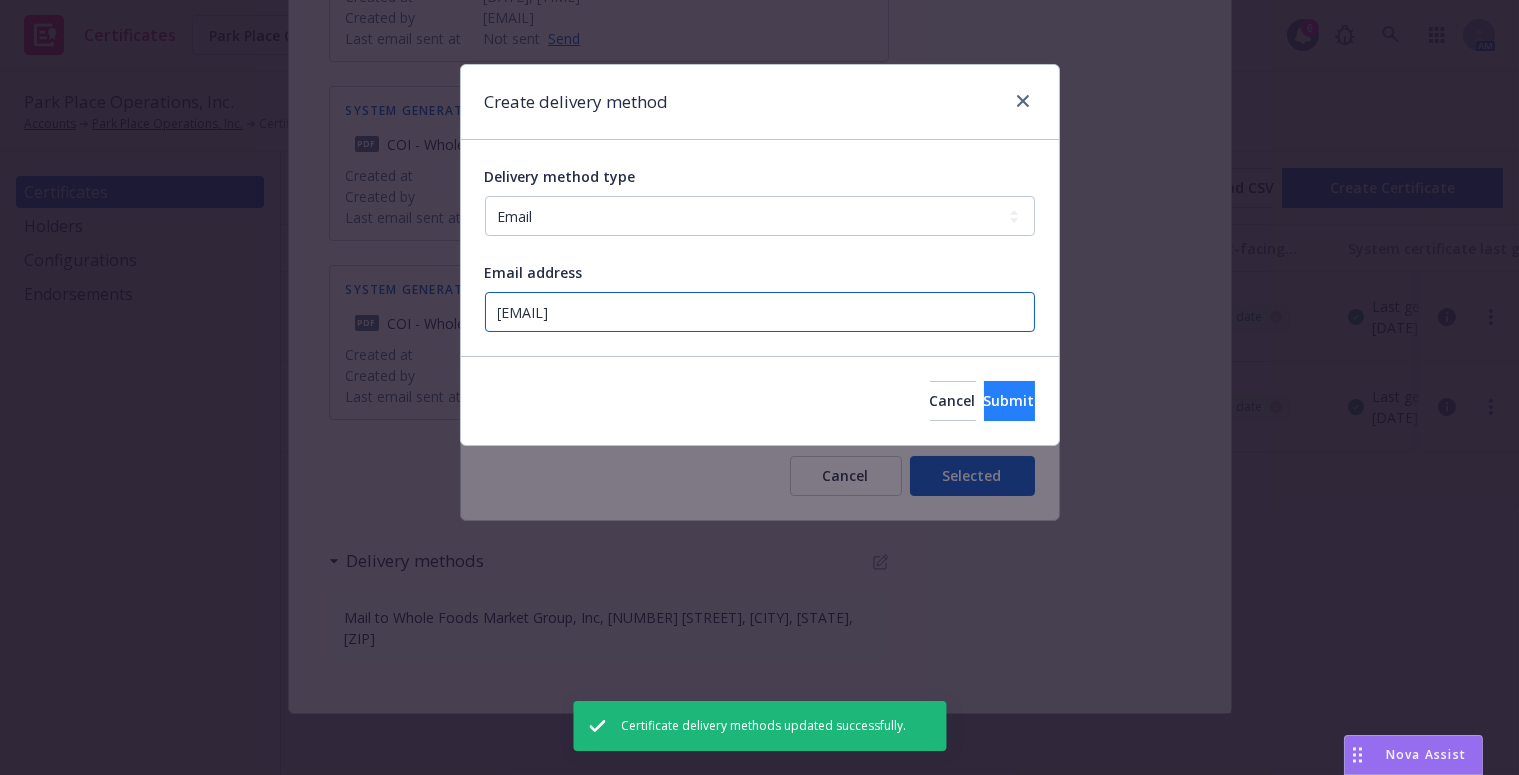 type on "certificateofinsurancesupport@wholefoods.com" 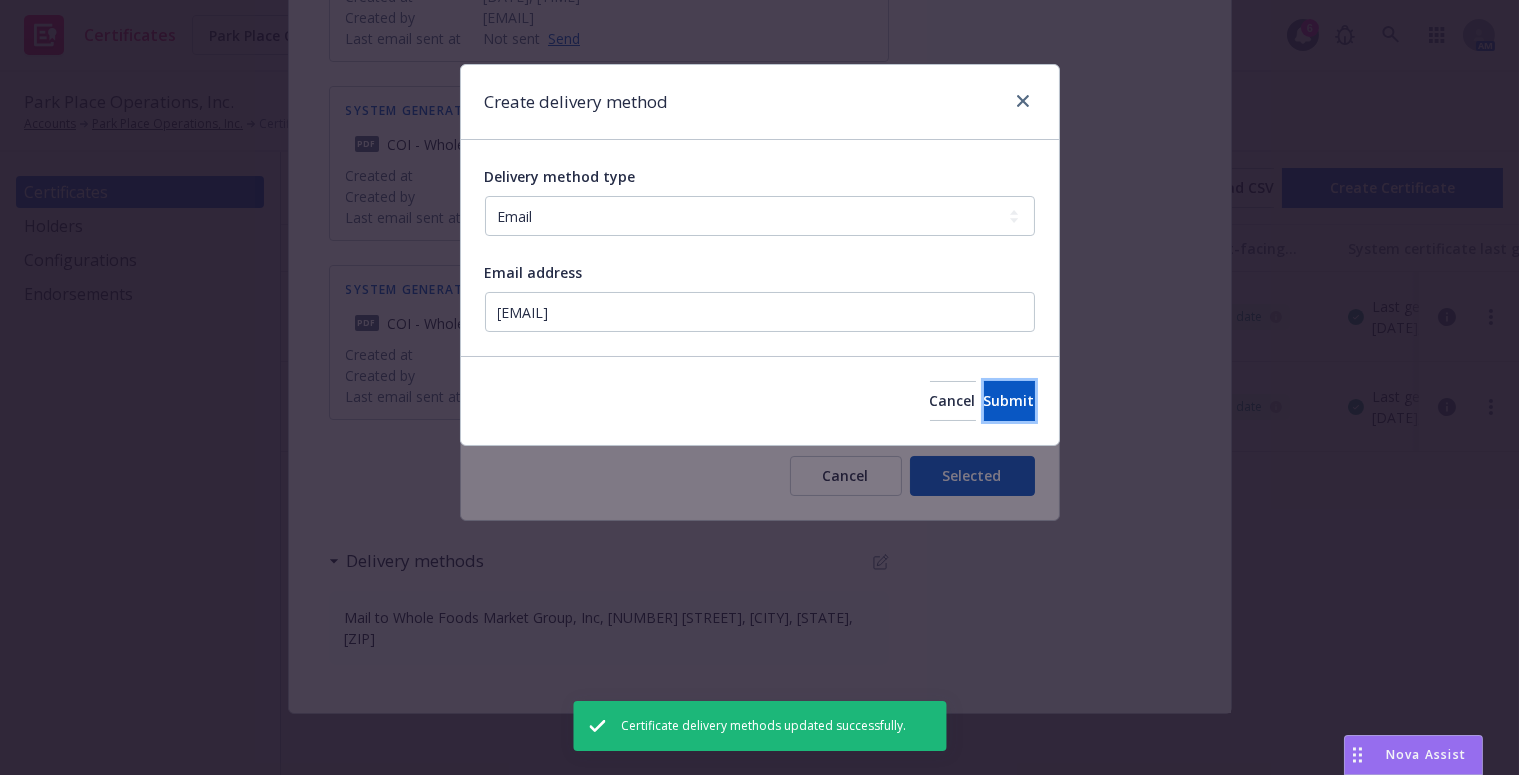 drag, startPoint x: 959, startPoint y: 391, endPoint x: 969, endPoint y: 398, distance: 12.206555 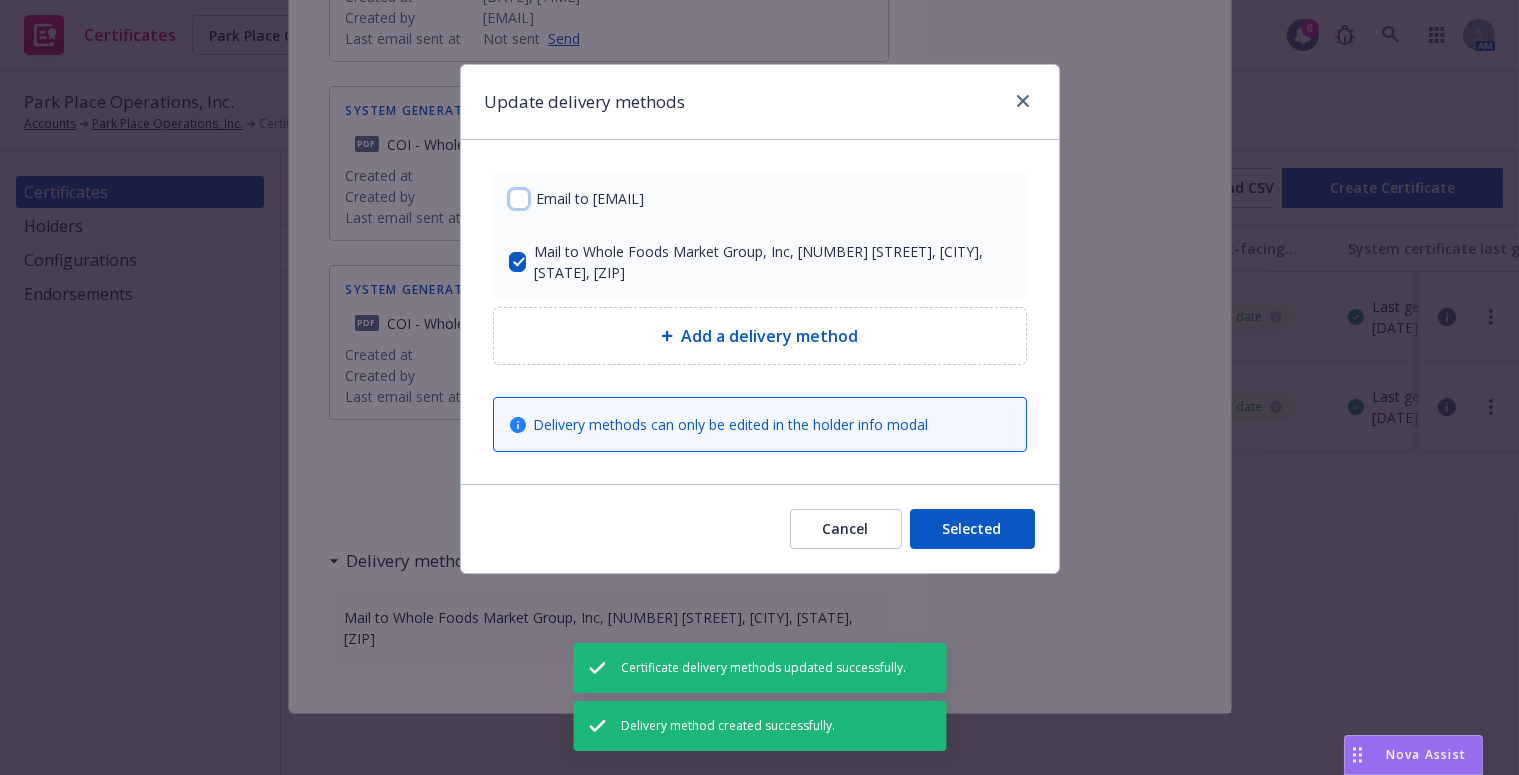 click at bounding box center (519, 199) 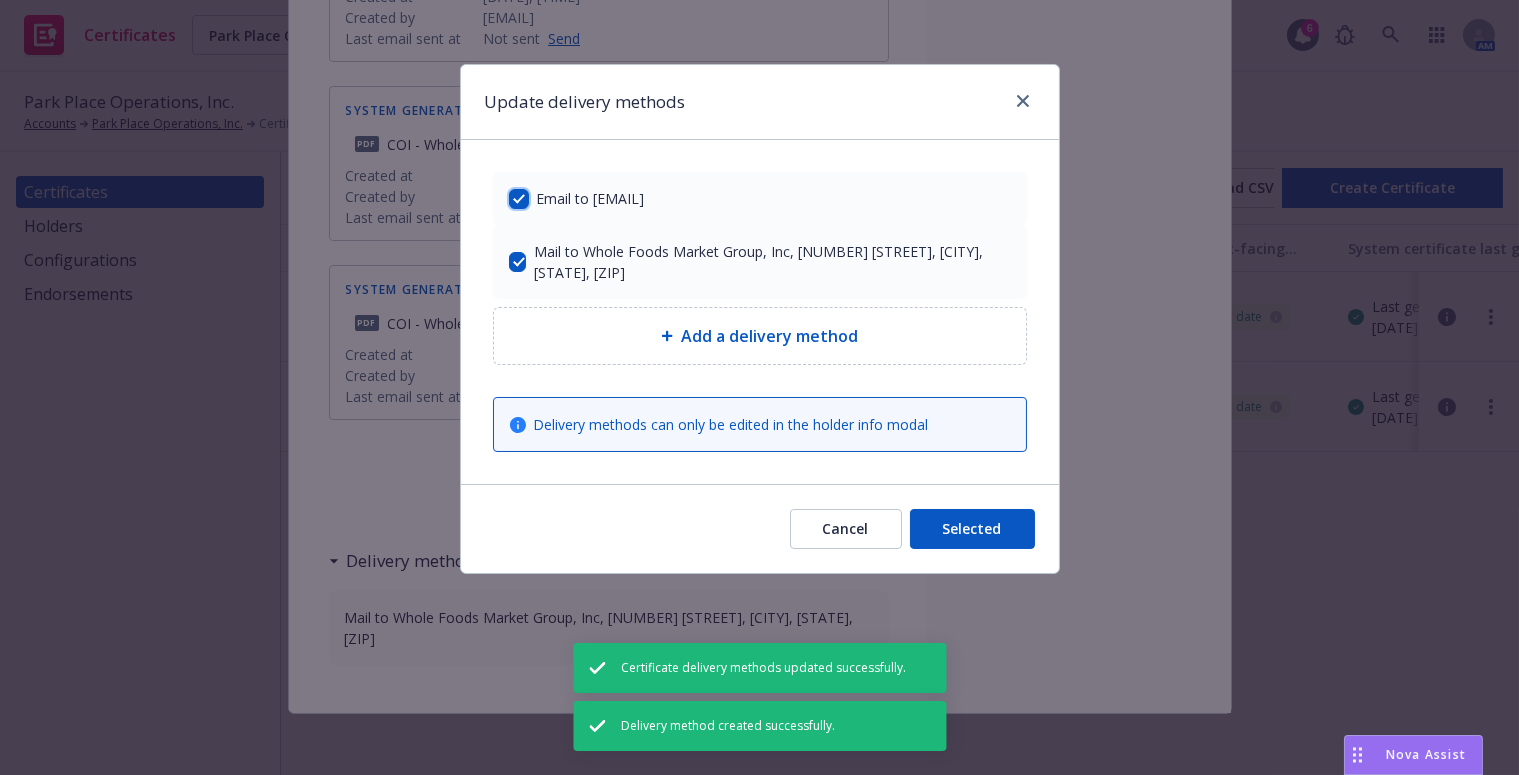 checkbox on "true" 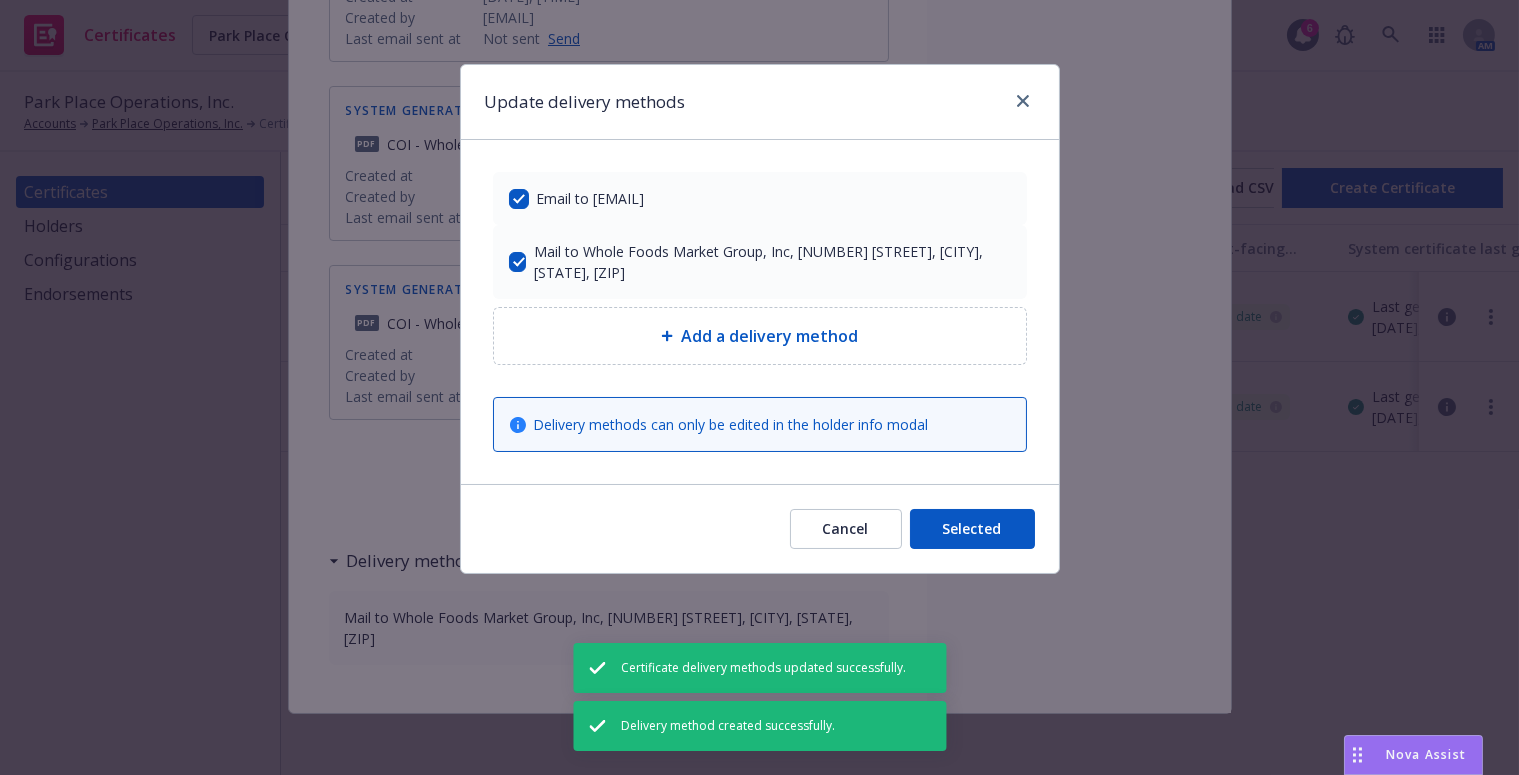 drag, startPoint x: 970, startPoint y: 524, endPoint x: 1010, endPoint y: 525, distance: 40.012497 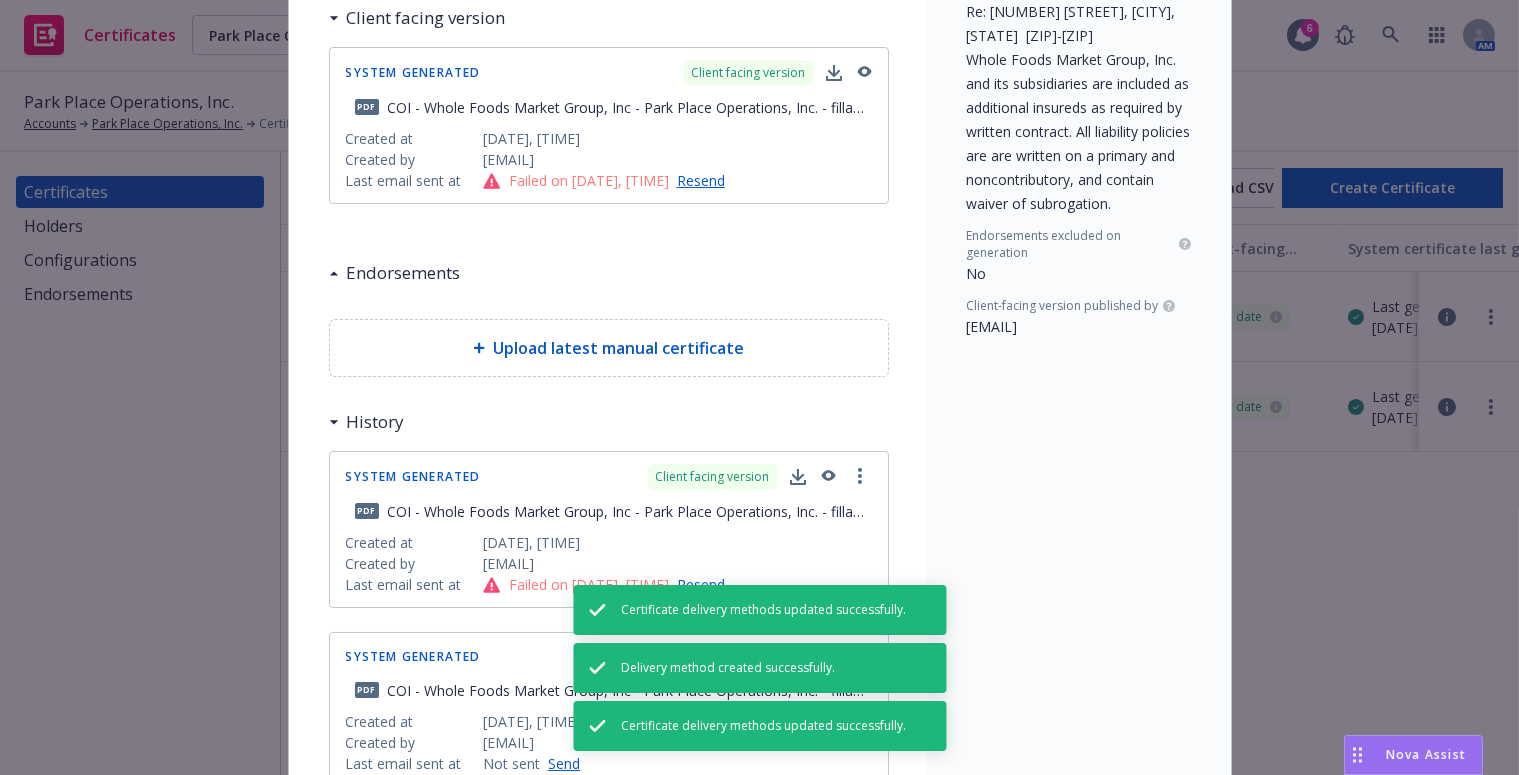 scroll, scrollTop: 0, scrollLeft: 0, axis: both 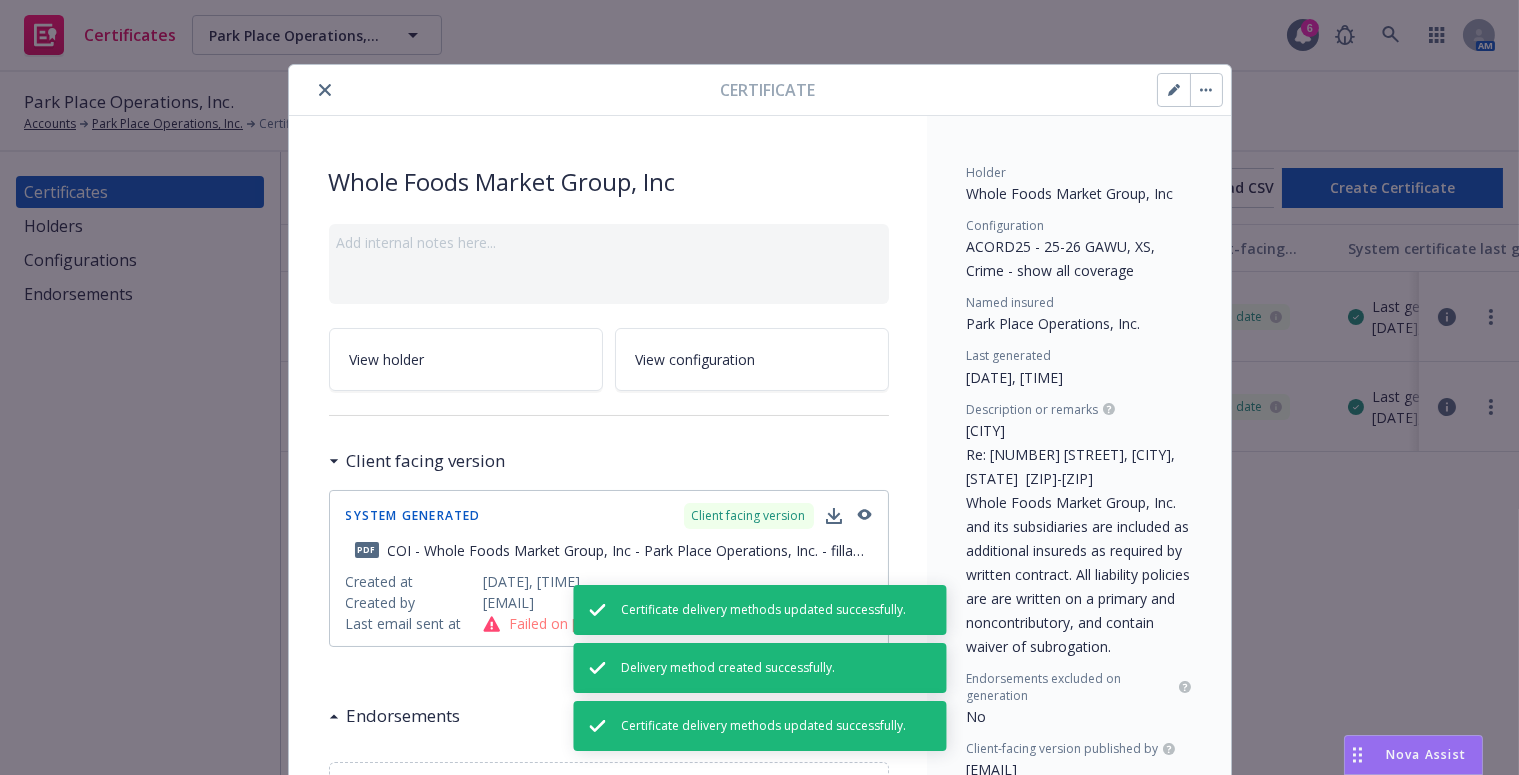 drag, startPoint x: 1091, startPoint y: 479, endPoint x: 354, endPoint y: 65, distance: 845.31946 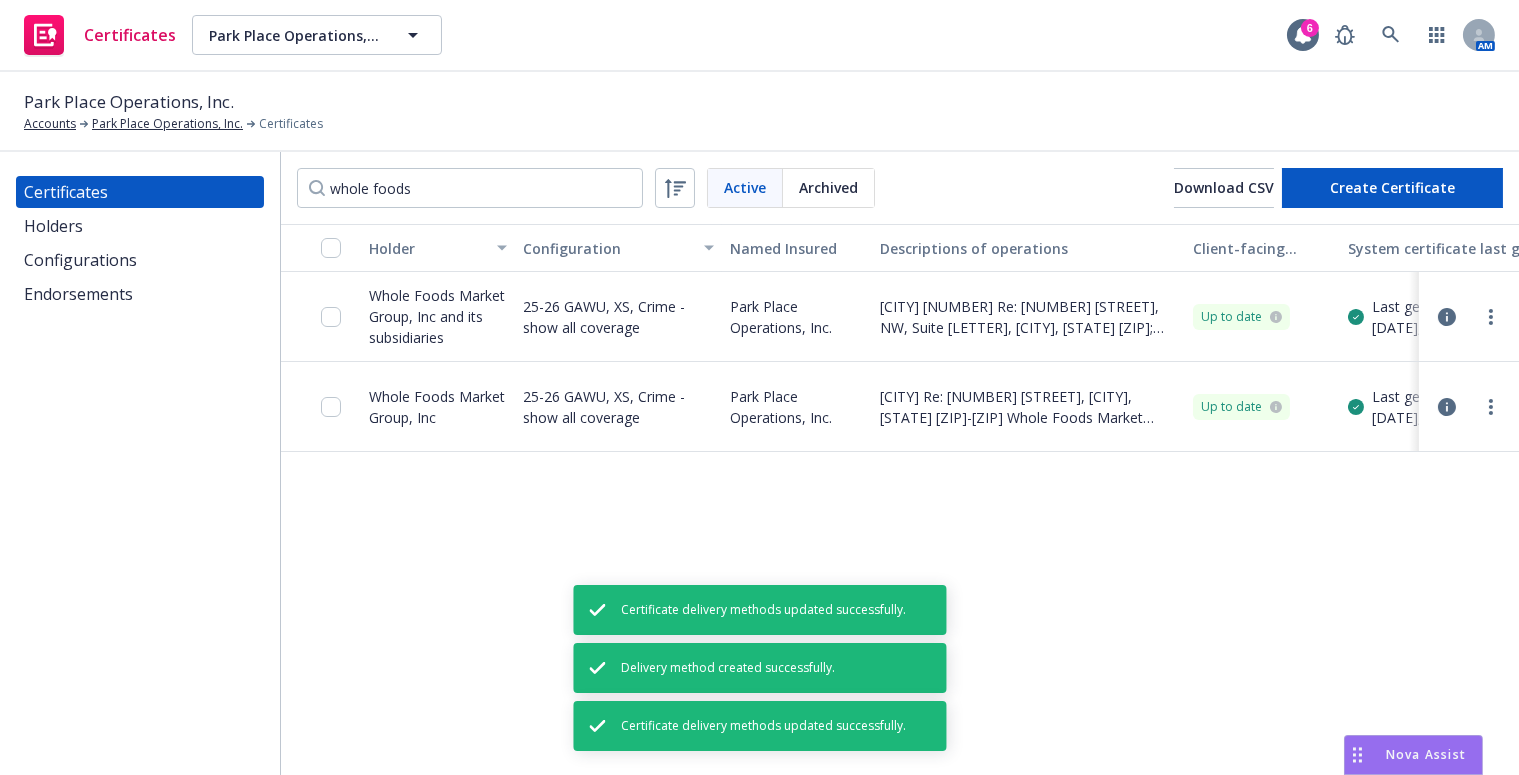 click on "Holders" at bounding box center [140, 226] 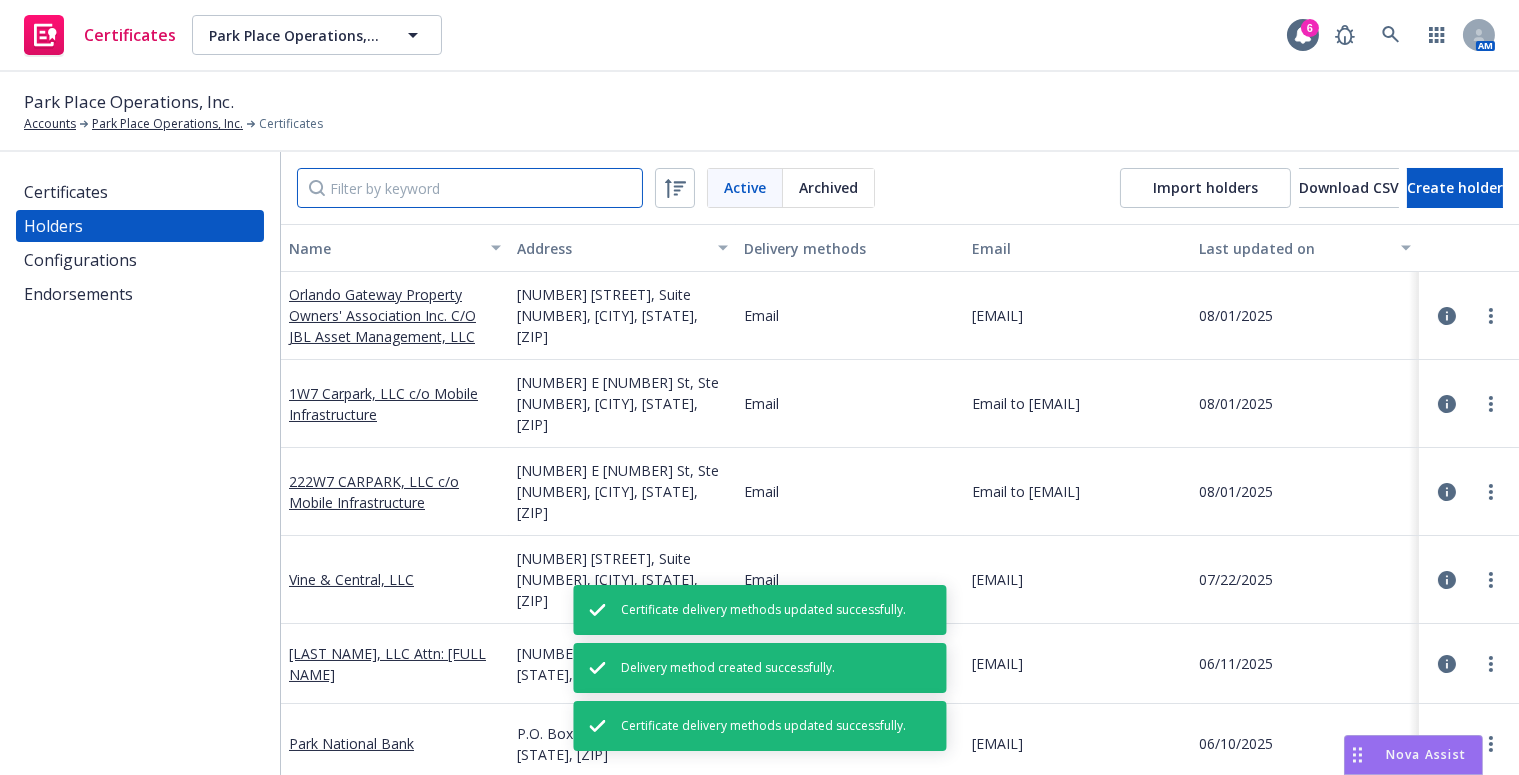 click at bounding box center (470, 188) 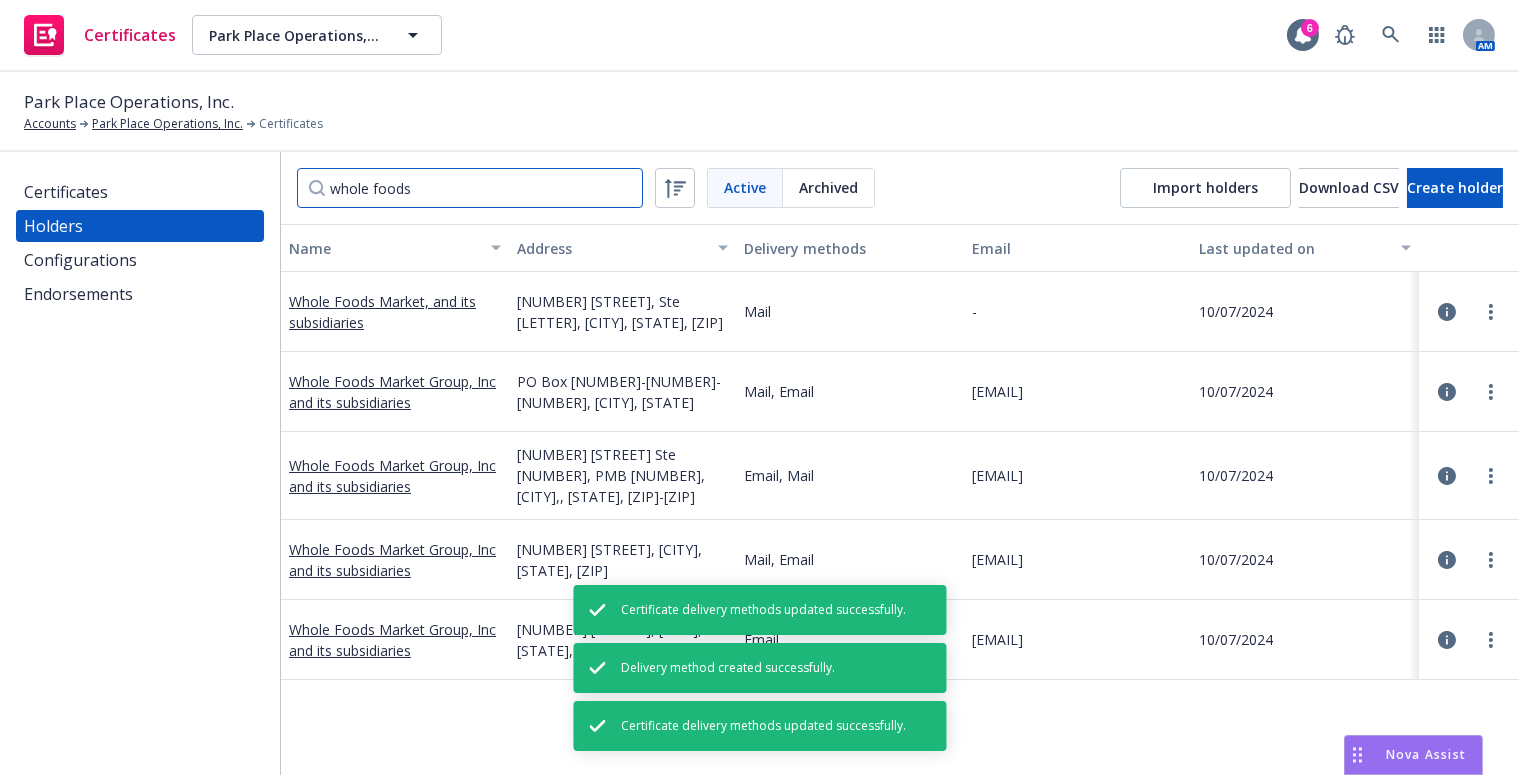 type on "whole foods" 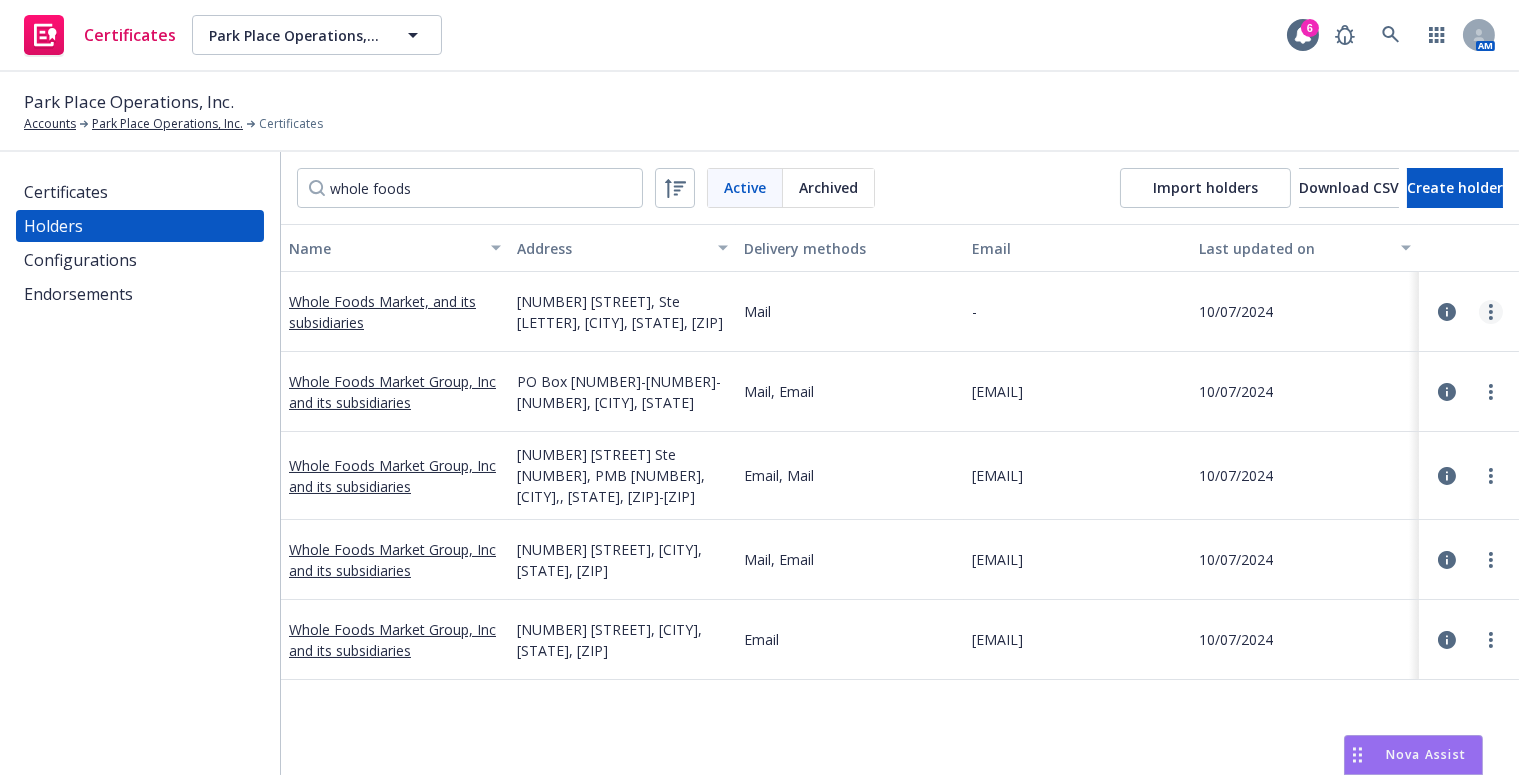 click at bounding box center (1491, 312) 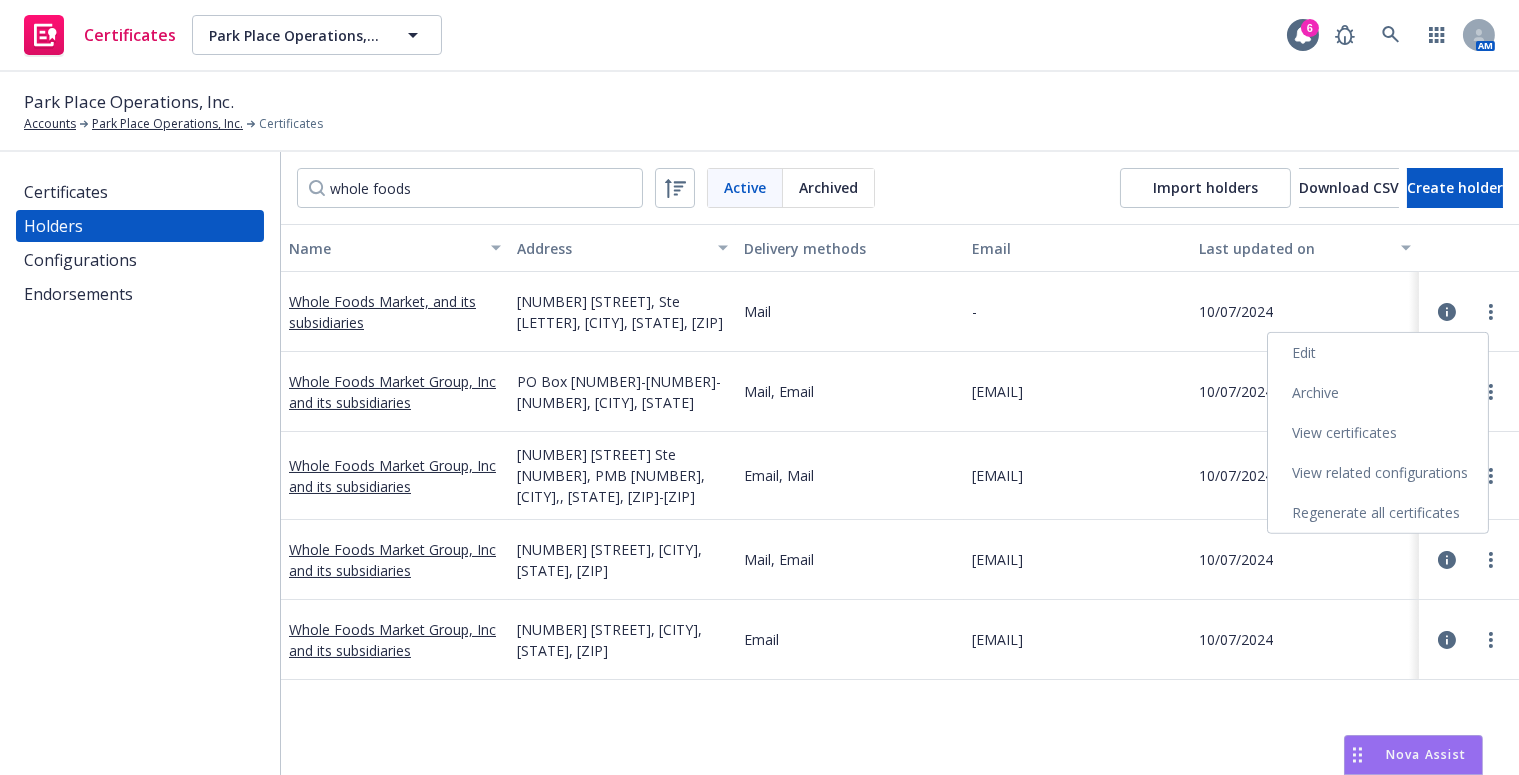 click on "Edit" at bounding box center [1378, 353] 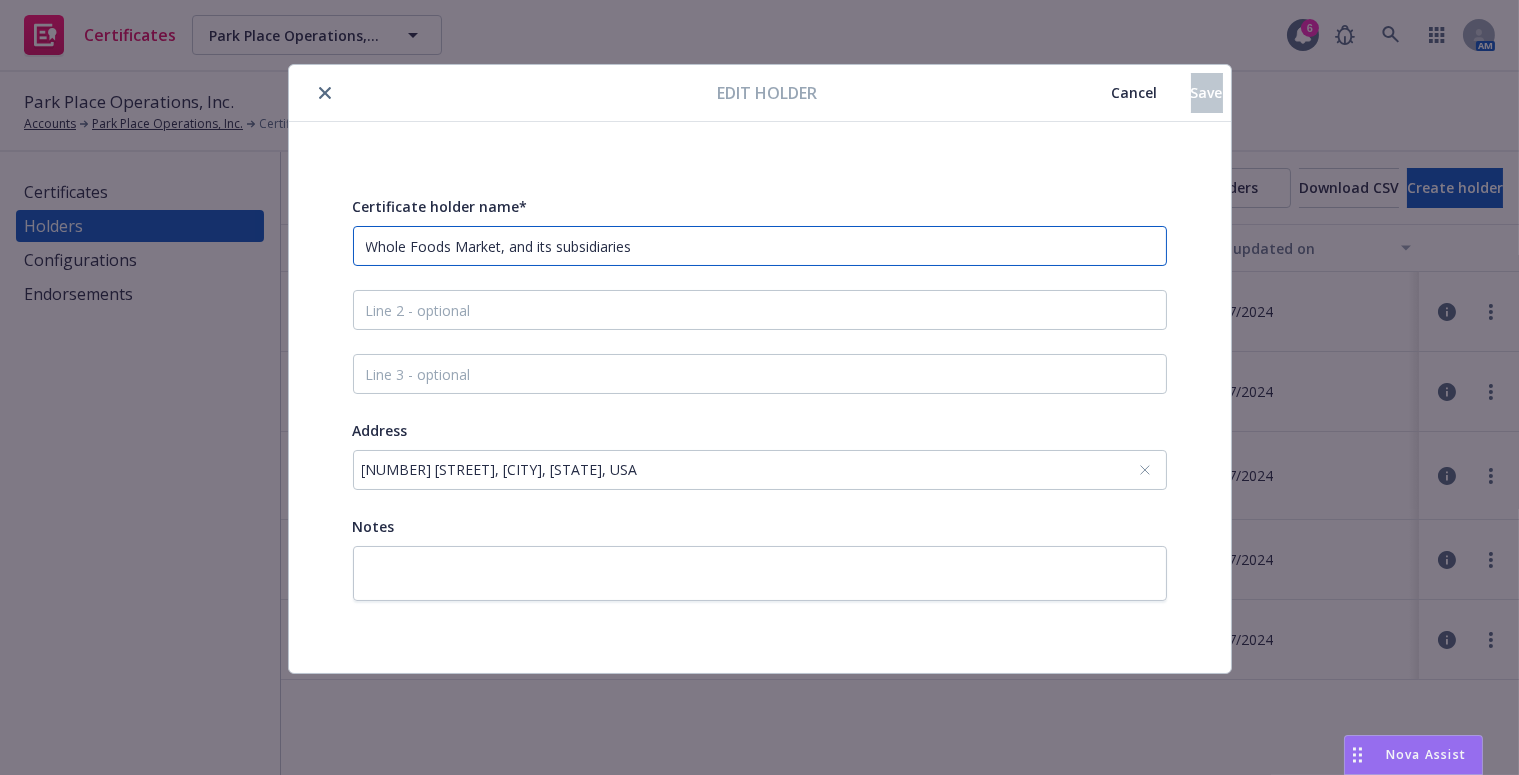 drag, startPoint x: 682, startPoint y: 249, endPoint x: -37, endPoint y: 229, distance: 719.27814 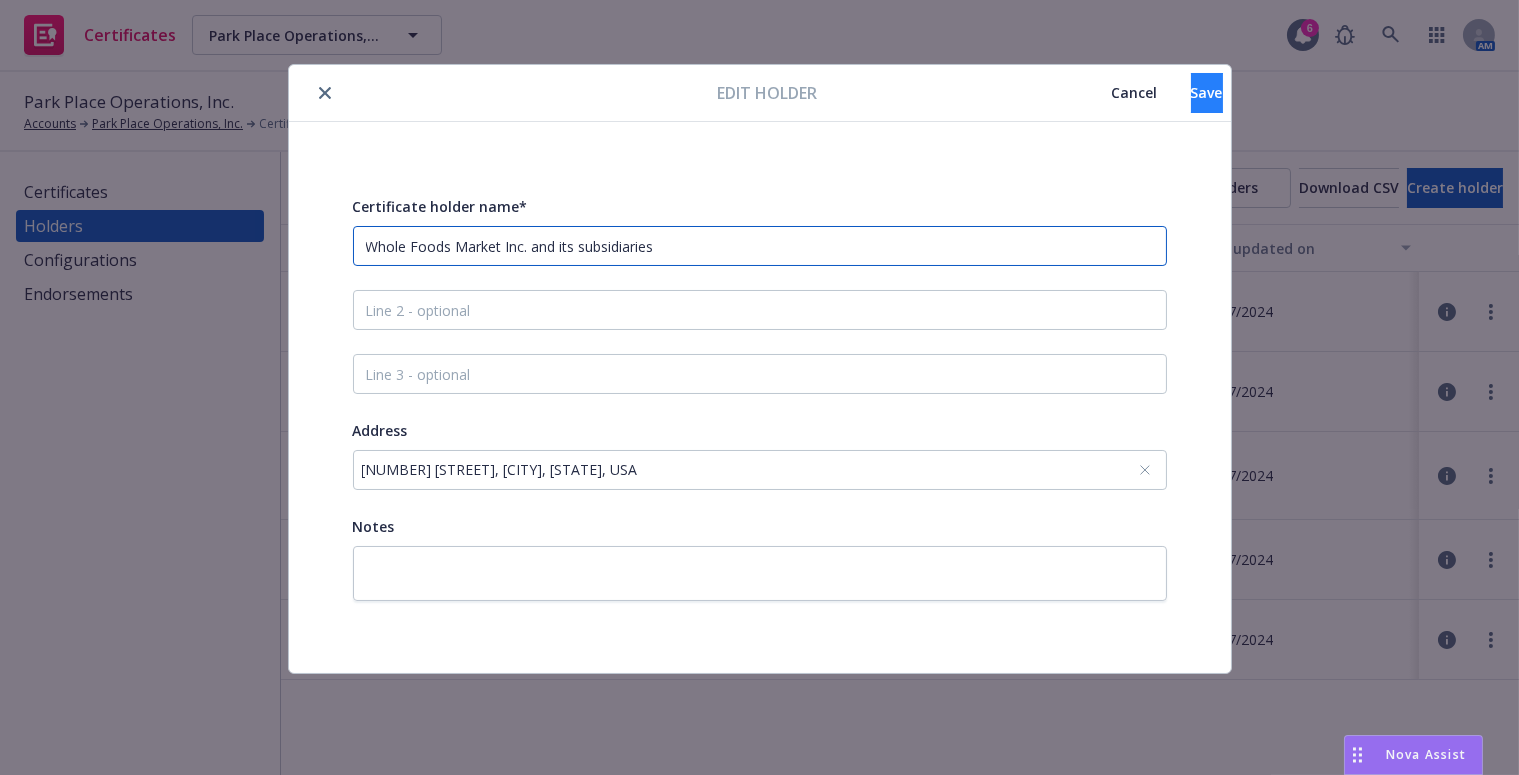 type on "Whole Foods Market Inc. and its subsidiaries" 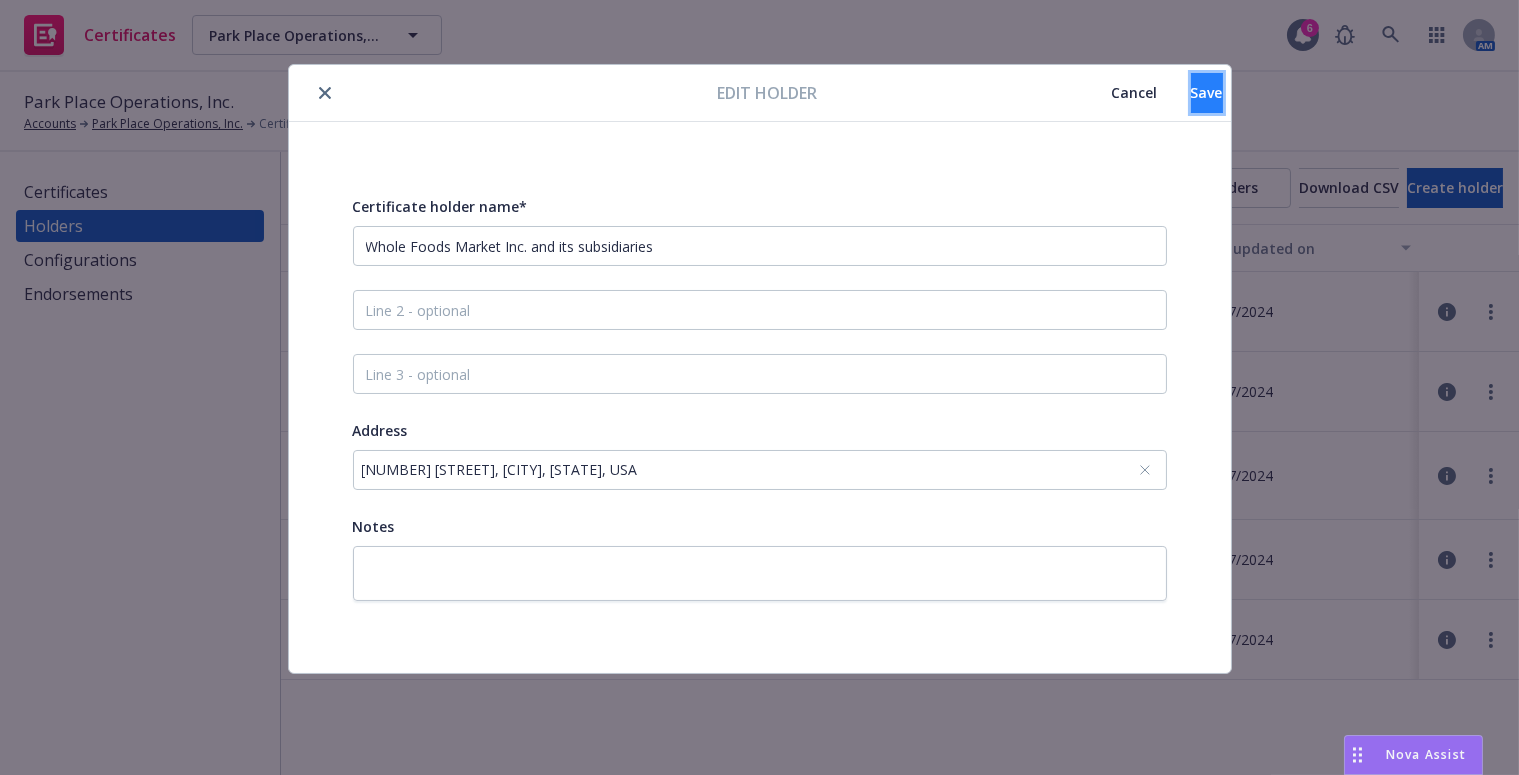 click on "Save" at bounding box center (1207, 93) 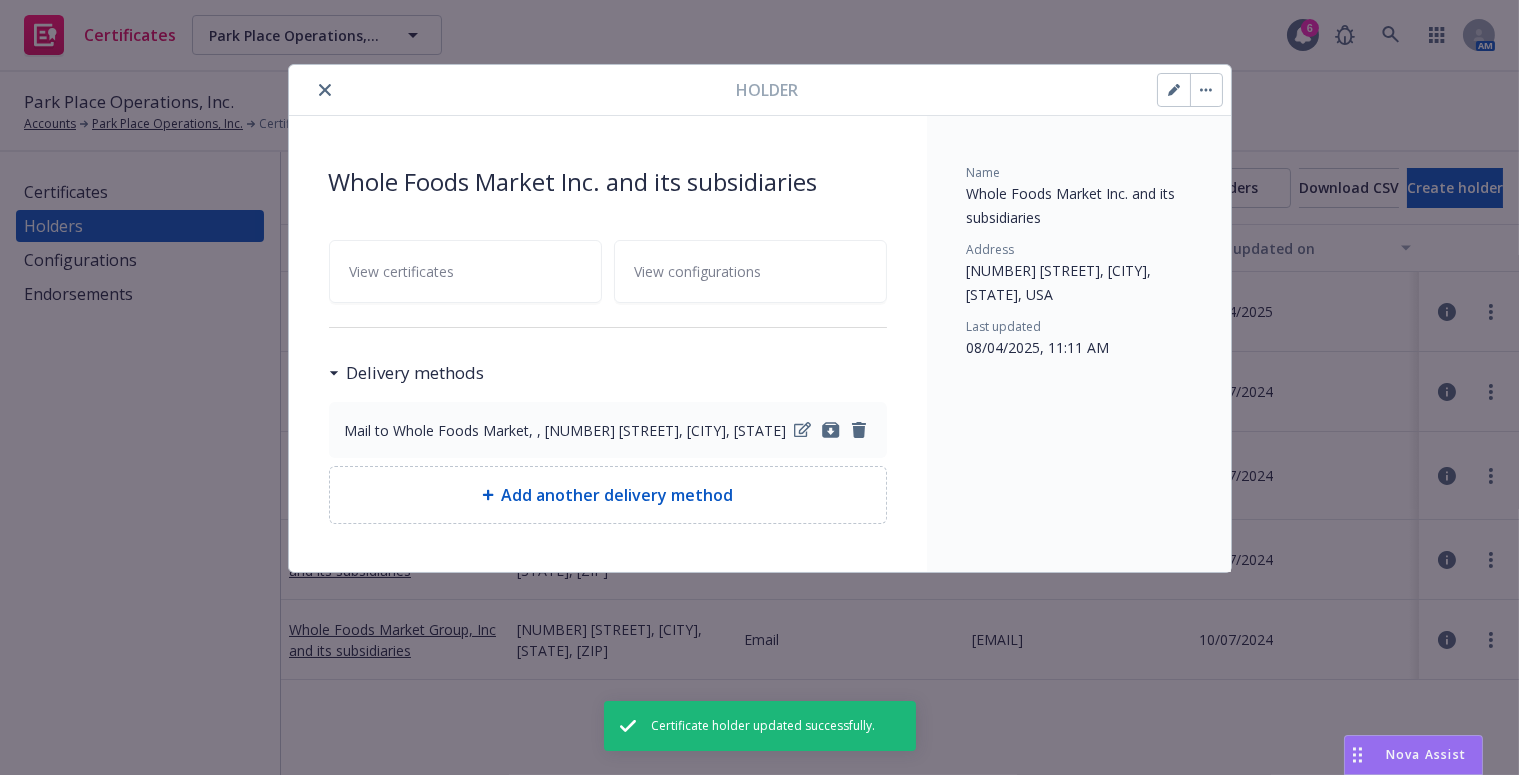 click 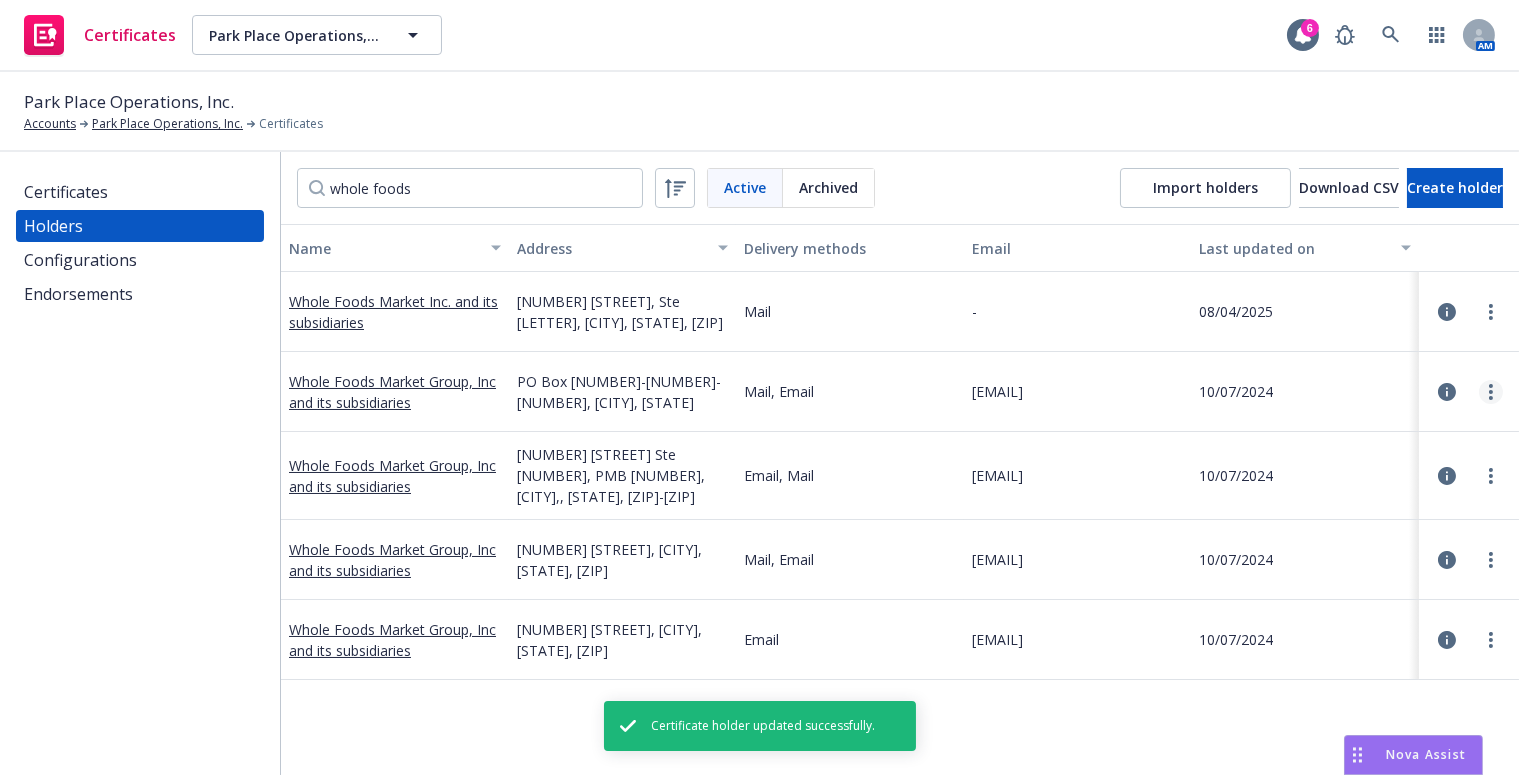click 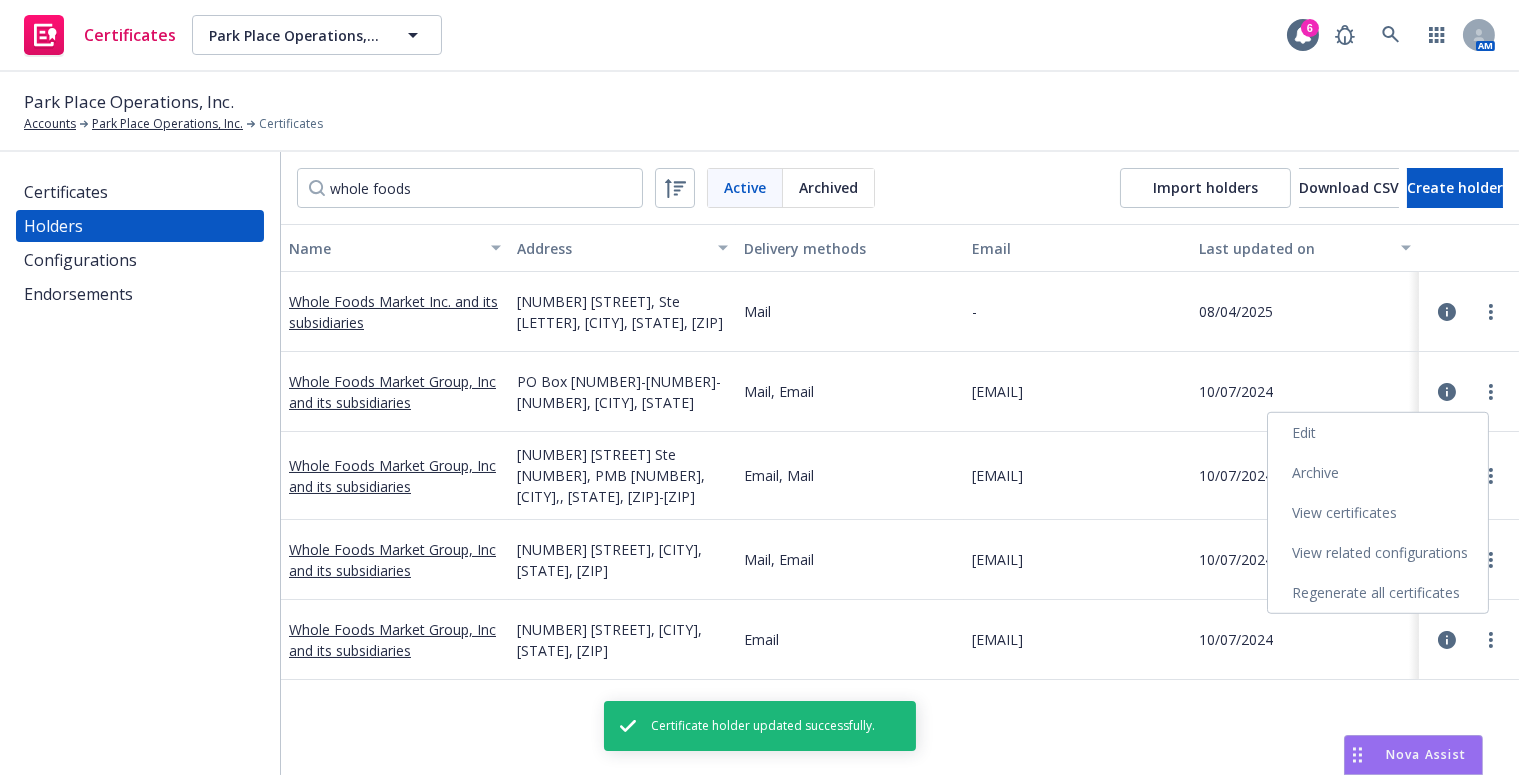 click on "Edit" at bounding box center (1378, 433) 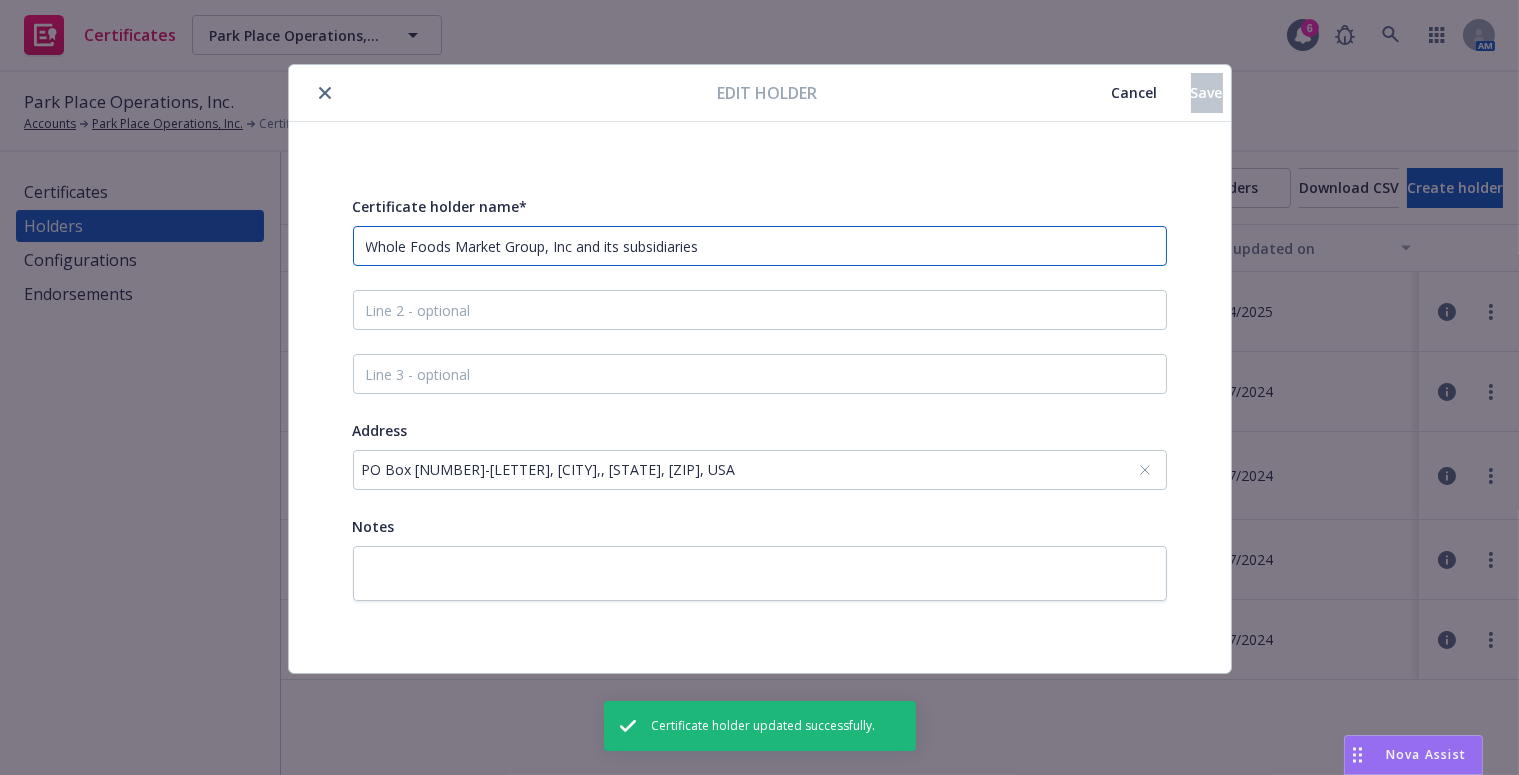 drag, startPoint x: 773, startPoint y: 240, endPoint x: -178, endPoint y: 83, distance: 963.8724 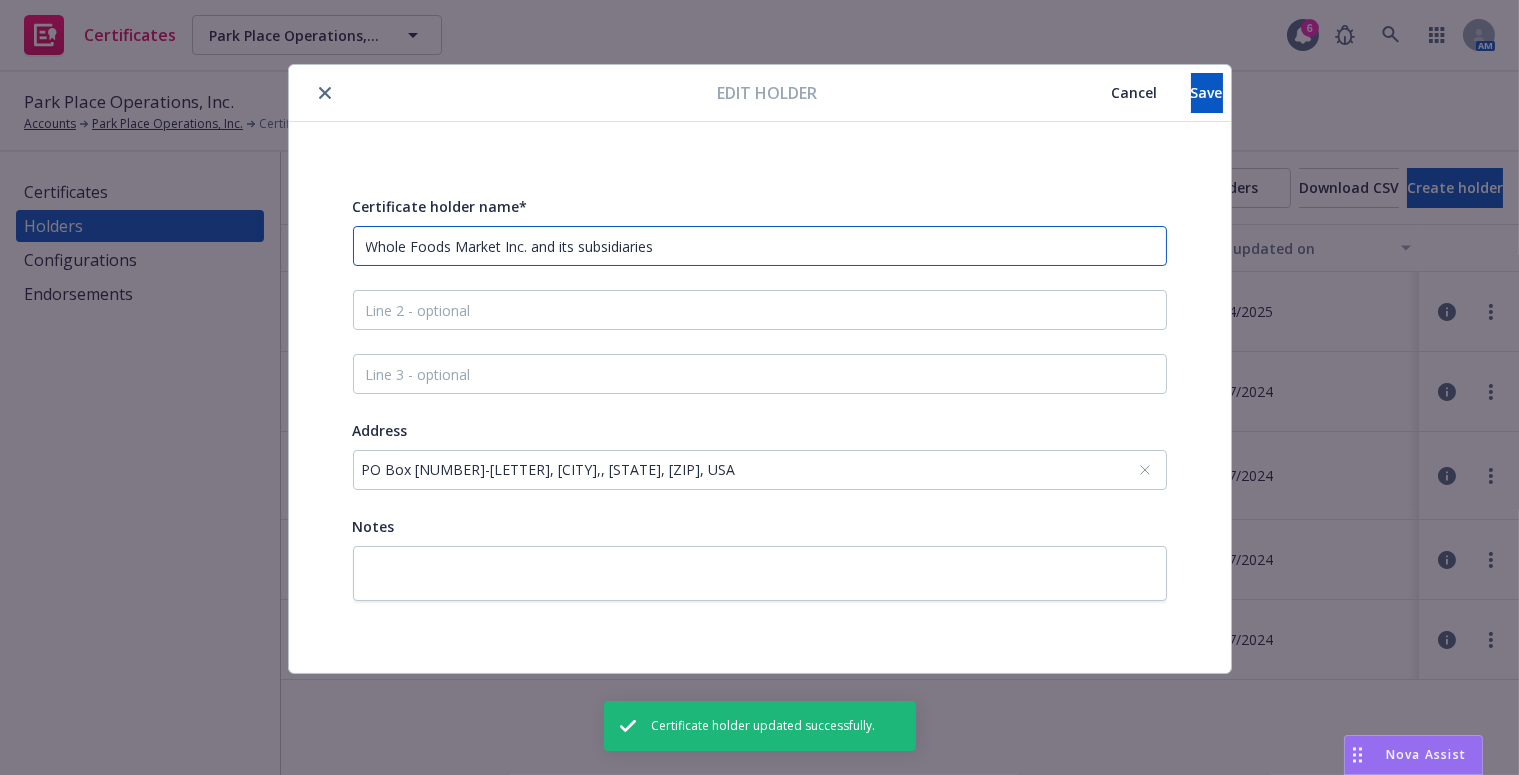 drag, startPoint x: 140, startPoint y: 177, endPoint x: -32, endPoint y: 147, distance: 174.59668 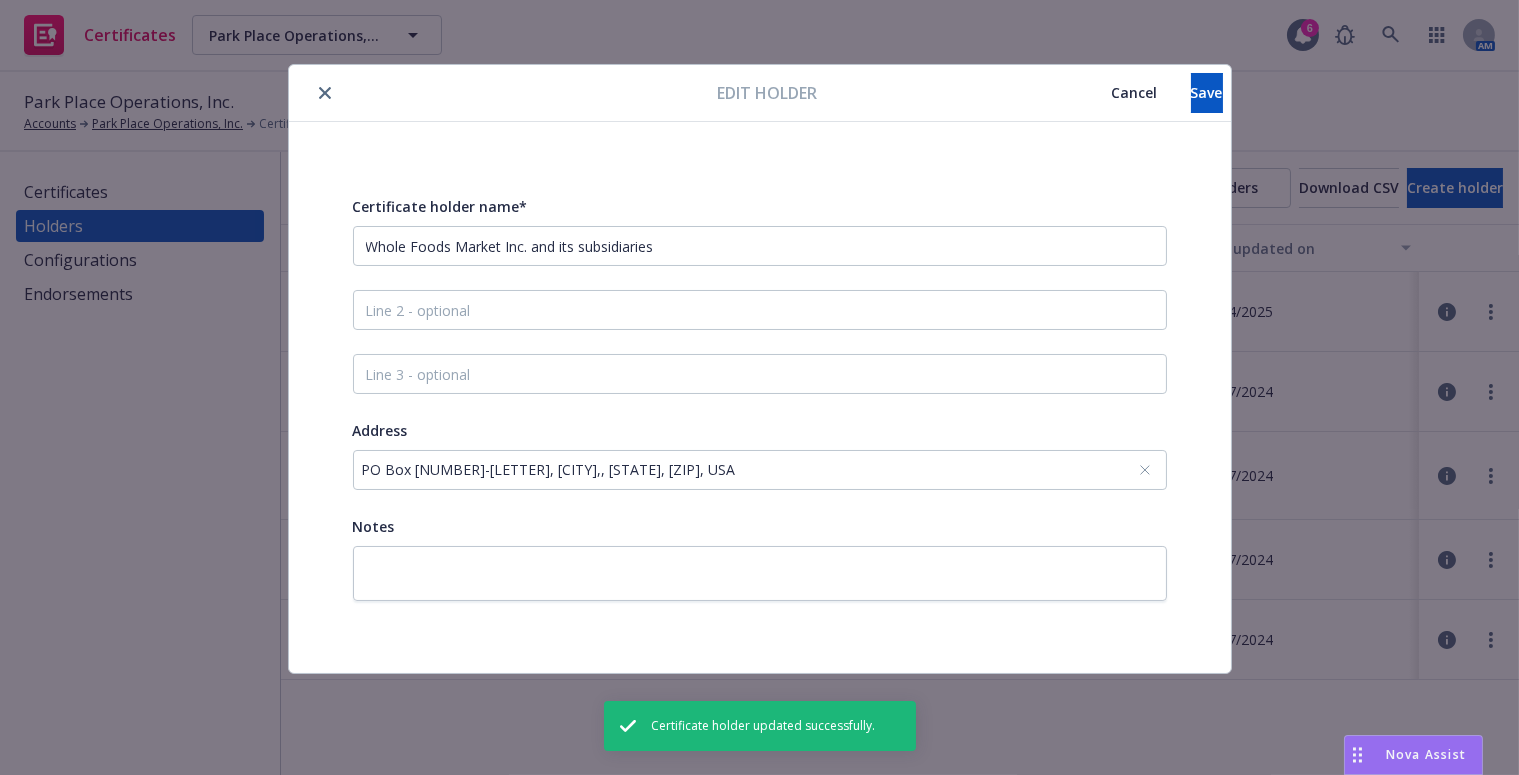 click on "Edit holder Cancel Save" at bounding box center [760, 93] 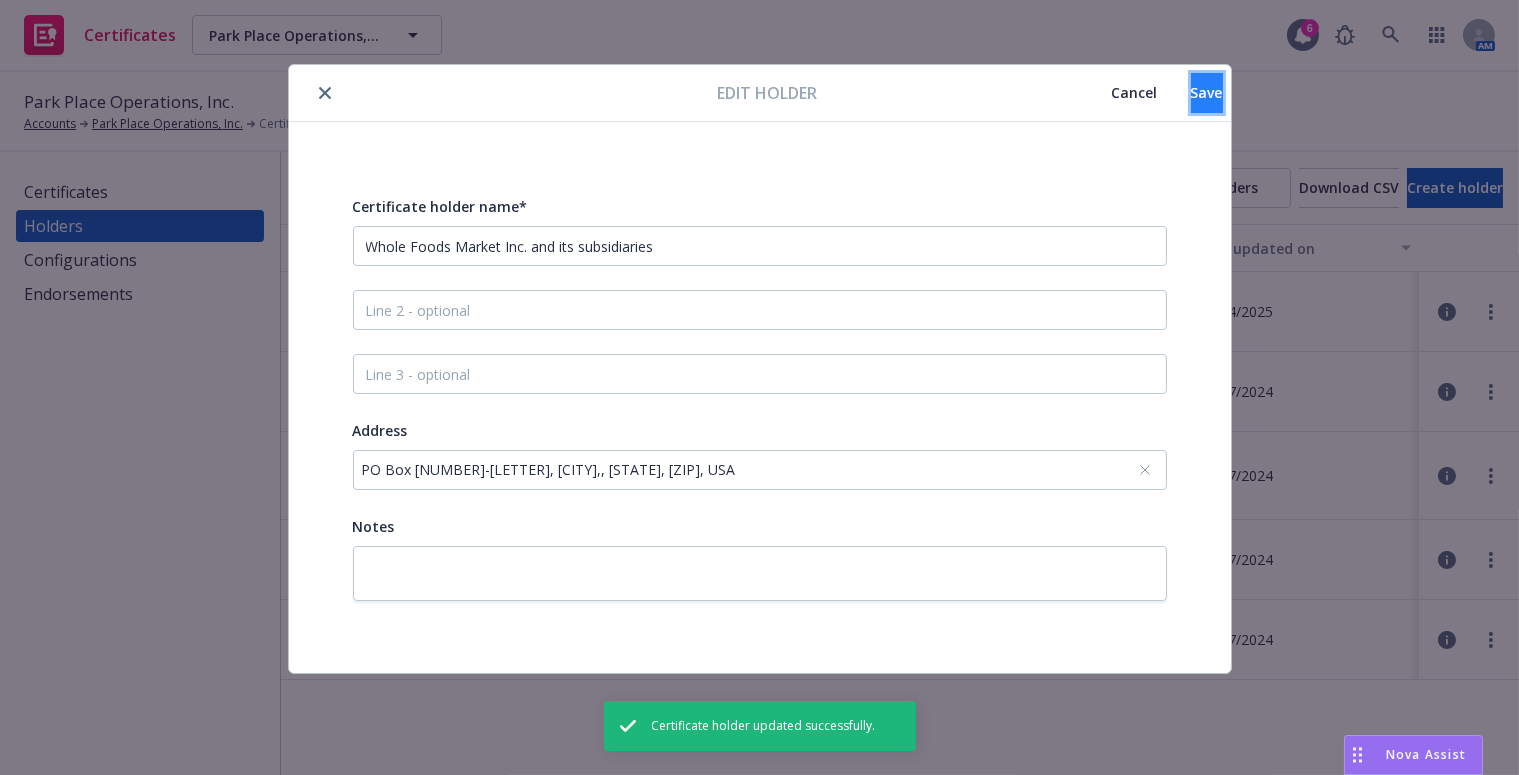 click on "Save" at bounding box center [1207, 93] 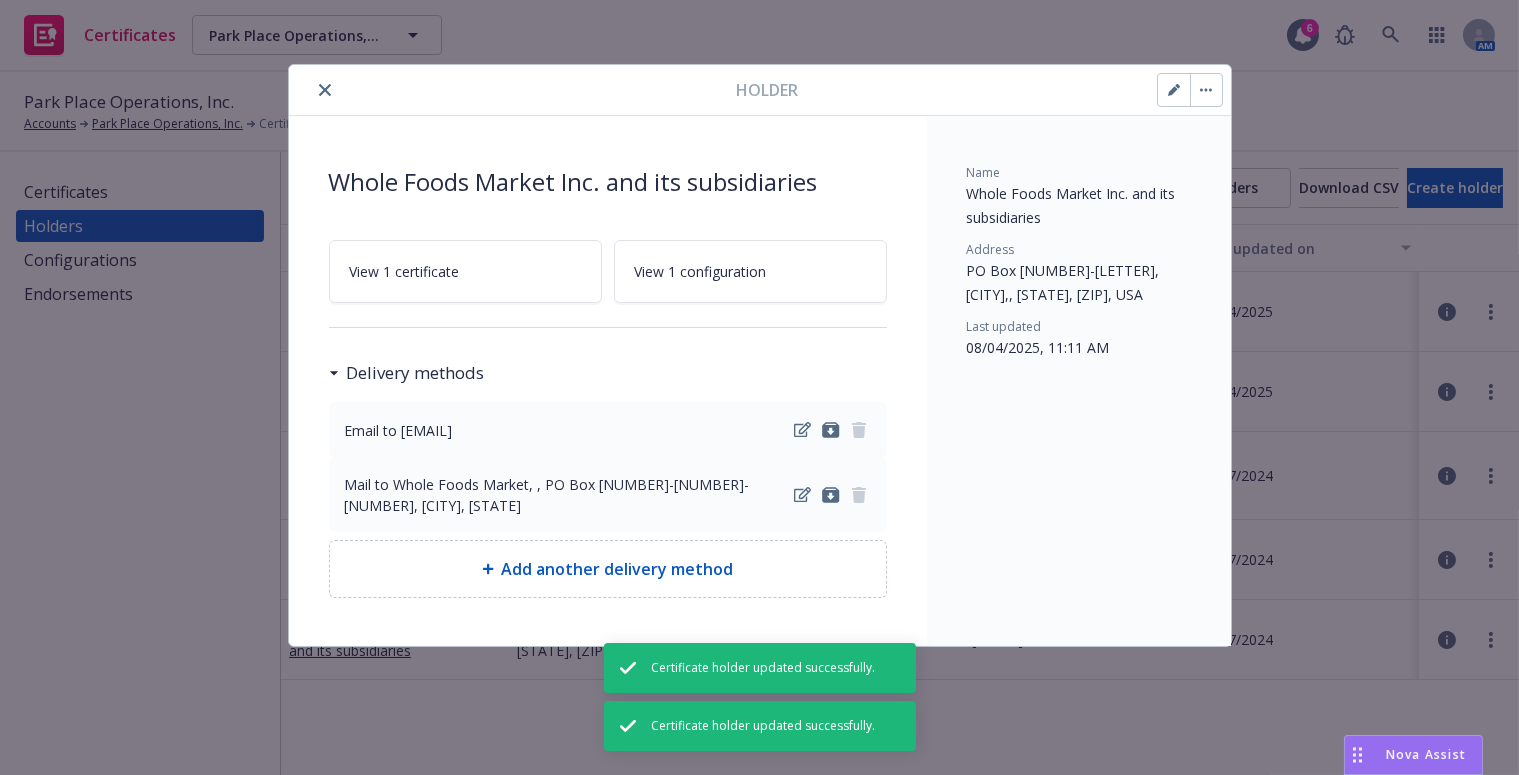 click at bounding box center (325, 90) 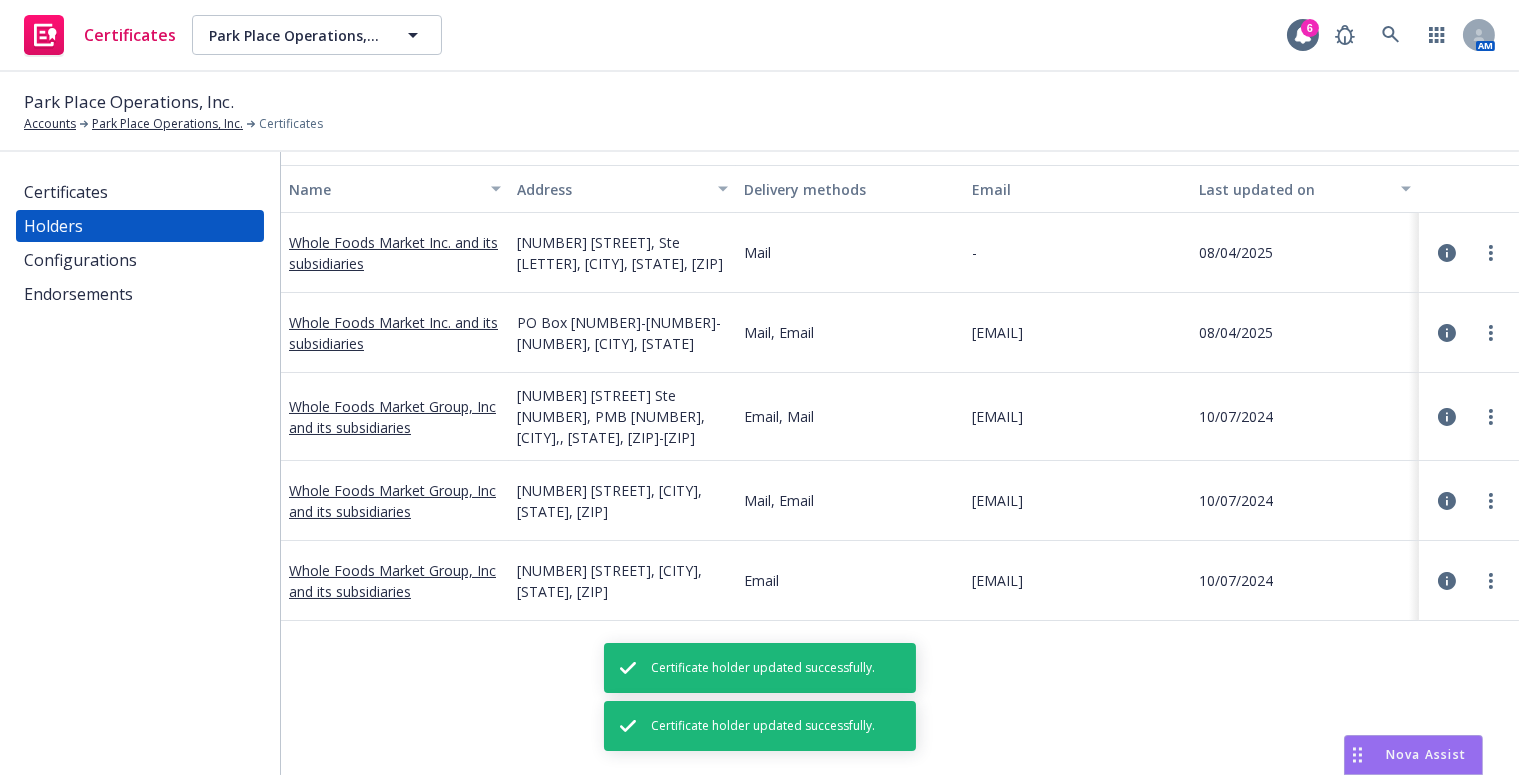 scroll, scrollTop: 90, scrollLeft: 0, axis: vertical 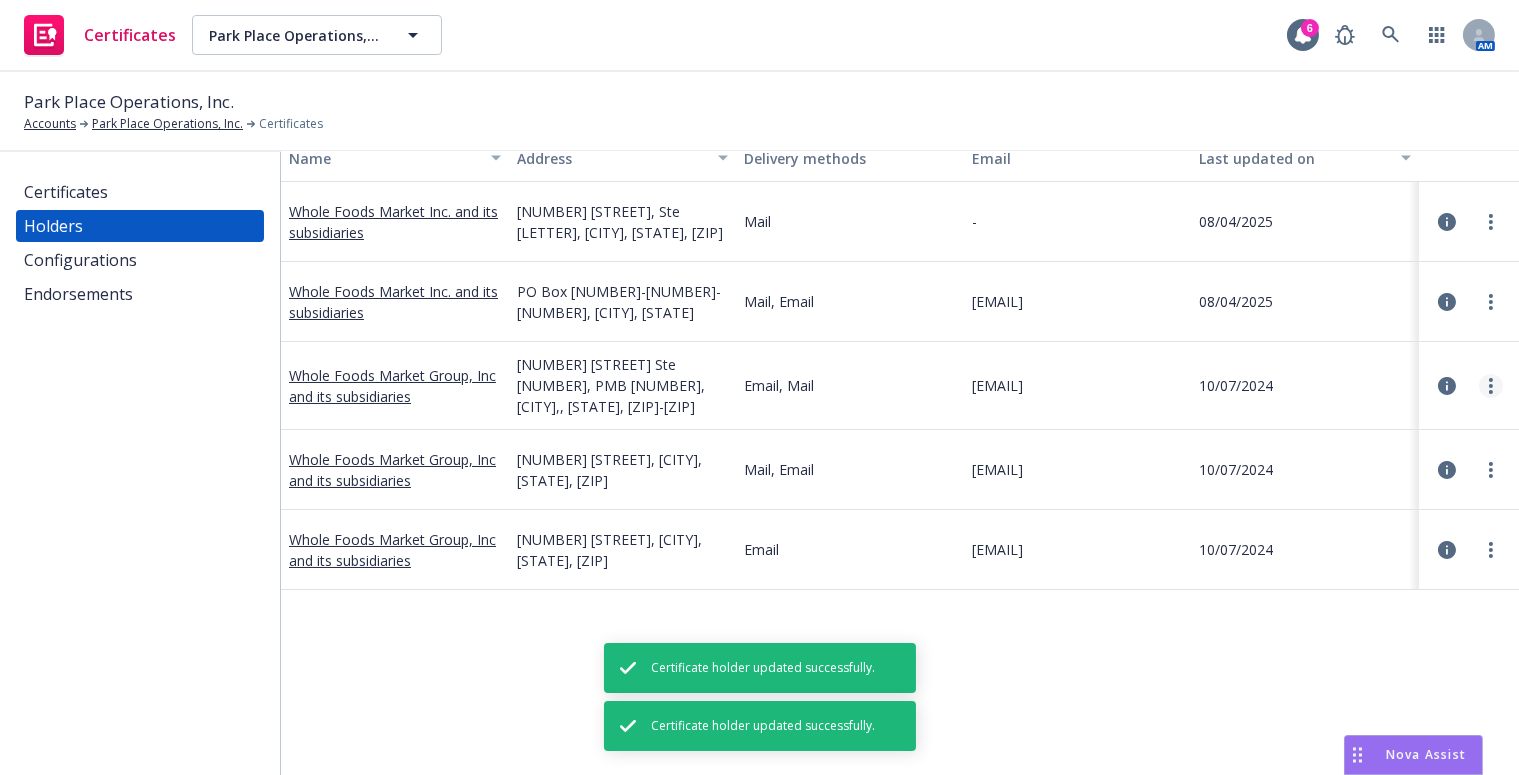 click at bounding box center (1491, 386) 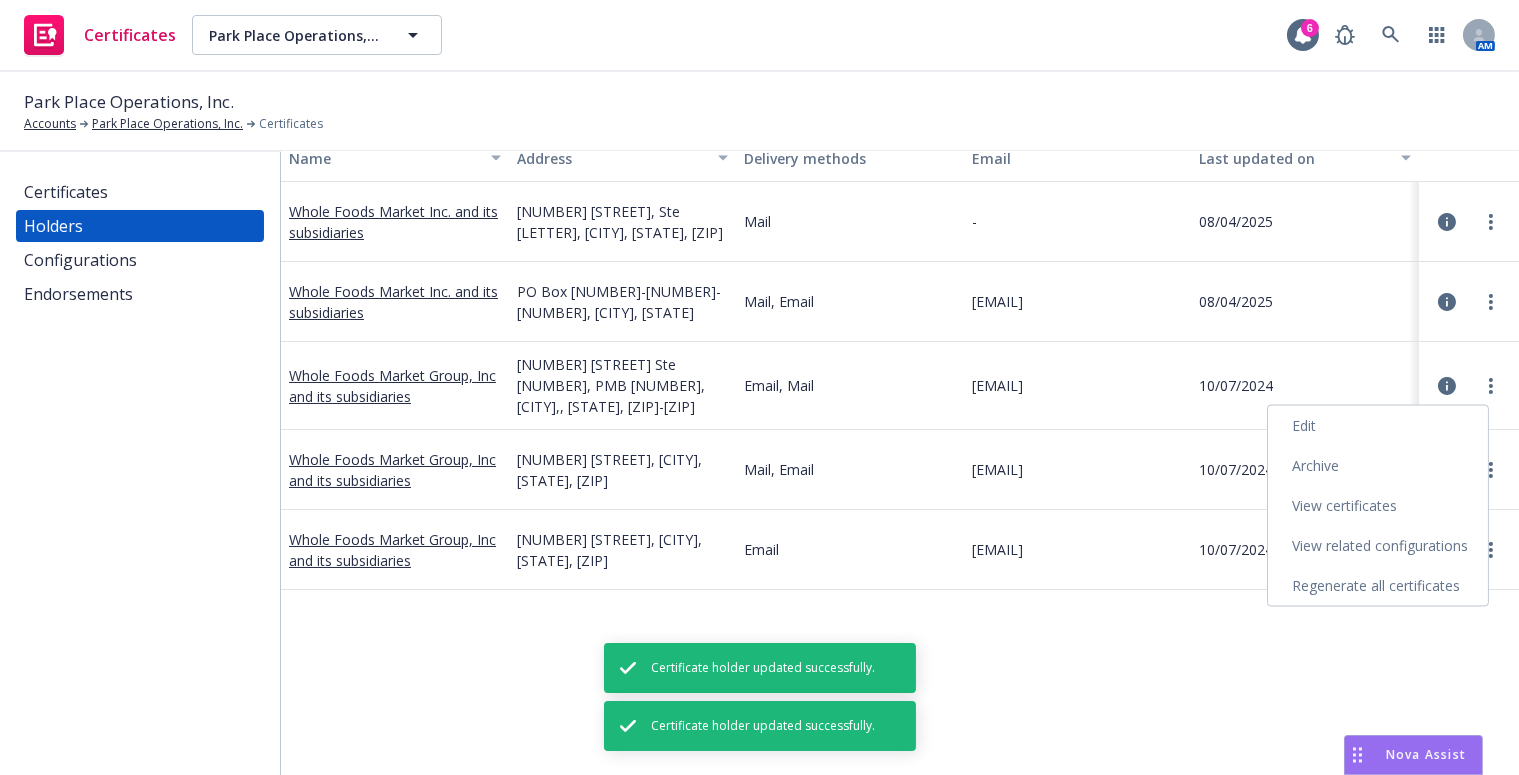 click on "Edit" at bounding box center [1378, 426] 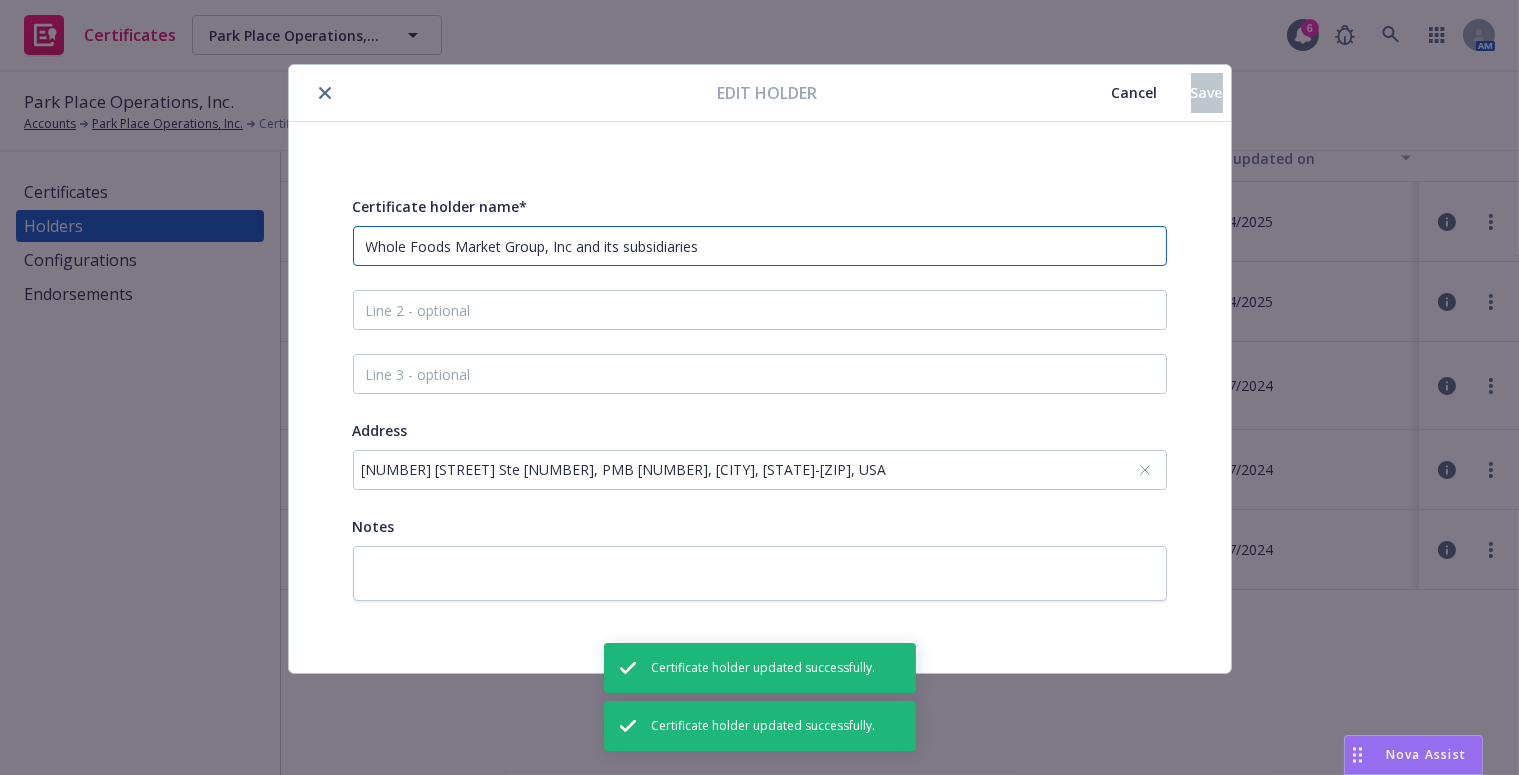 drag, startPoint x: 791, startPoint y: 239, endPoint x: -65, endPoint y: 155, distance: 860.11163 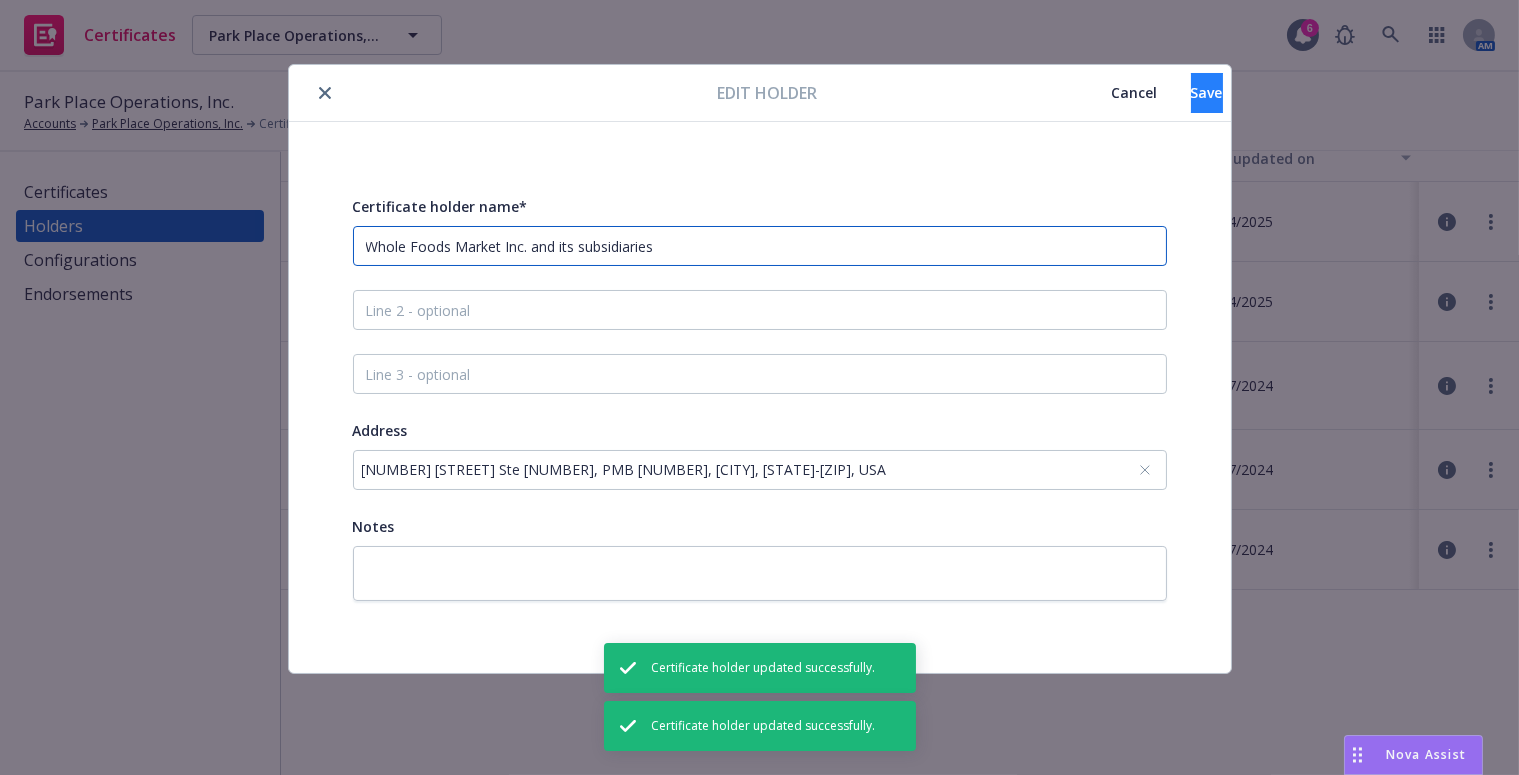 type on "Whole Foods Market Inc. and its subsidiaries" 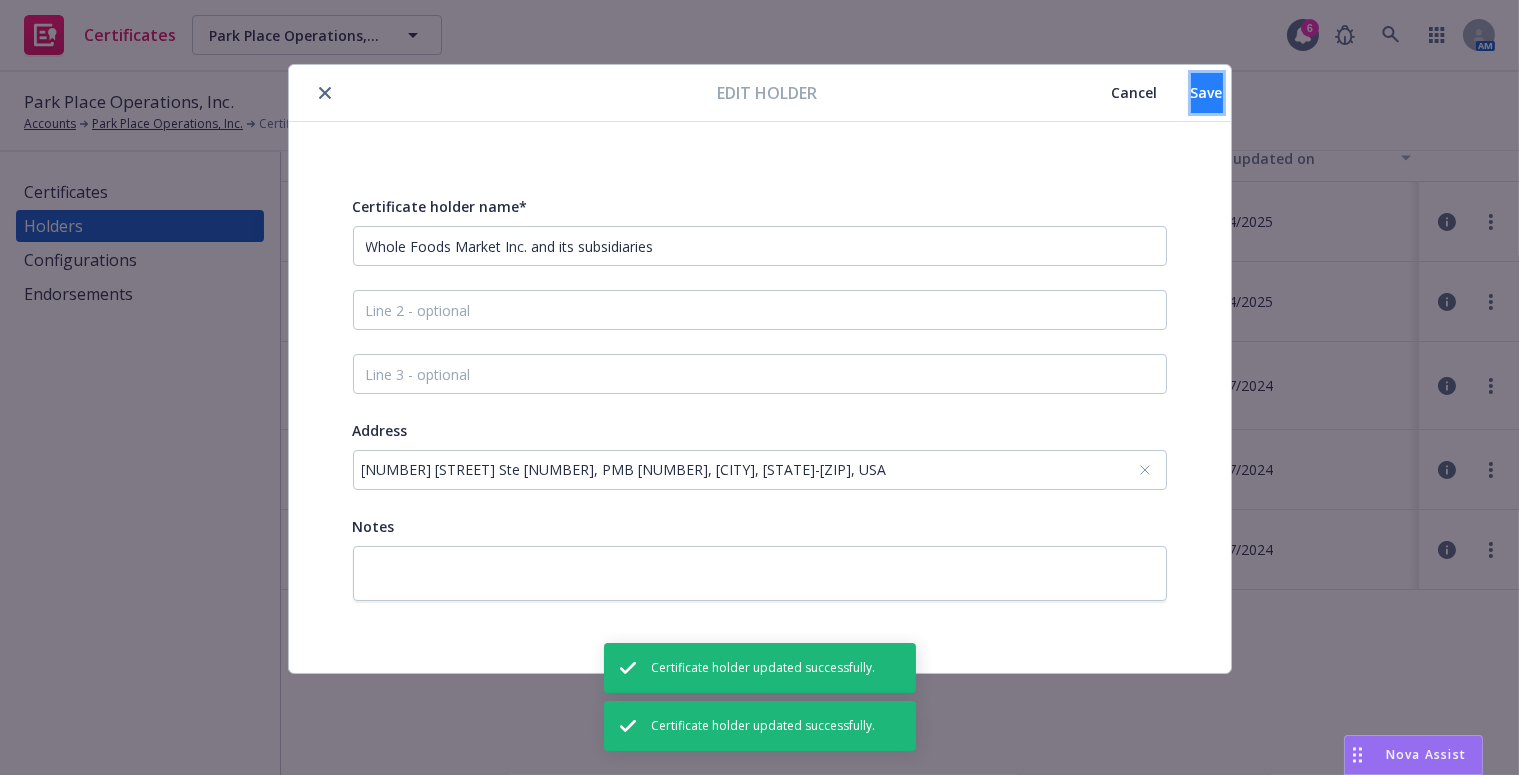 click on "Save" at bounding box center (1207, 93) 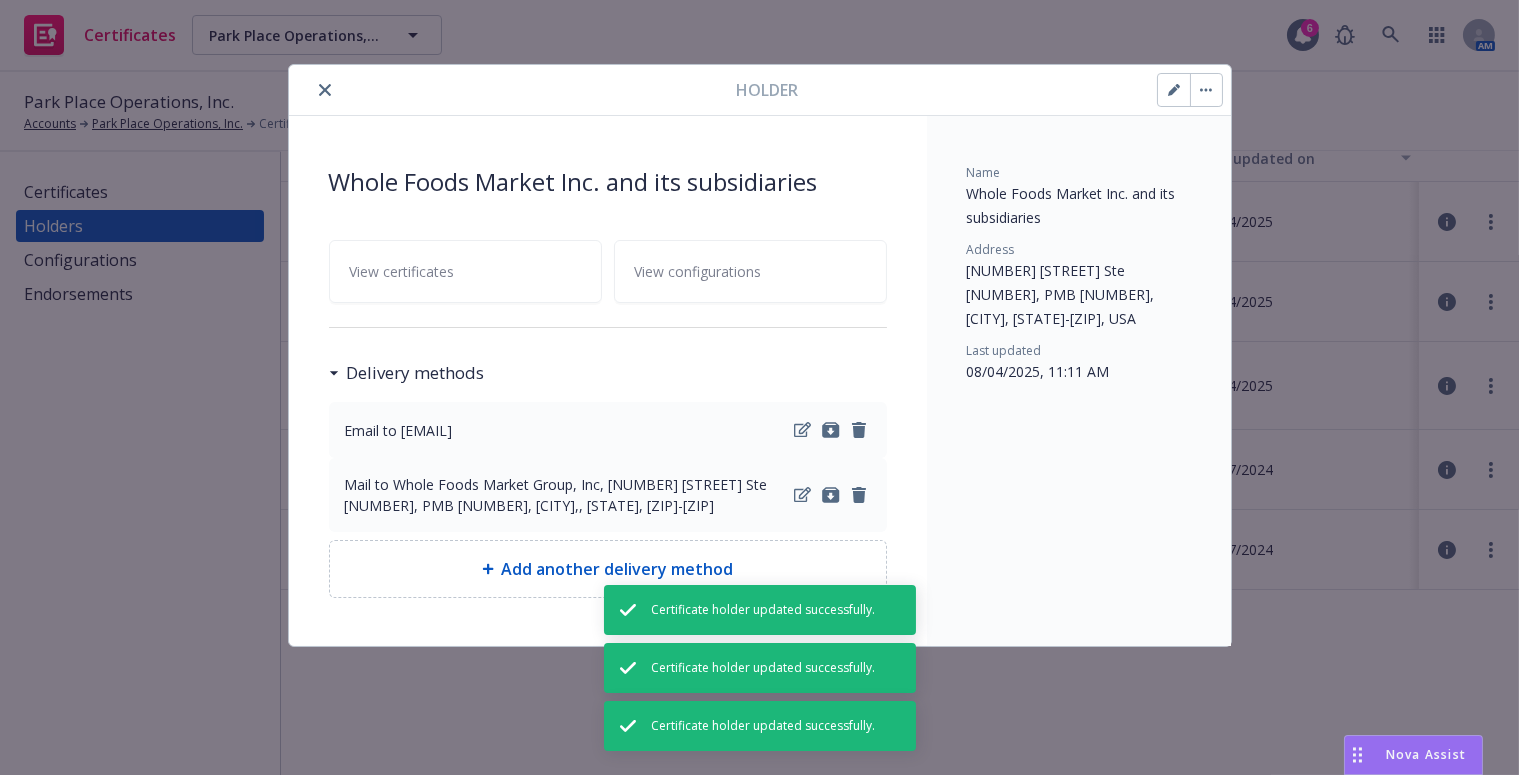 click 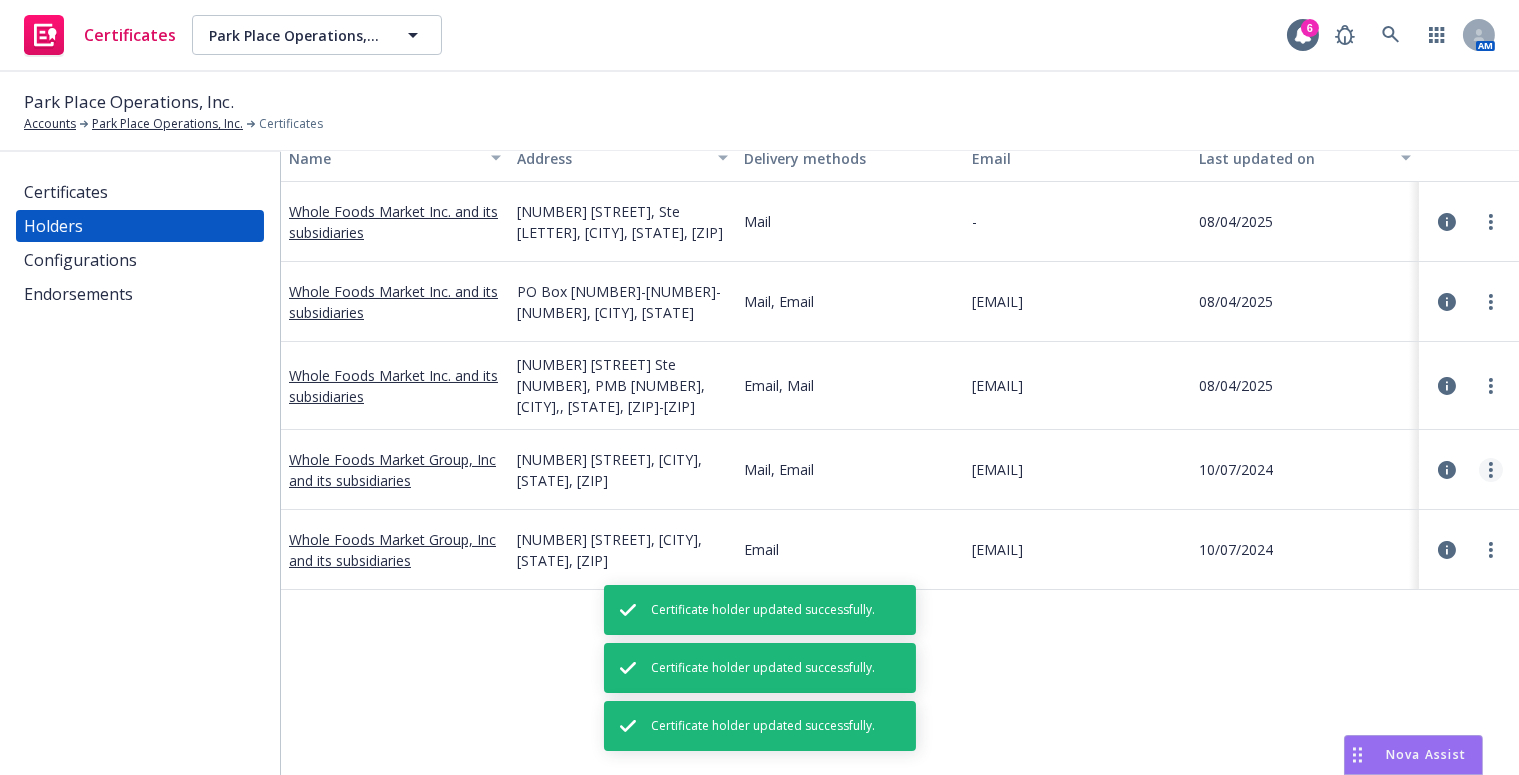 click 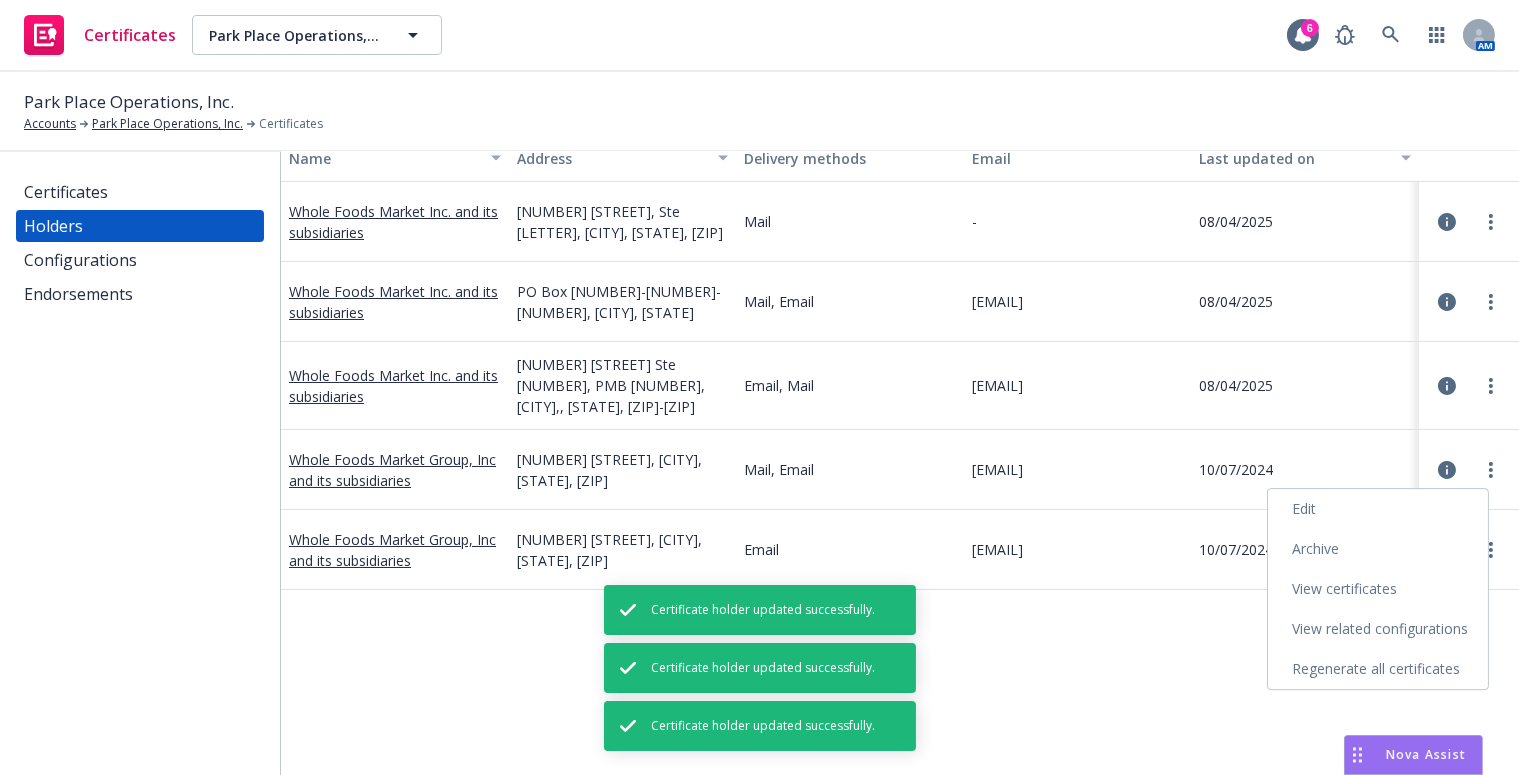 click on "Edit" at bounding box center [1378, 509] 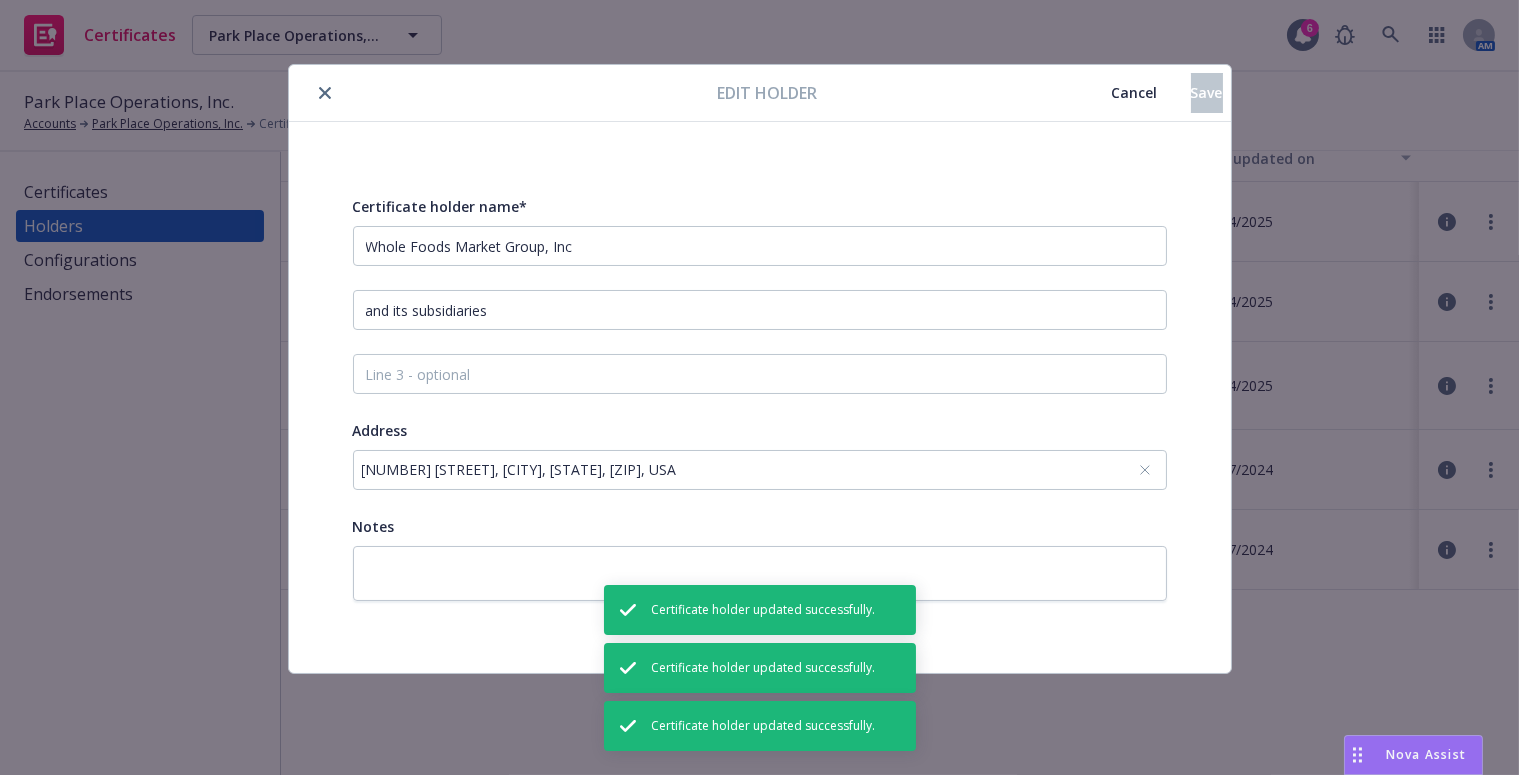 drag, startPoint x: 710, startPoint y: 271, endPoint x: 659, endPoint y: 236, distance: 61.854668 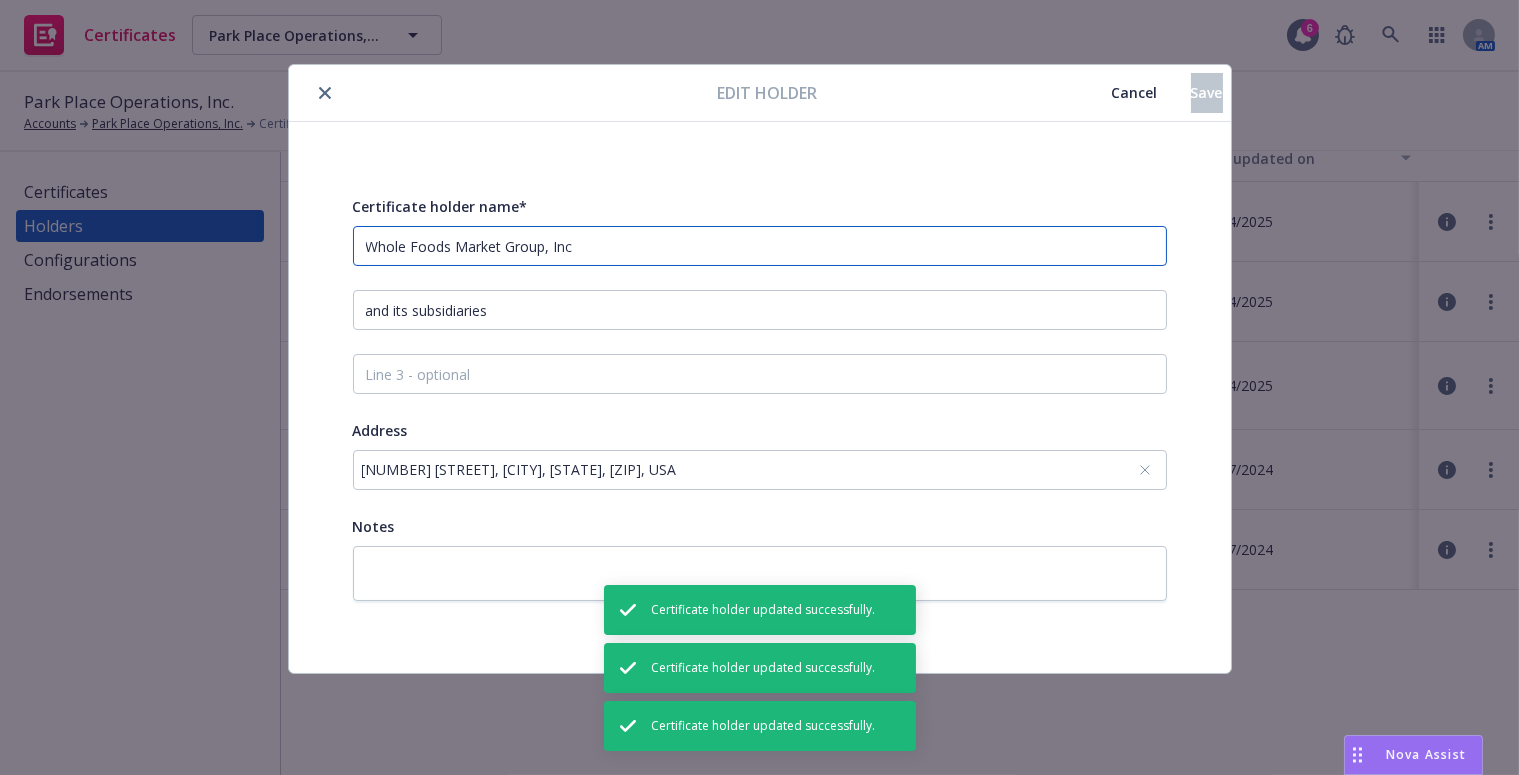 drag, startPoint x: 659, startPoint y: 236, endPoint x: -77, endPoint y: 212, distance: 736.3912 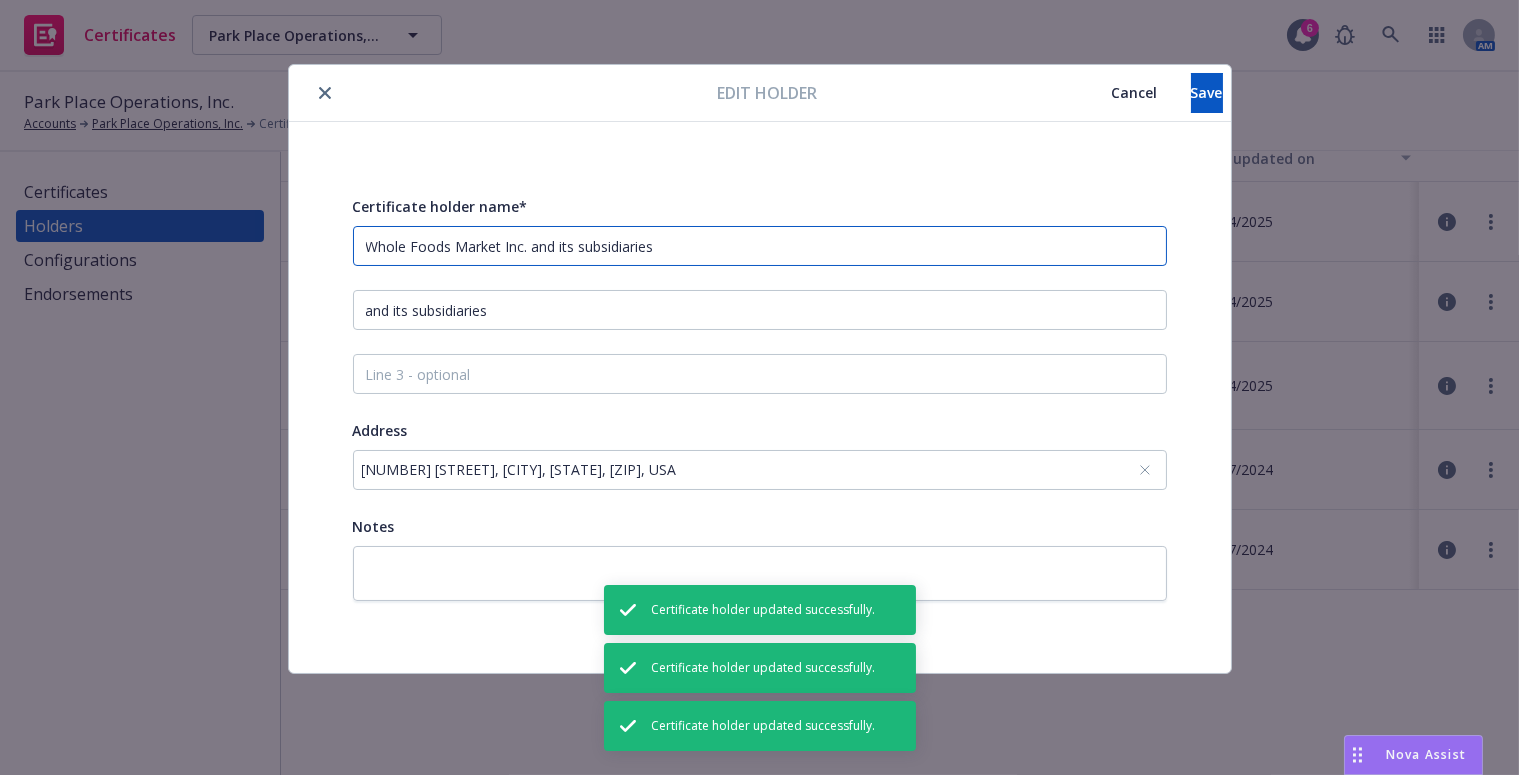 type on "Whole Foods Market Inc. and its subsidiaries" 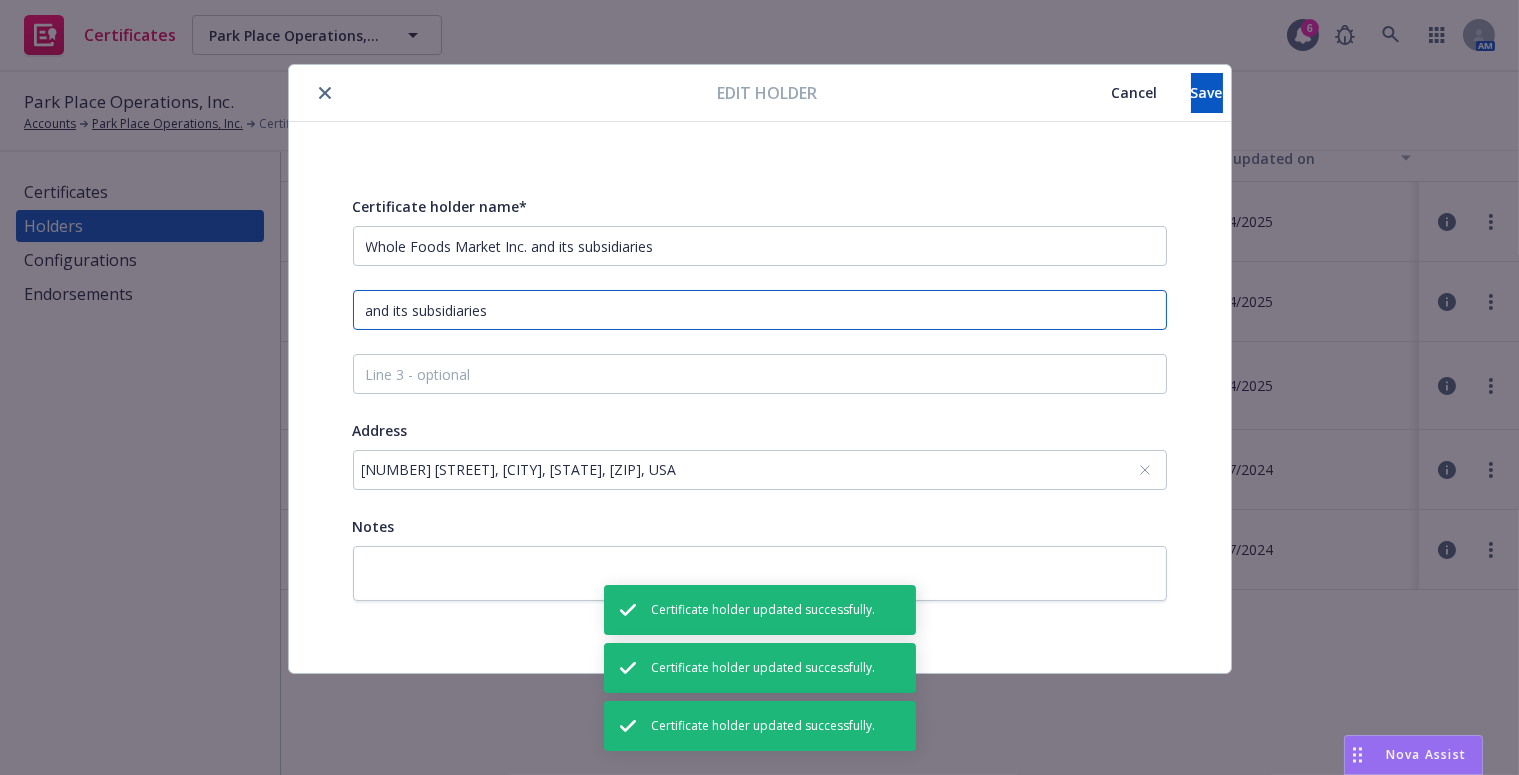 drag, startPoint x: 392, startPoint y: 310, endPoint x: -5, endPoint y: 290, distance: 397.50345 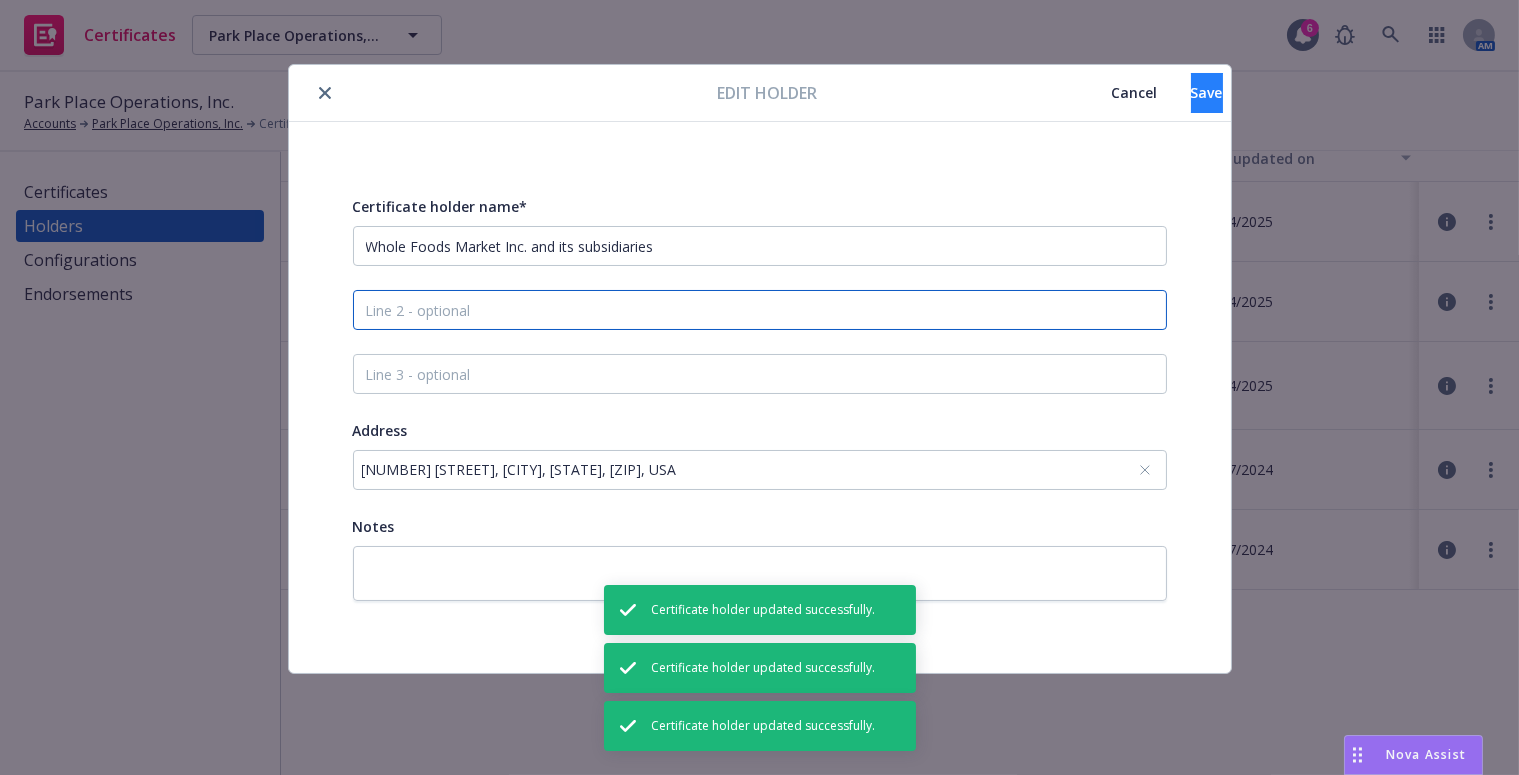 type 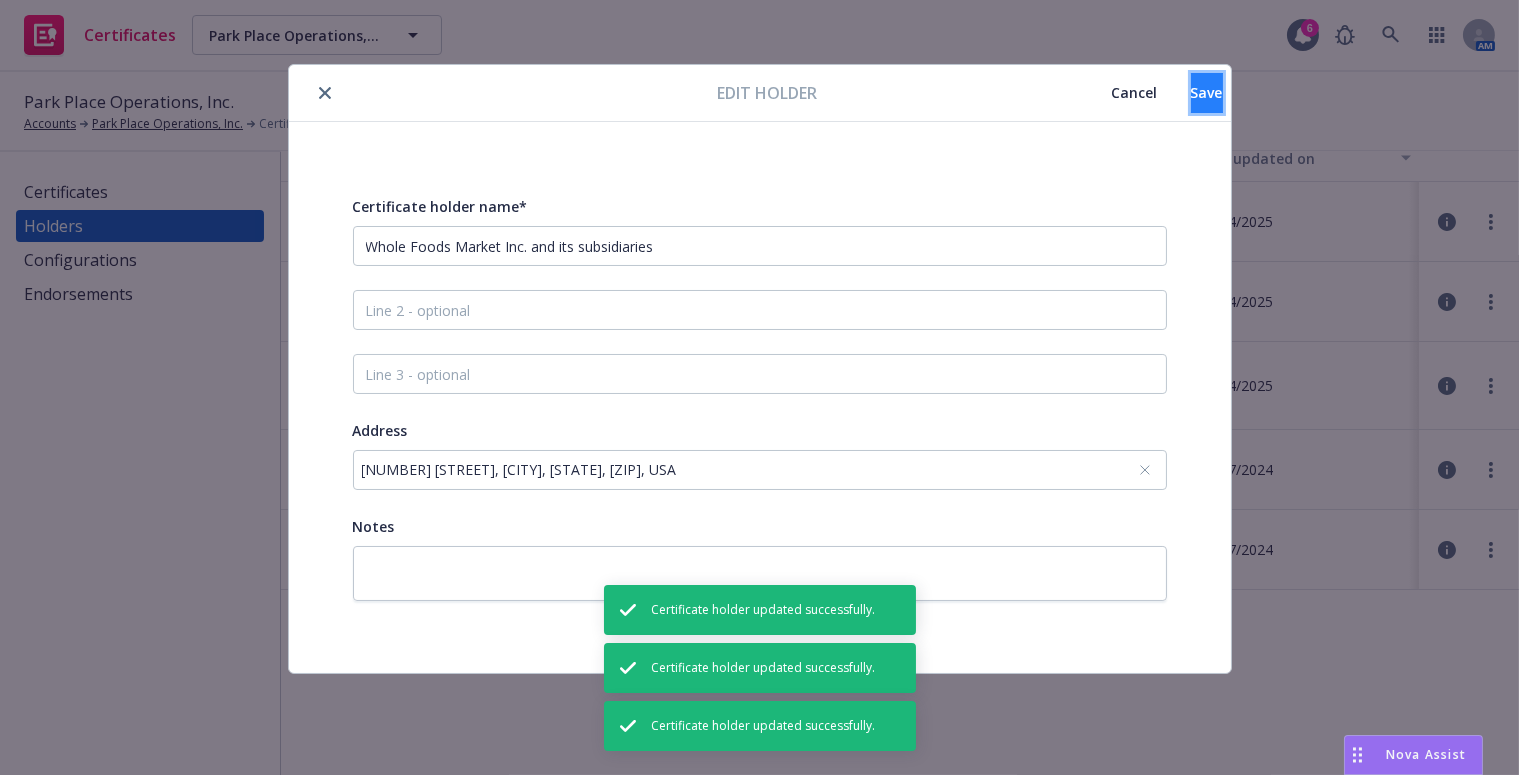 click on "Save" at bounding box center (1207, 93) 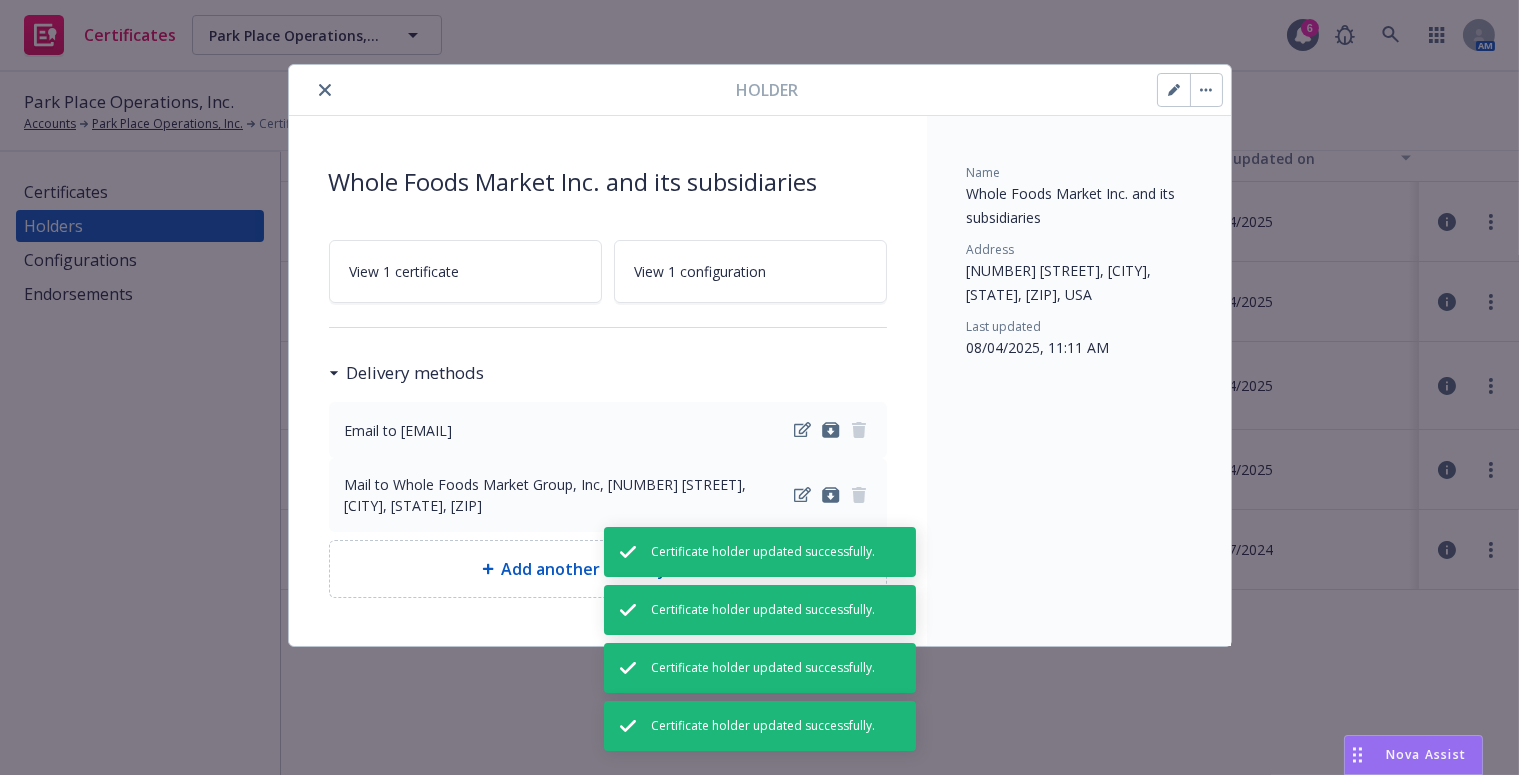 click on "Holder" at bounding box center [760, 90] 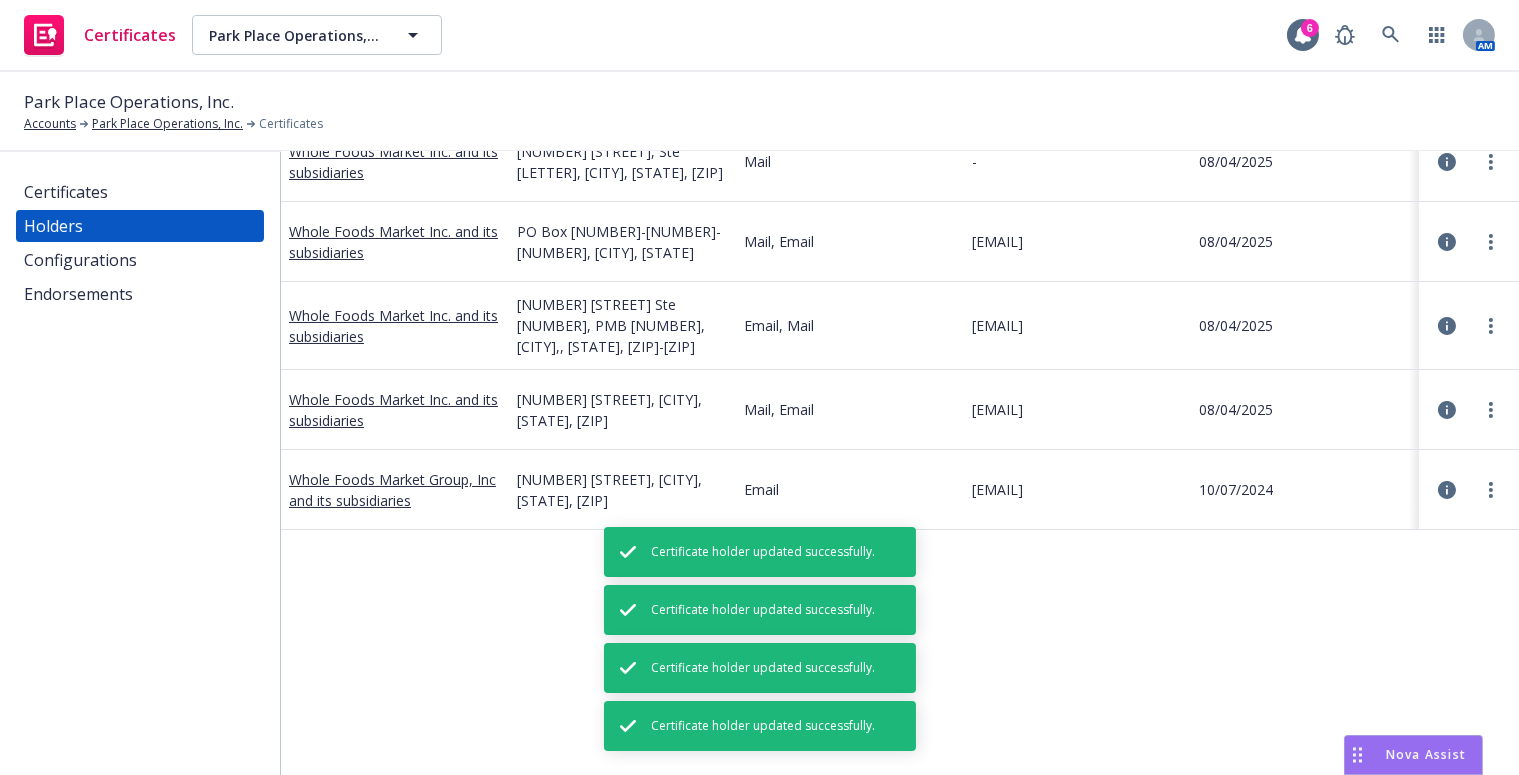 scroll, scrollTop: 181, scrollLeft: 0, axis: vertical 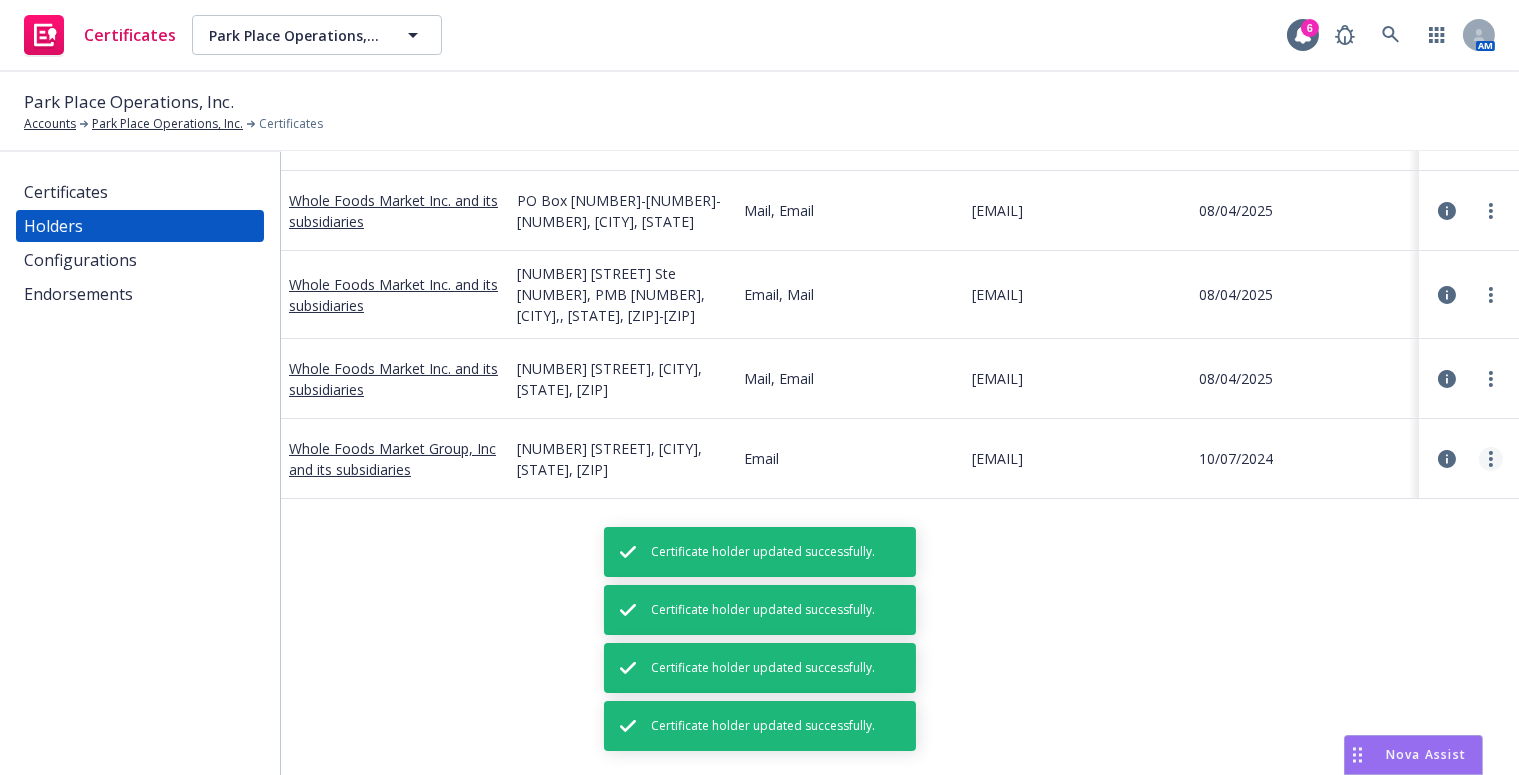 click at bounding box center (1491, 459) 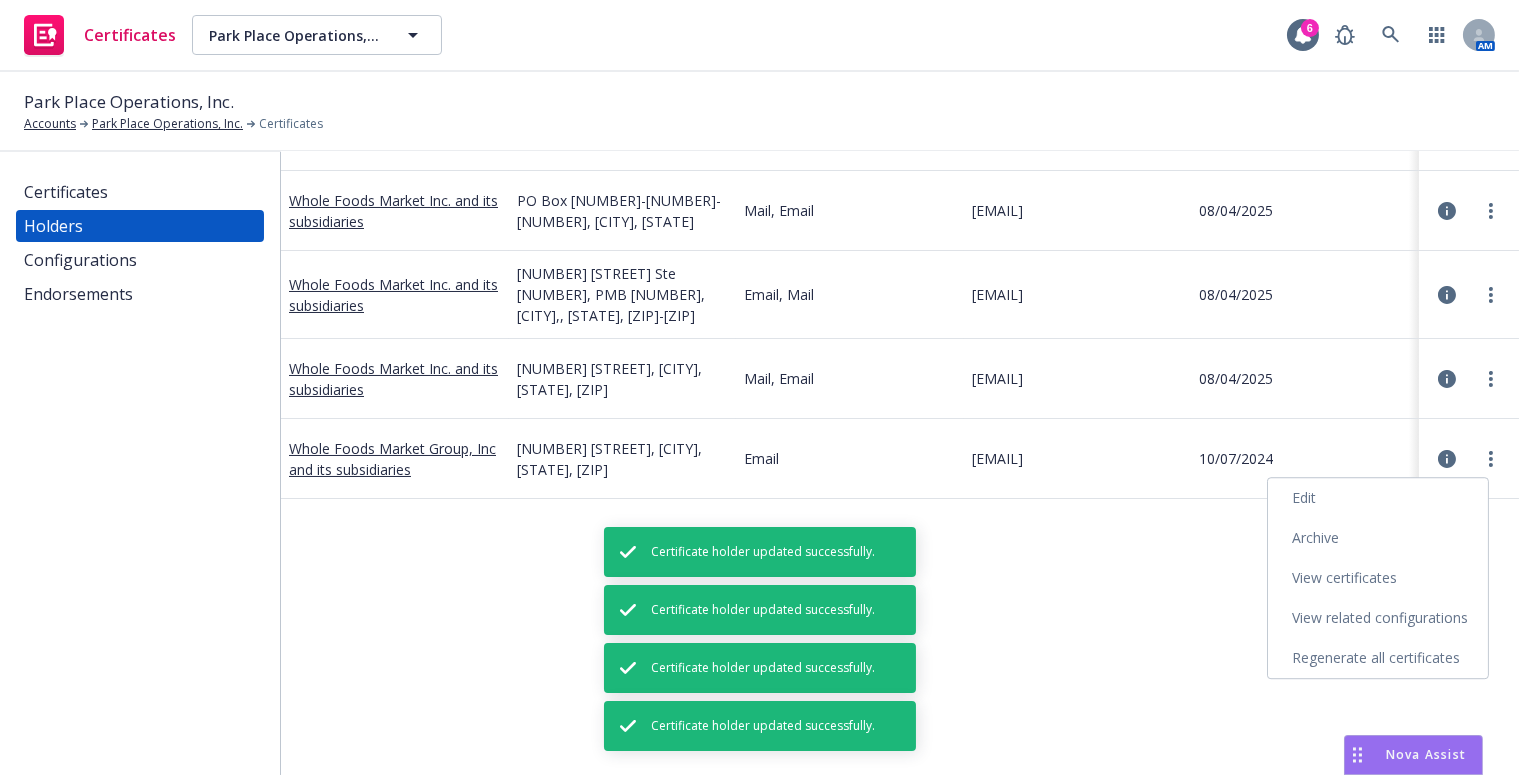 click on "Edit" at bounding box center [1378, 498] 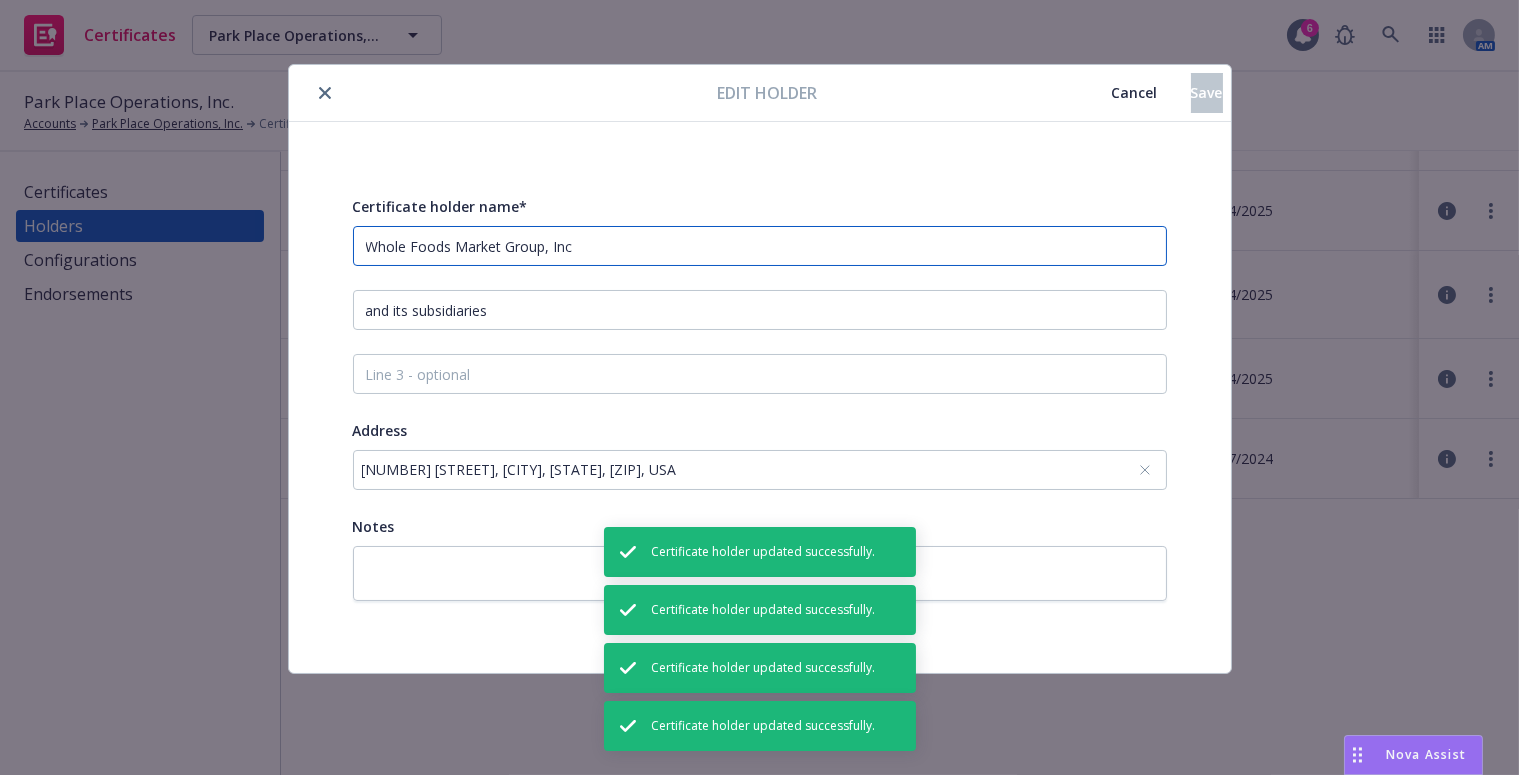 drag, startPoint x: 588, startPoint y: 247, endPoint x: -179, endPoint y: 192, distance: 768.9694 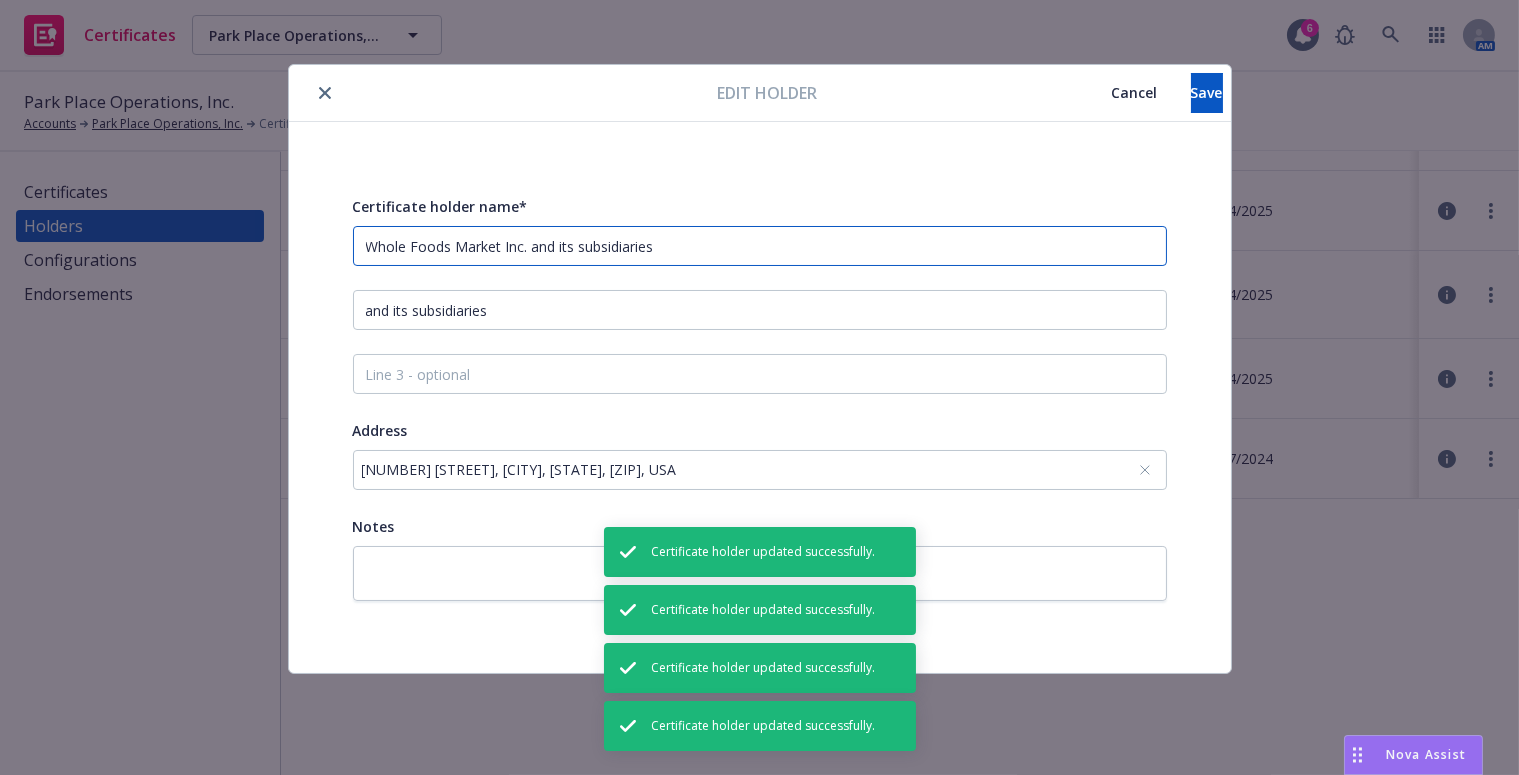 type on "Whole Foods Market Inc. and its subsidiaries" 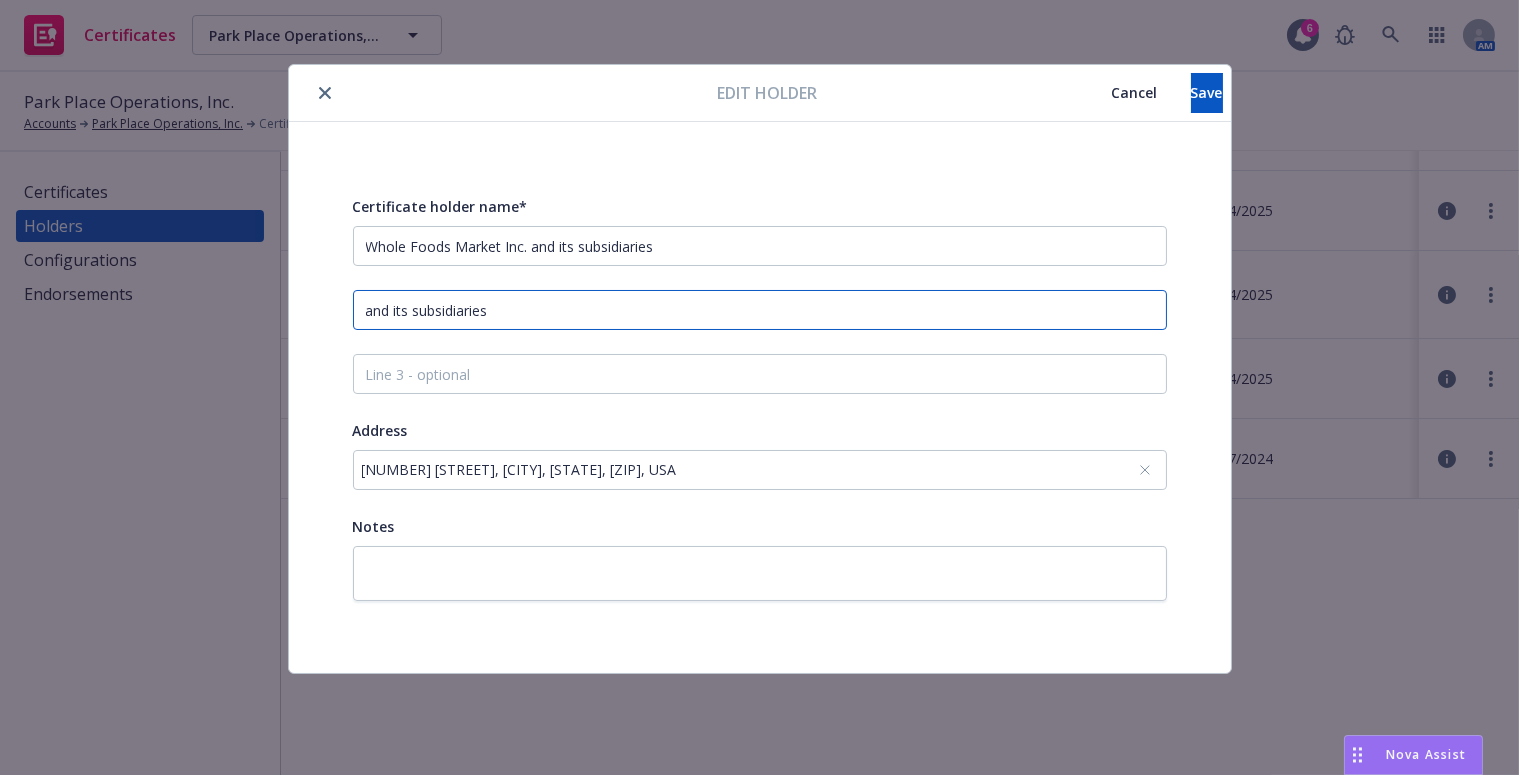 drag, startPoint x: 525, startPoint y: 322, endPoint x: 288, endPoint y: 292, distance: 238.89119 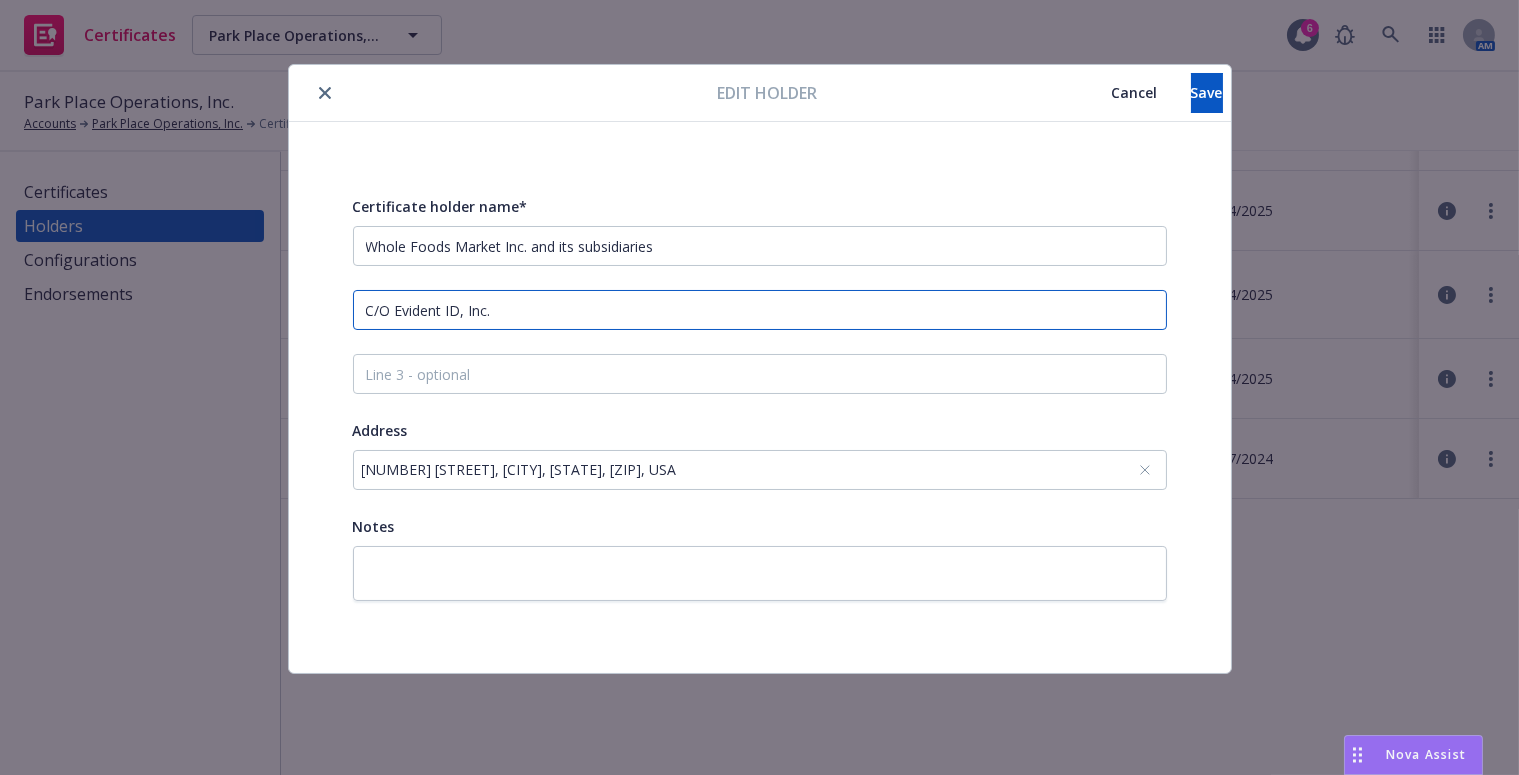type on "C/O Evident ID, Inc." 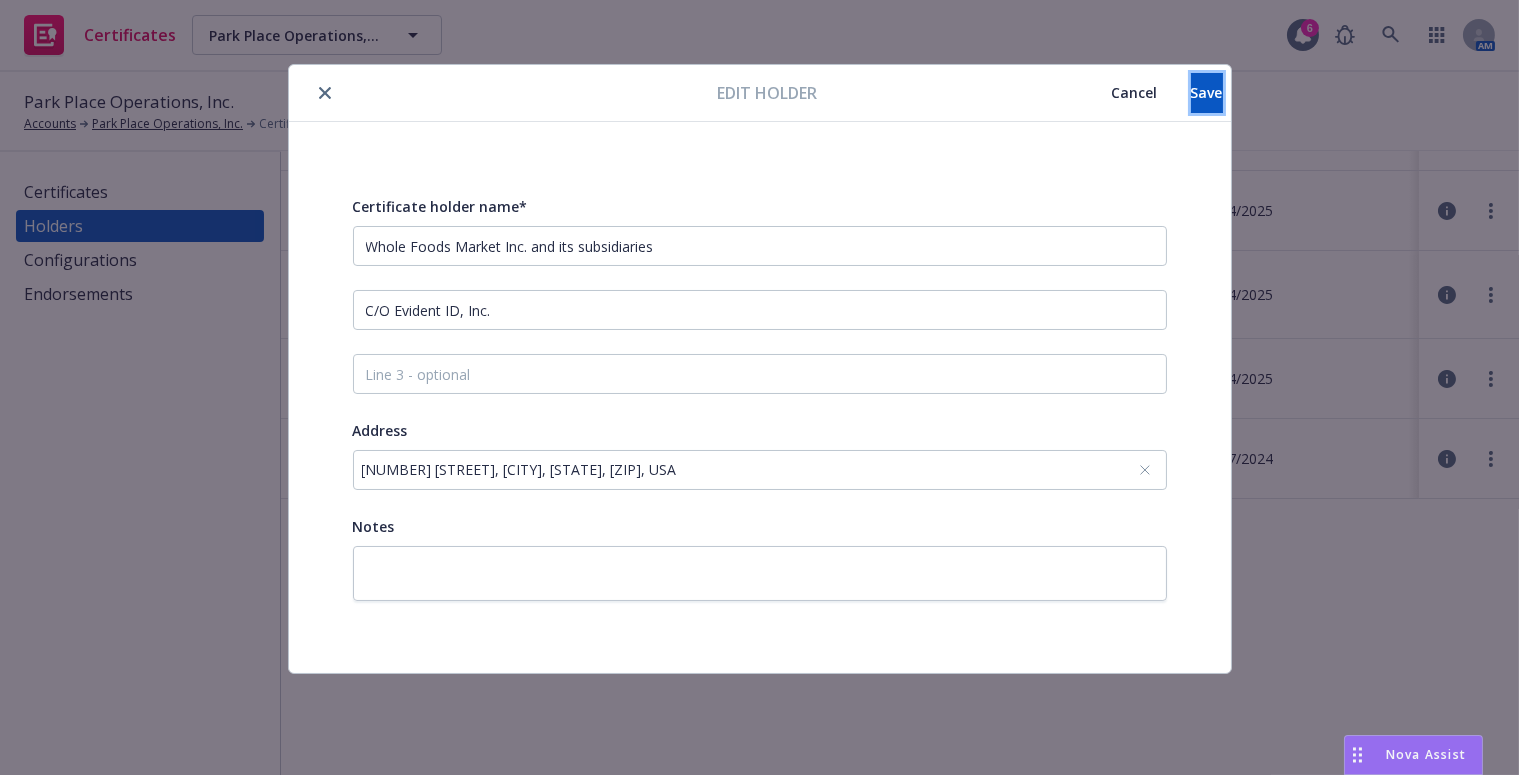 click on "Save" at bounding box center (1207, 93) 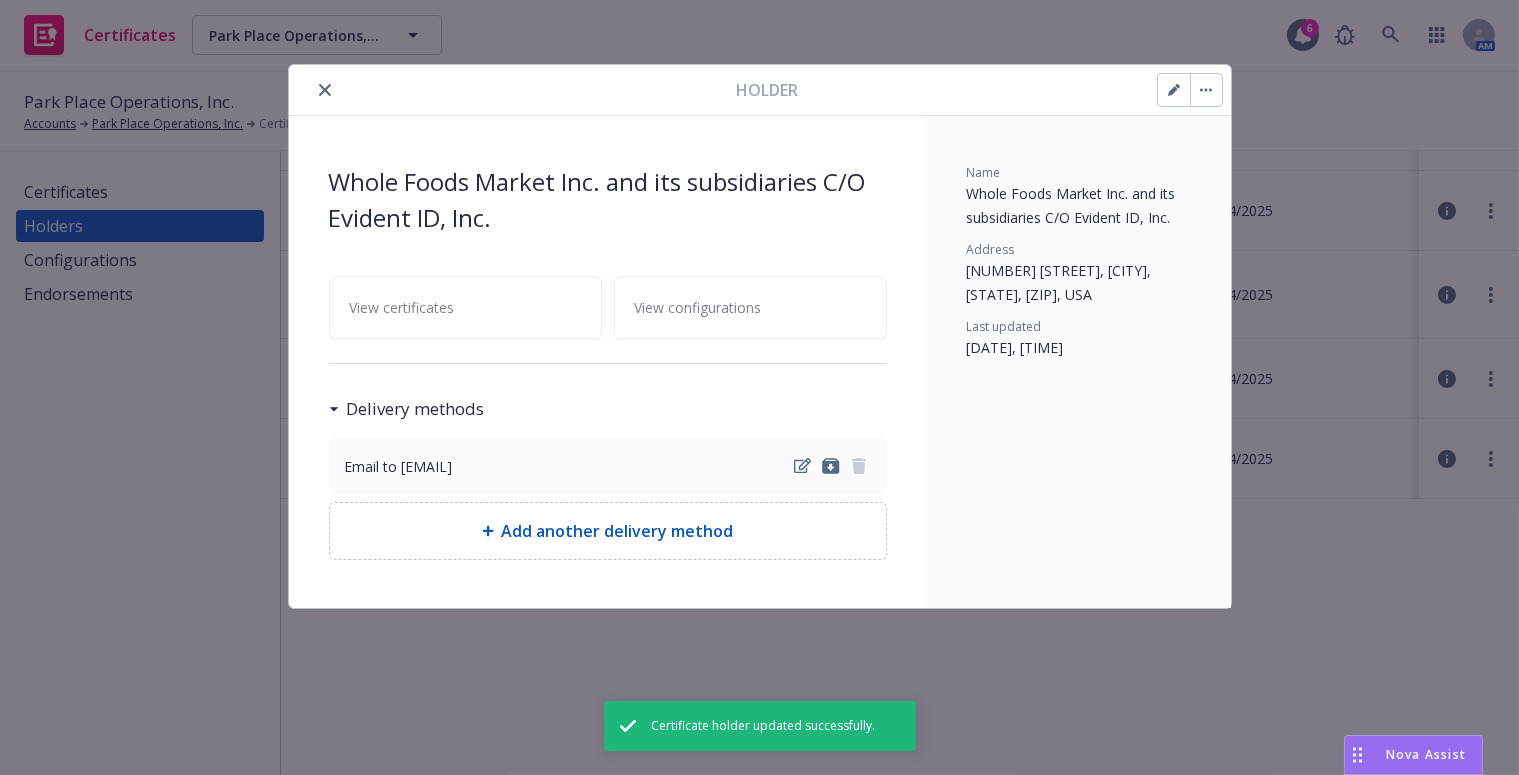 click 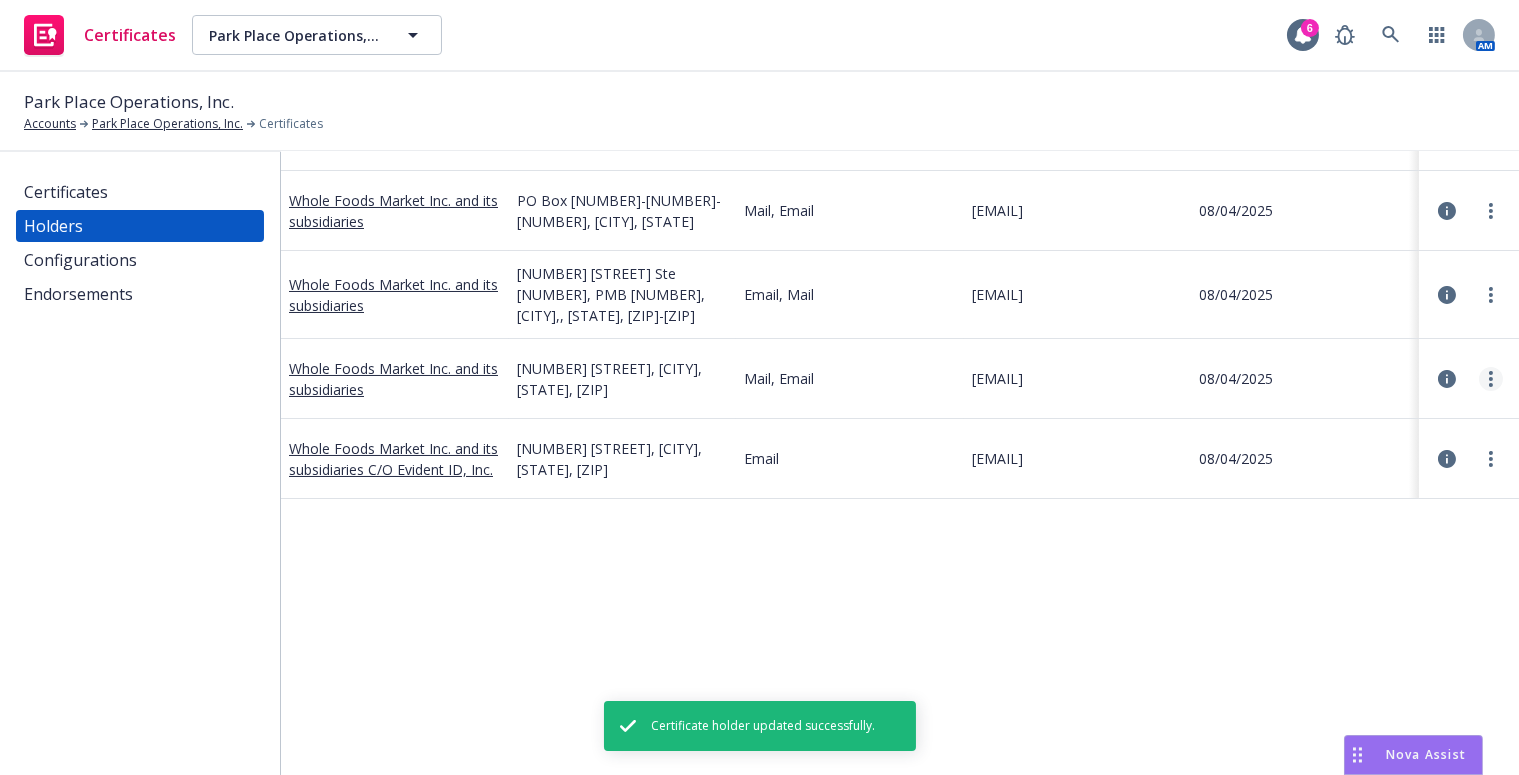 click at bounding box center [1491, 379] 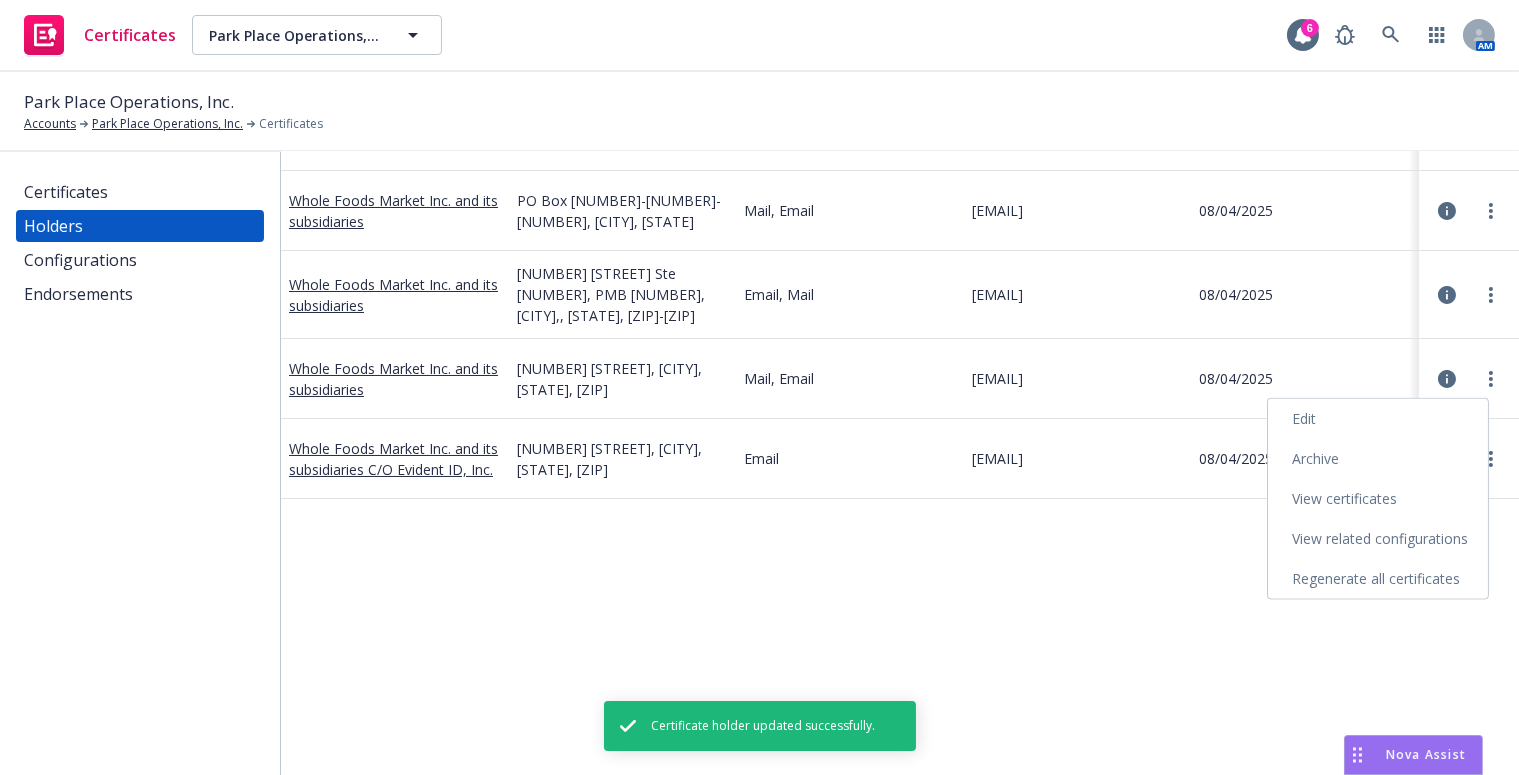 click on "Edit" at bounding box center (1378, 419) 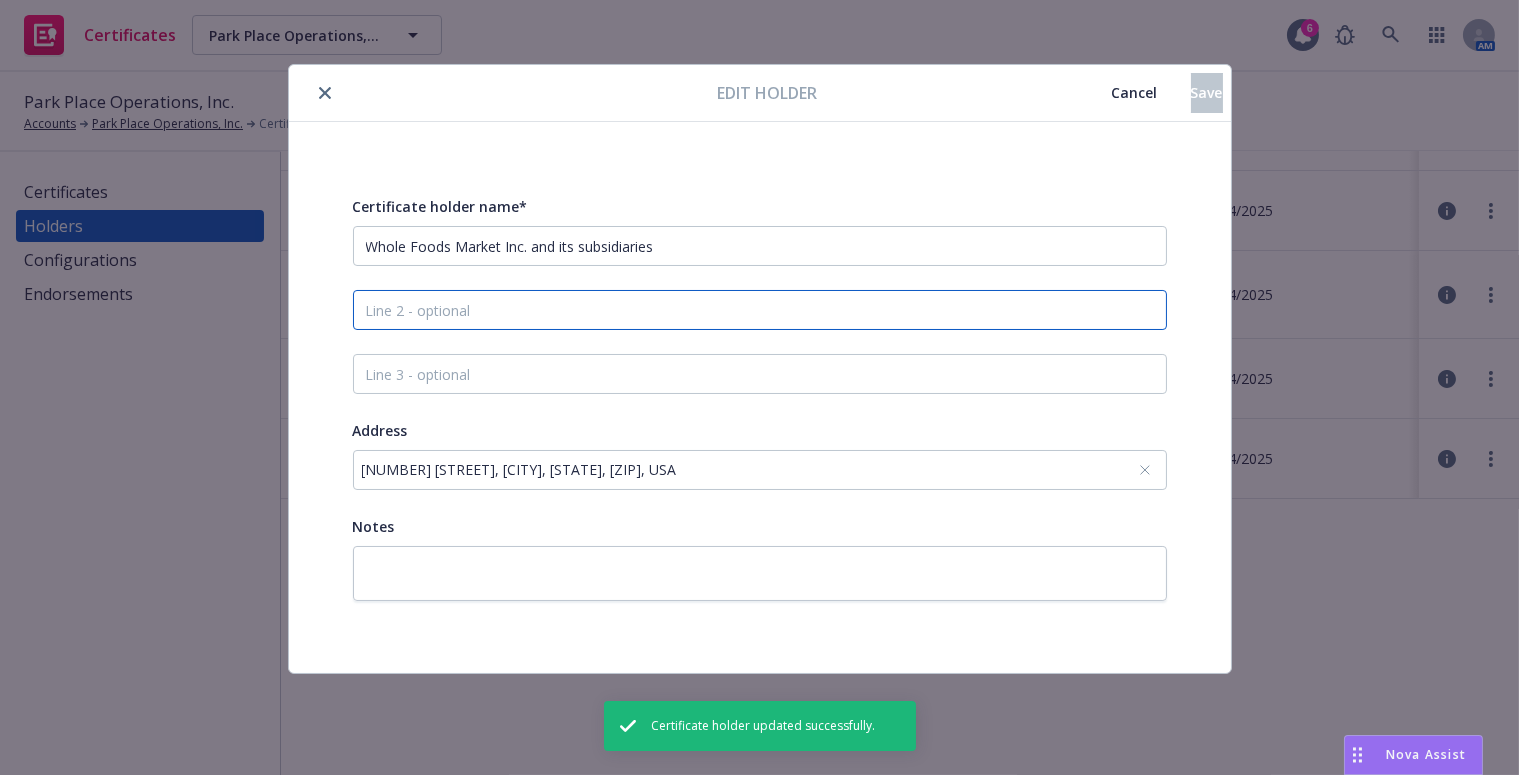 click at bounding box center [760, 310] 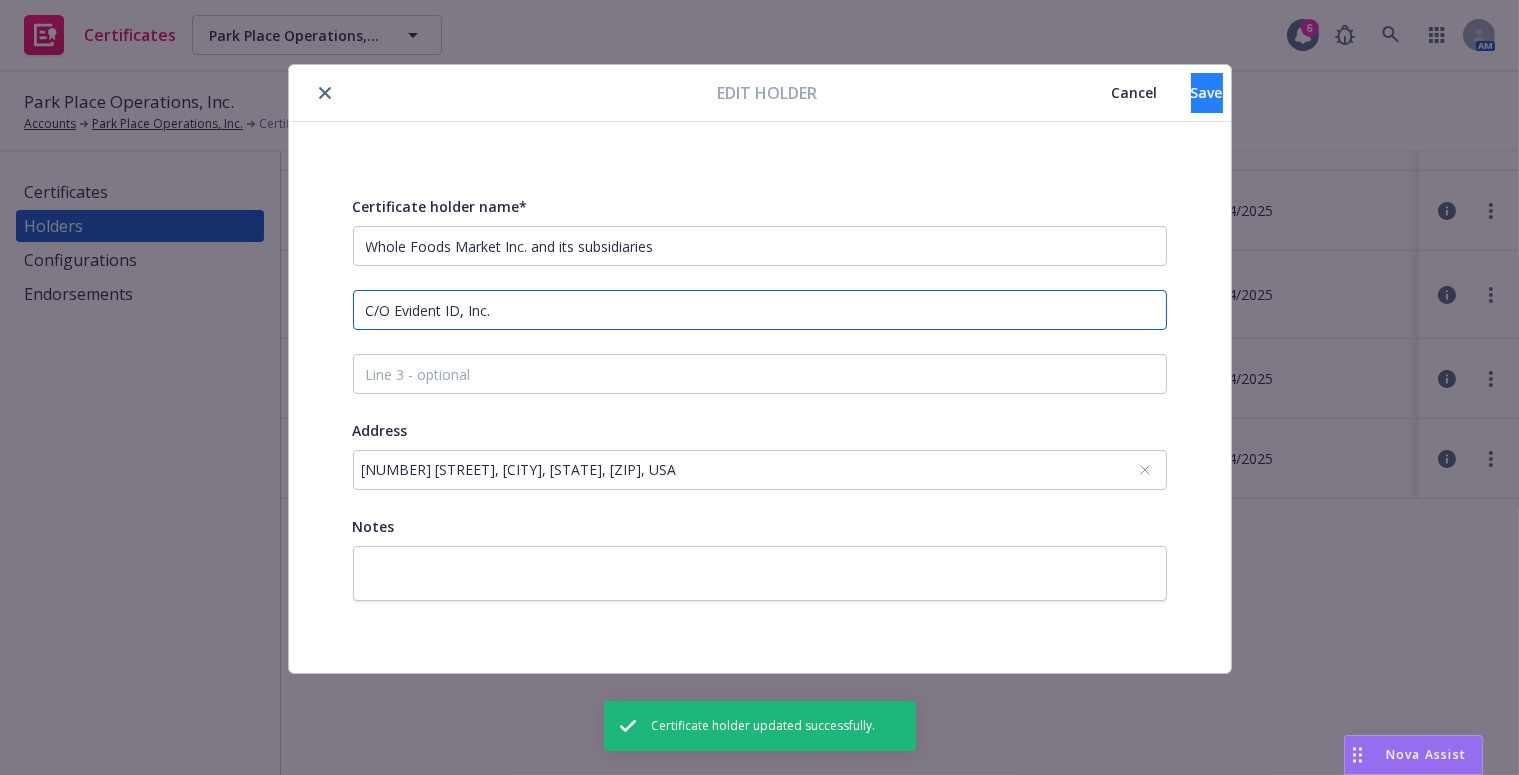 type on "C/O Evident ID, Inc." 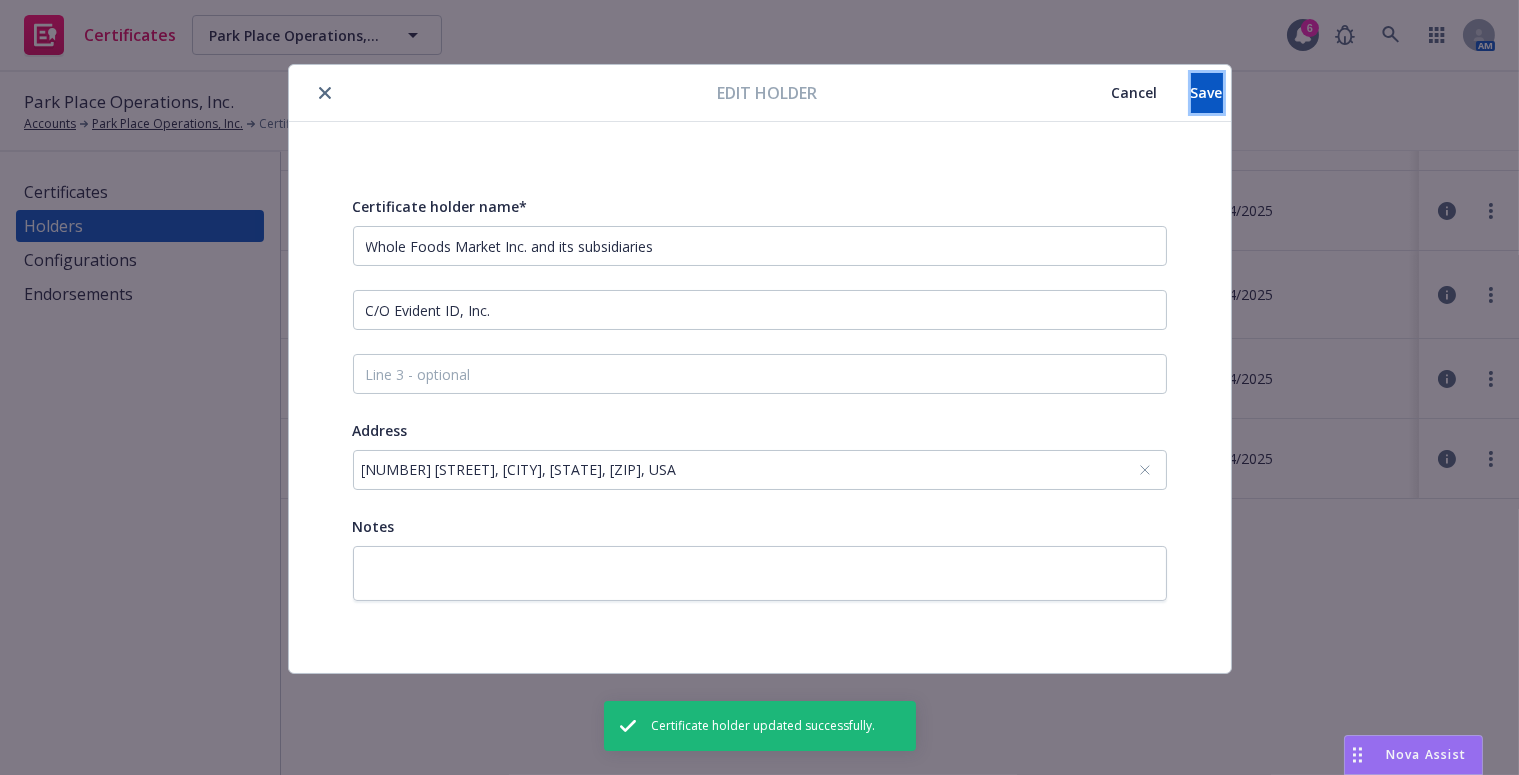 drag, startPoint x: 1191, startPoint y: 103, endPoint x: 750, endPoint y: 96, distance: 441.05554 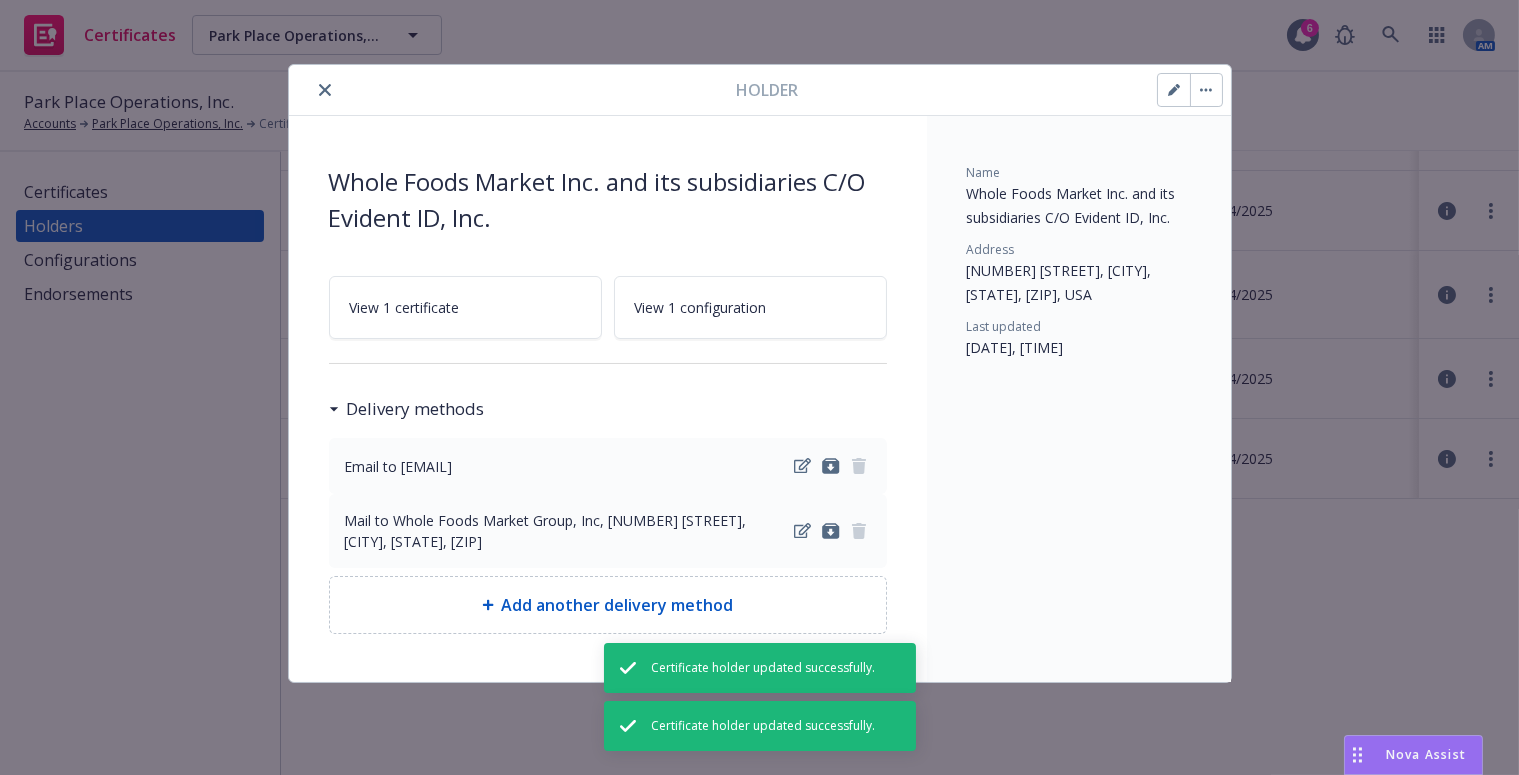 click 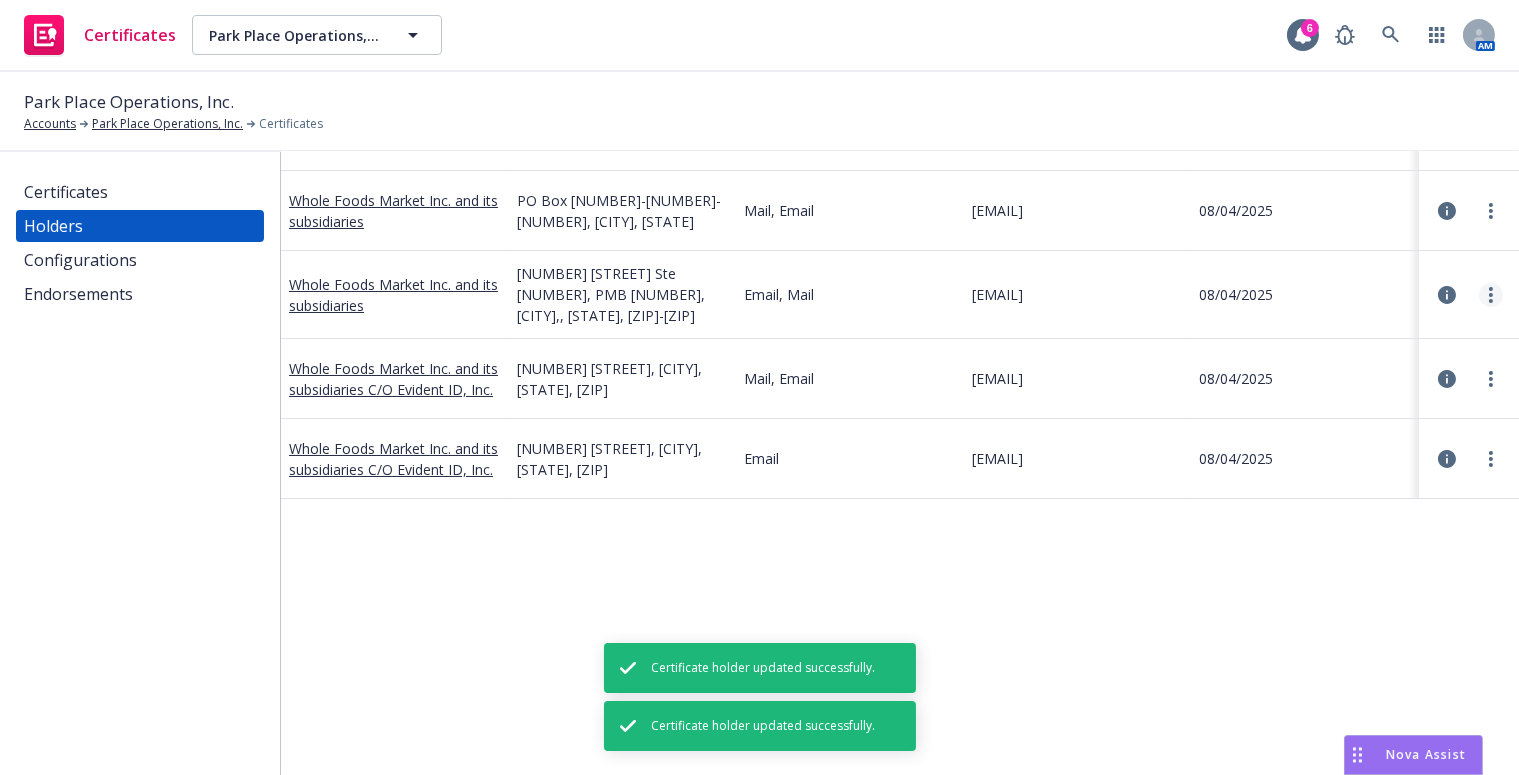 click at bounding box center [1491, 295] 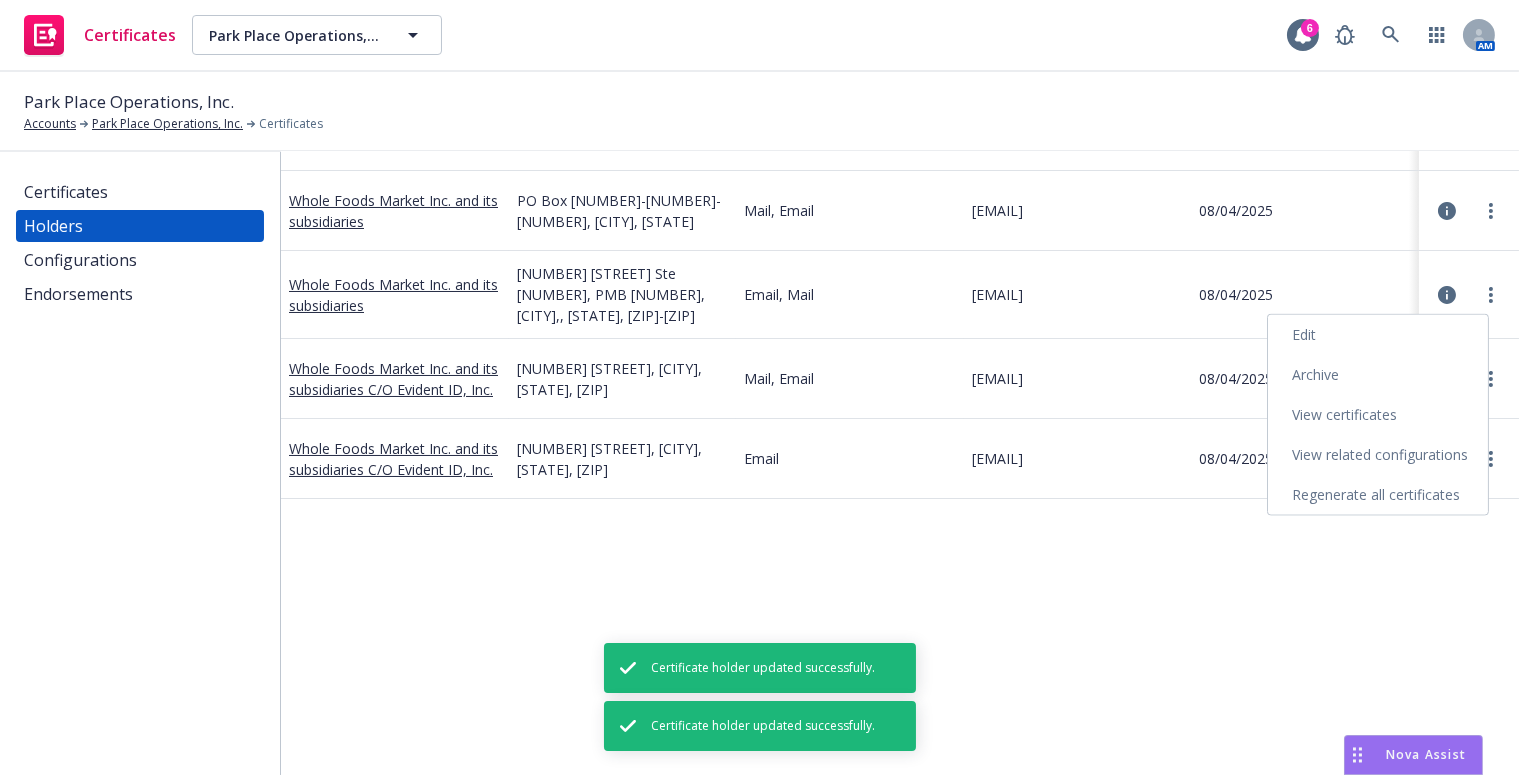 click on "Edit" at bounding box center [1378, 335] 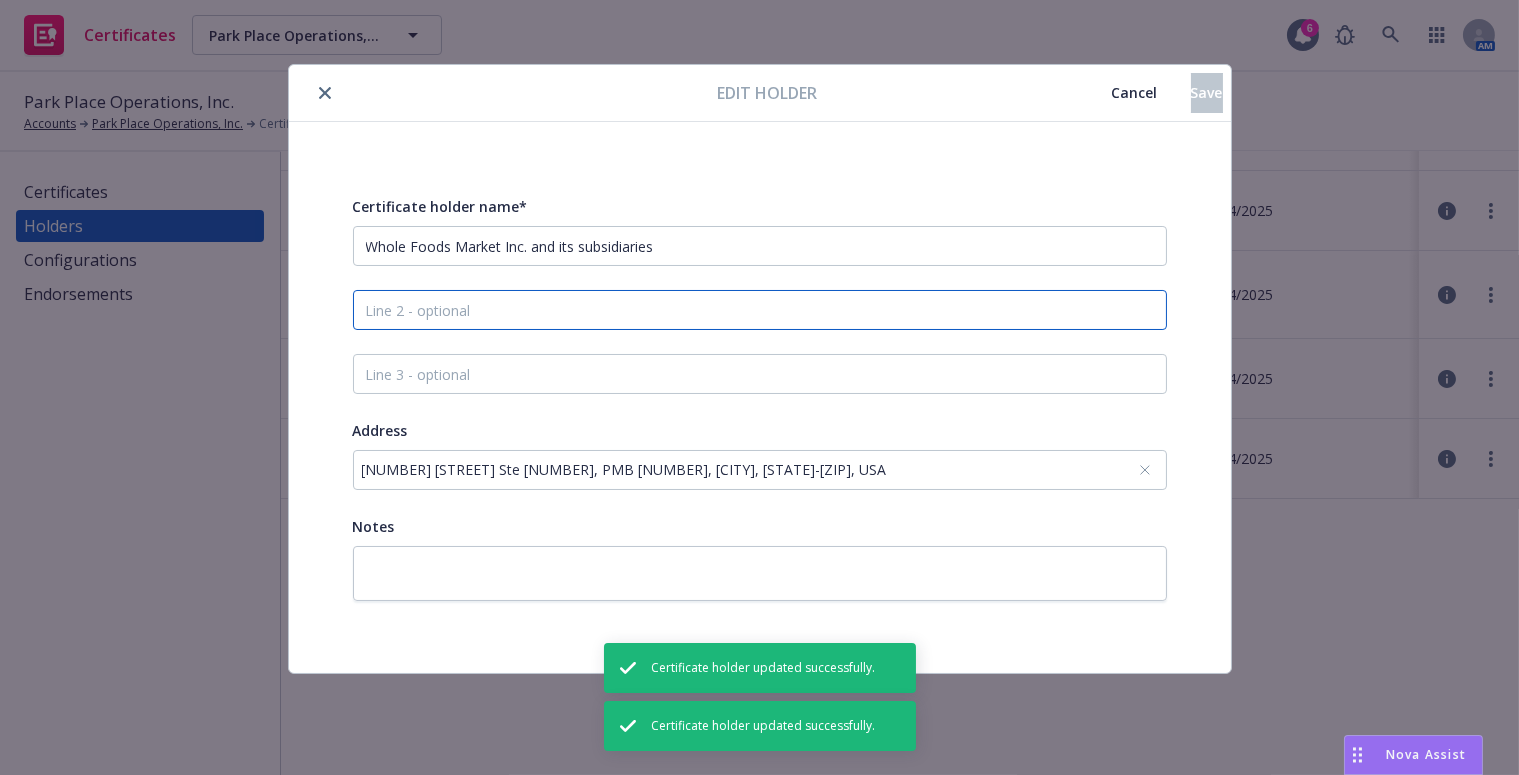 click at bounding box center [760, 310] 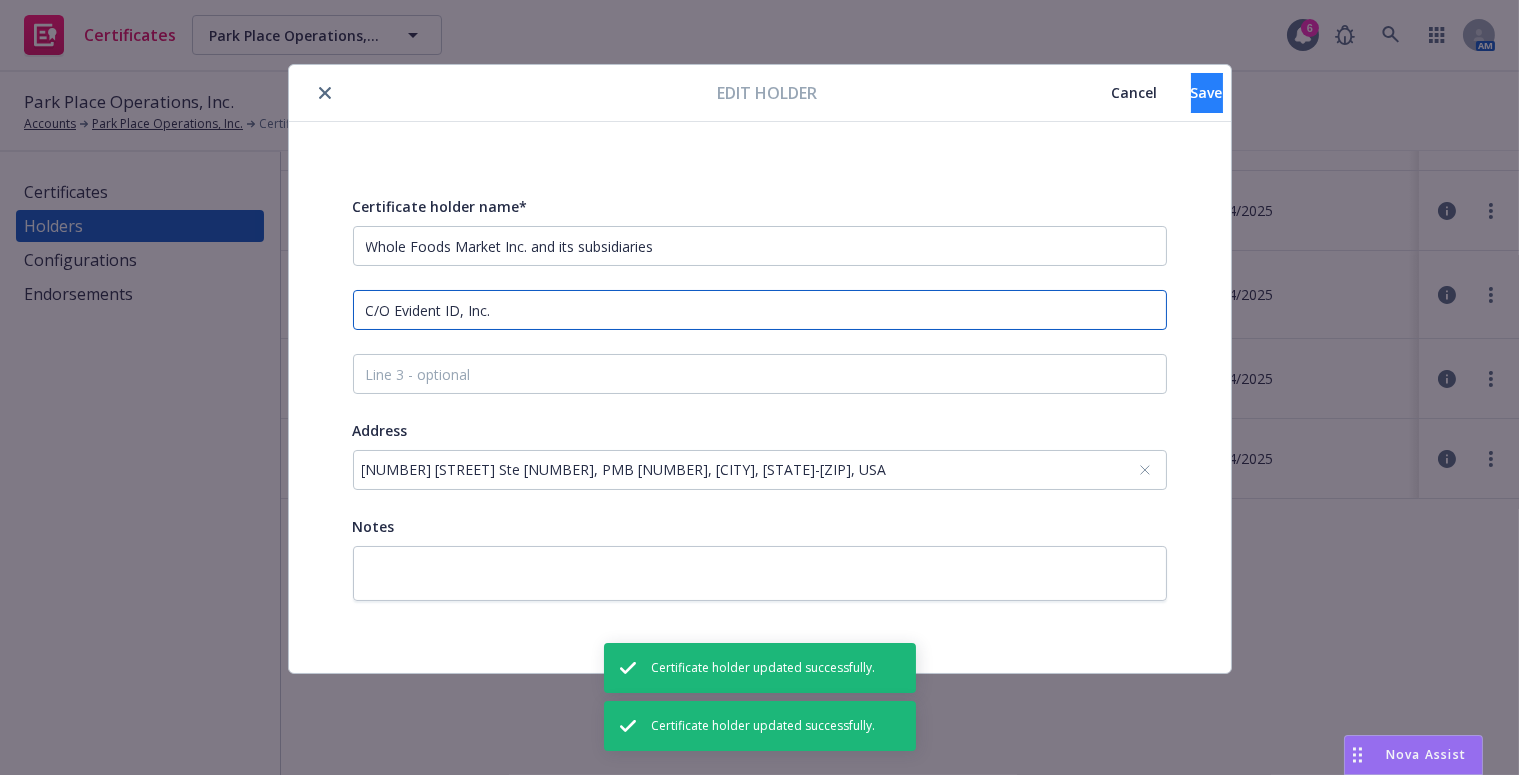 type on "C/O Evident ID, Inc." 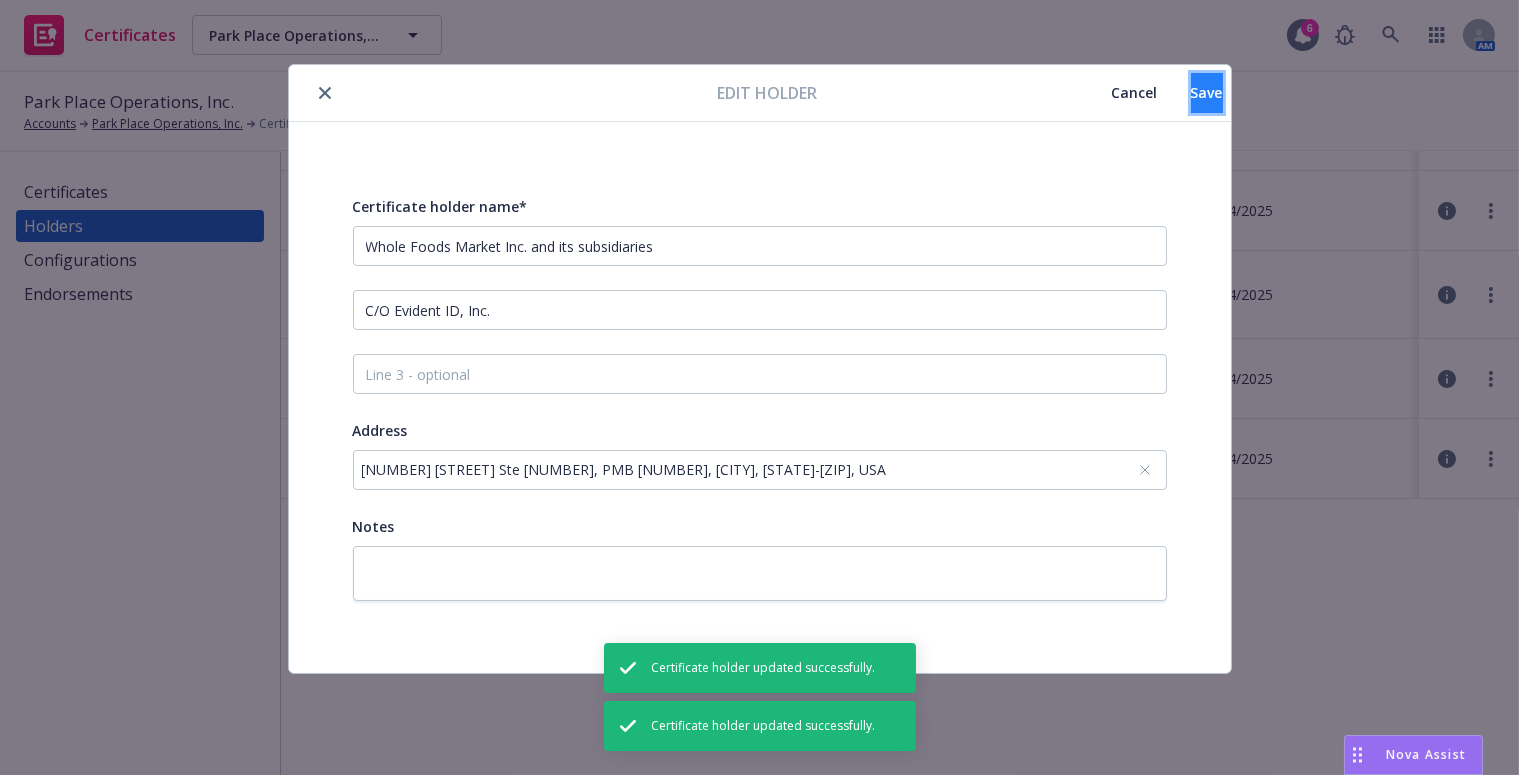 click on "Save" at bounding box center [1207, 92] 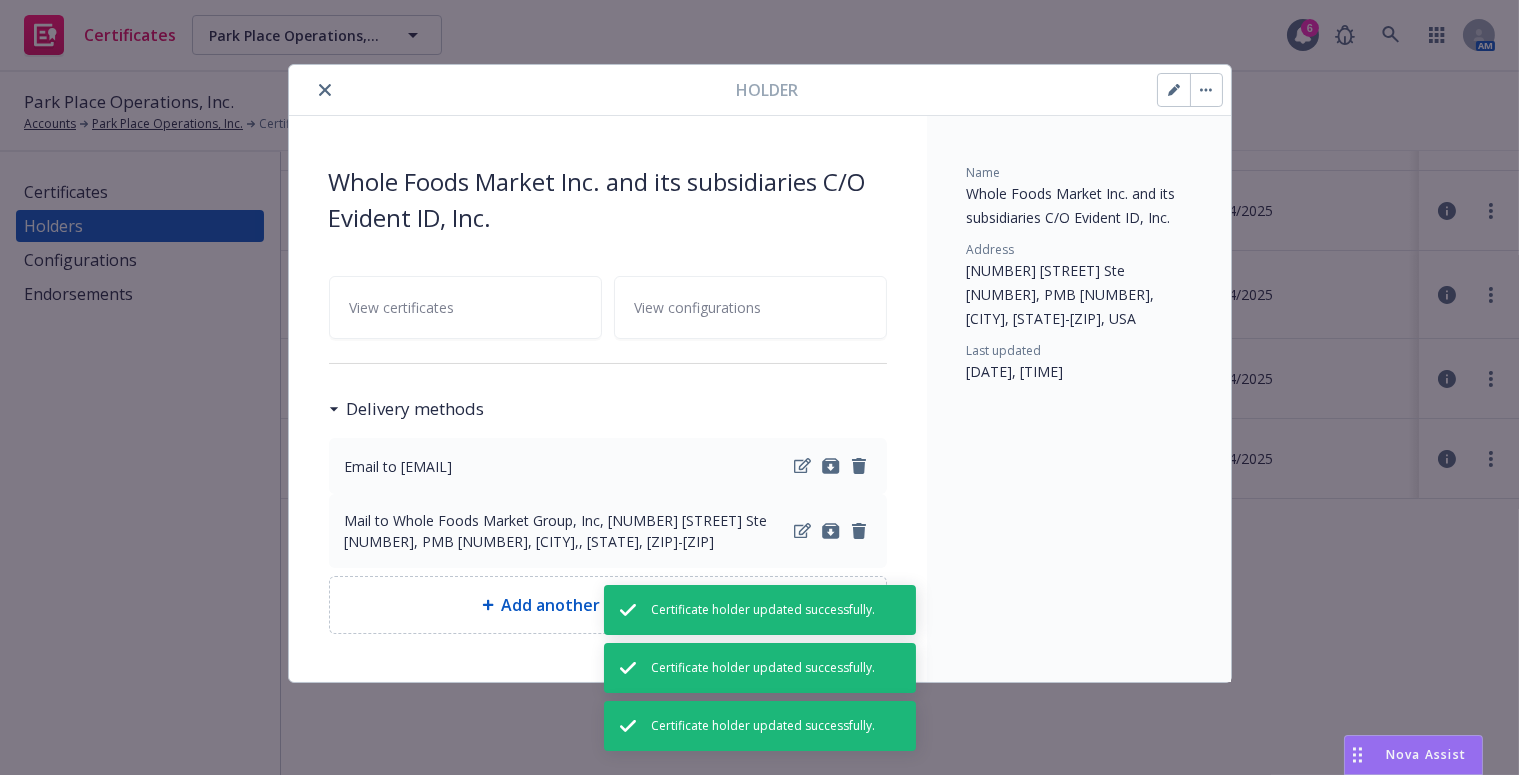 click at bounding box center [517, 90] 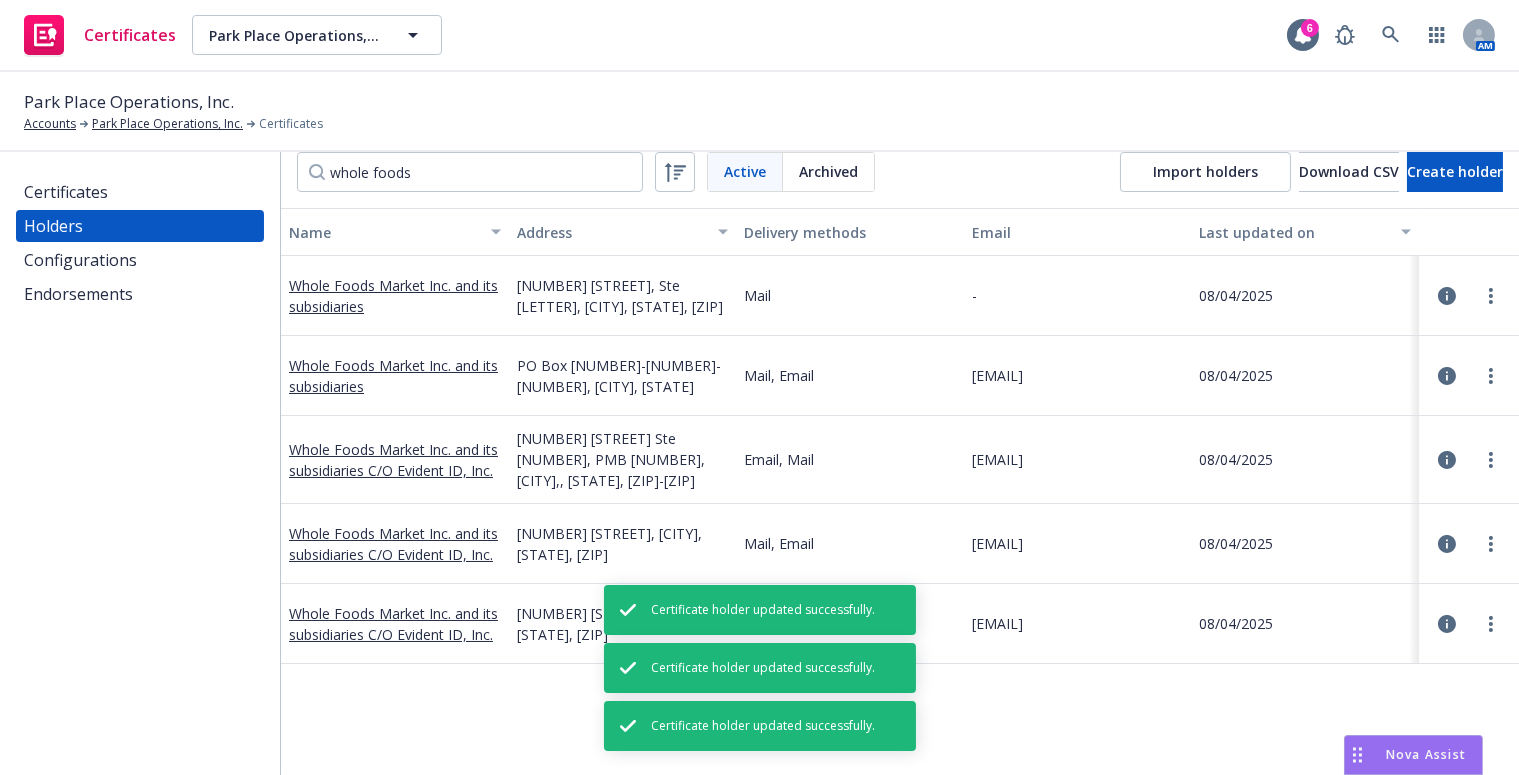 scroll, scrollTop: 0, scrollLeft: 0, axis: both 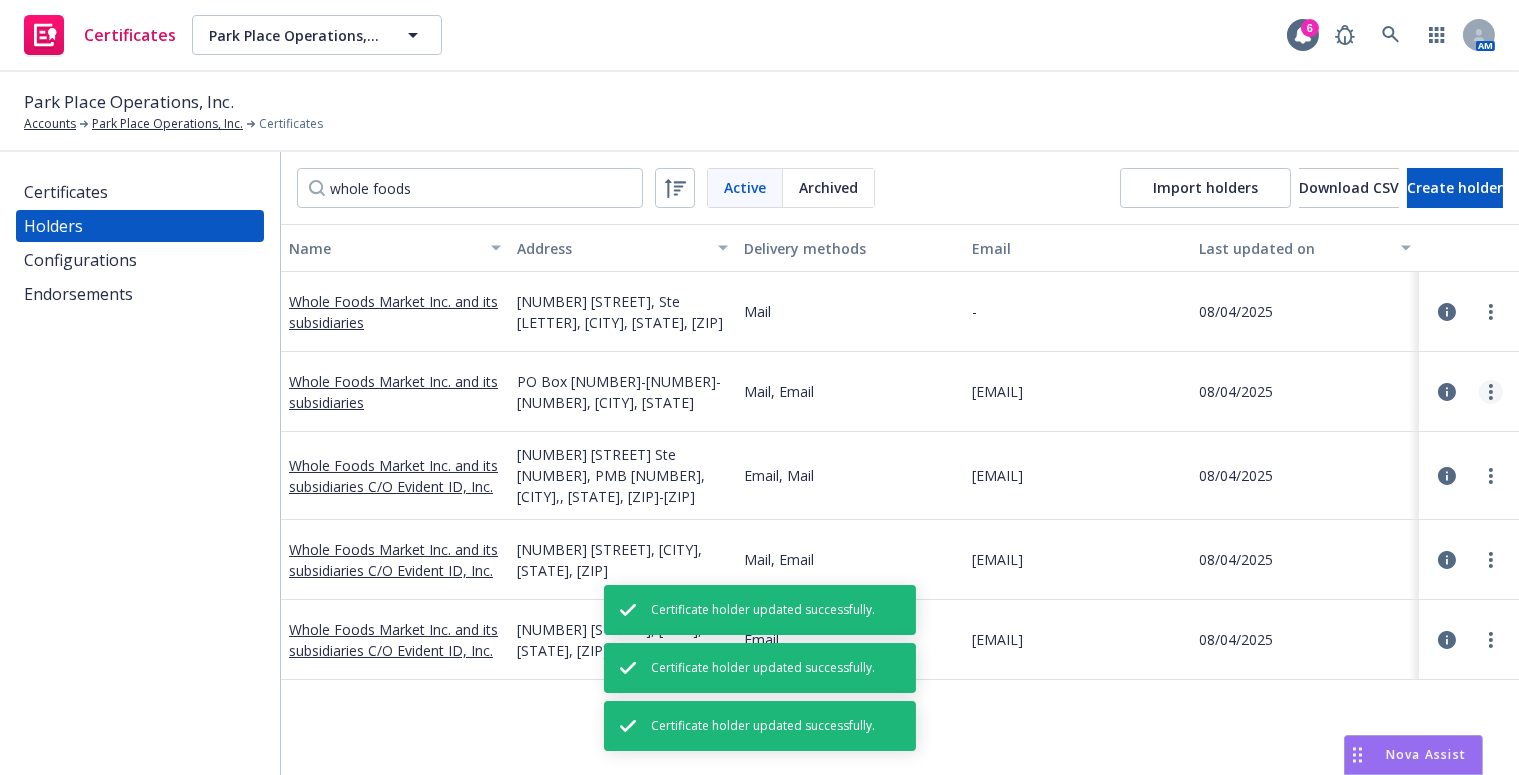click at bounding box center [1491, 392] 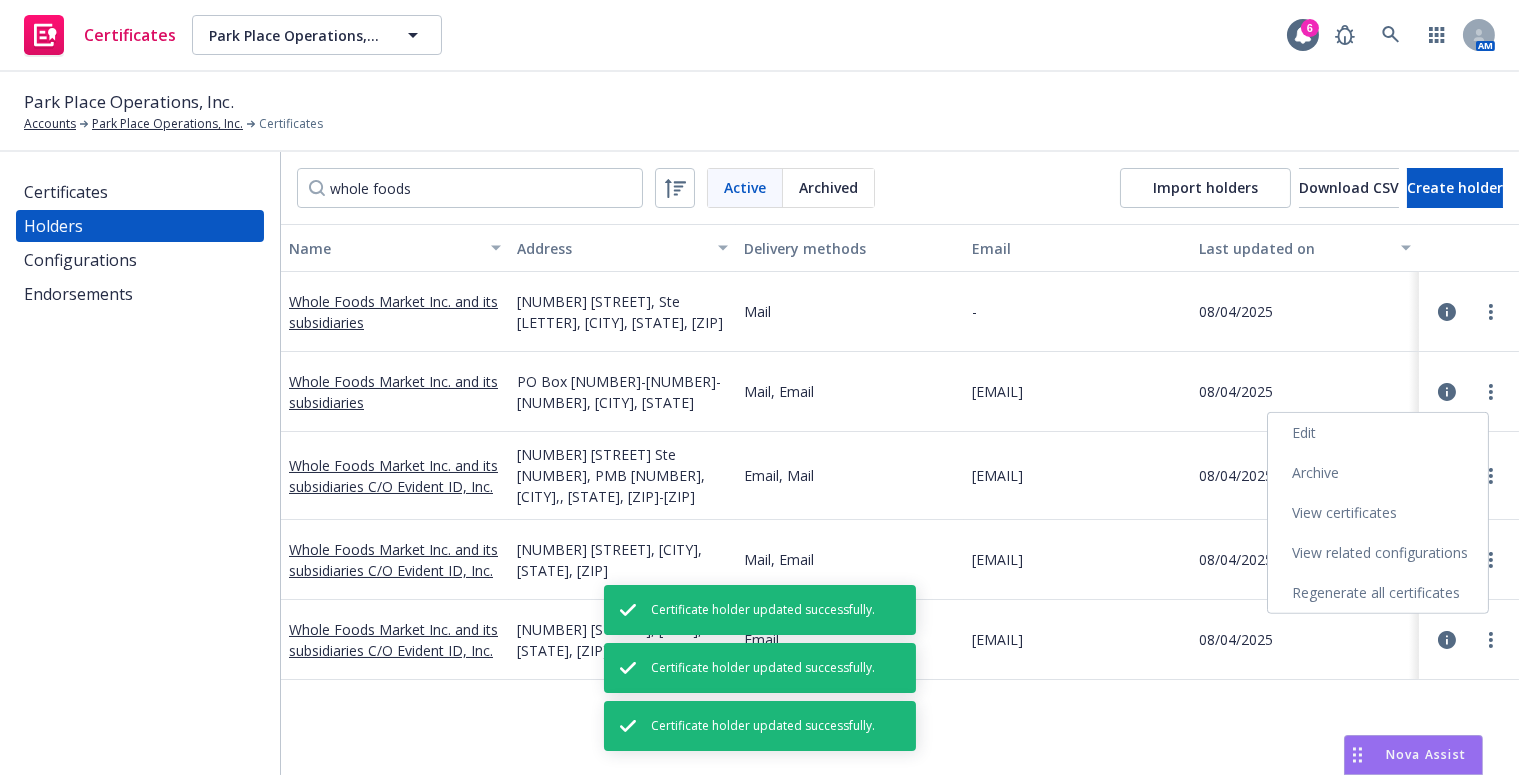 click on "Edit" at bounding box center [1378, 433] 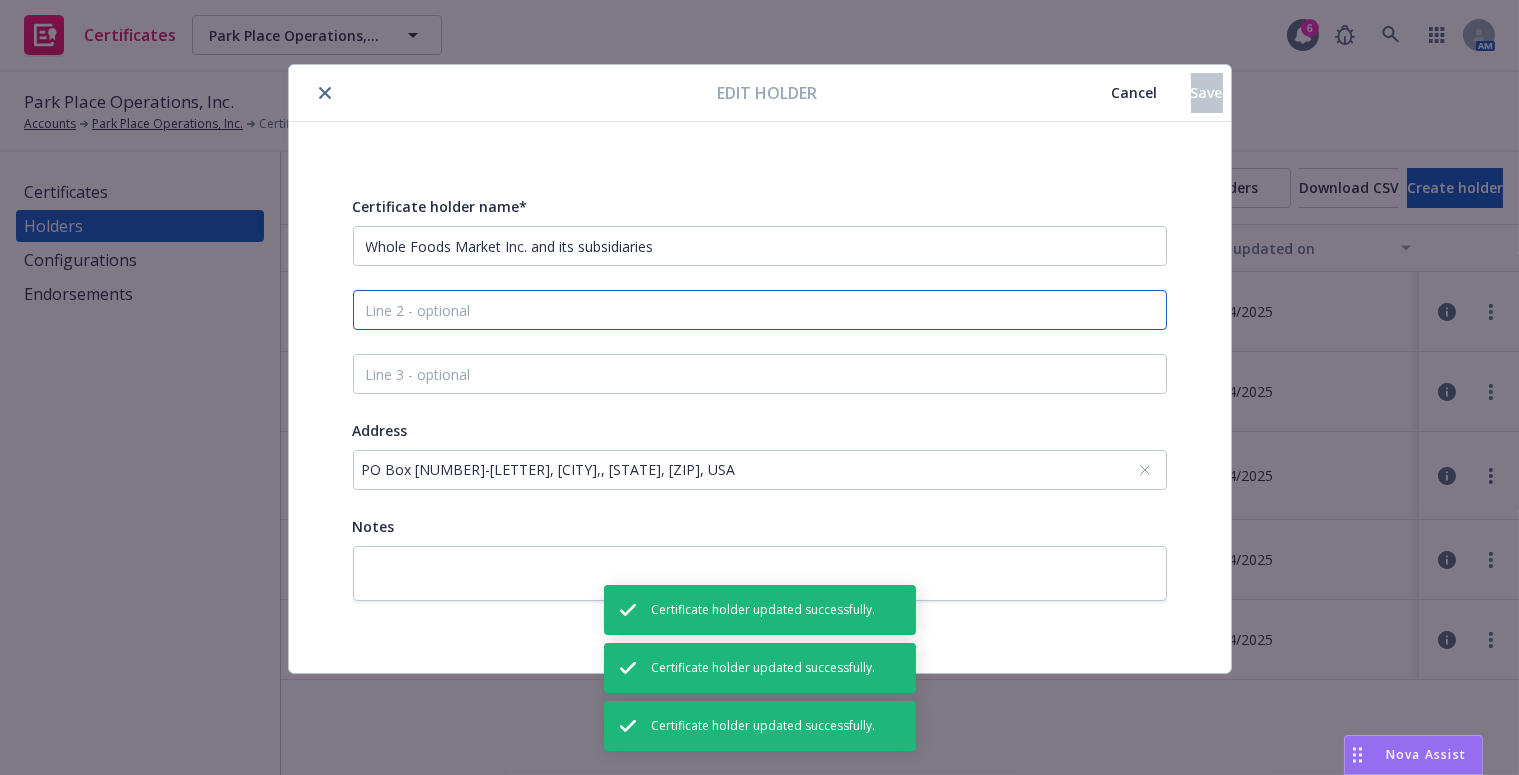 click at bounding box center (760, 310) 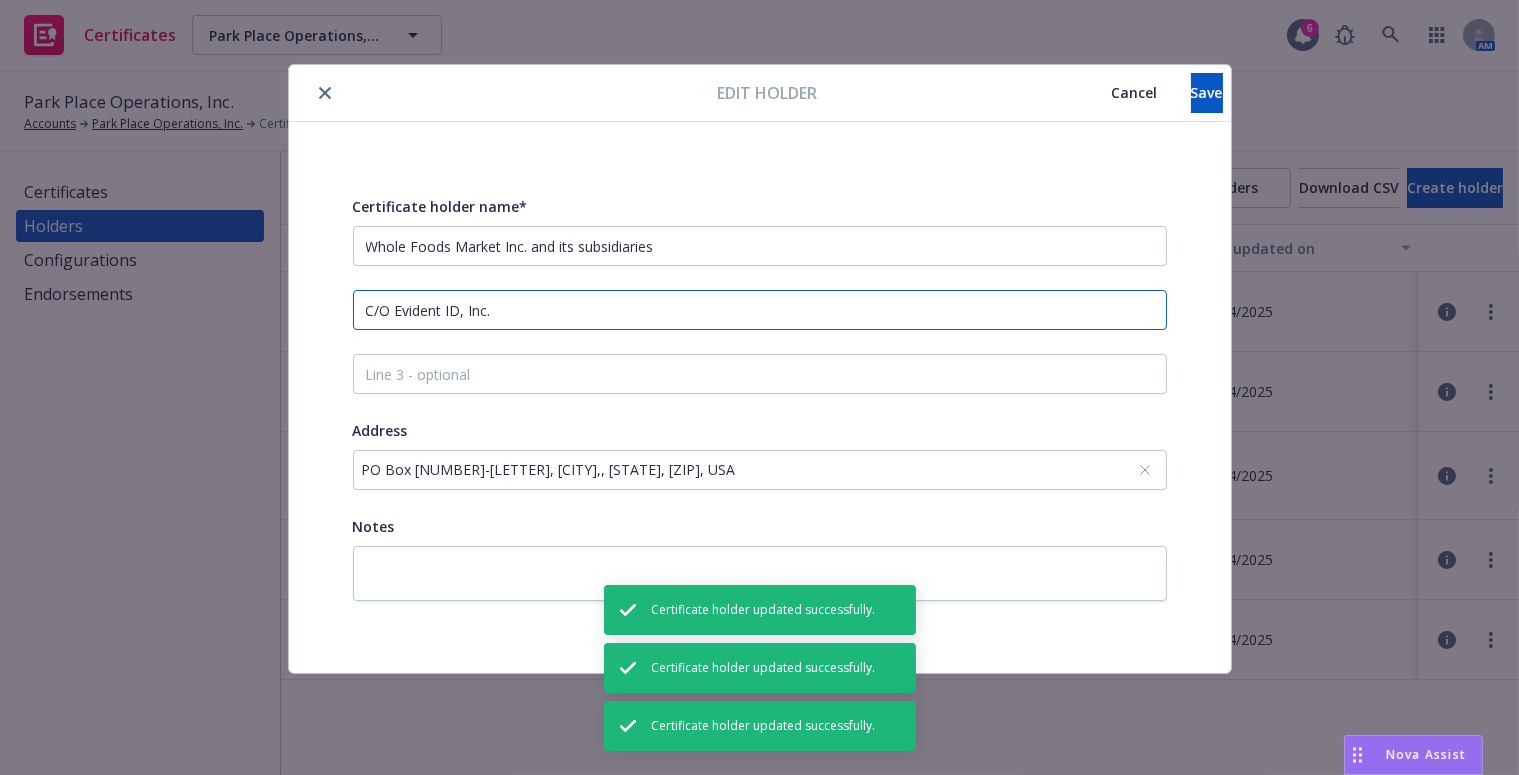 type on "C/O Evident ID, Inc." 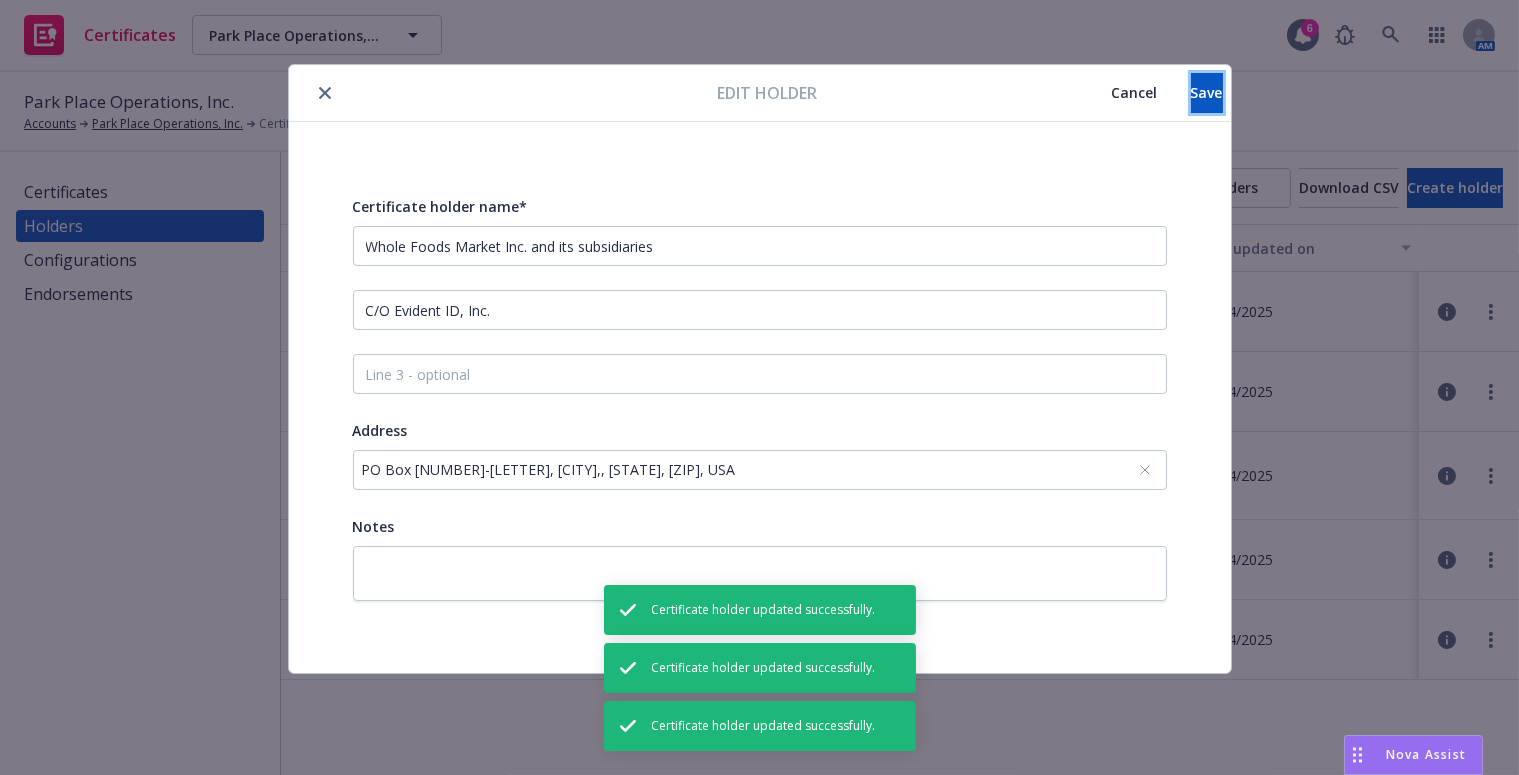 click on "Save" at bounding box center (1207, 93) 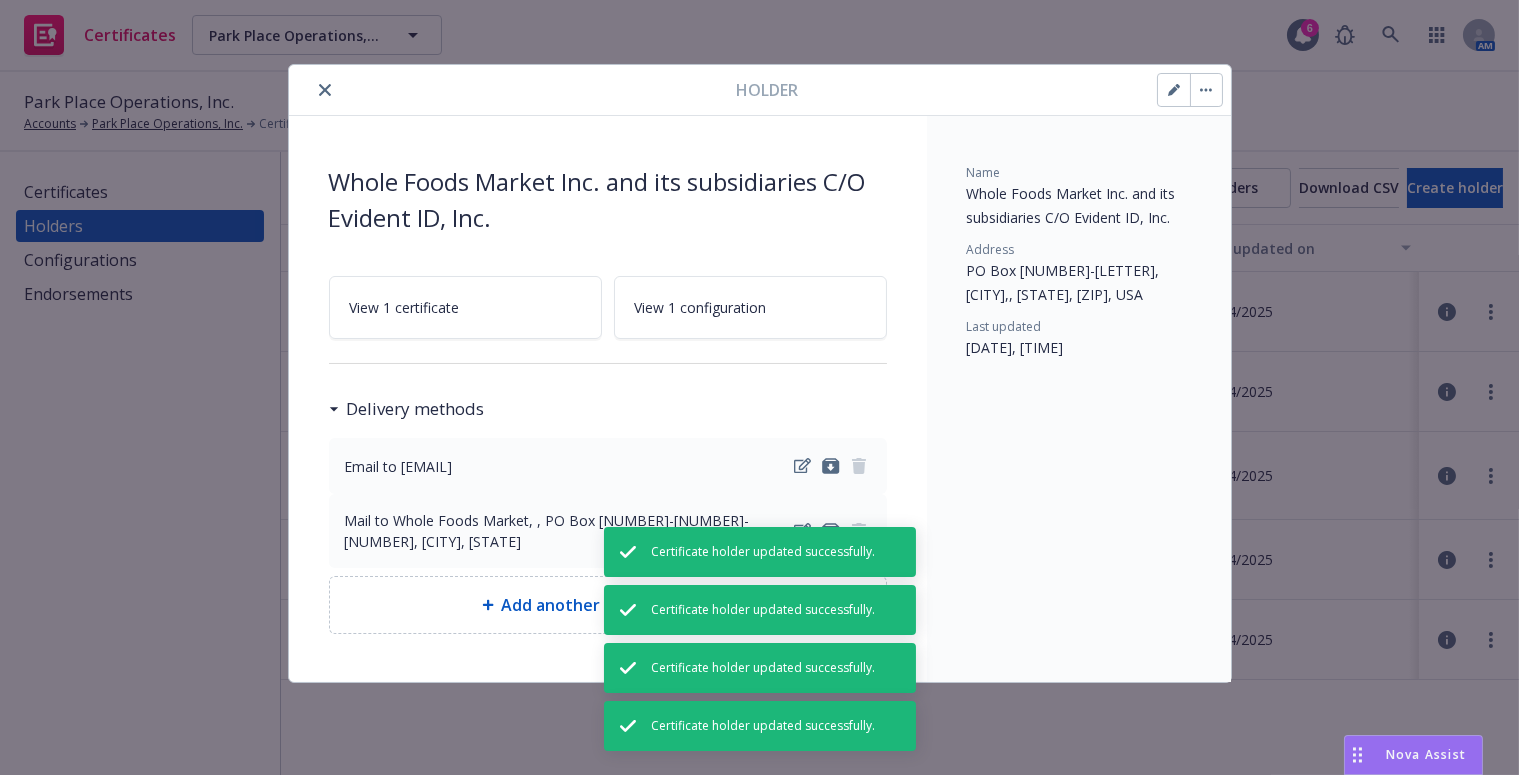 click at bounding box center [325, 90] 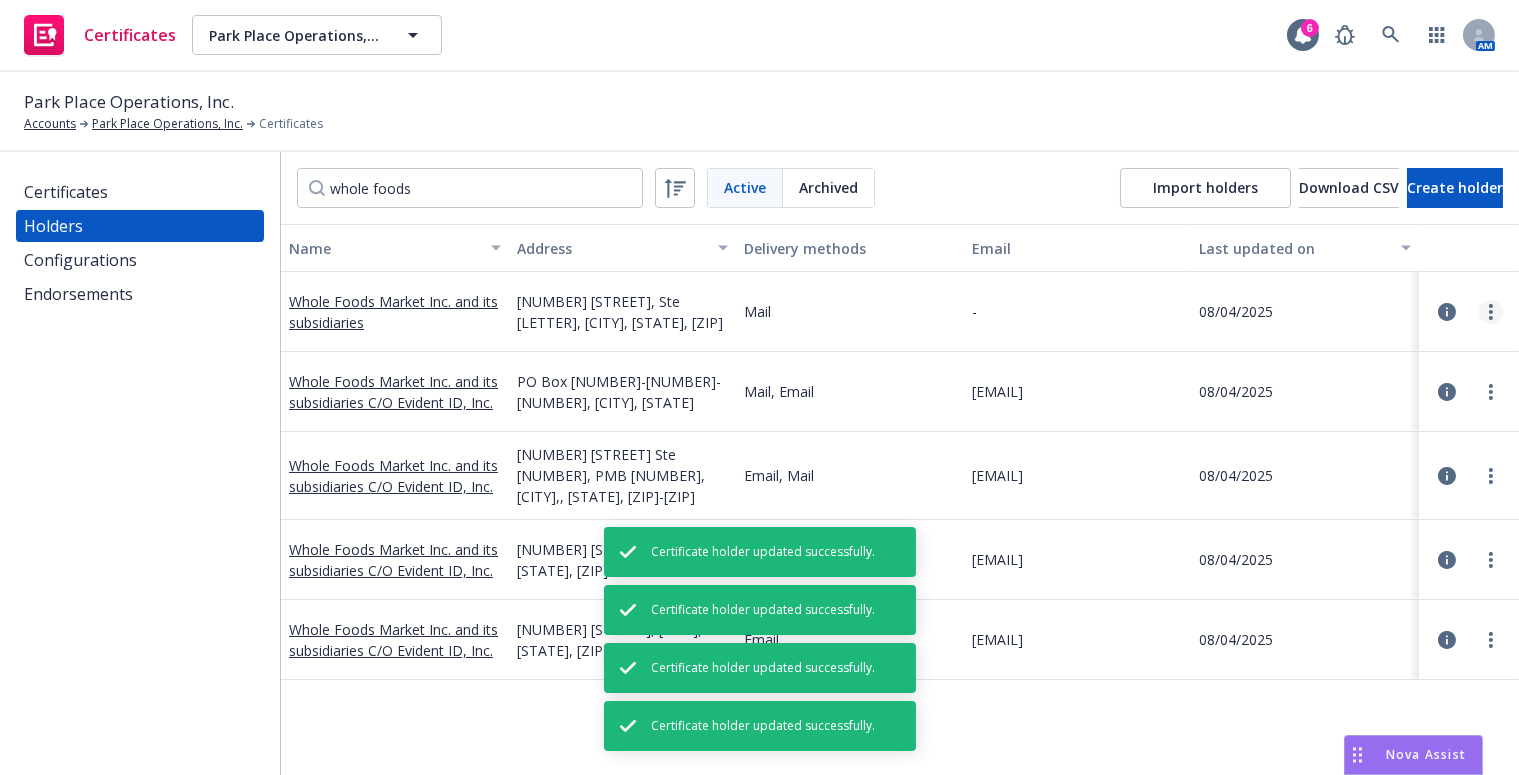 click at bounding box center (1491, 312) 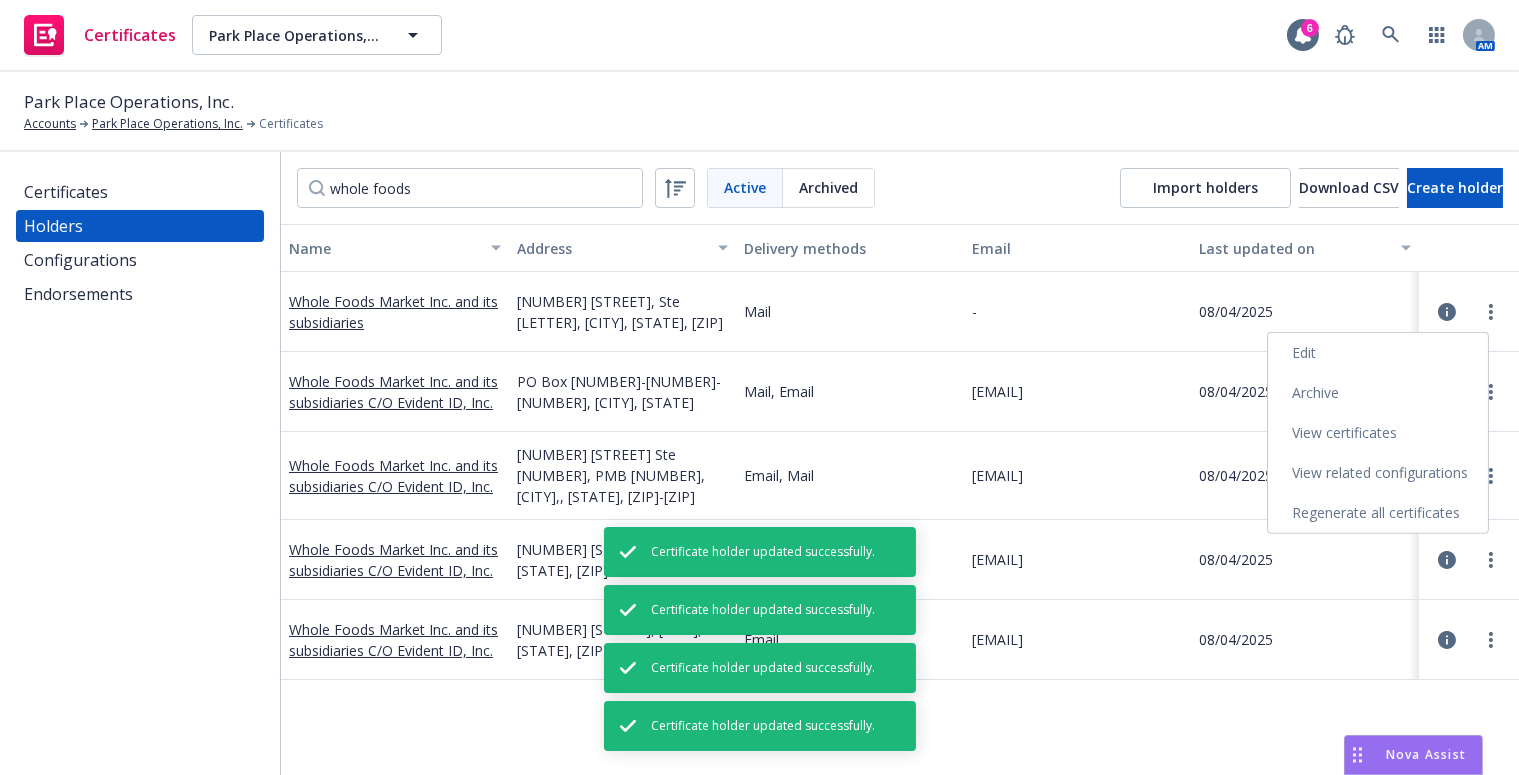 click on "Edit" at bounding box center (1378, 353) 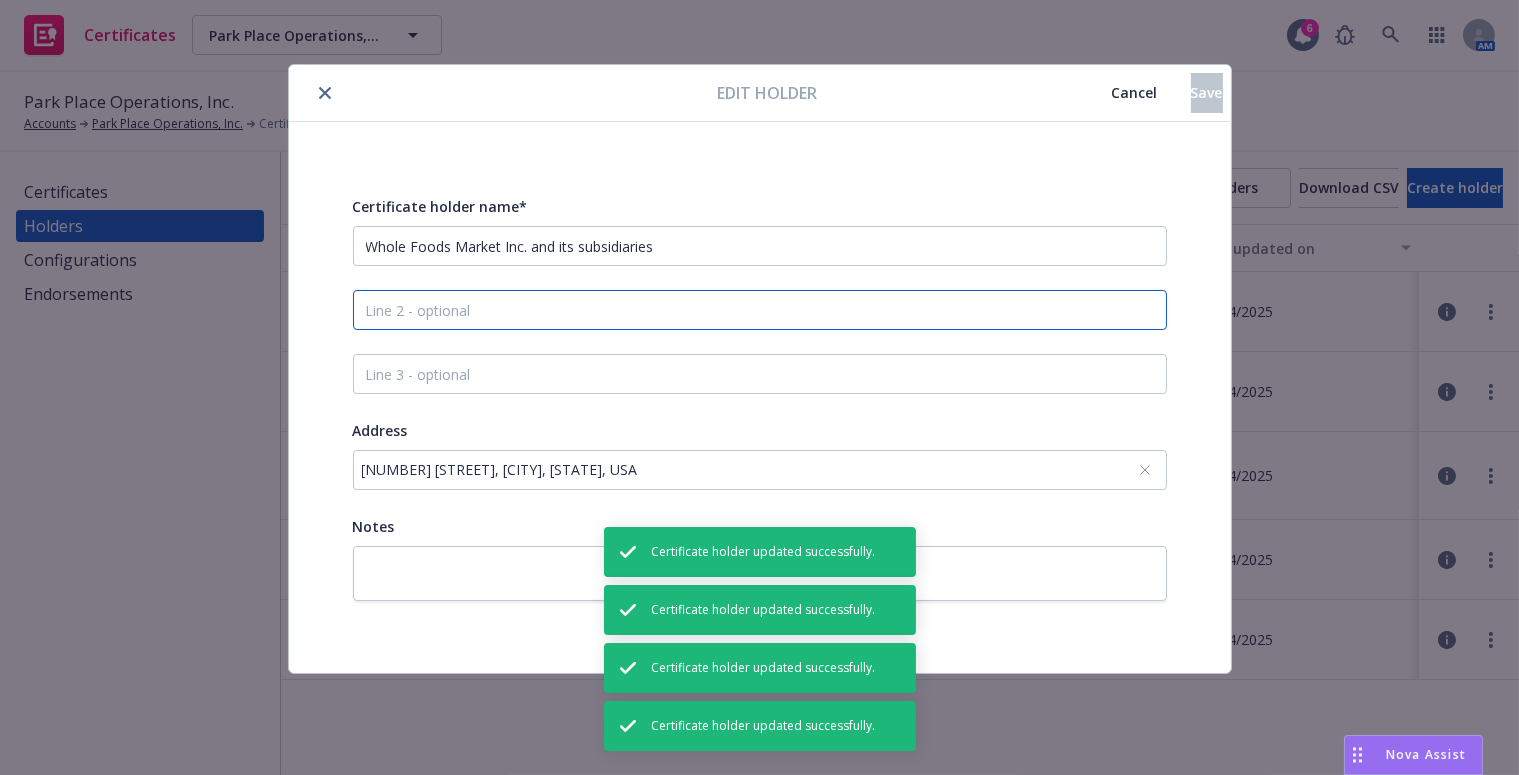 click at bounding box center [760, 310] 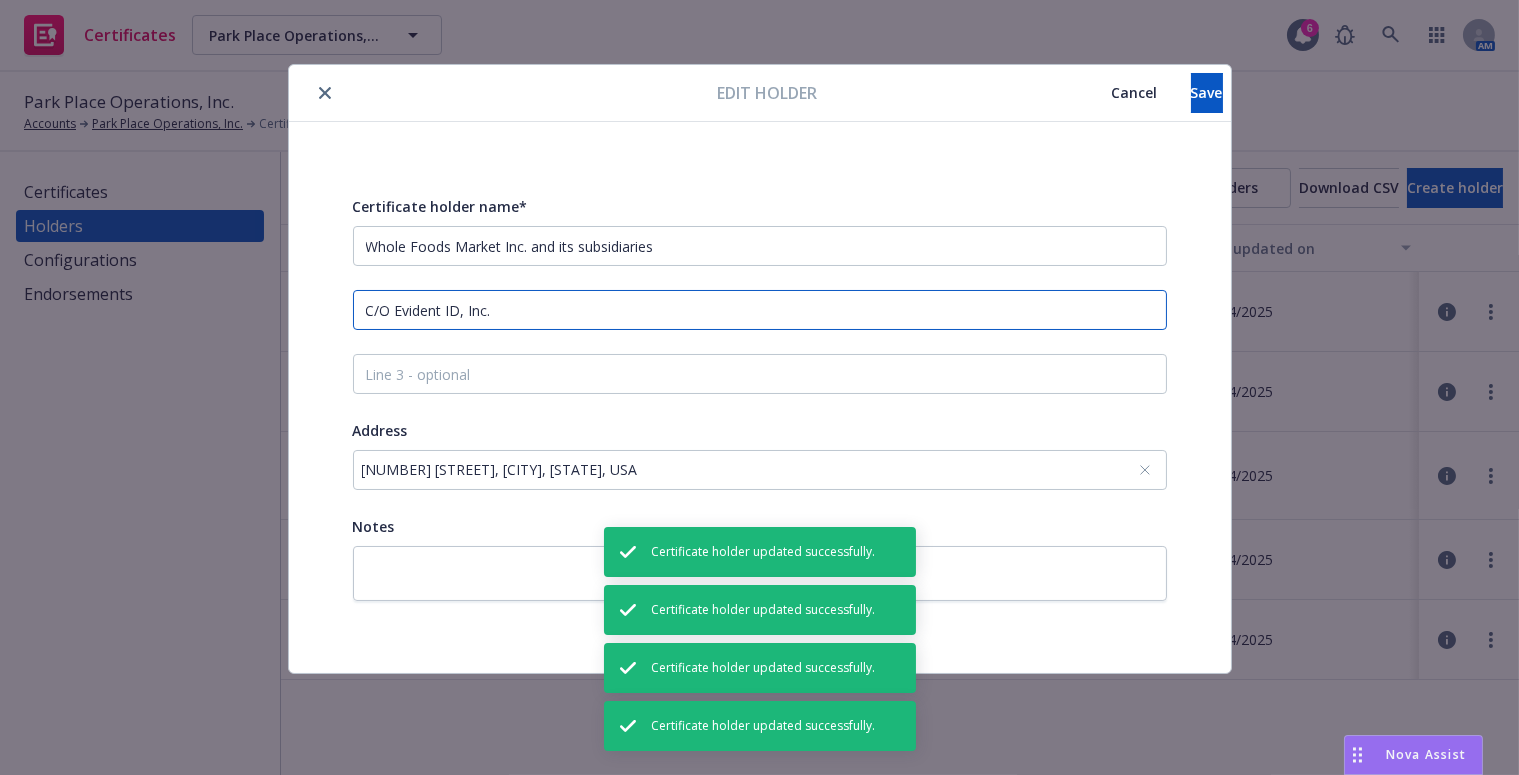 type on "C/O Evident ID, Inc." 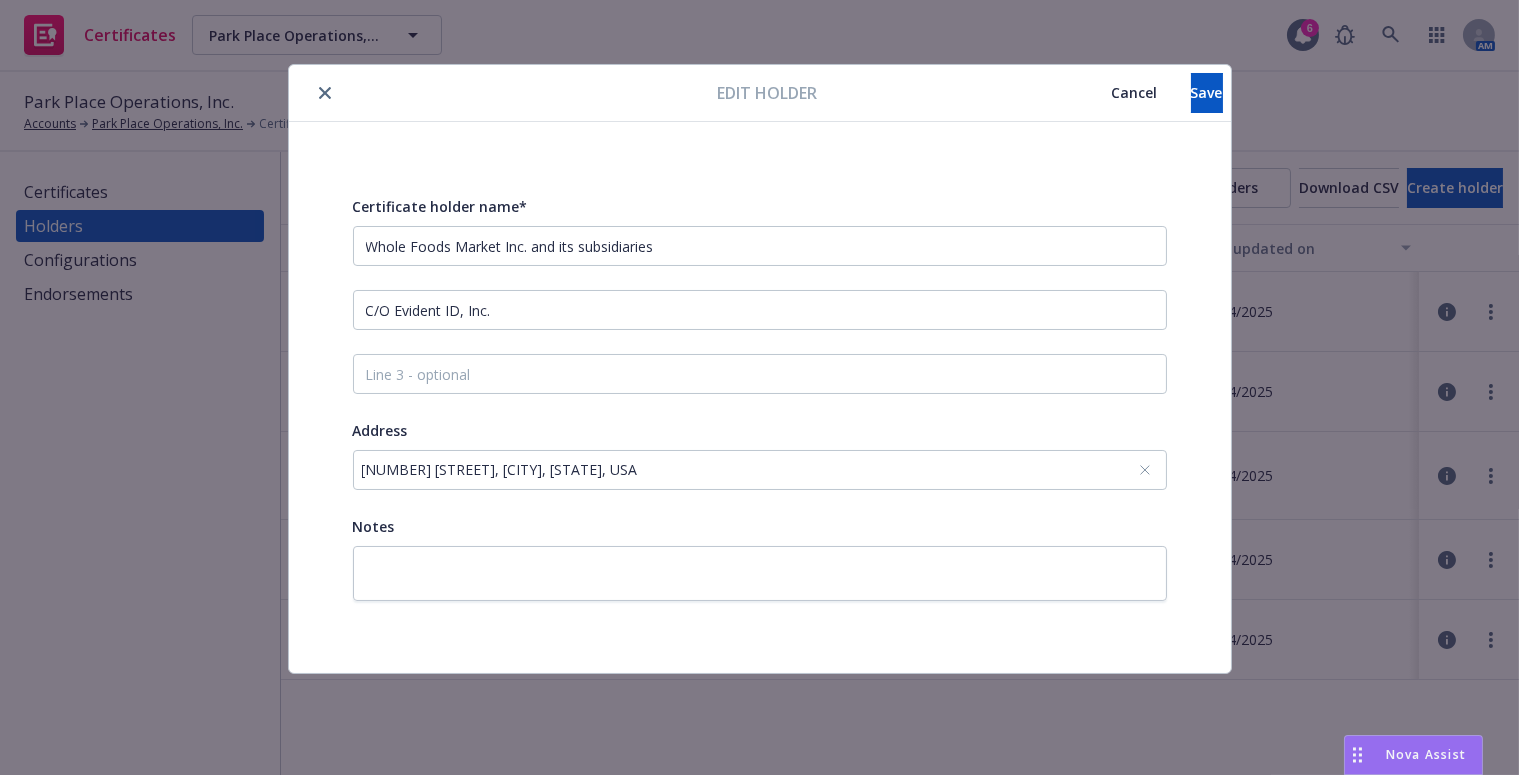 click on "Address 22 14th St NW, Ste C, Atlanta, GA, 30309, USA" at bounding box center (760, 454) 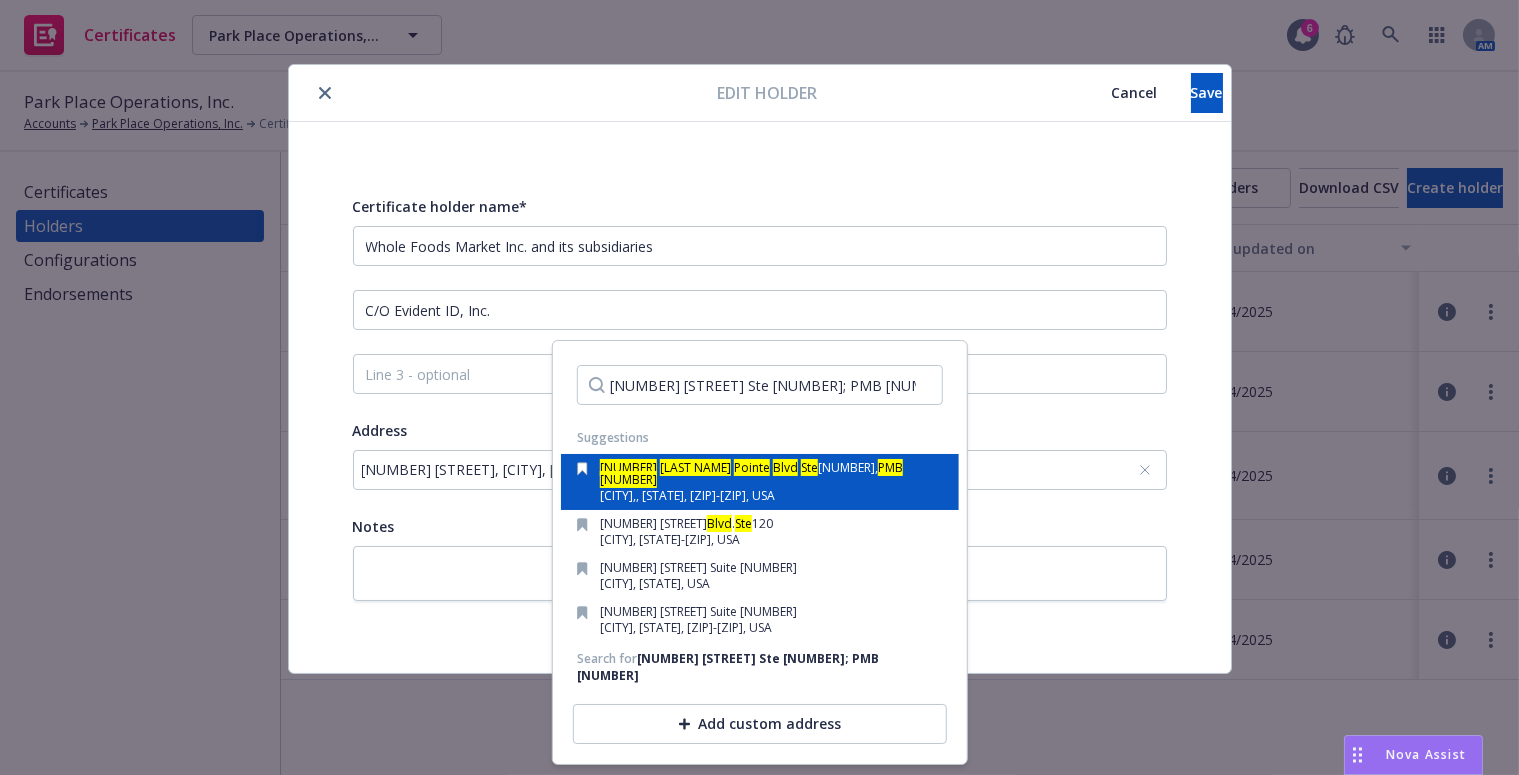 type on "8520 Allison Pointe Blvd Ste 223; PMB 52150" 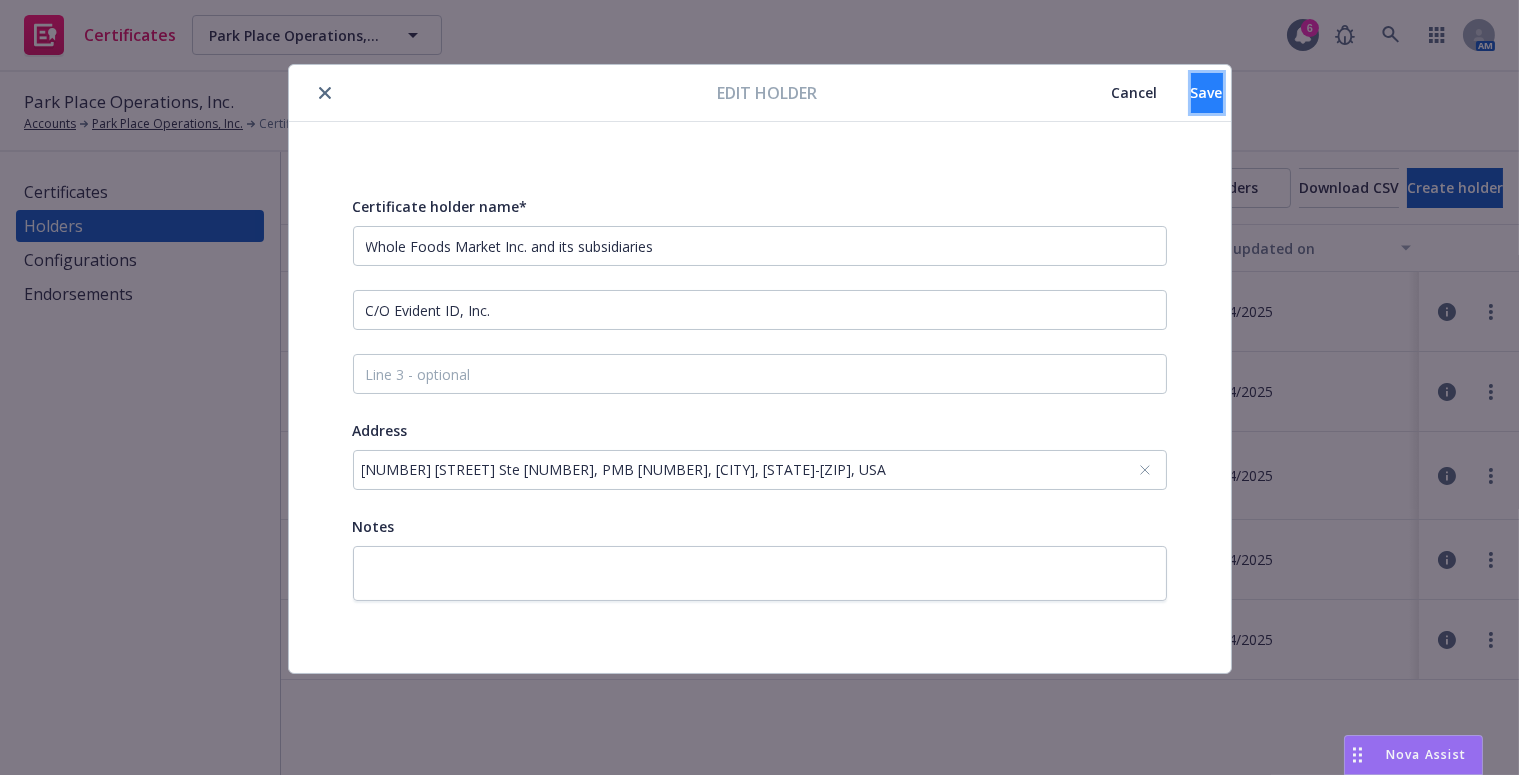 click on "Save" at bounding box center (1207, 92) 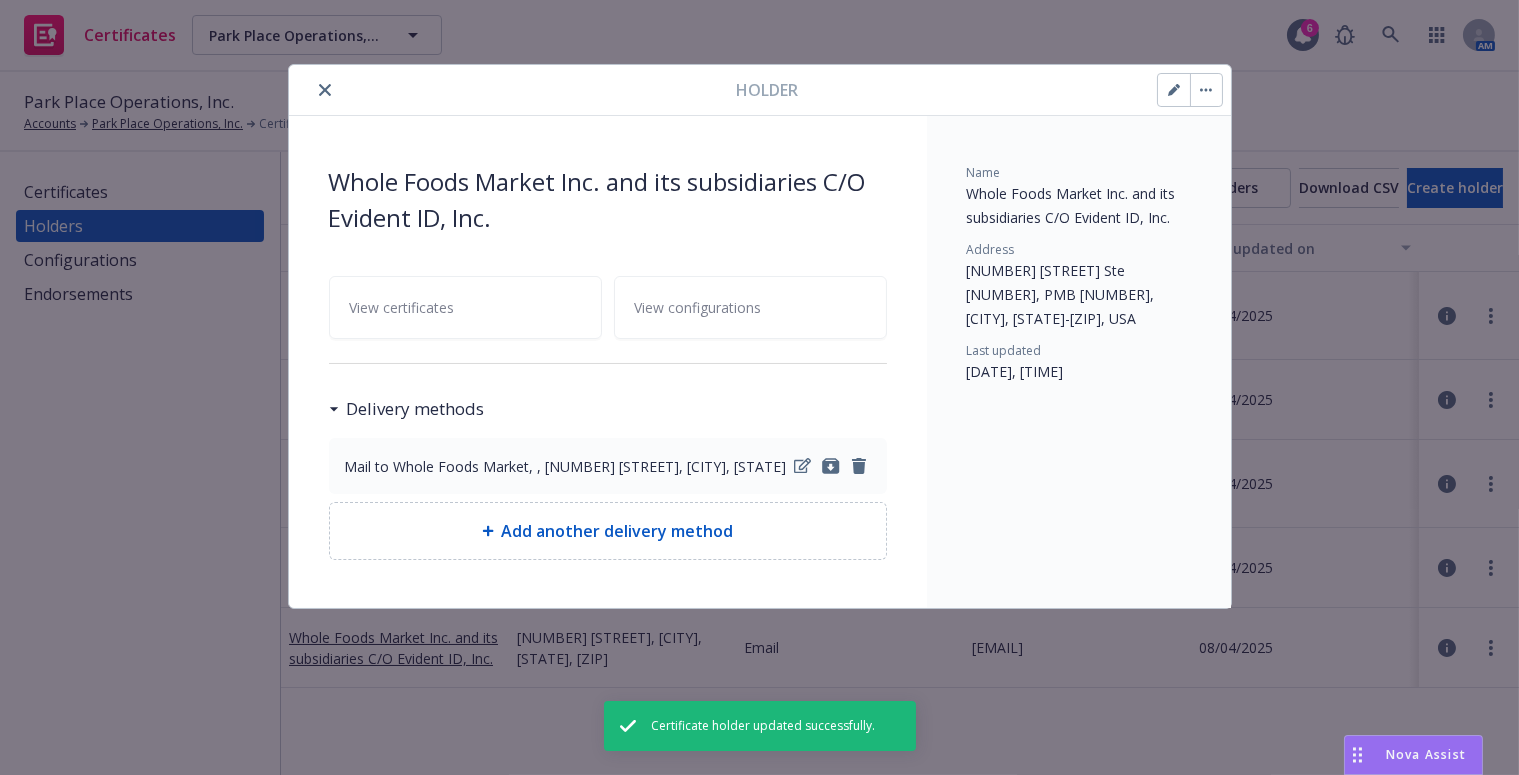 click at bounding box center (517, 90) 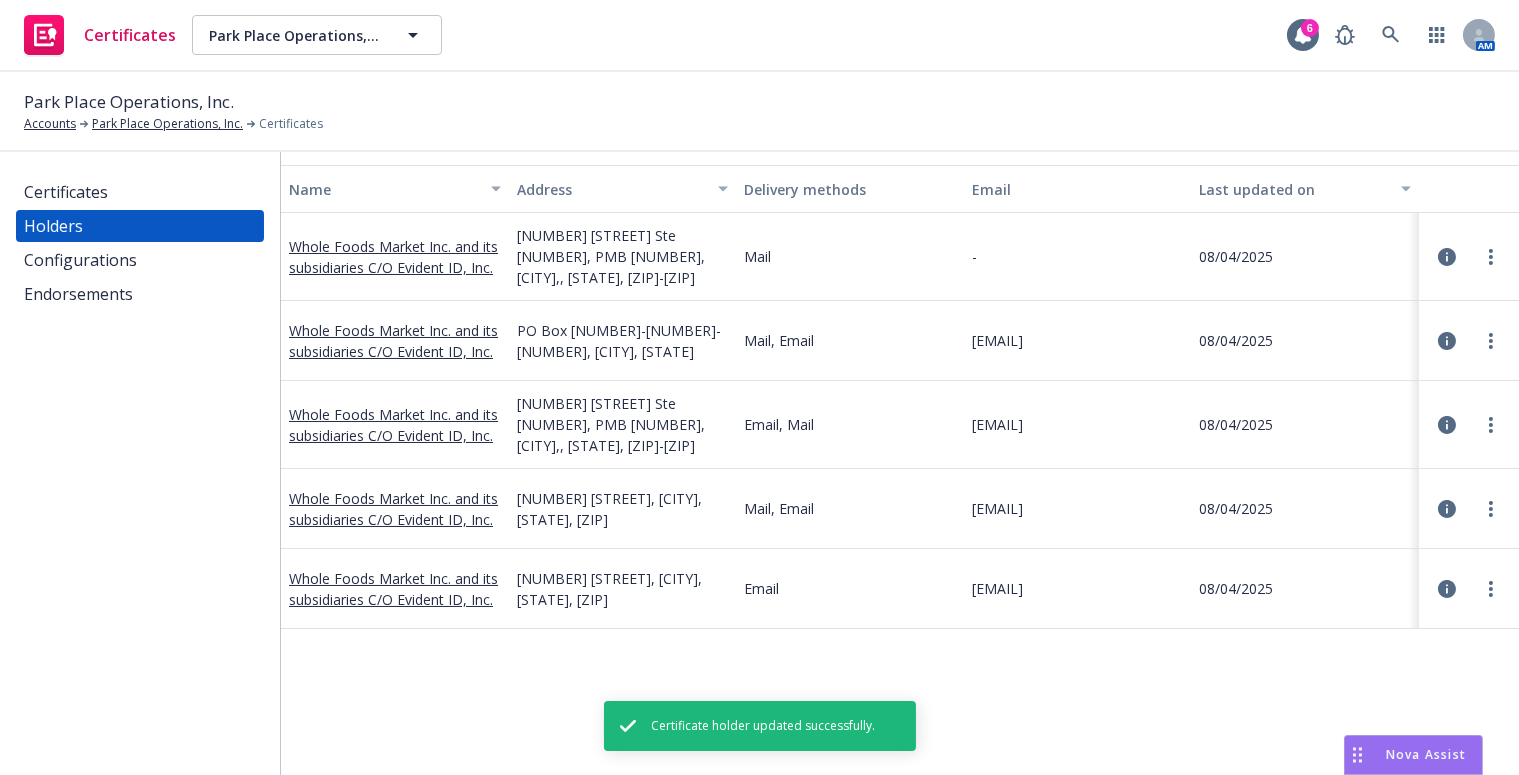 scroll, scrollTop: 90, scrollLeft: 0, axis: vertical 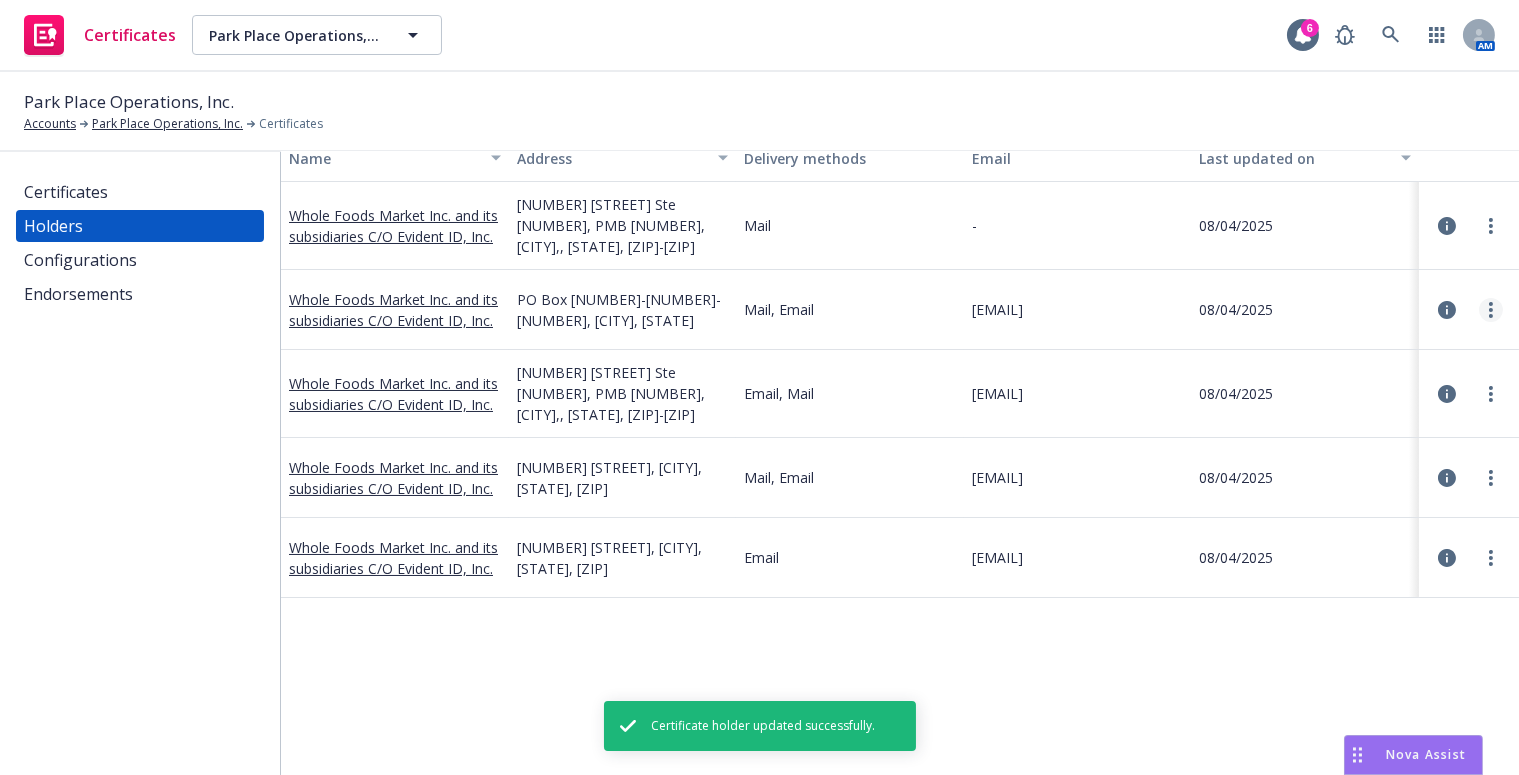 click at bounding box center (1491, 310) 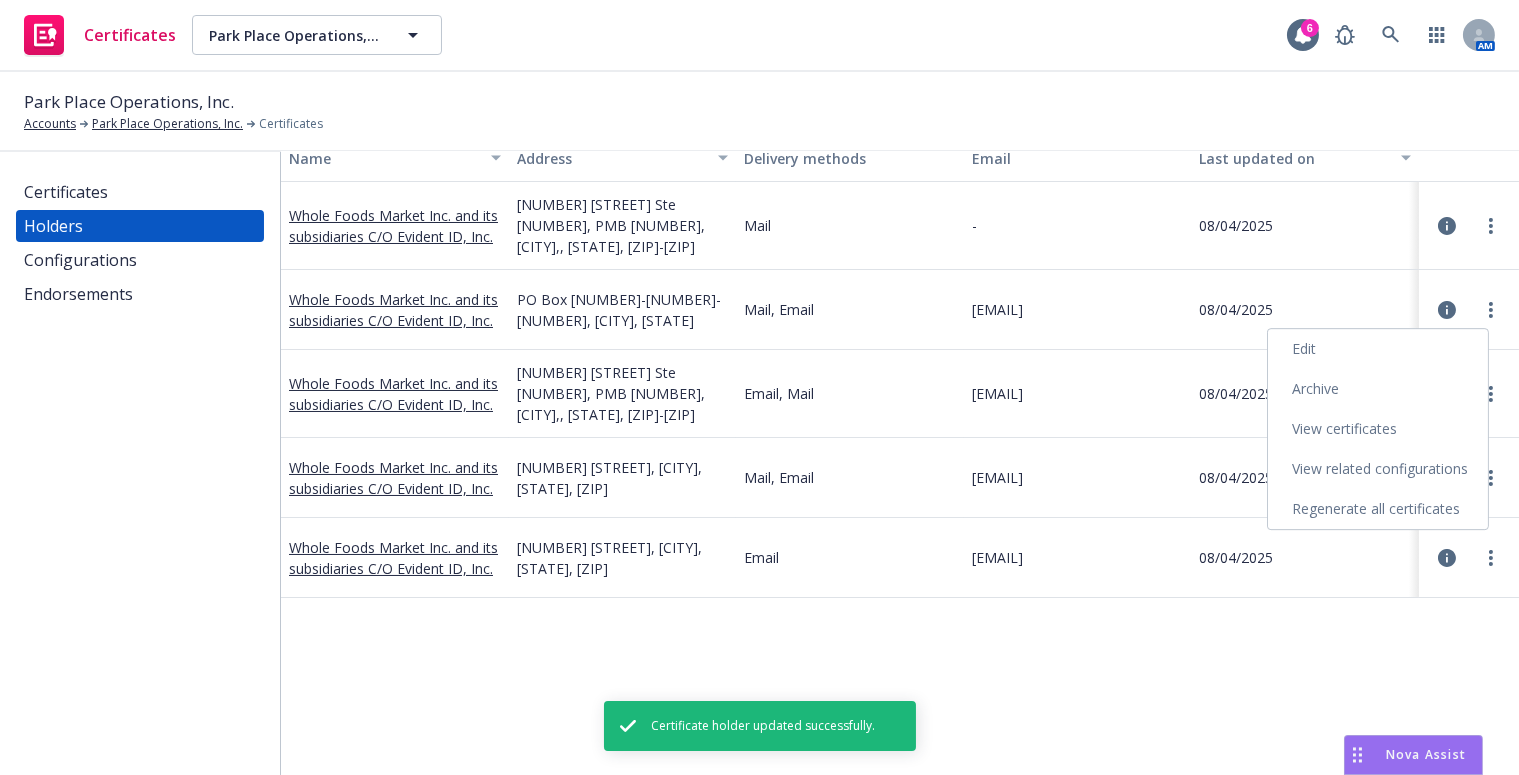 click on "Edit" at bounding box center [1378, 349] 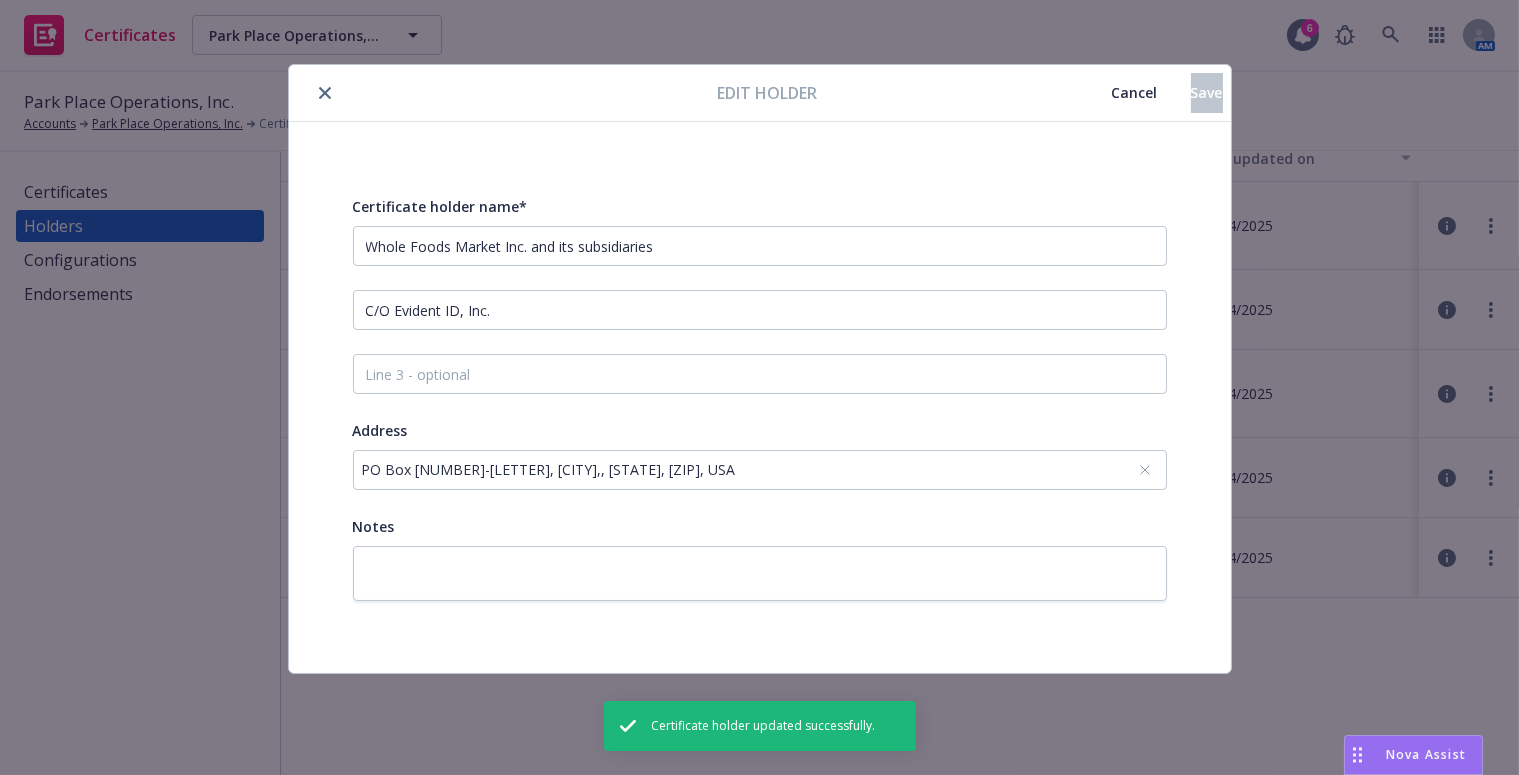 click on "PO Box 100085-W3, Duluth,, GA, 30096, USA" at bounding box center [750, 469] 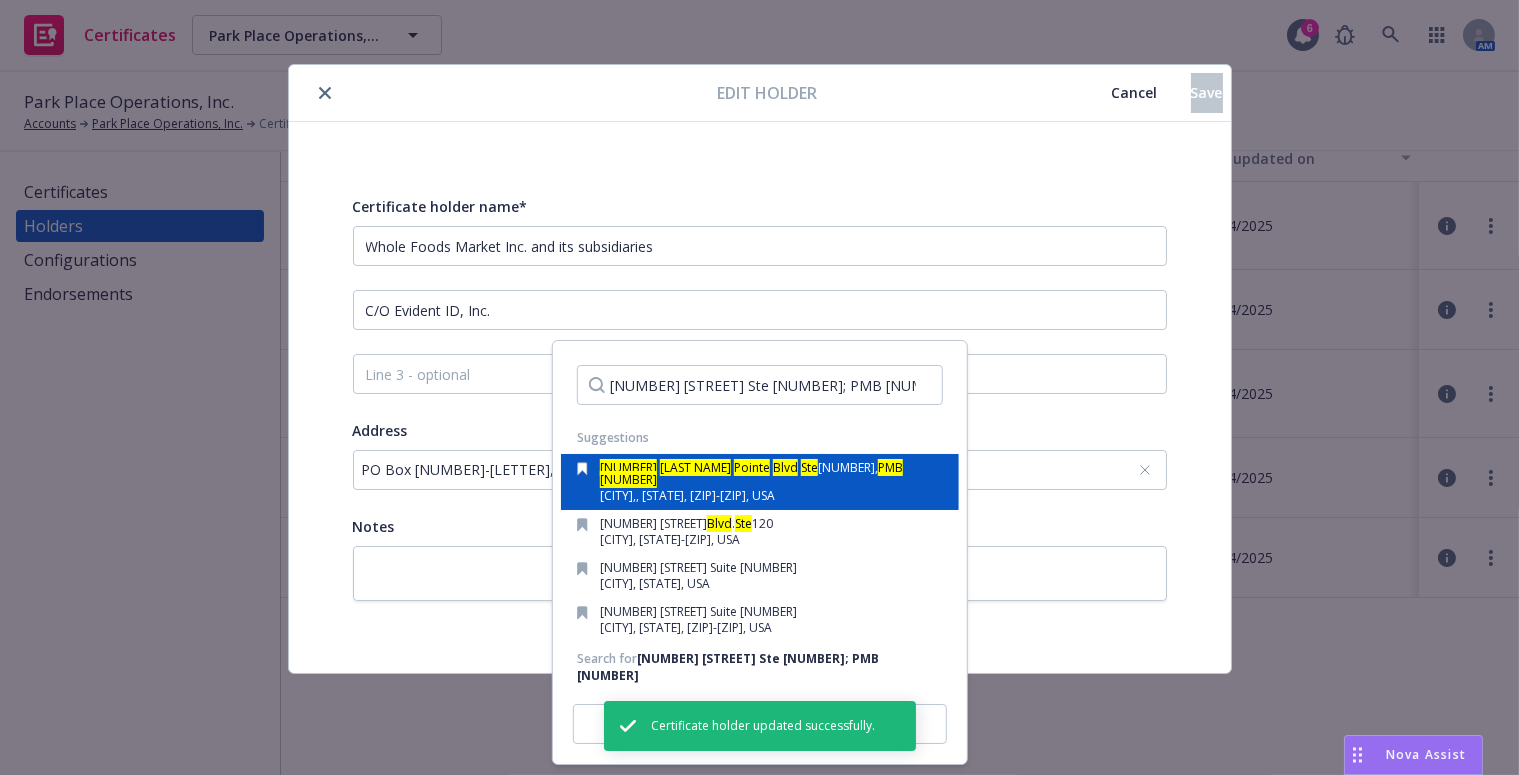 type on "8520 Allison Pointe Blvd Ste 223; PMB 52150" 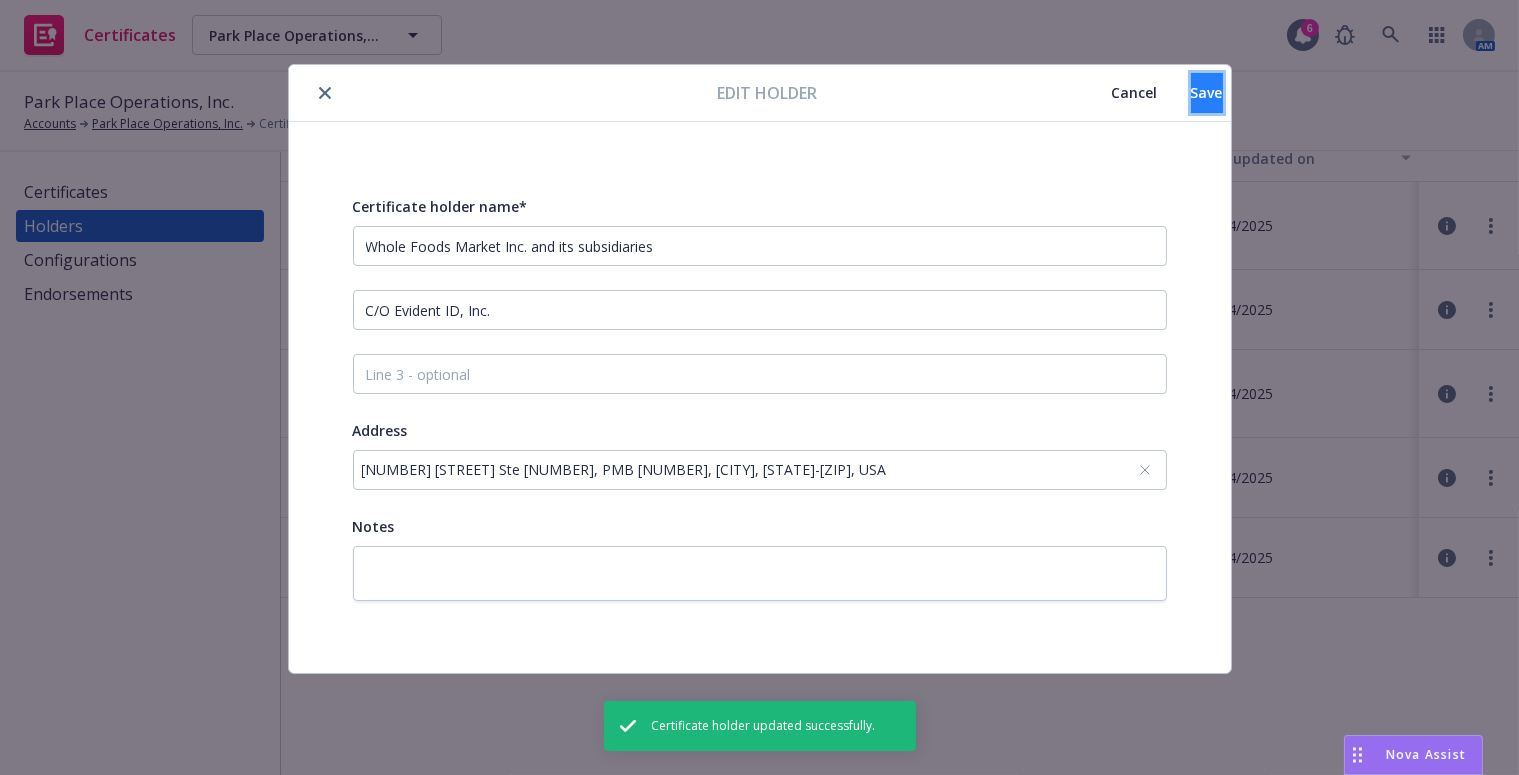 click on "Save" at bounding box center (1207, 93) 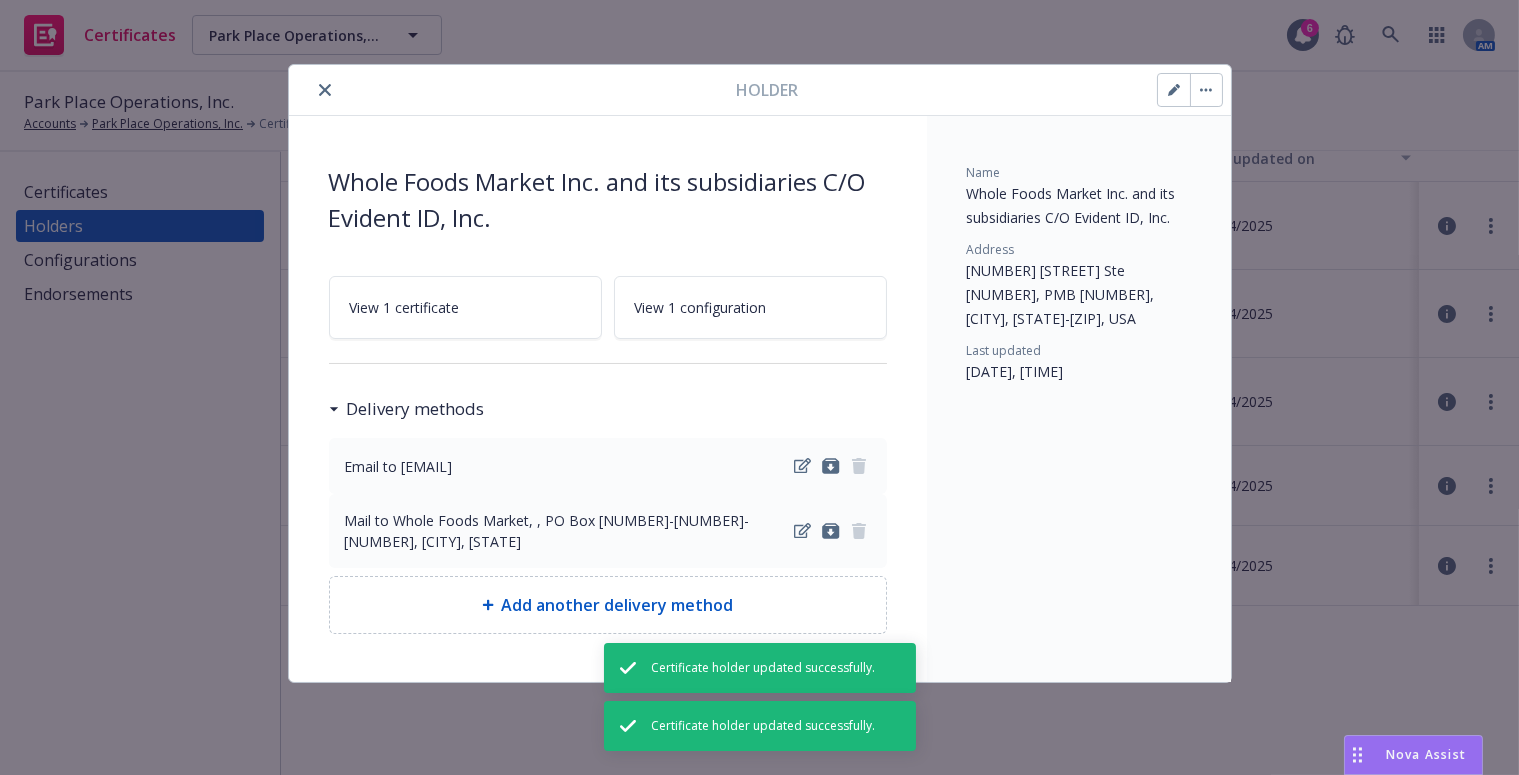 drag, startPoint x: 320, startPoint y: 91, endPoint x: 300, endPoint y: 86, distance: 20.615528 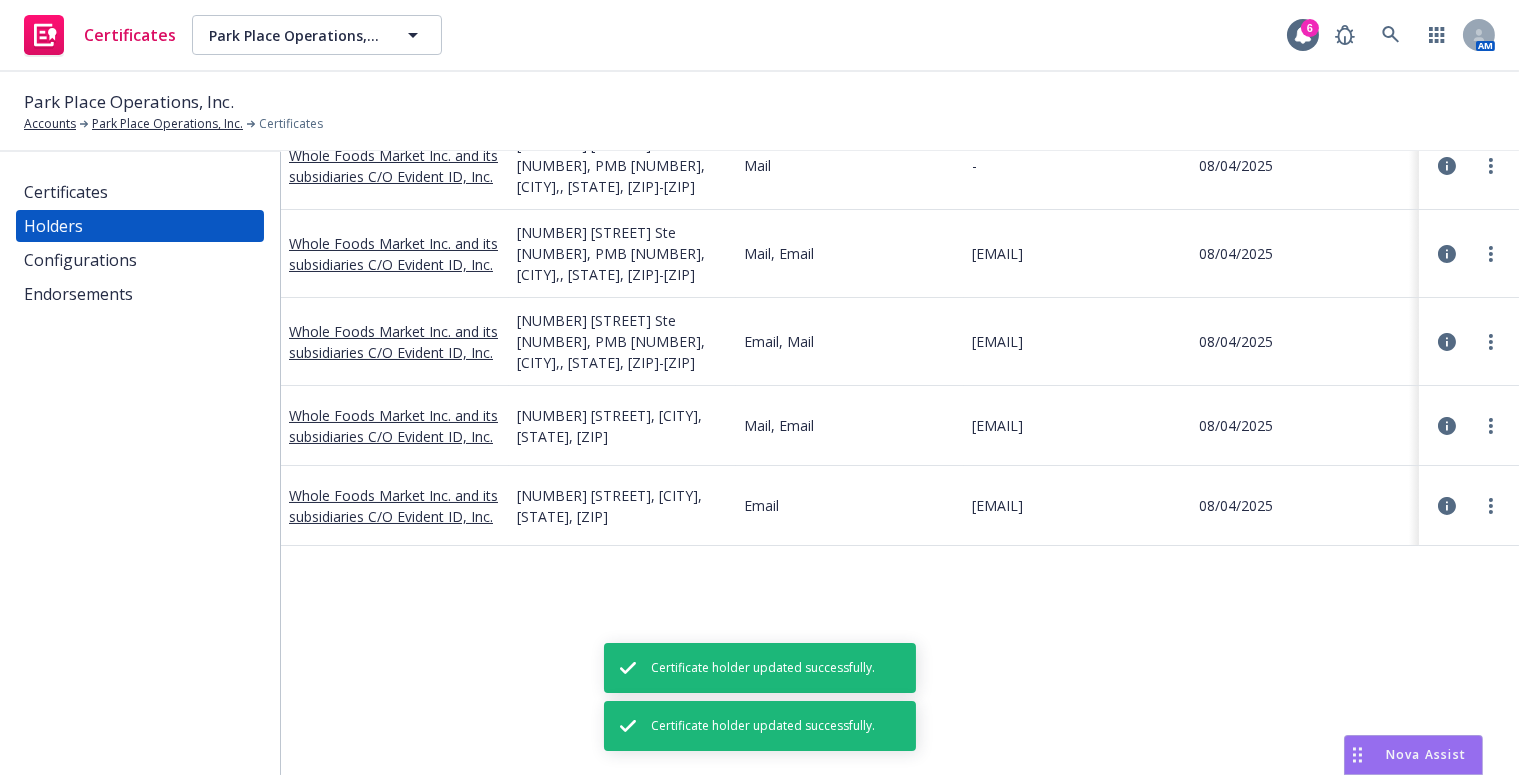 scroll, scrollTop: 181, scrollLeft: 0, axis: vertical 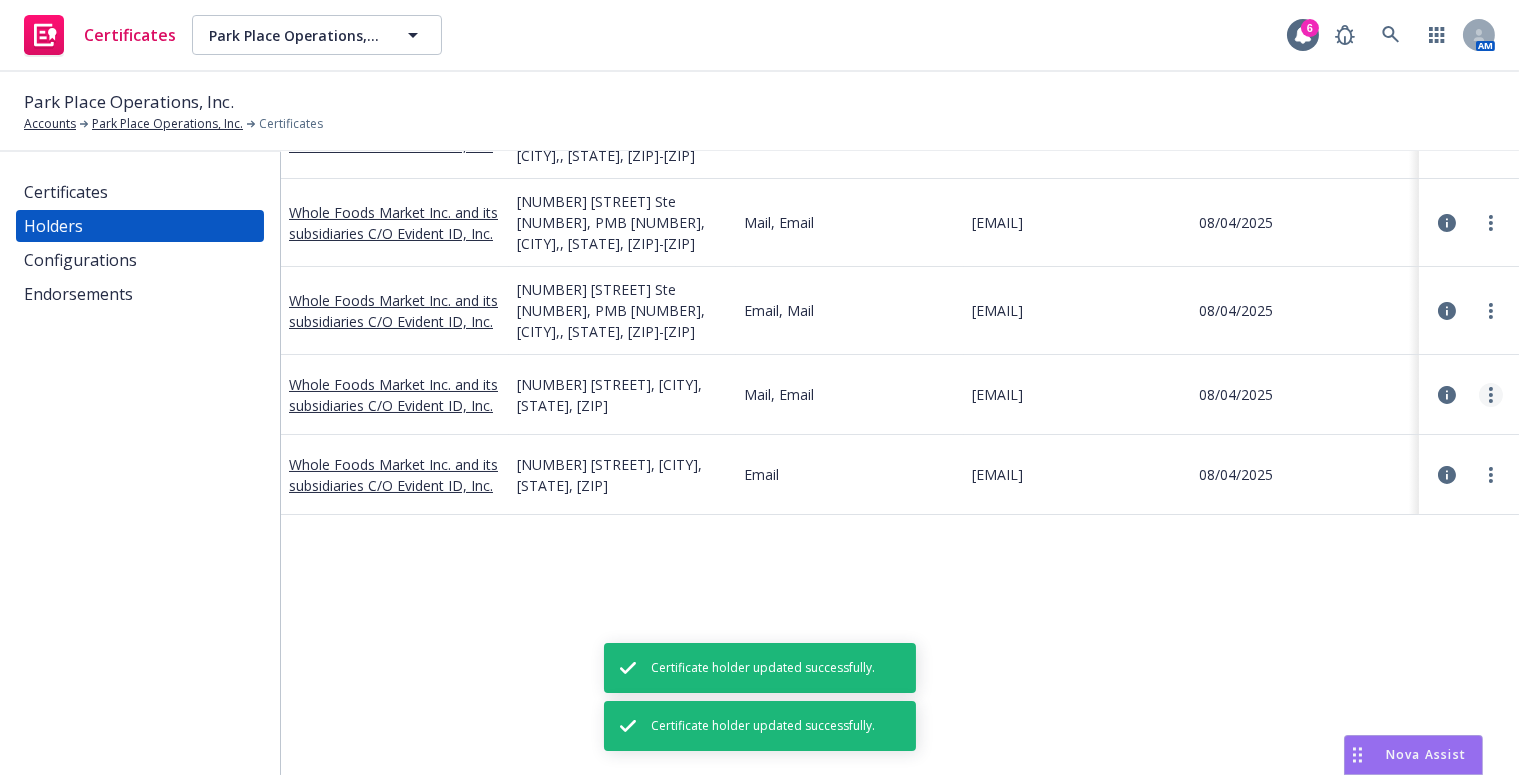 click 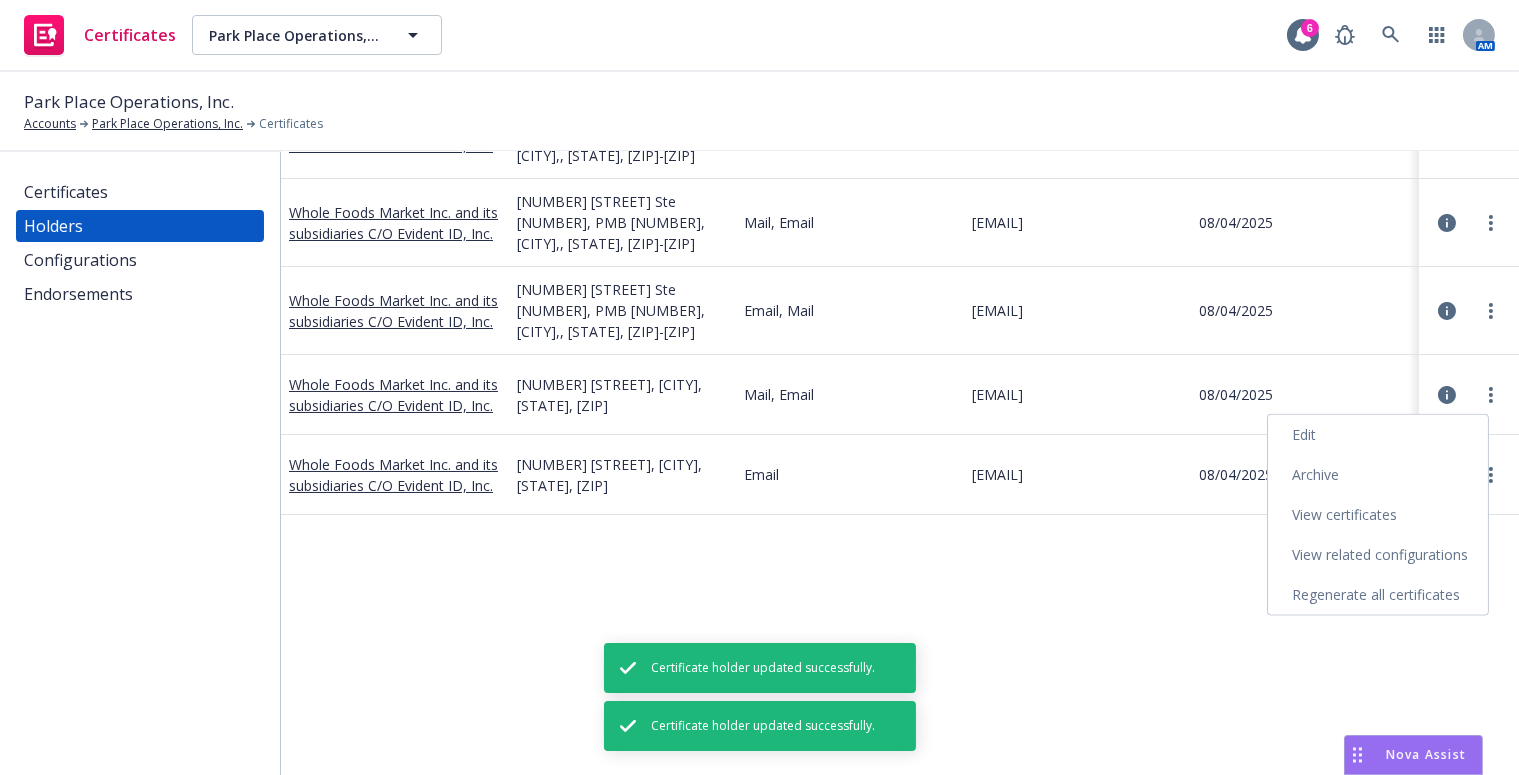 click on "Edit" at bounding box center (1378, 435) 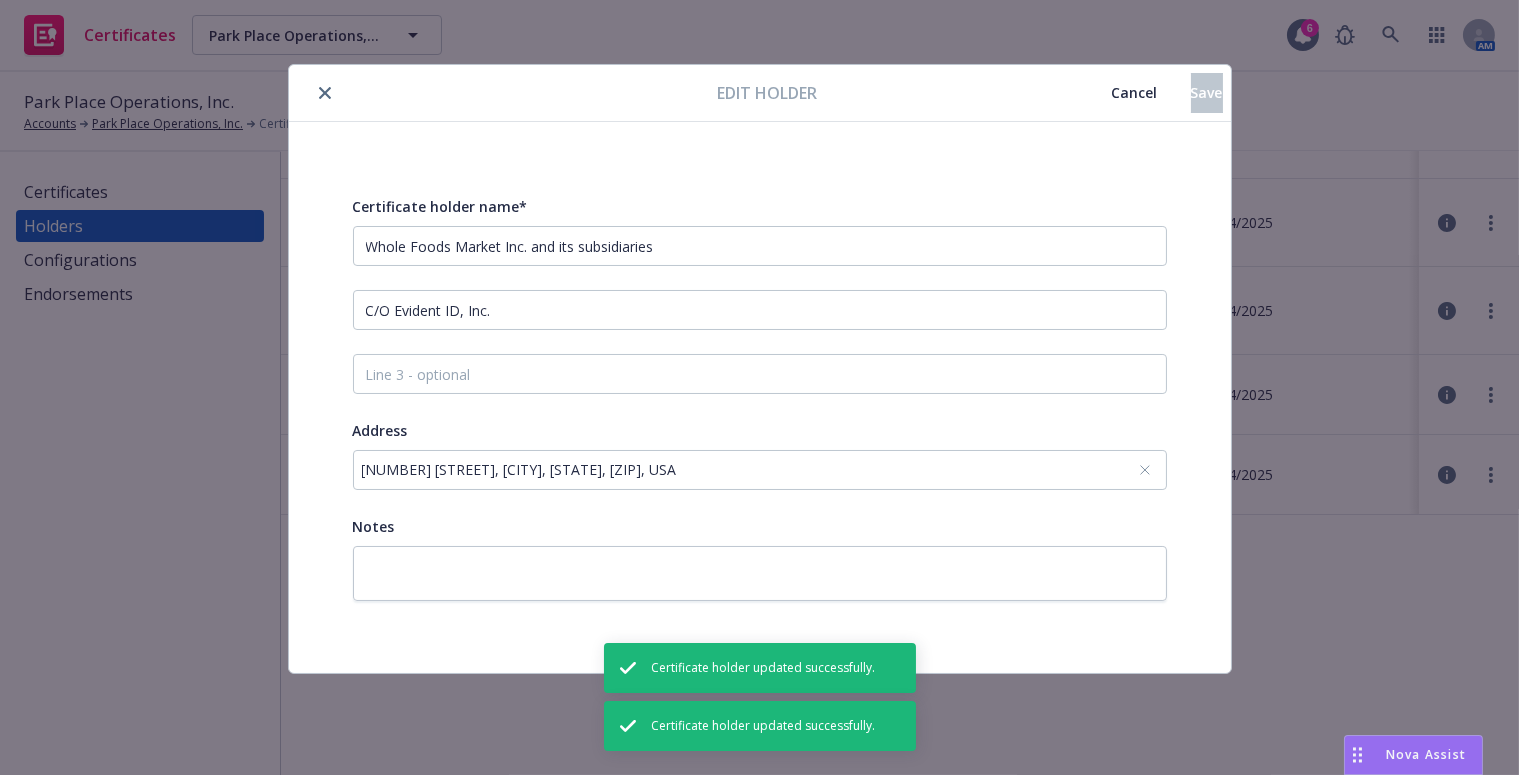 click on "Certificate holder name* Whole Foods Market Inc. and its subsidiaries C/O Evident ID, Inc. Address 1180 Upper Hembree Rd, Roswell, GA, 30076, USA Notes" at bounding box center [760, 397] 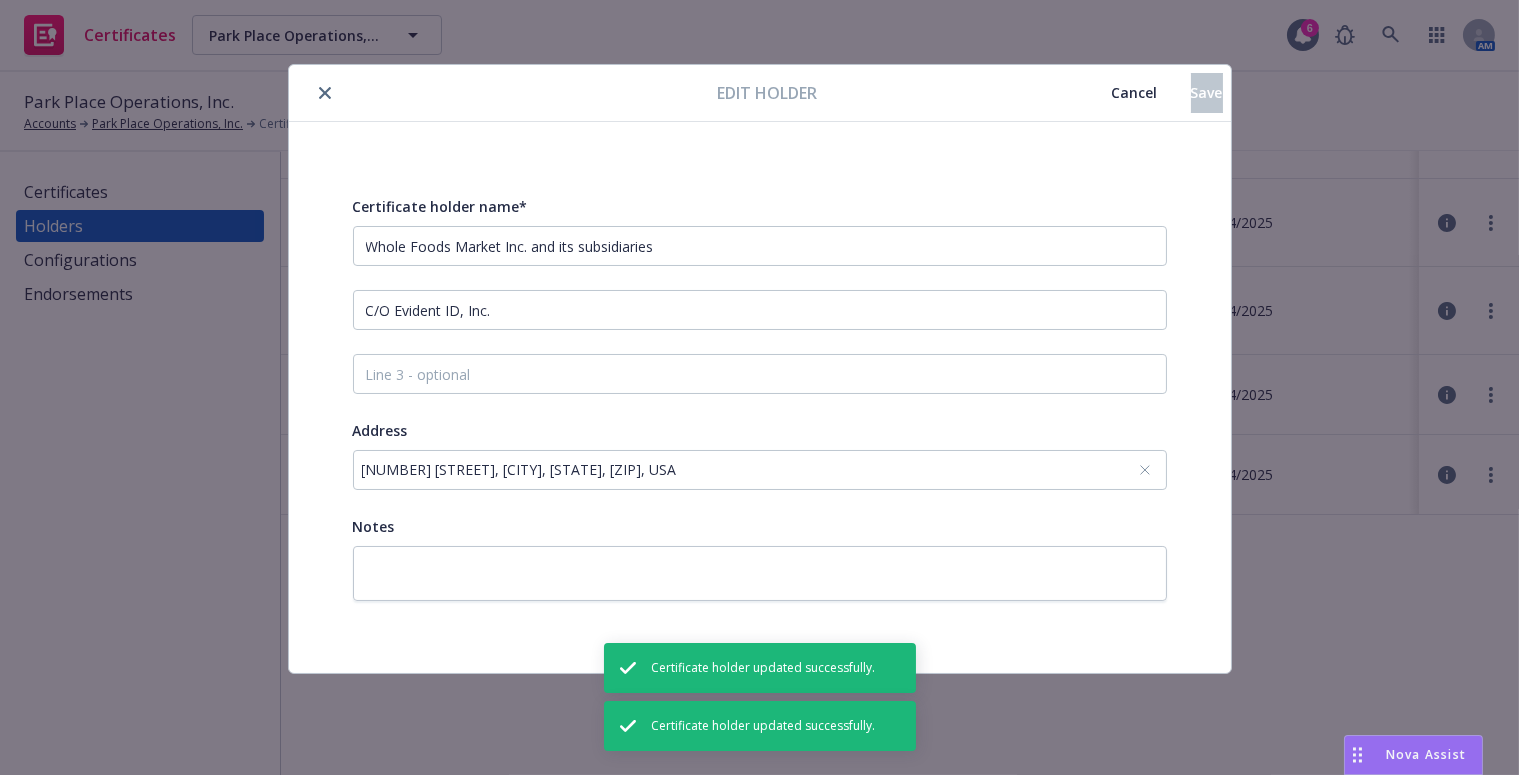click on "1180 Upper Hembree Rd, Roswell, GA, 30076, USA" at bounding box center [750, 469] 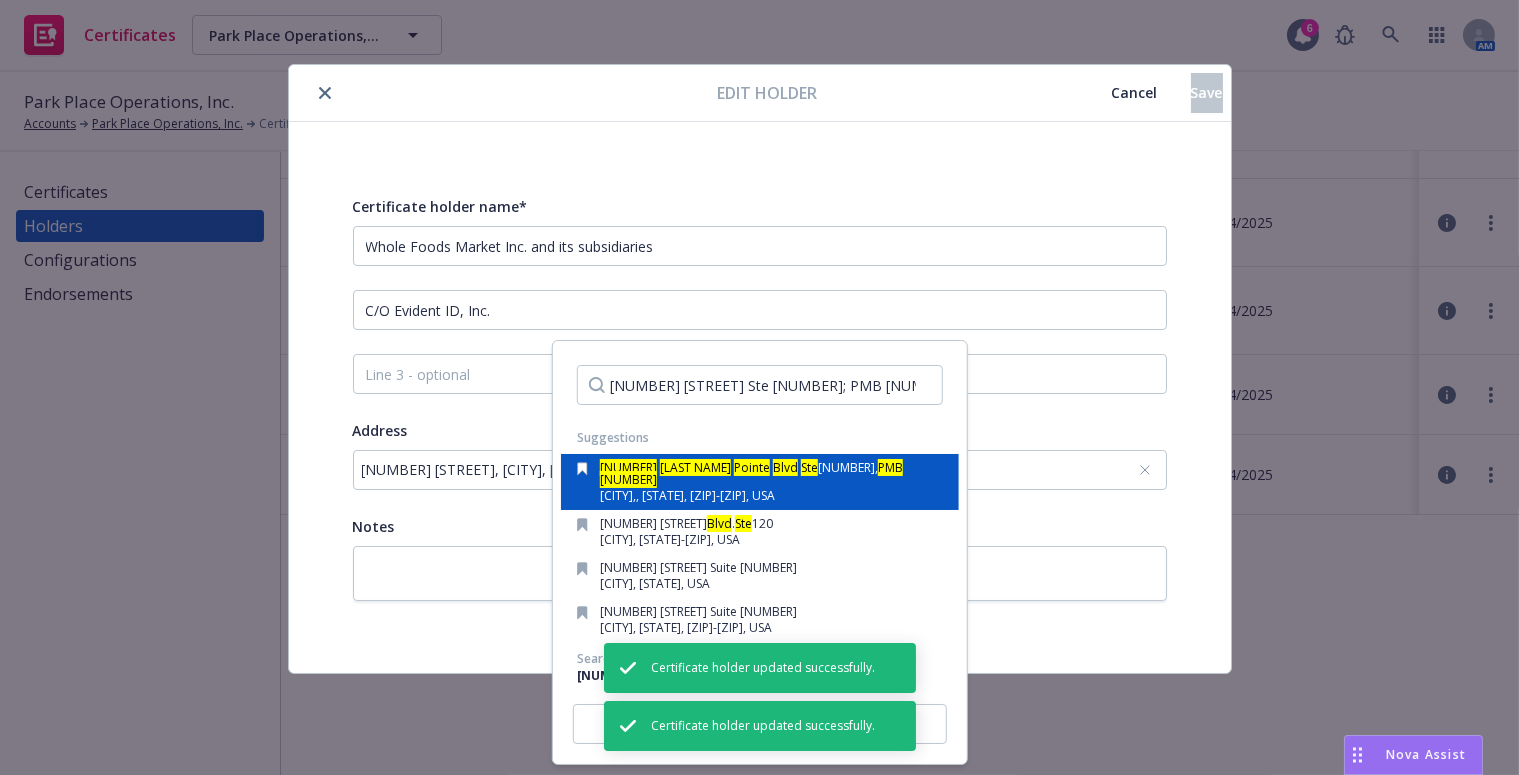 type on "8520 Allison Pointe Blvd Ste 223; PMB 52150" 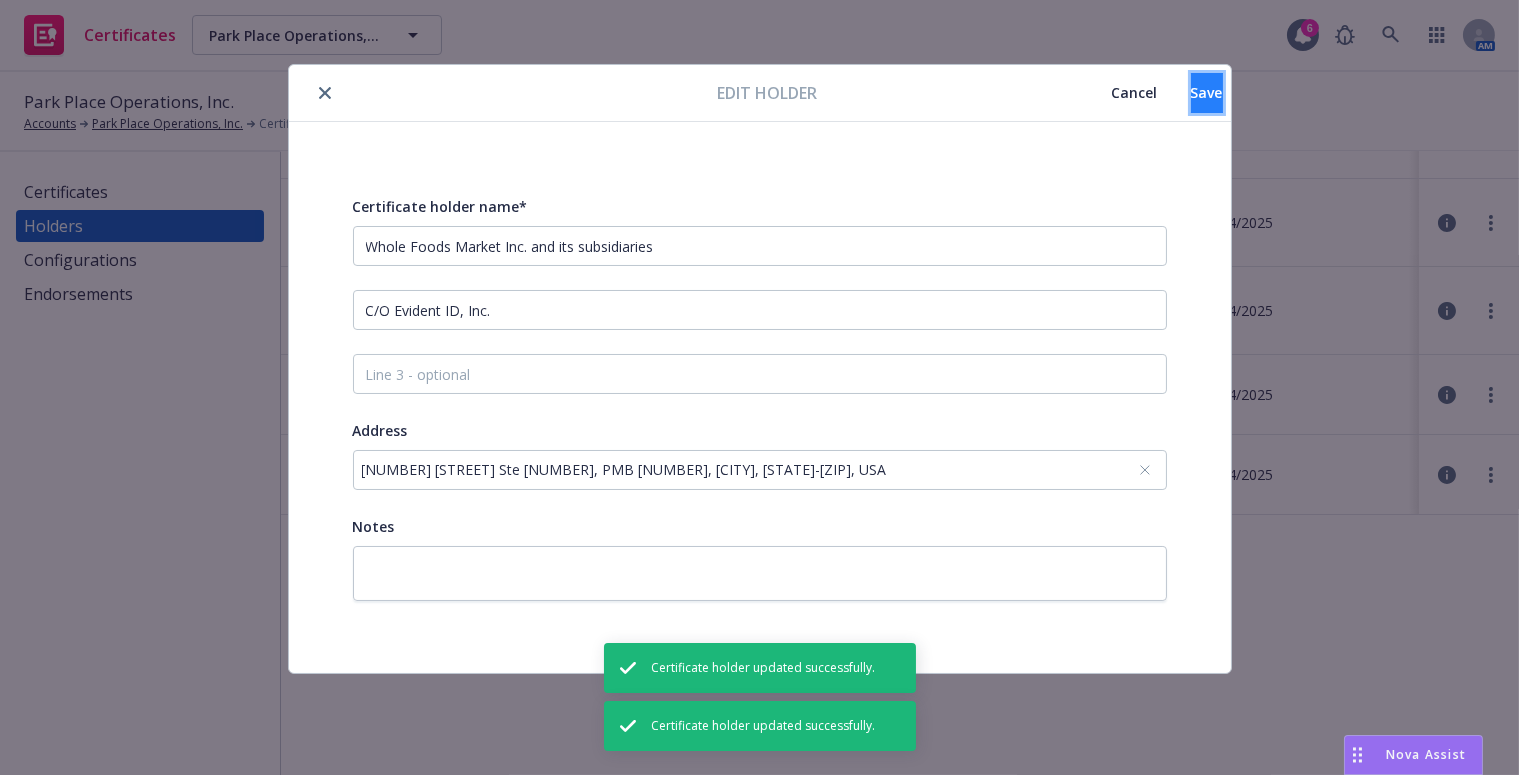 click on "Save" at bounding box center (1207, 92) 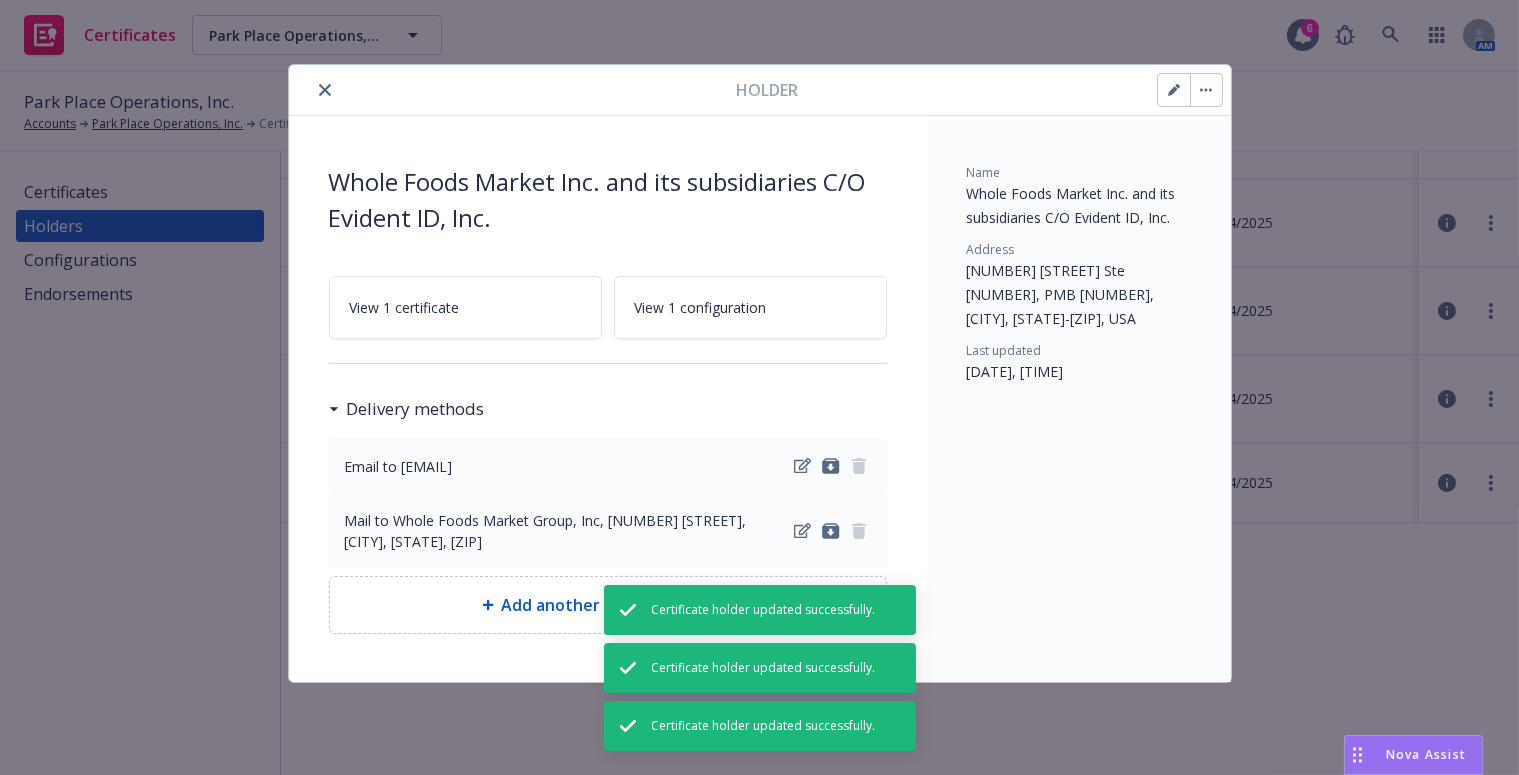 click at bounding box center (325, 90) 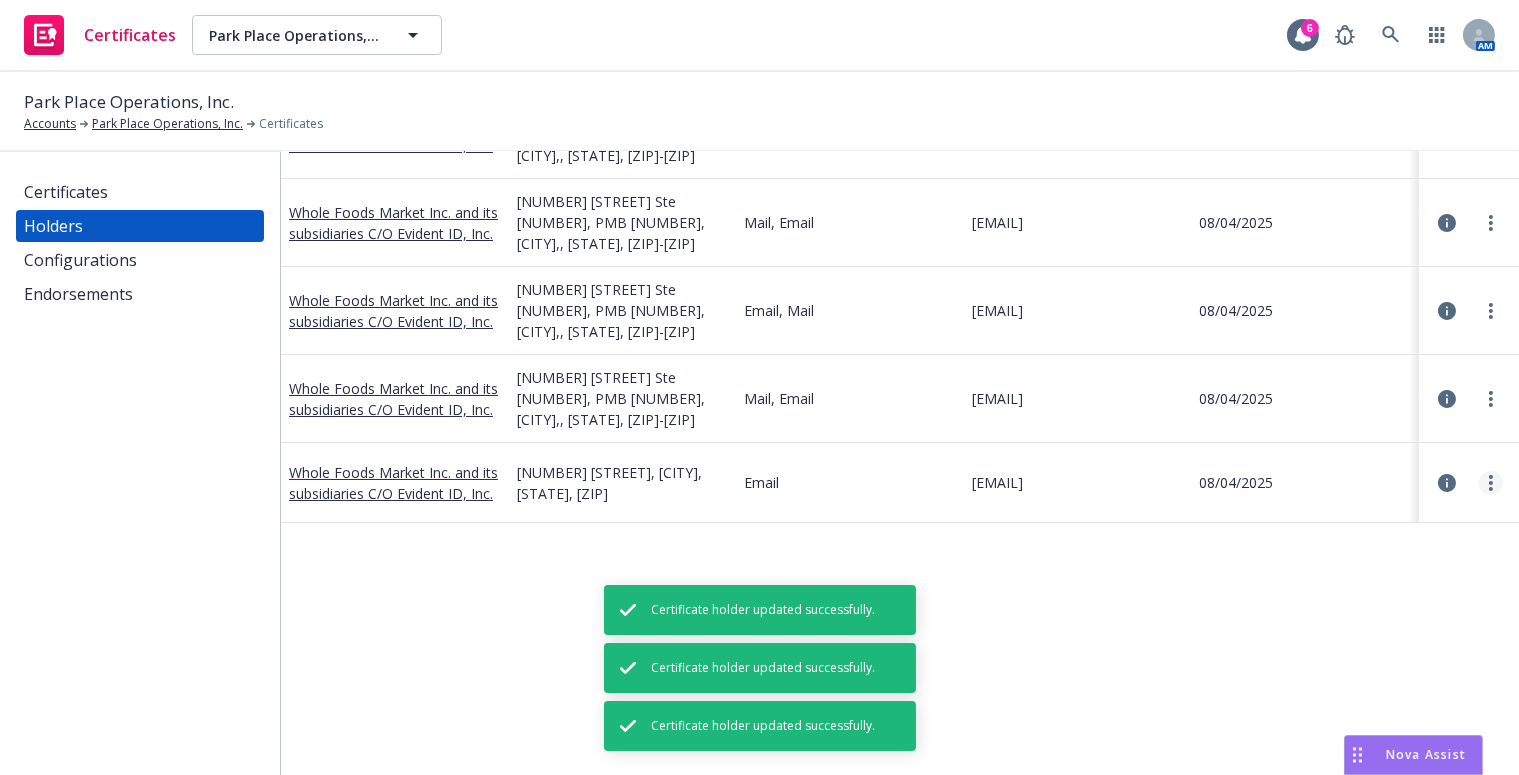 click at bounding box center [1491, 483] 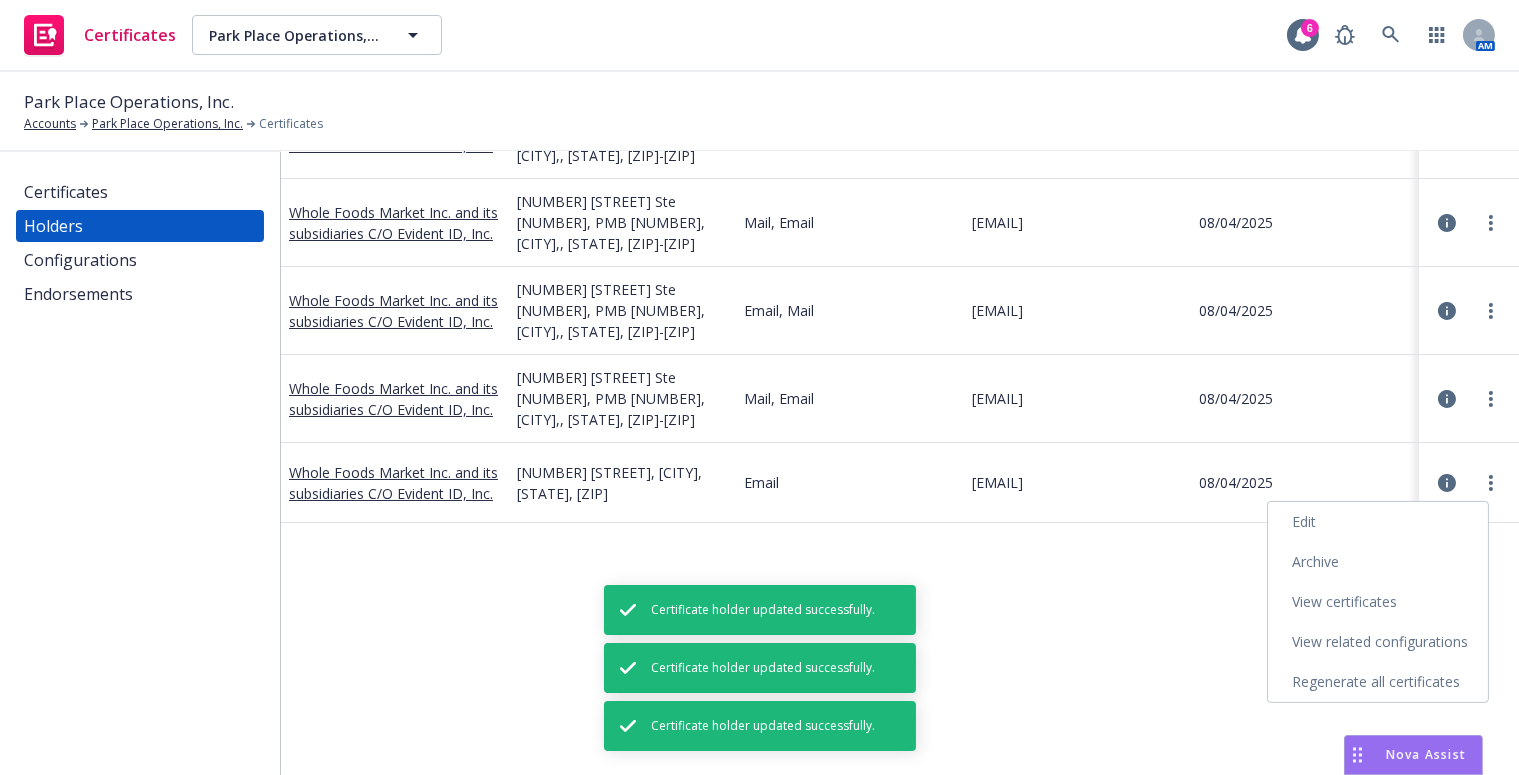 click on "Edit" at bounding box center [1378, 522] 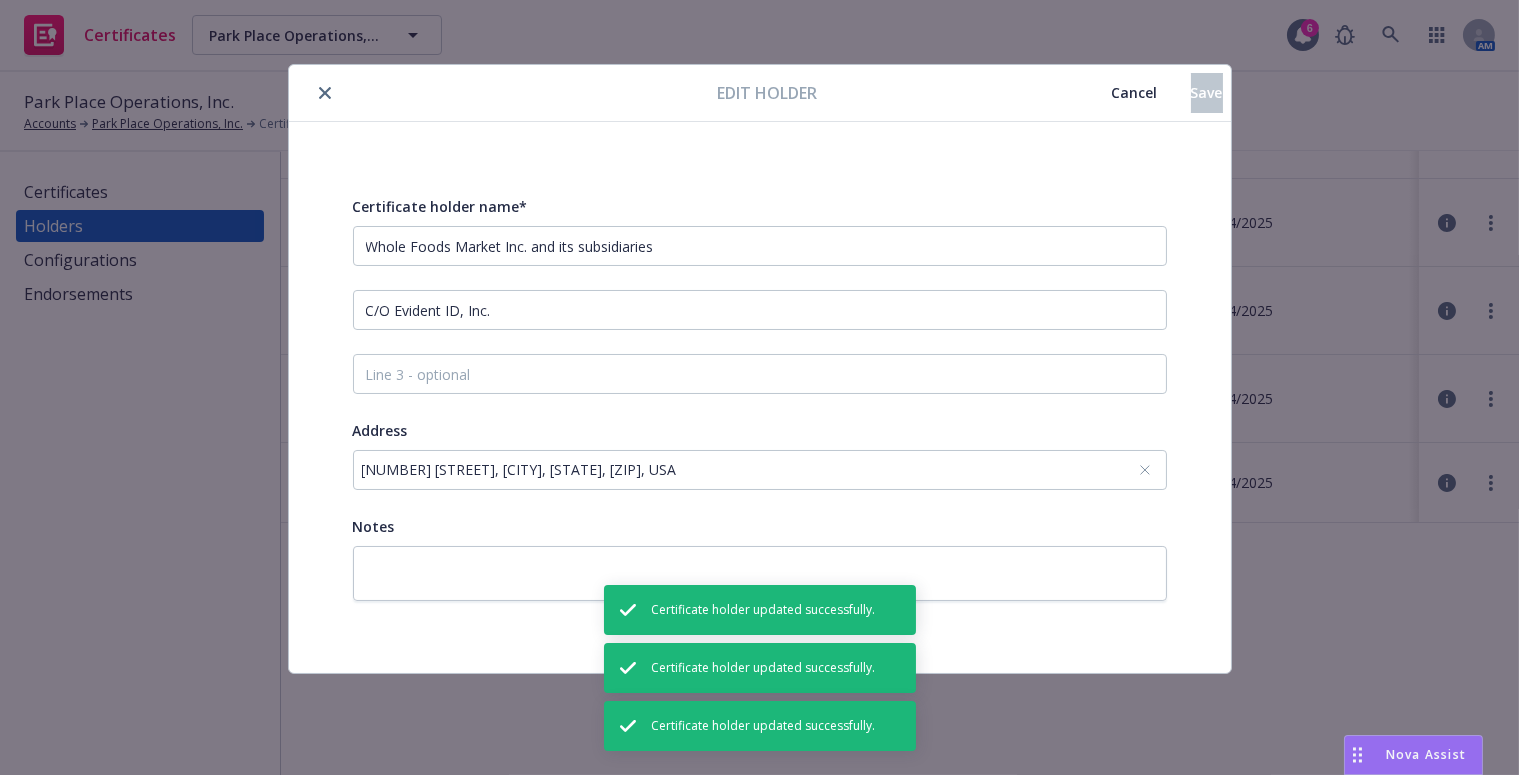 click on "550 Bowie Street, Austin, TX, 78703, USA" at bounding box center [760, 470] 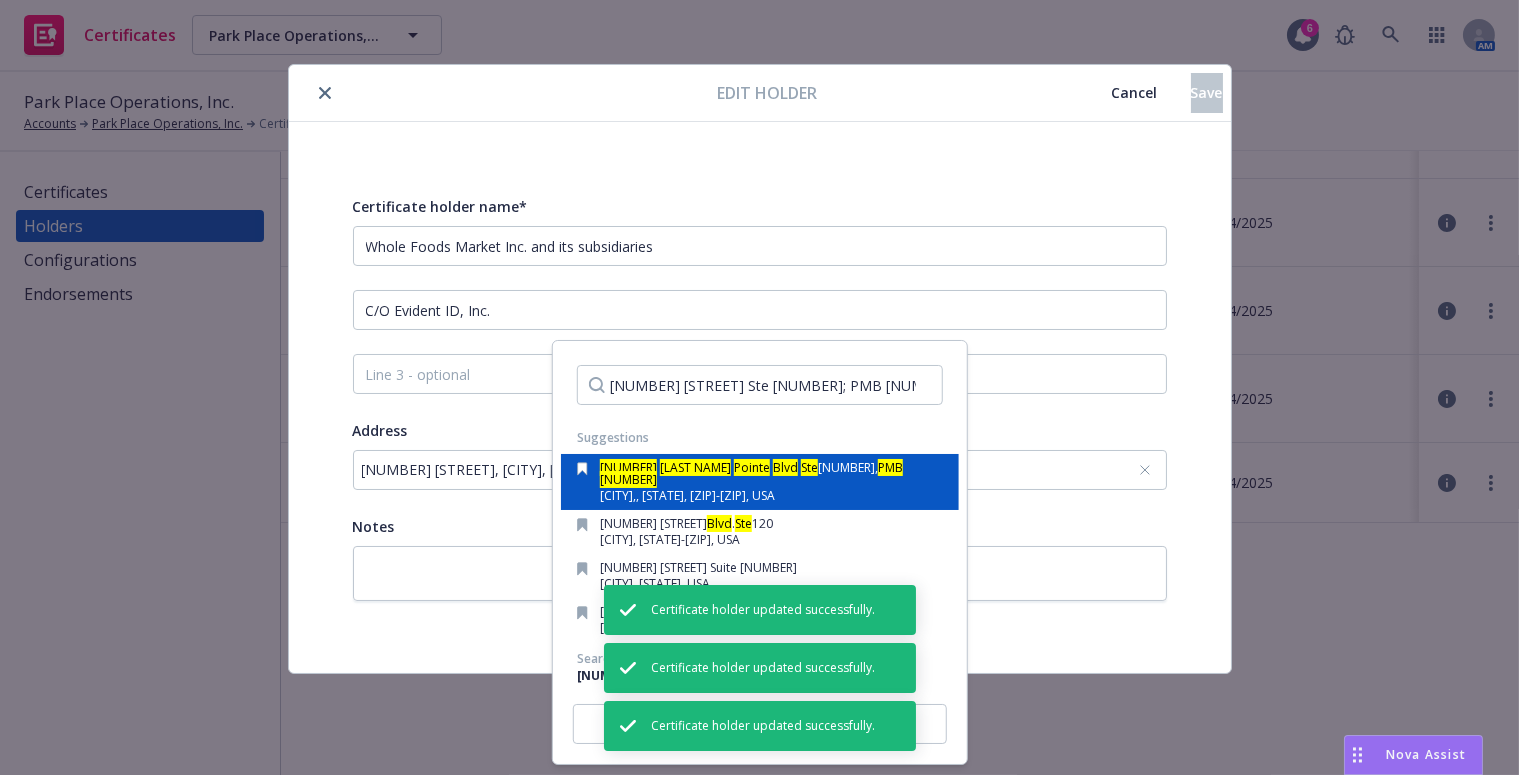 type on "8520 Allison Pointe Blvd Ste 223; PMB 52150" 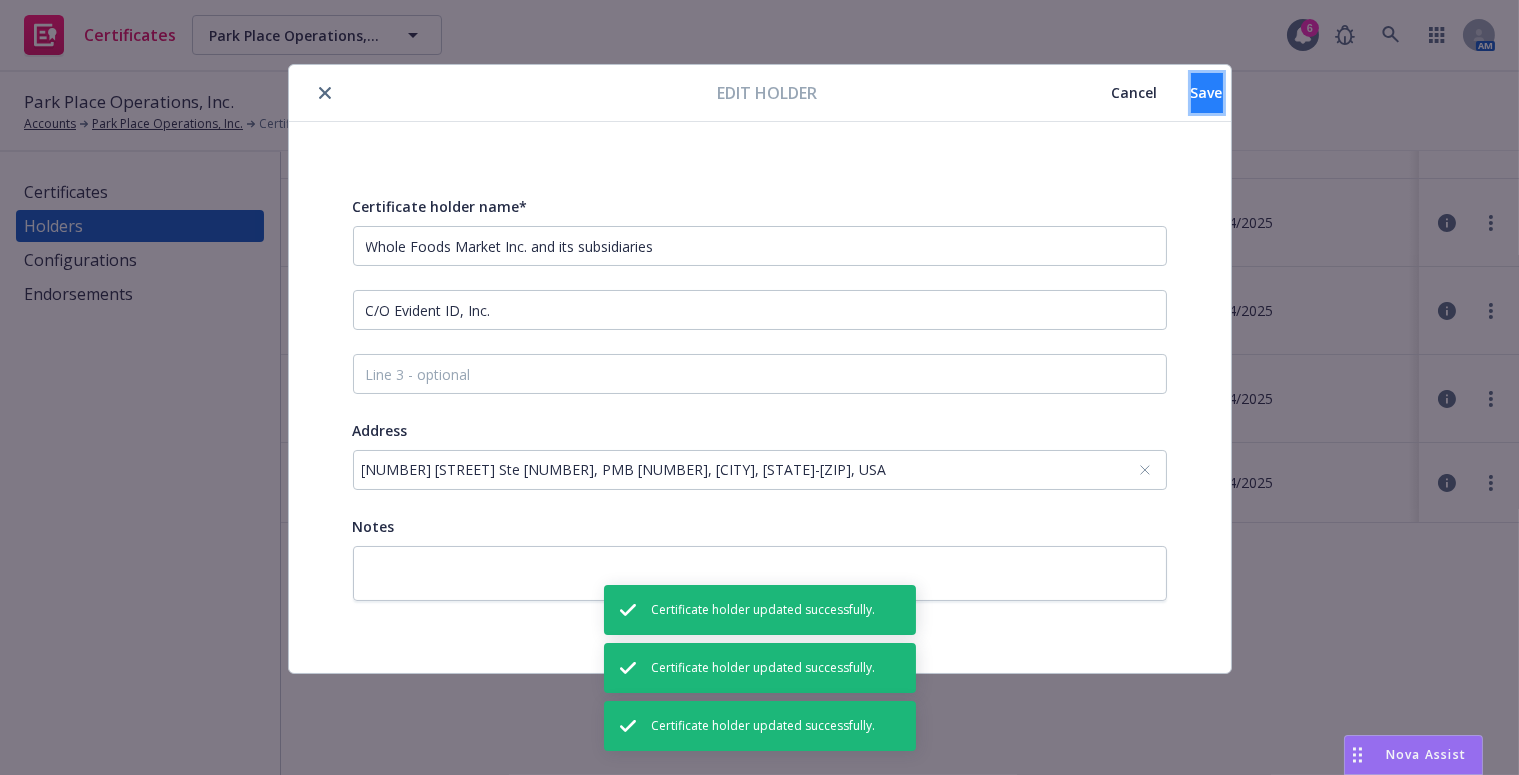 click on "Save" at bounding box center [1207, 93] 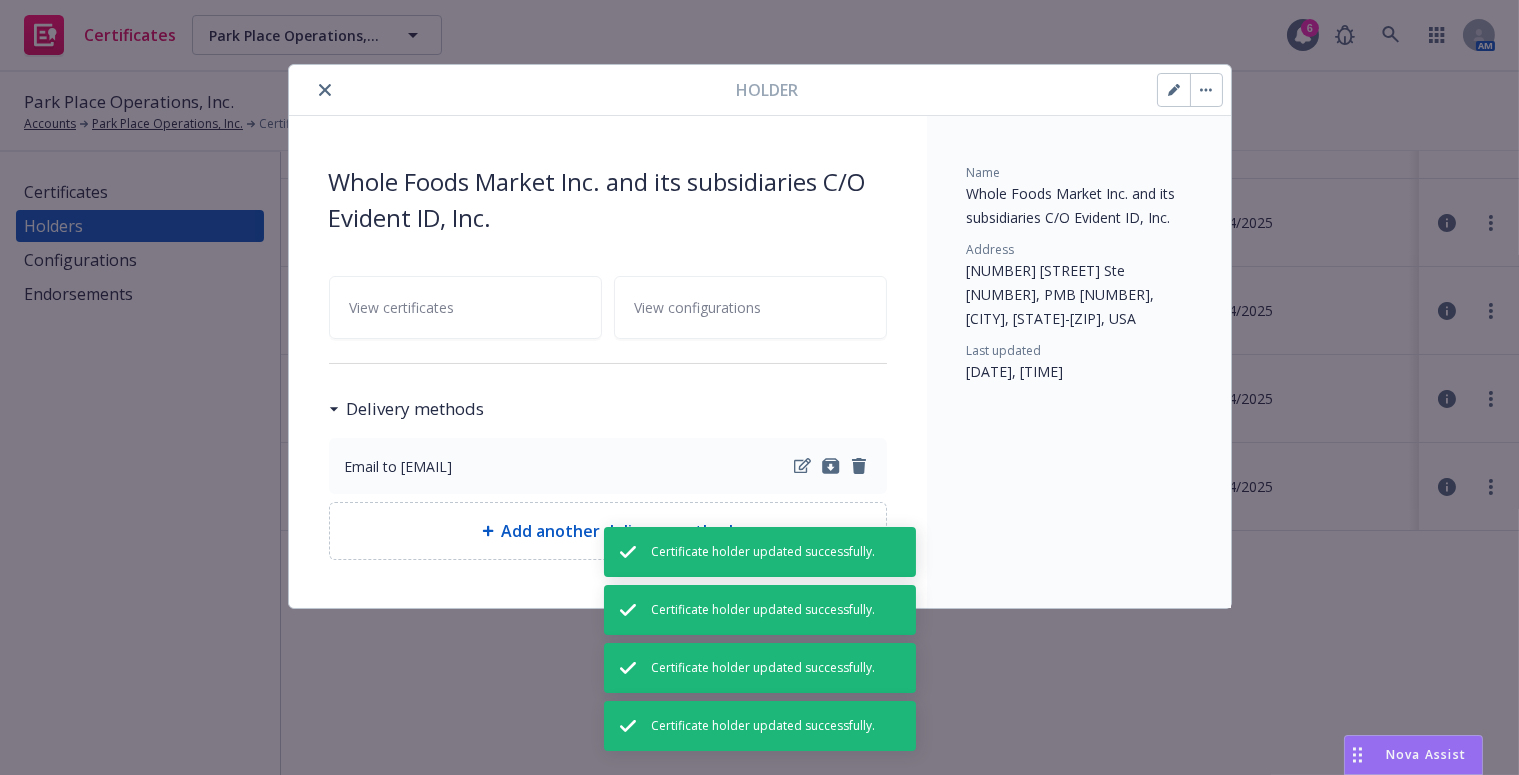click 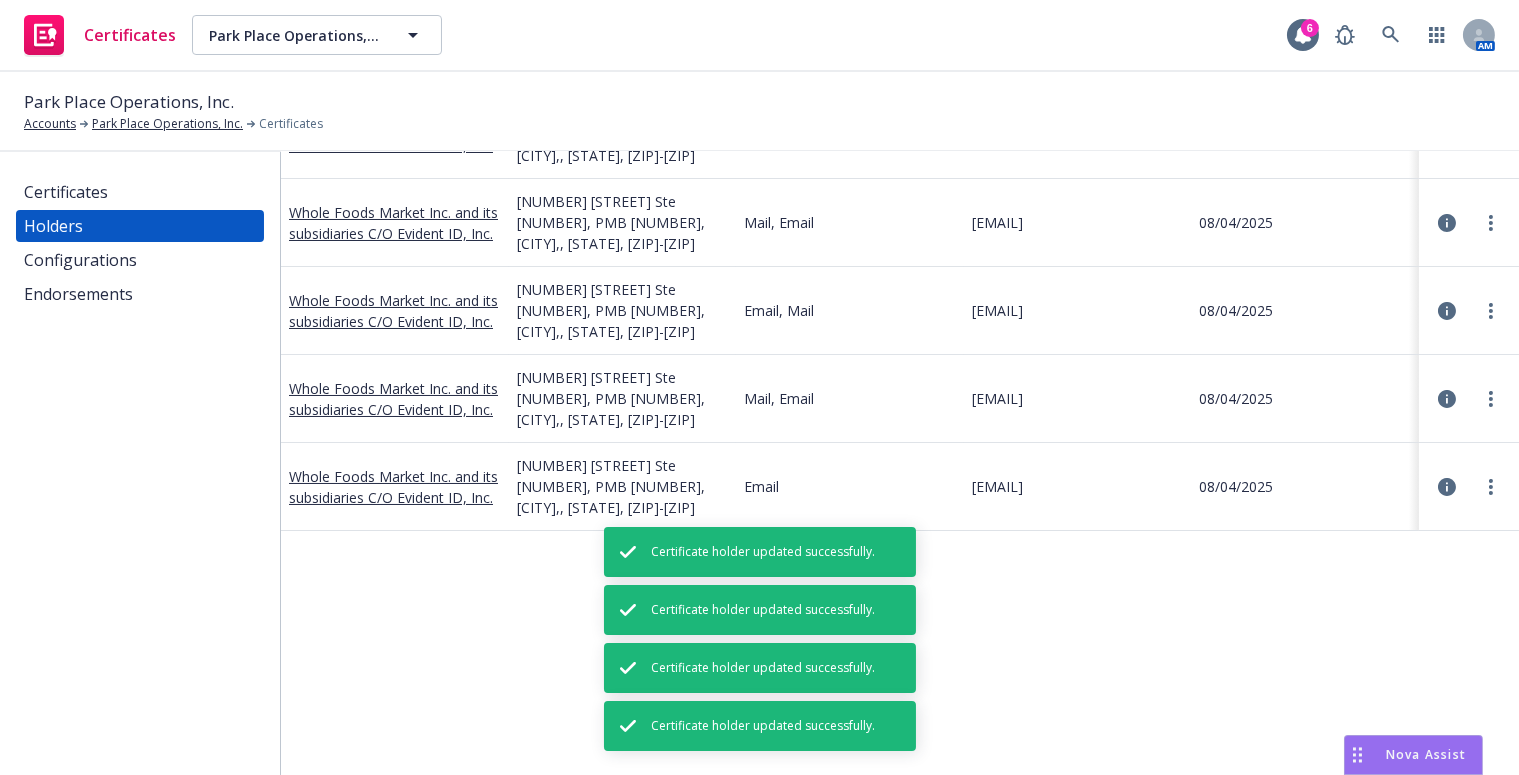 click on "Certificates" at bounding box center (66, 192) 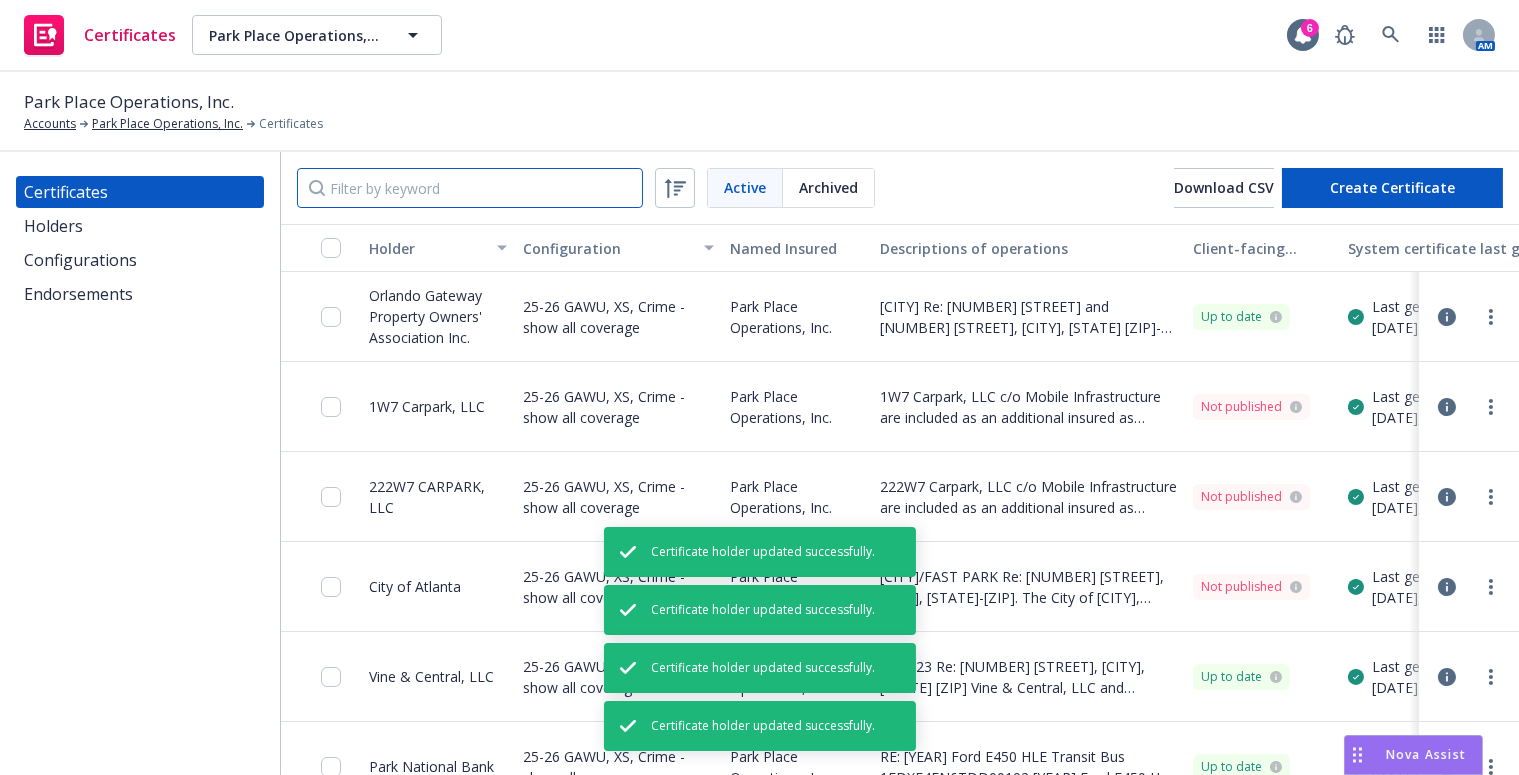 click at bounding box center (470, 188) 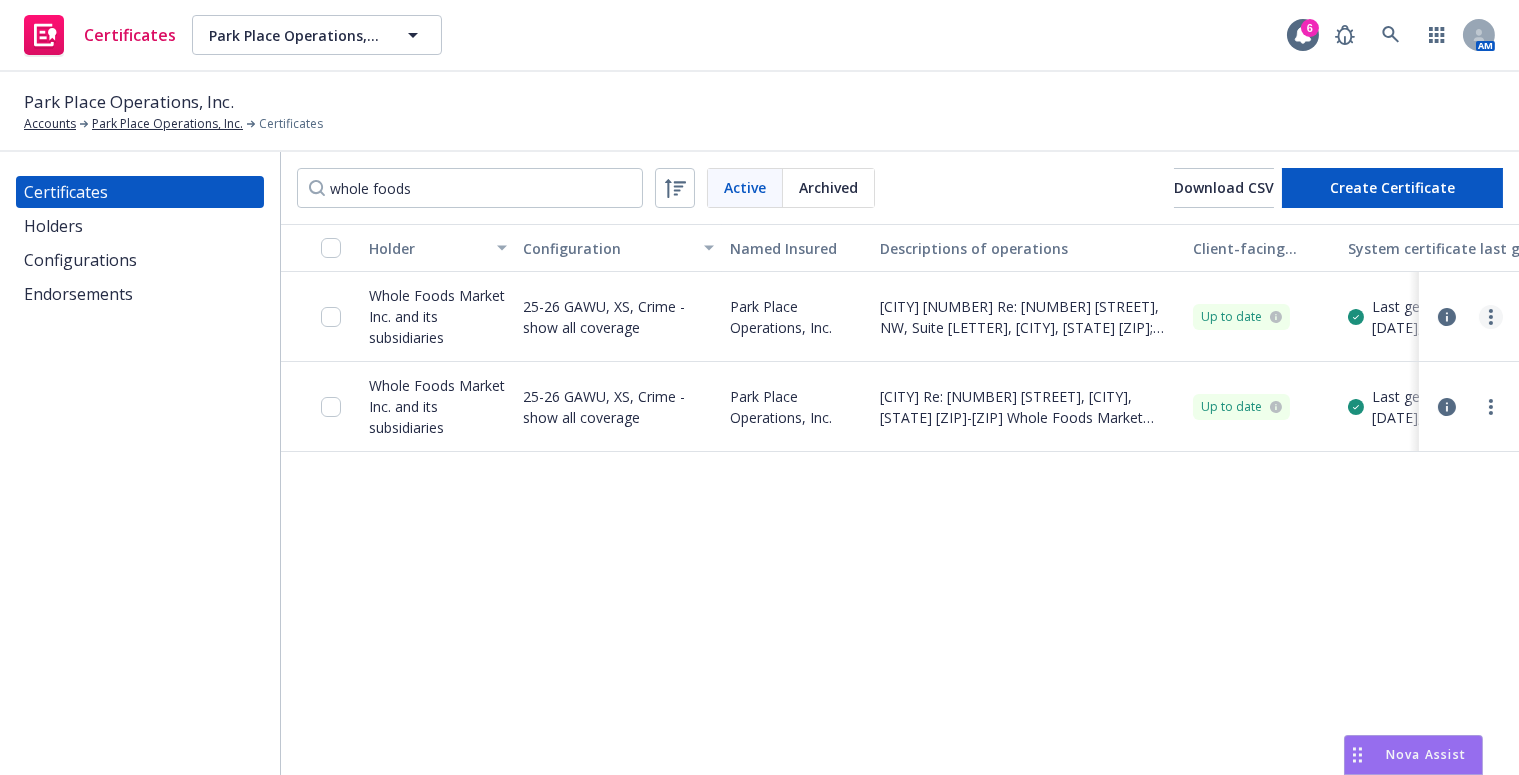 click at bounding box center [1491, 317] 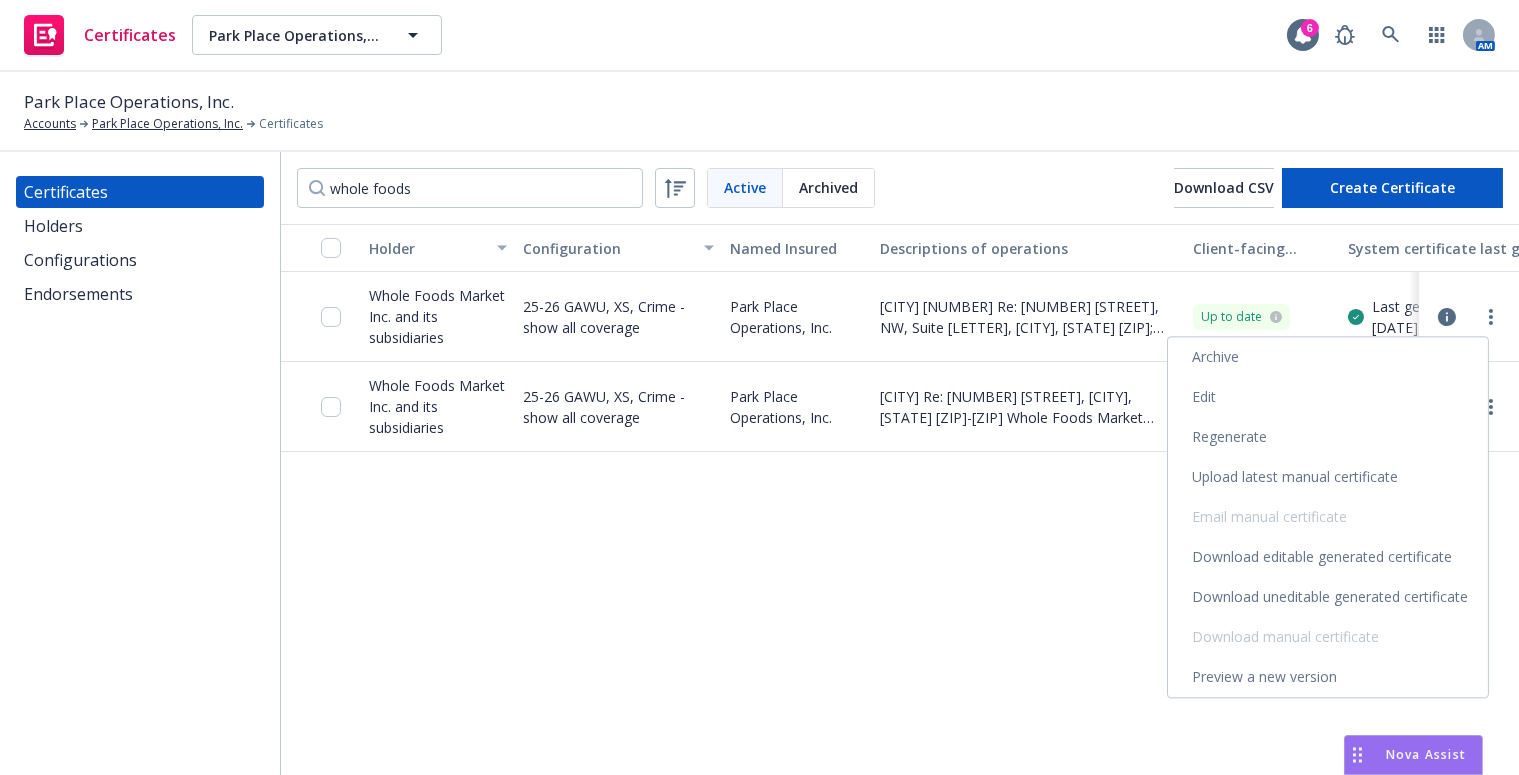 drag, startPoint x: 1240, startPoint y: 425, endPoint x: 1294, endPoint y: 410, distance: 56.044624 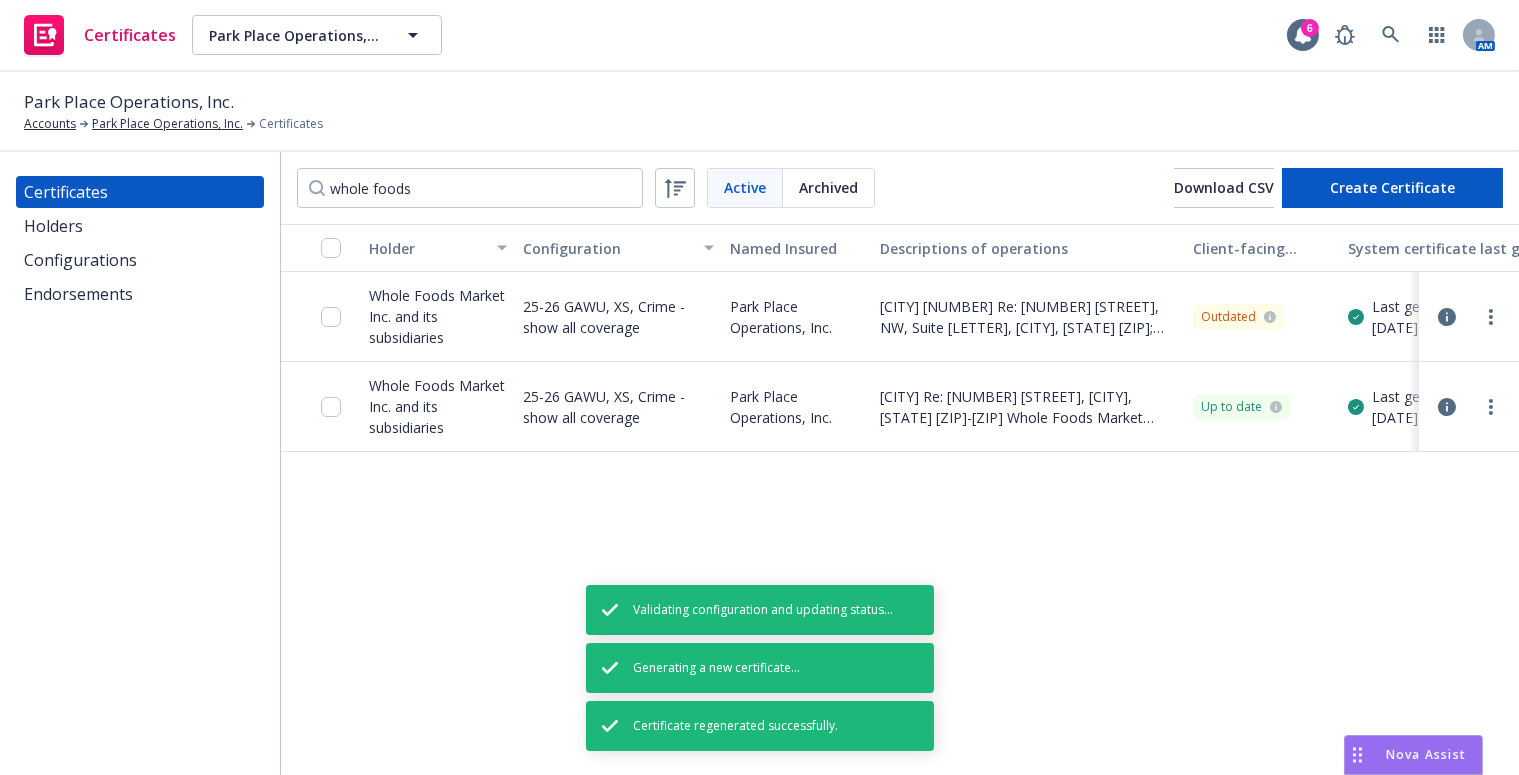 click at bounding box center [1491, 407] 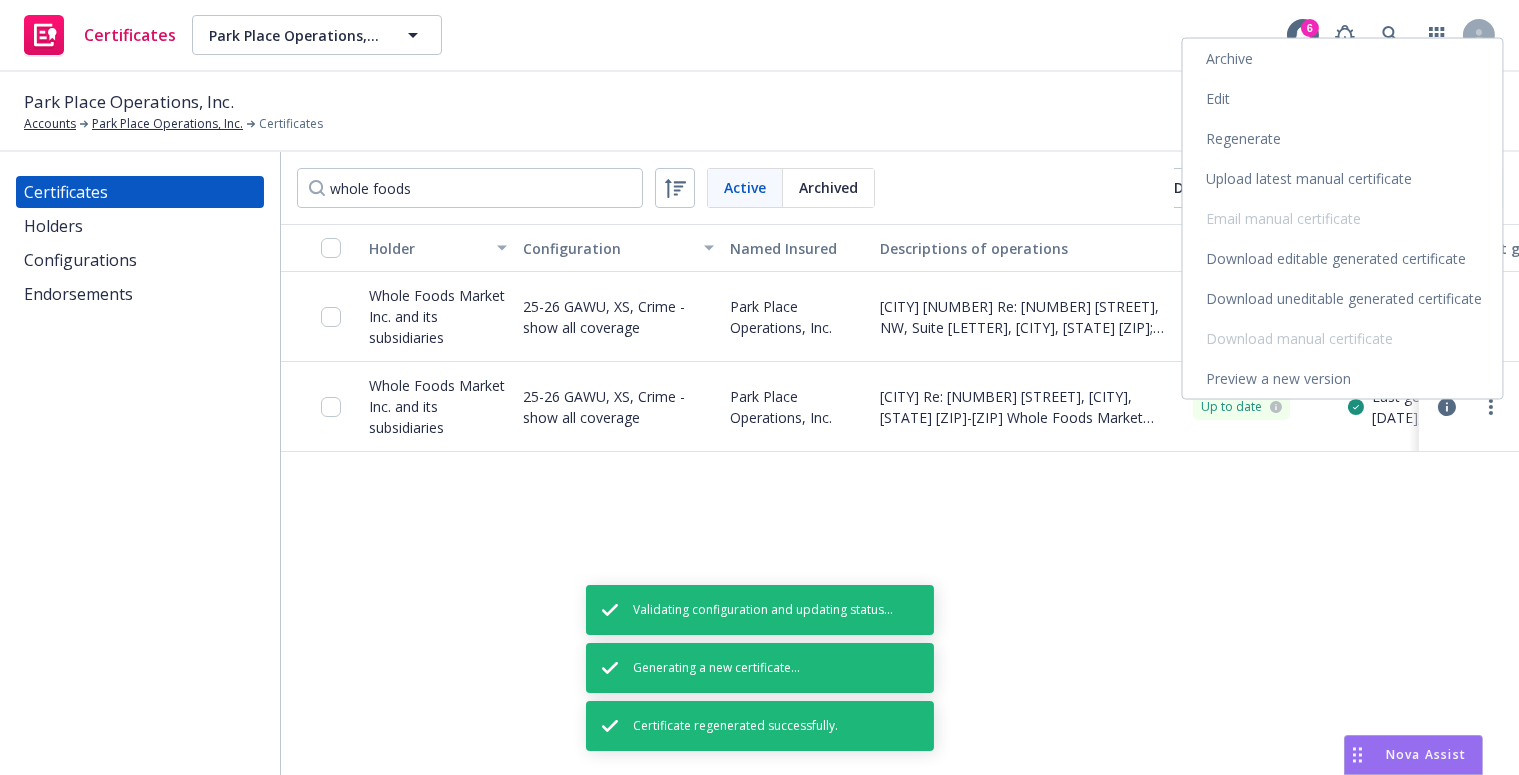 click on "Regenerate" at bounding box center [1343, 139] 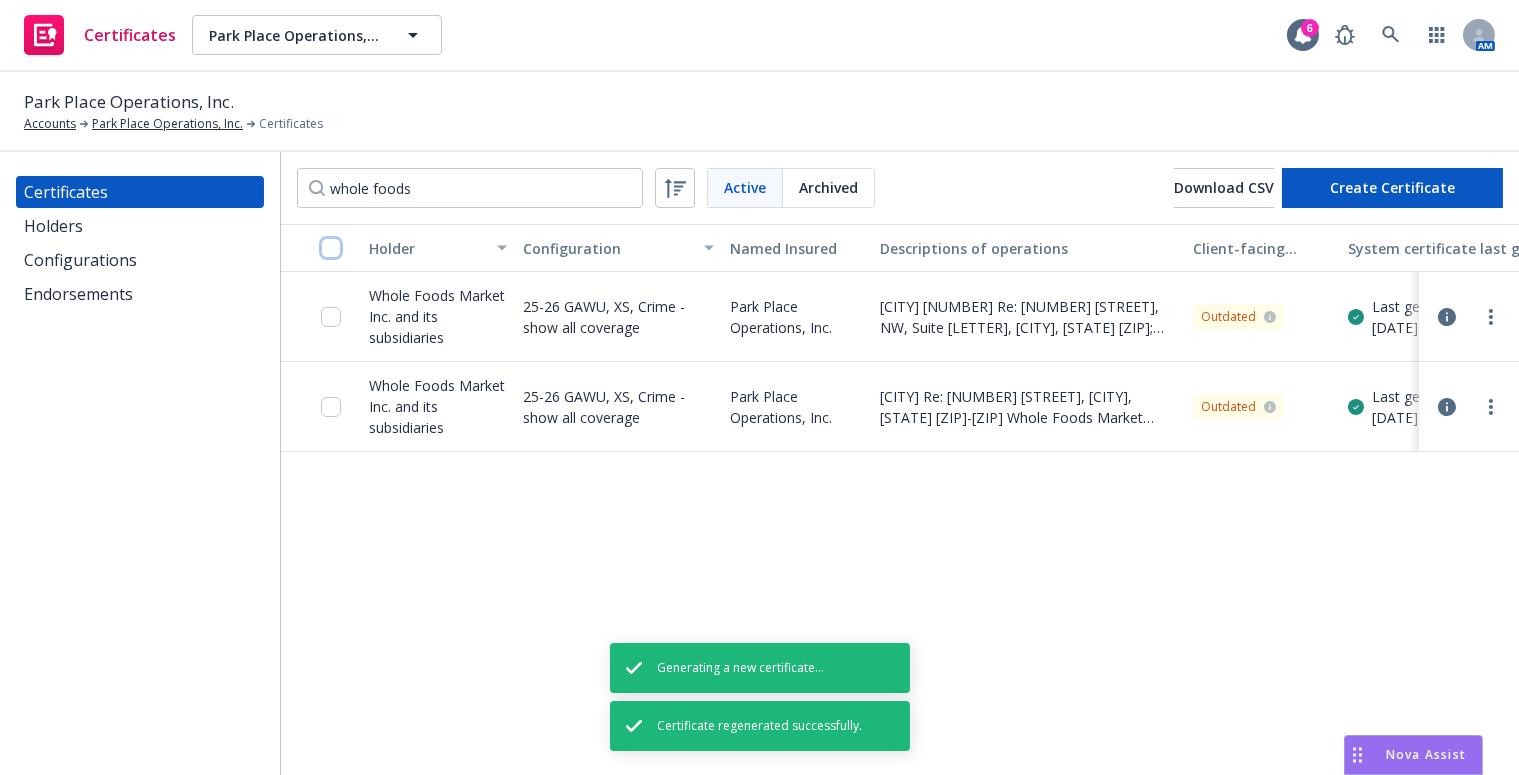 click at bounding box center [331, 248] 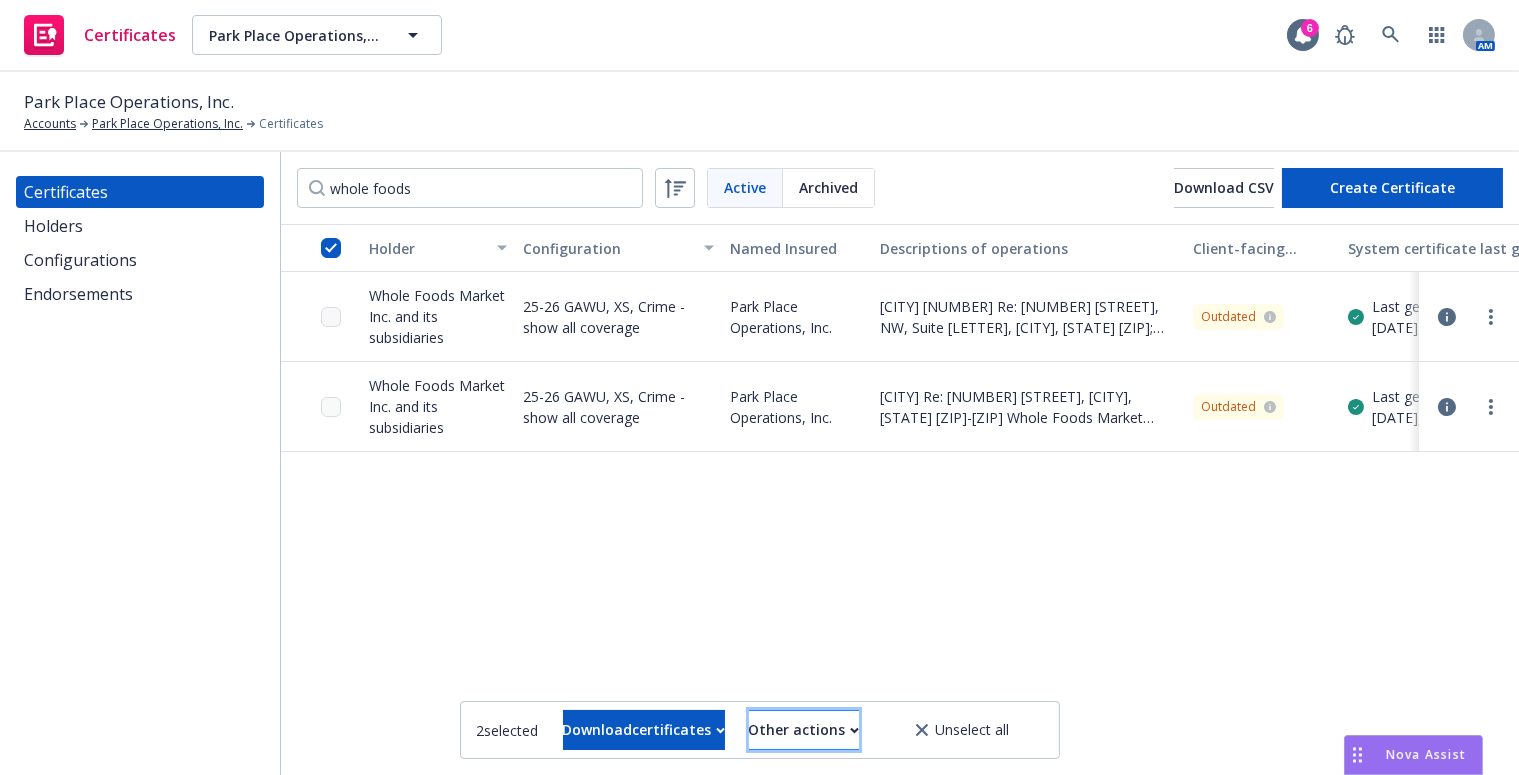 click on "Other actions" at bounding box center (804, 730) 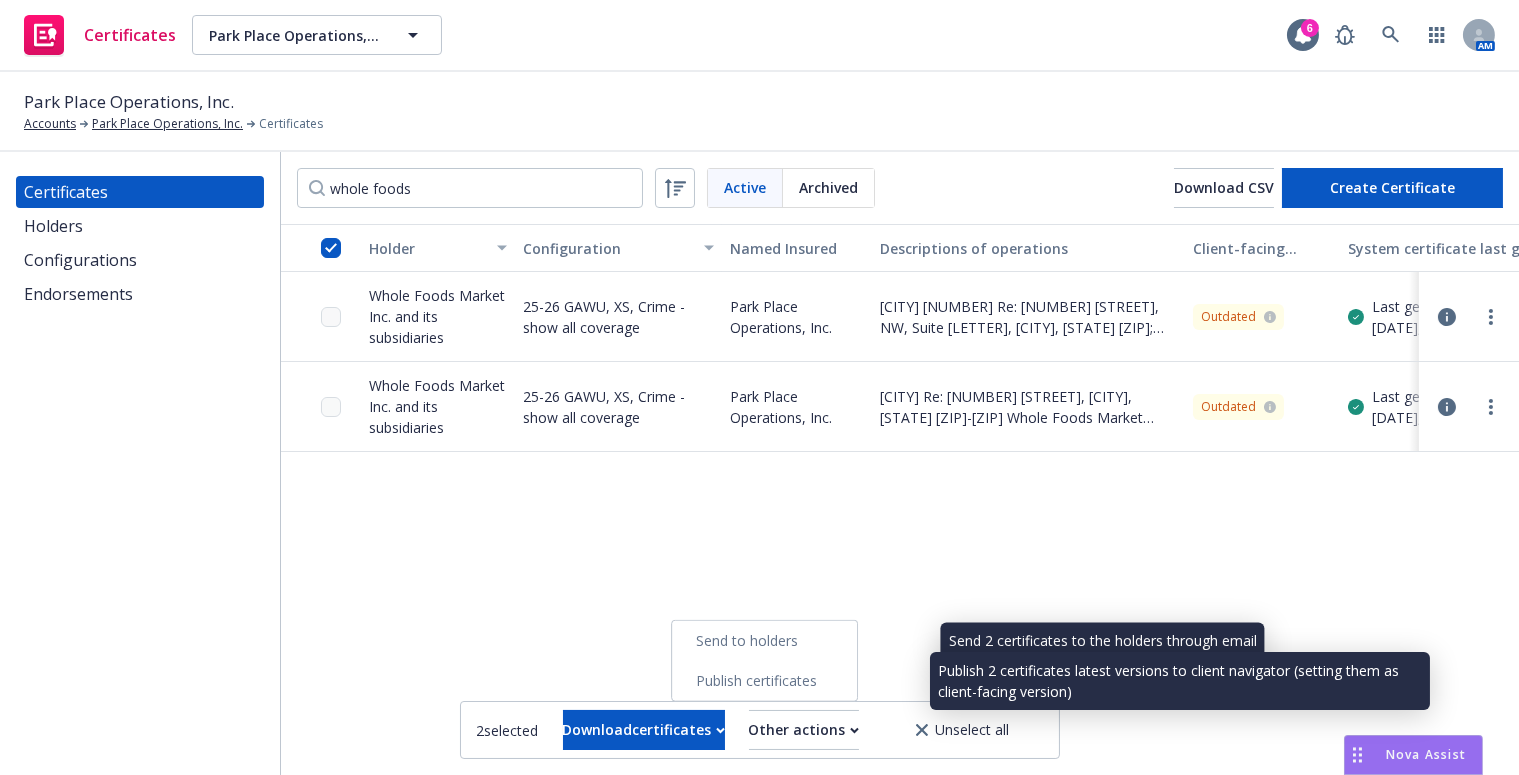 click on "Publish certificates" at bounding box center [764, 681] 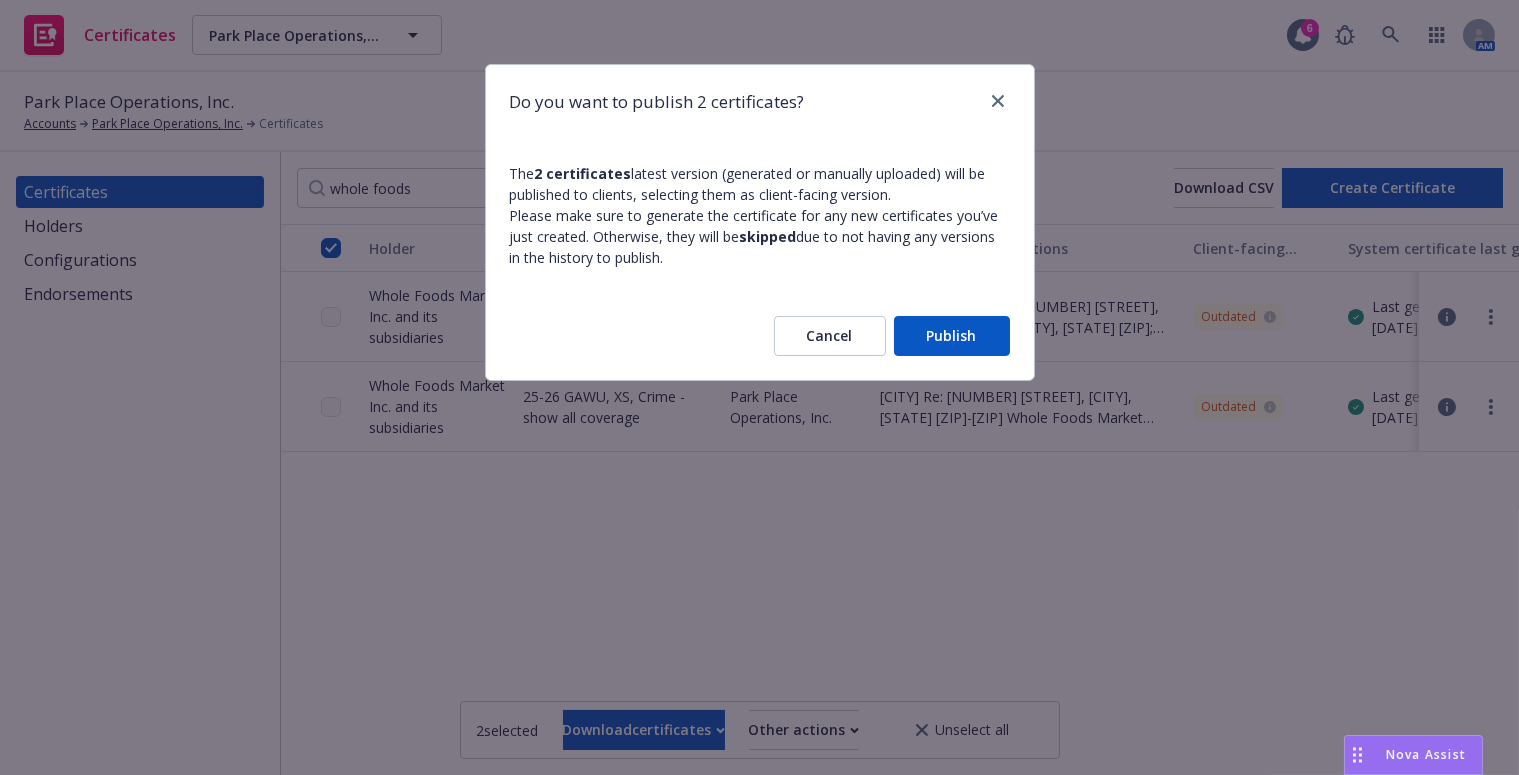 click on "Publish" at bounding box center [952, 336] 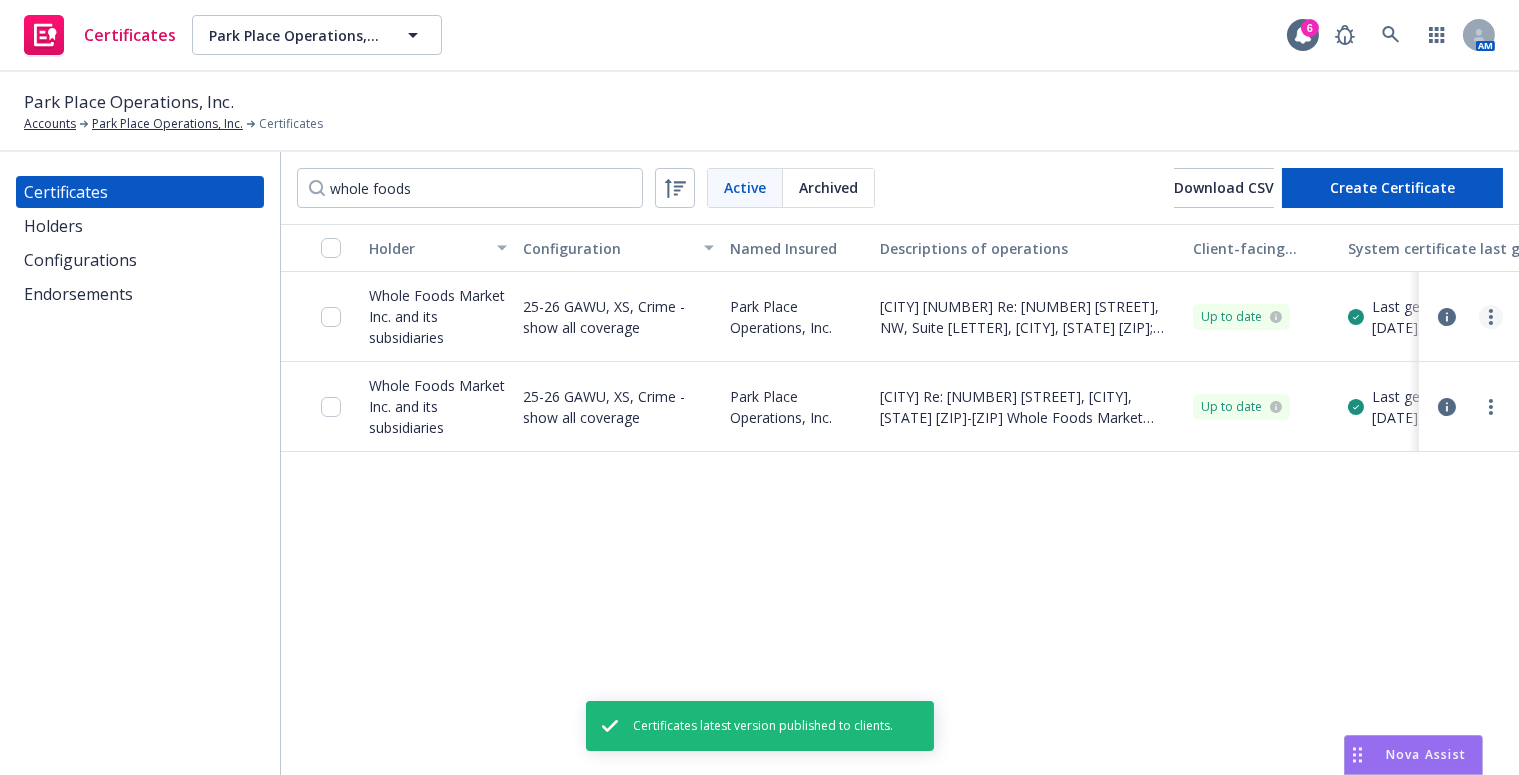 click at bounding box center [1491, 317] 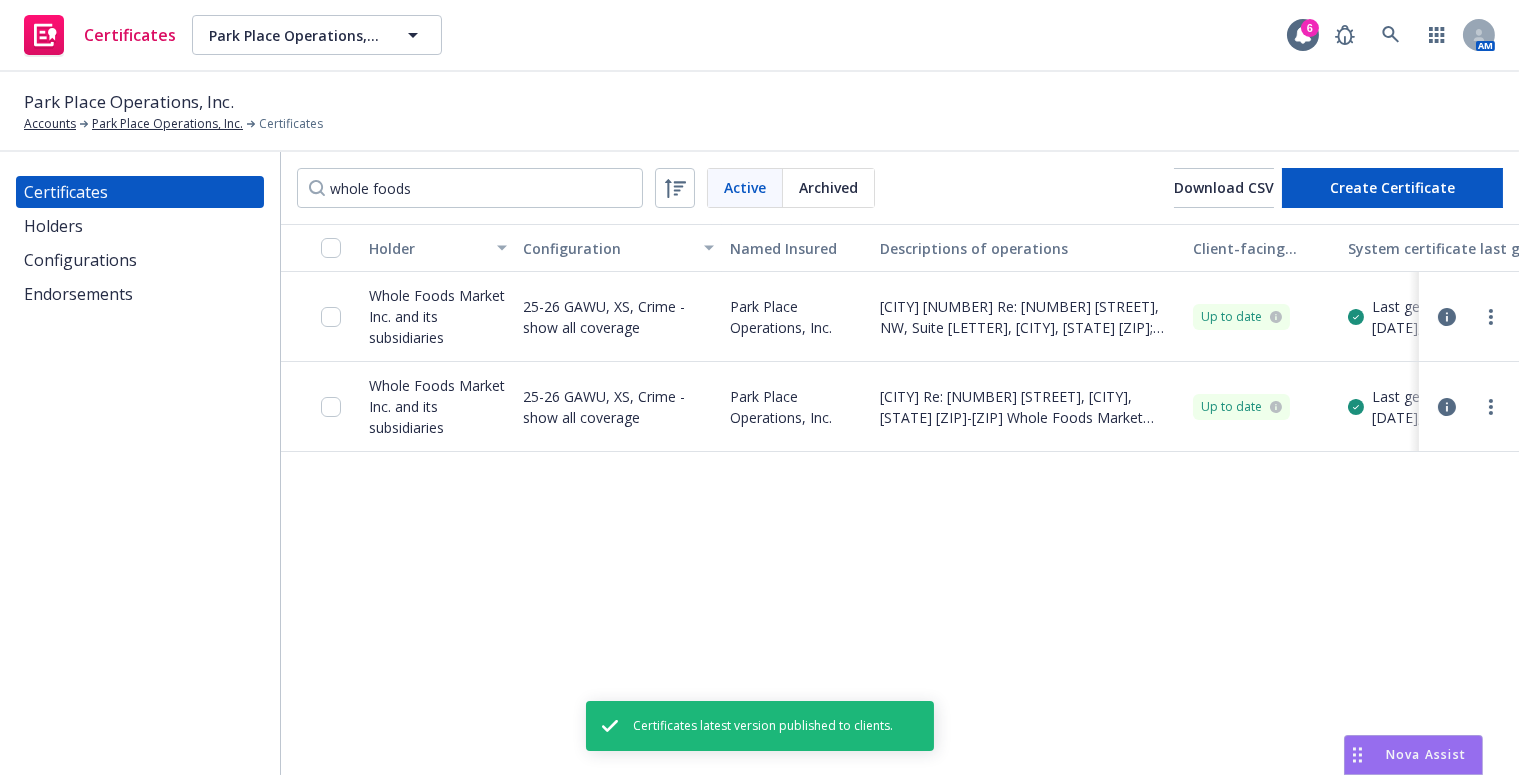 click on "Download uneditable generated certificate" at bounding box center (1328, 597) 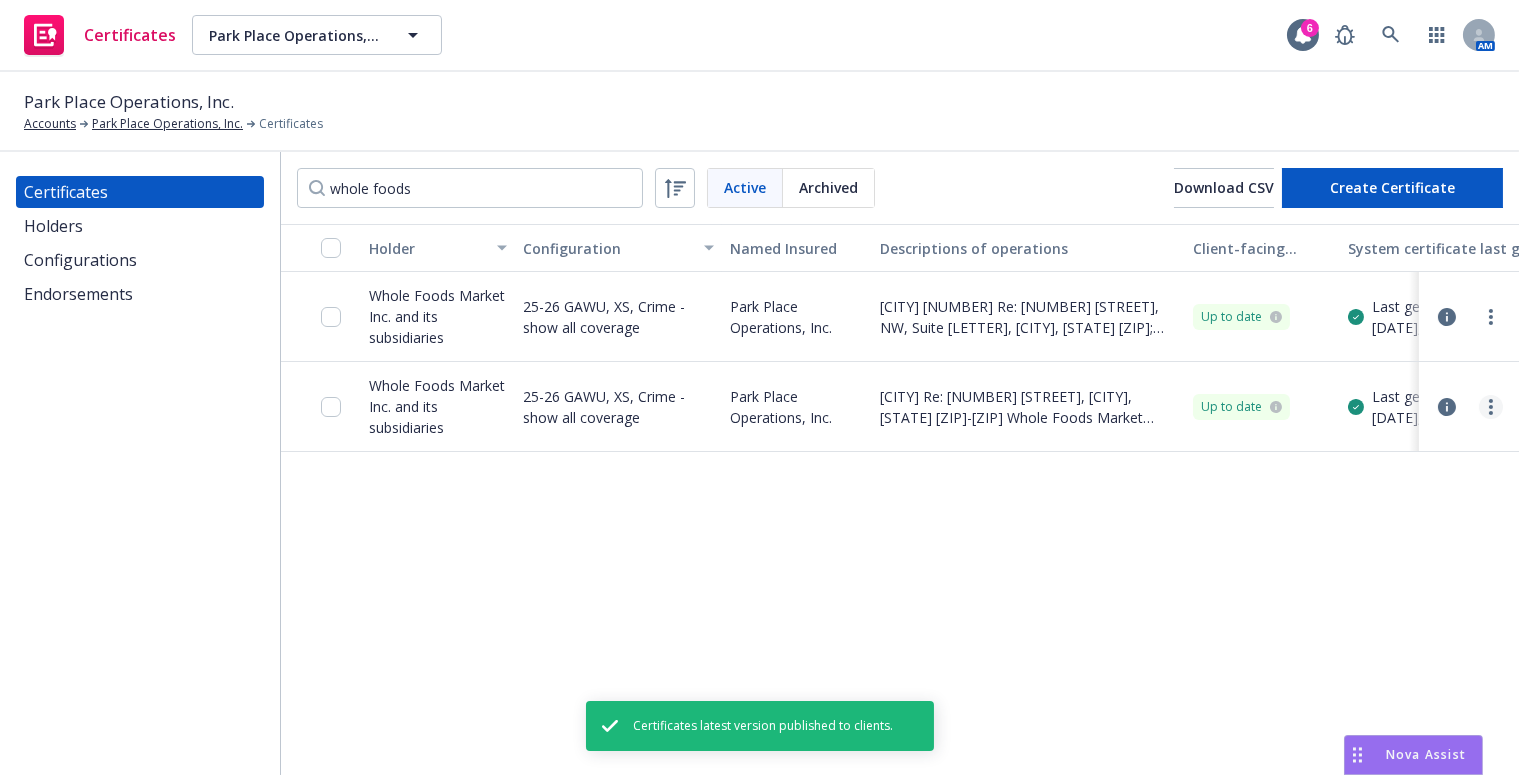click at bounding box center (1491, 407) 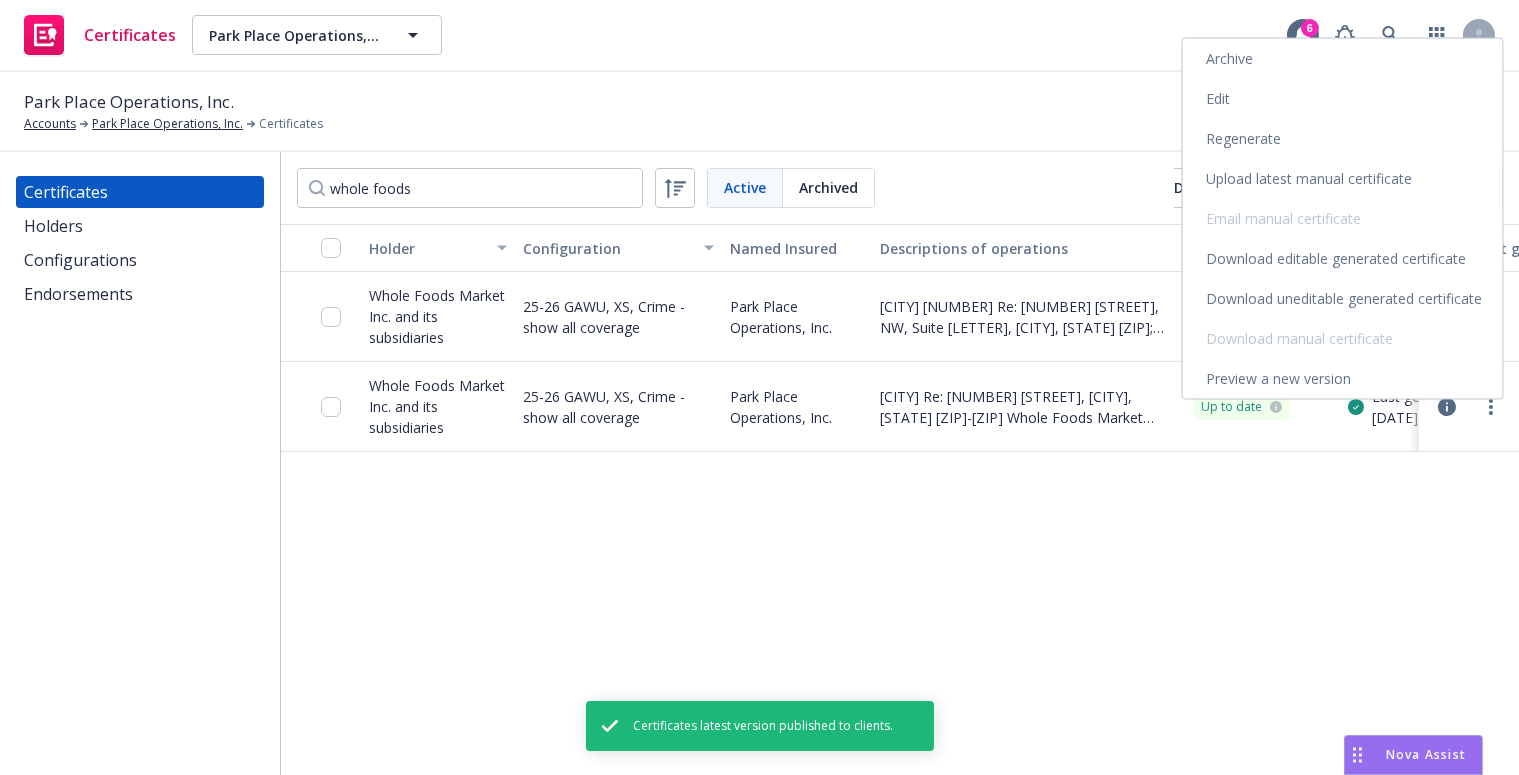 click on "Download editable generated certificate" at bounding box center [1343, 259] 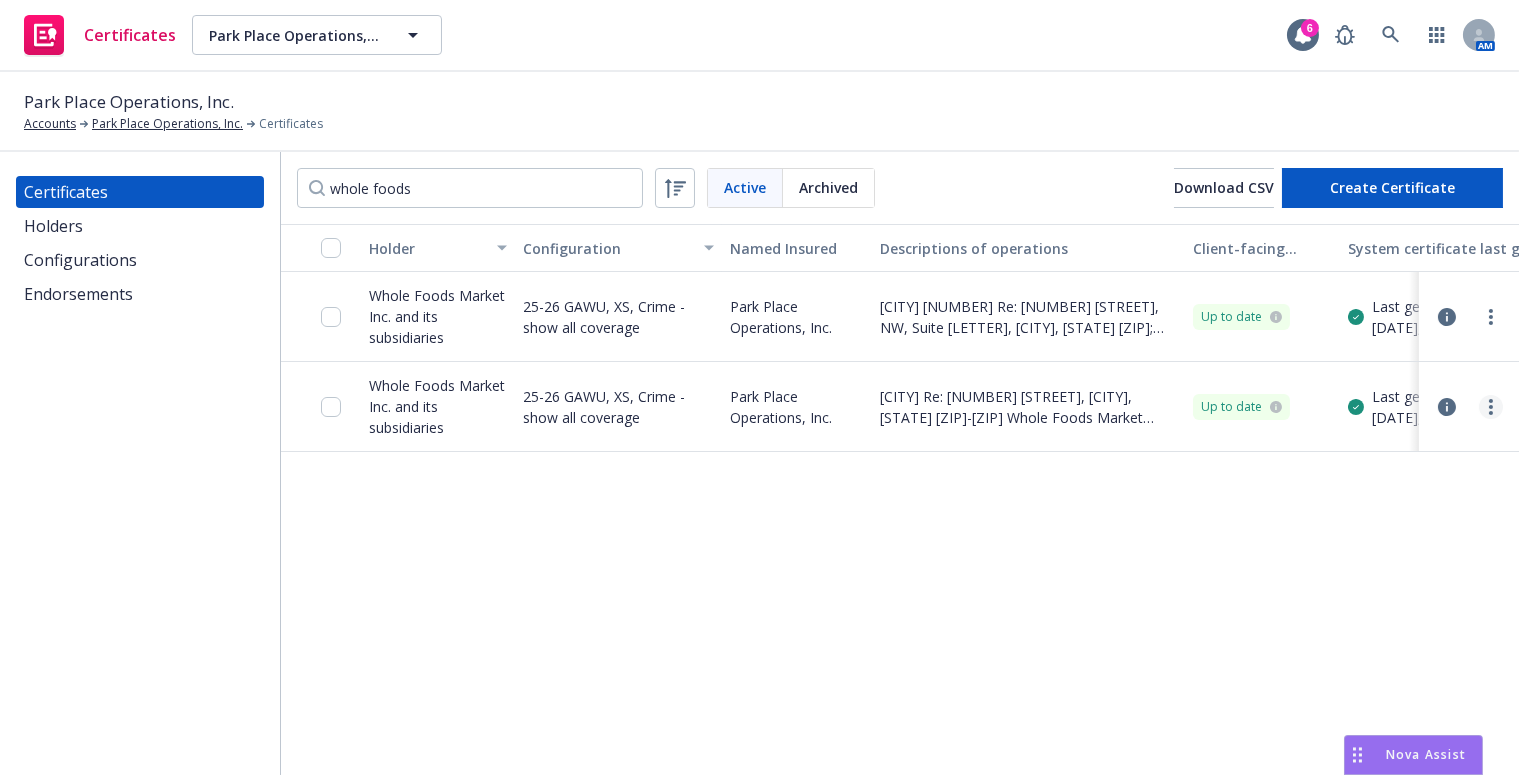 click 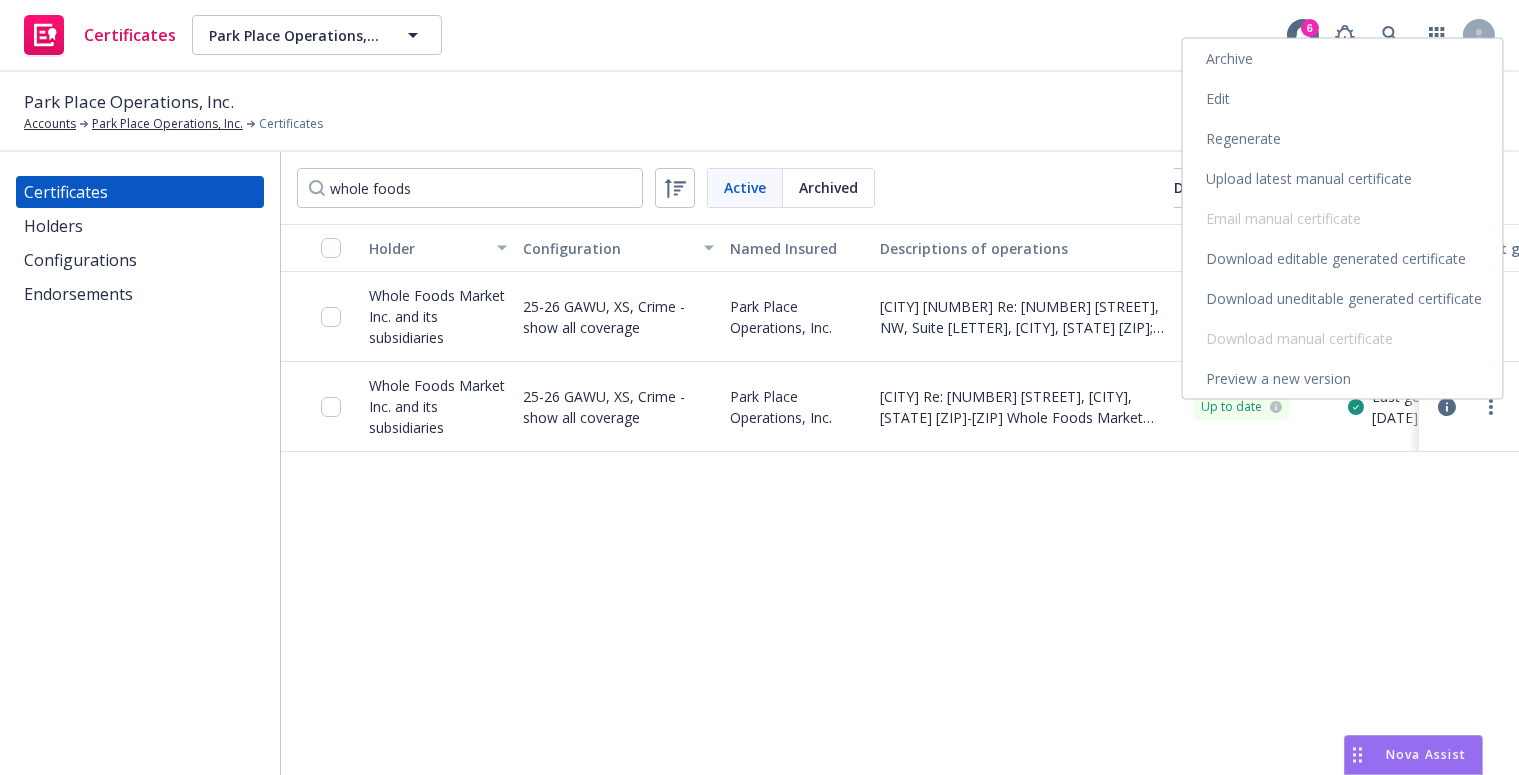 click on "Download uneditable generated certificate" at bounding box center [1343, 299] 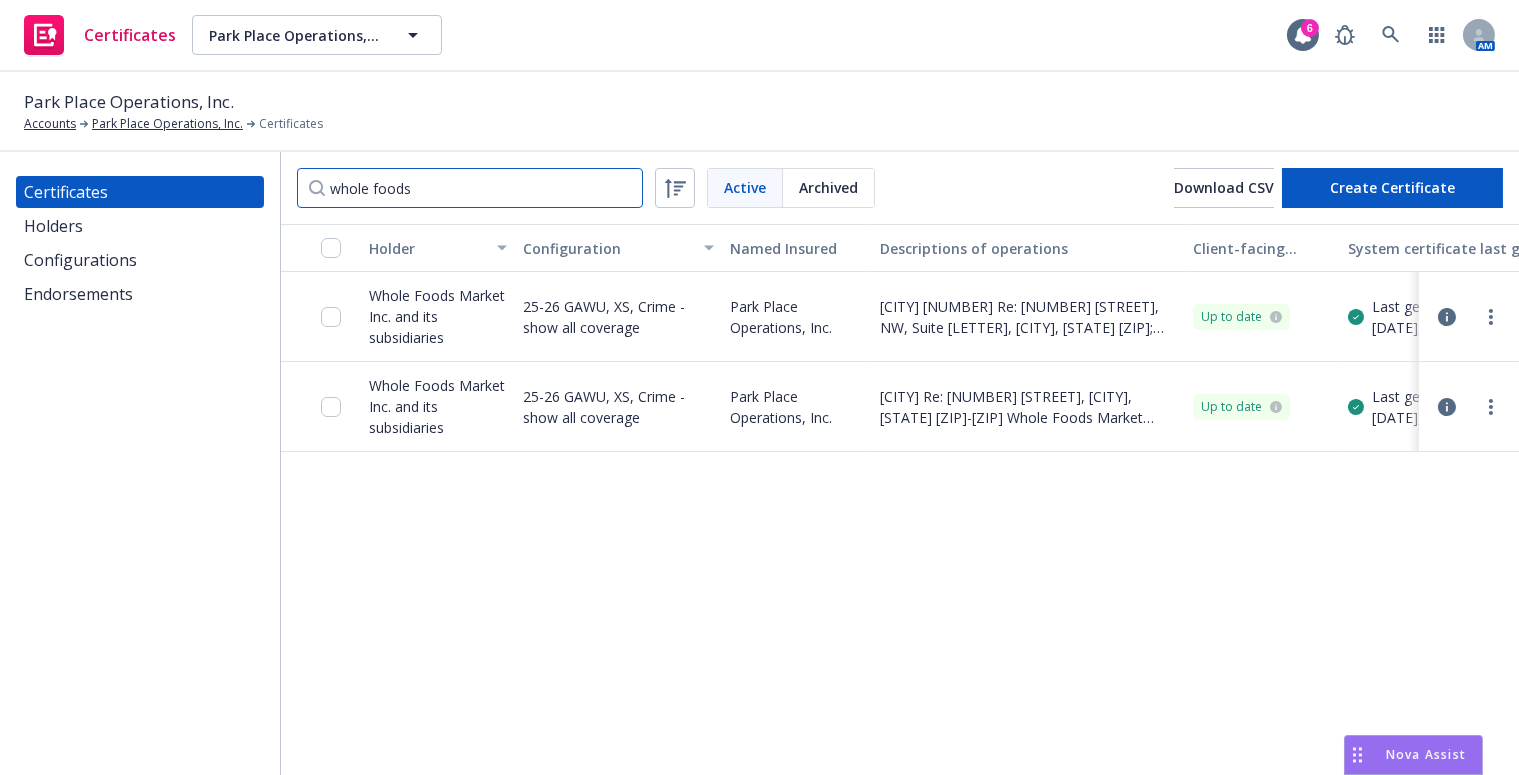 click on "whole foods" at bounding box center (470, 188) 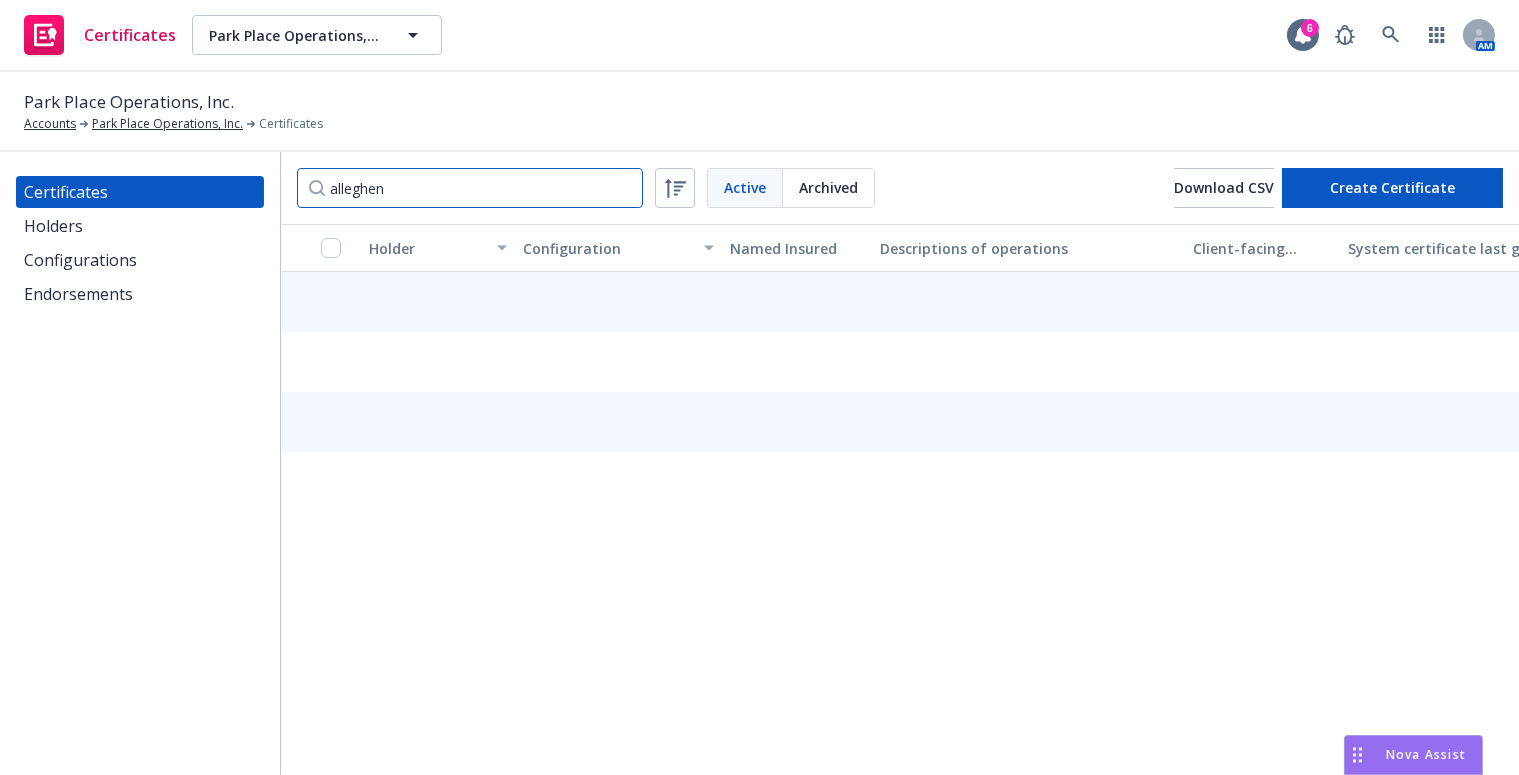 type on "allegheny" 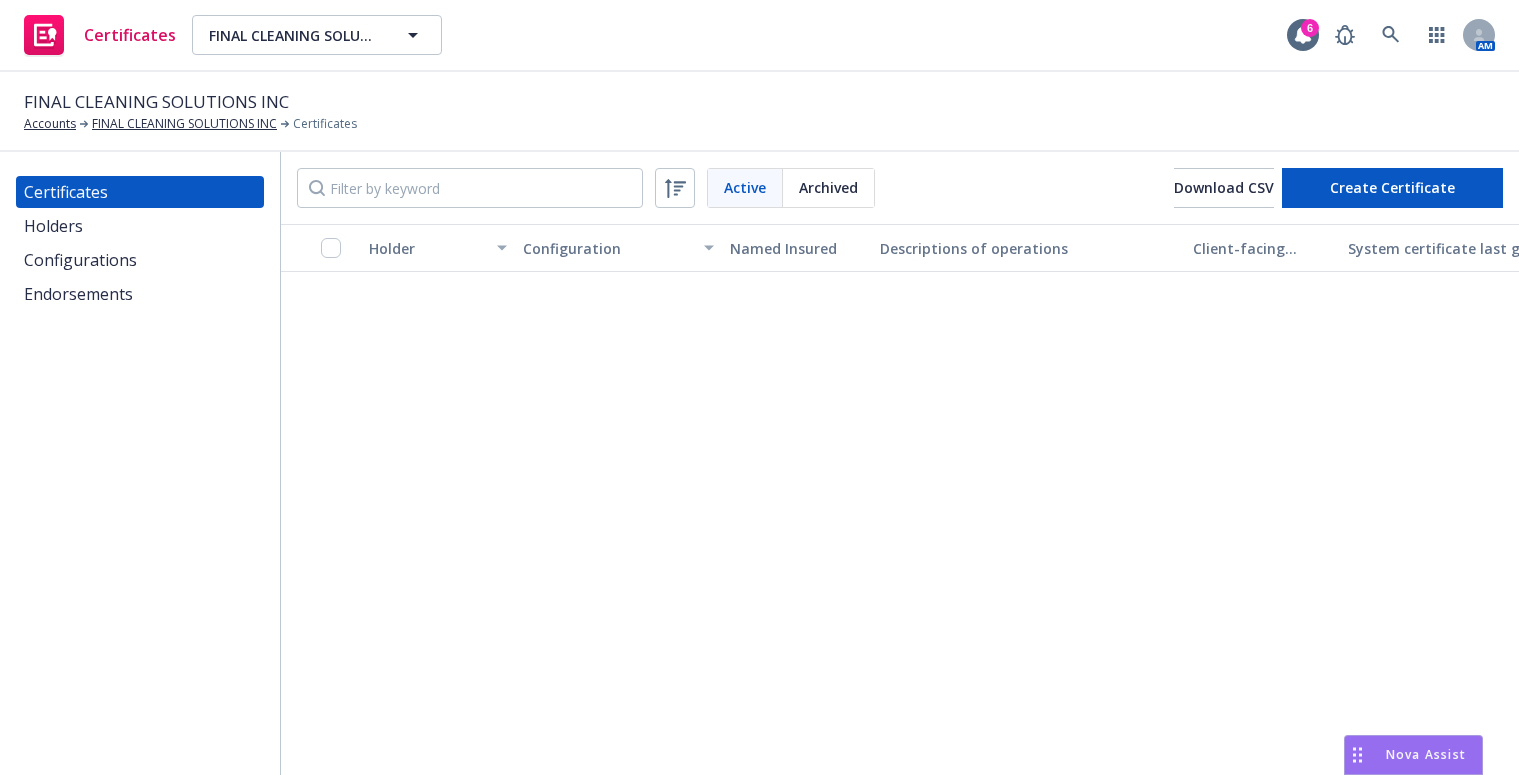 scroll, scrollTop: 0, scrollLeft: 0, axis: both 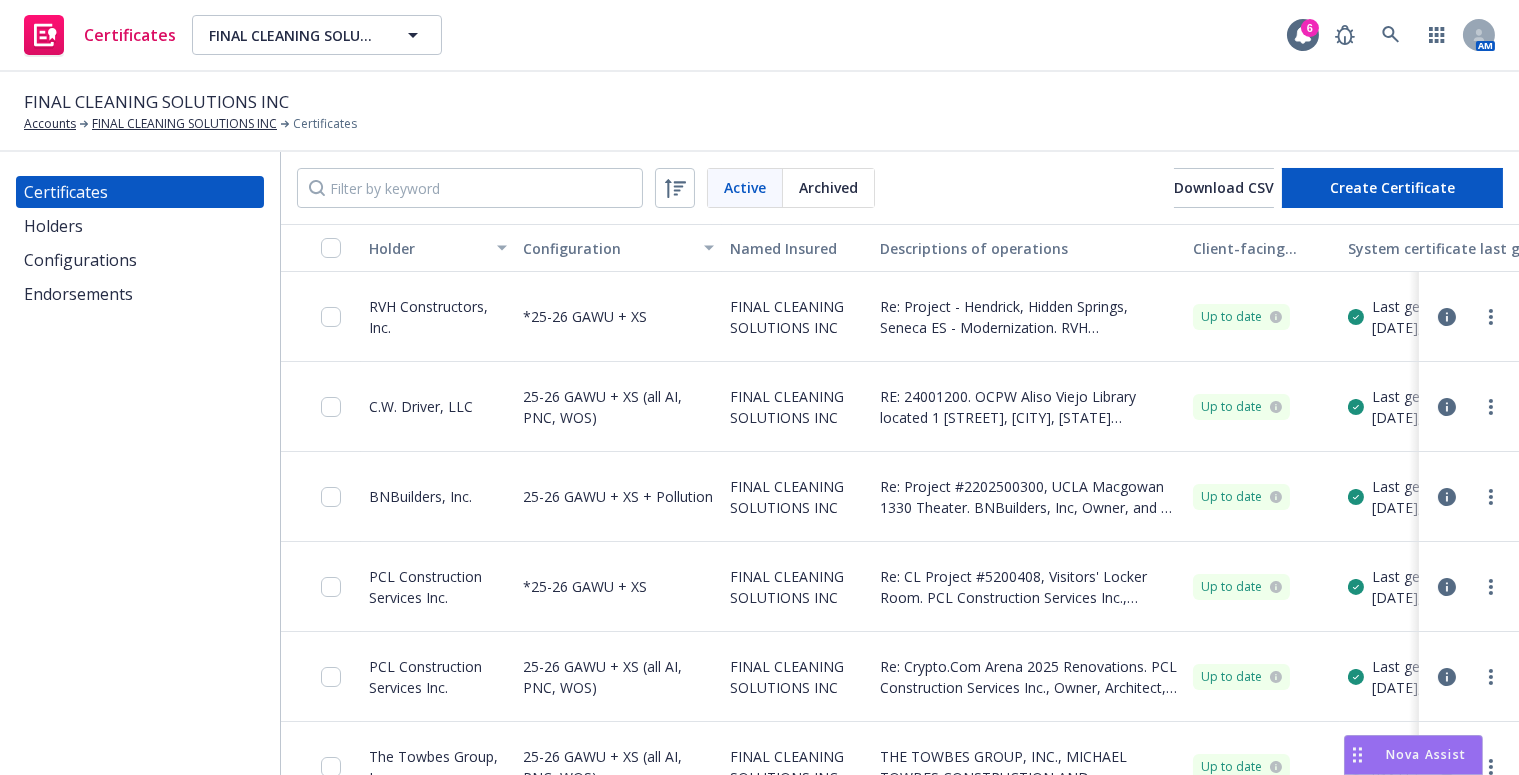 click on "Active Archived Download CSV Create Certificate" at bounding box center (900, 188) 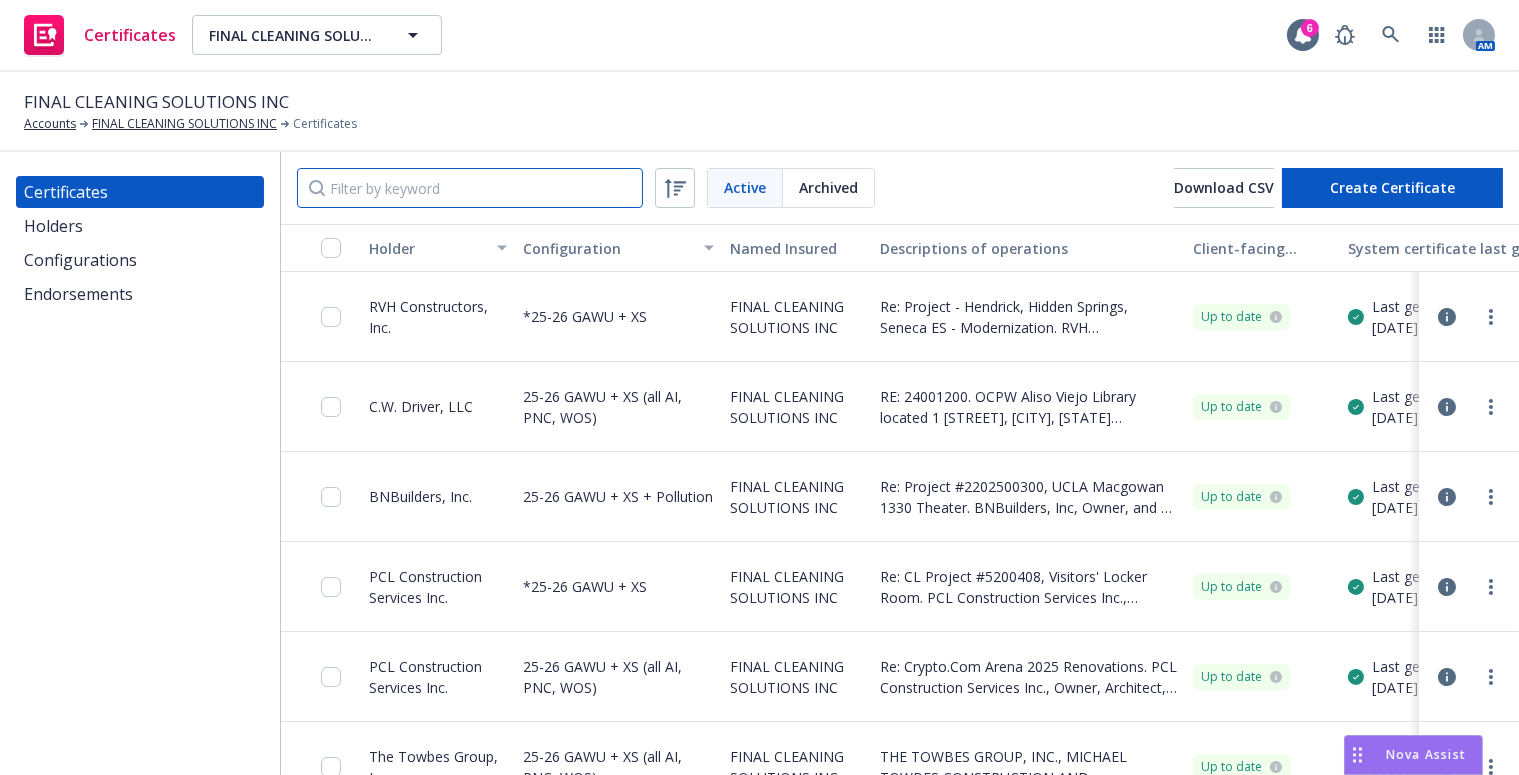 click at bounding box center [470, 188] 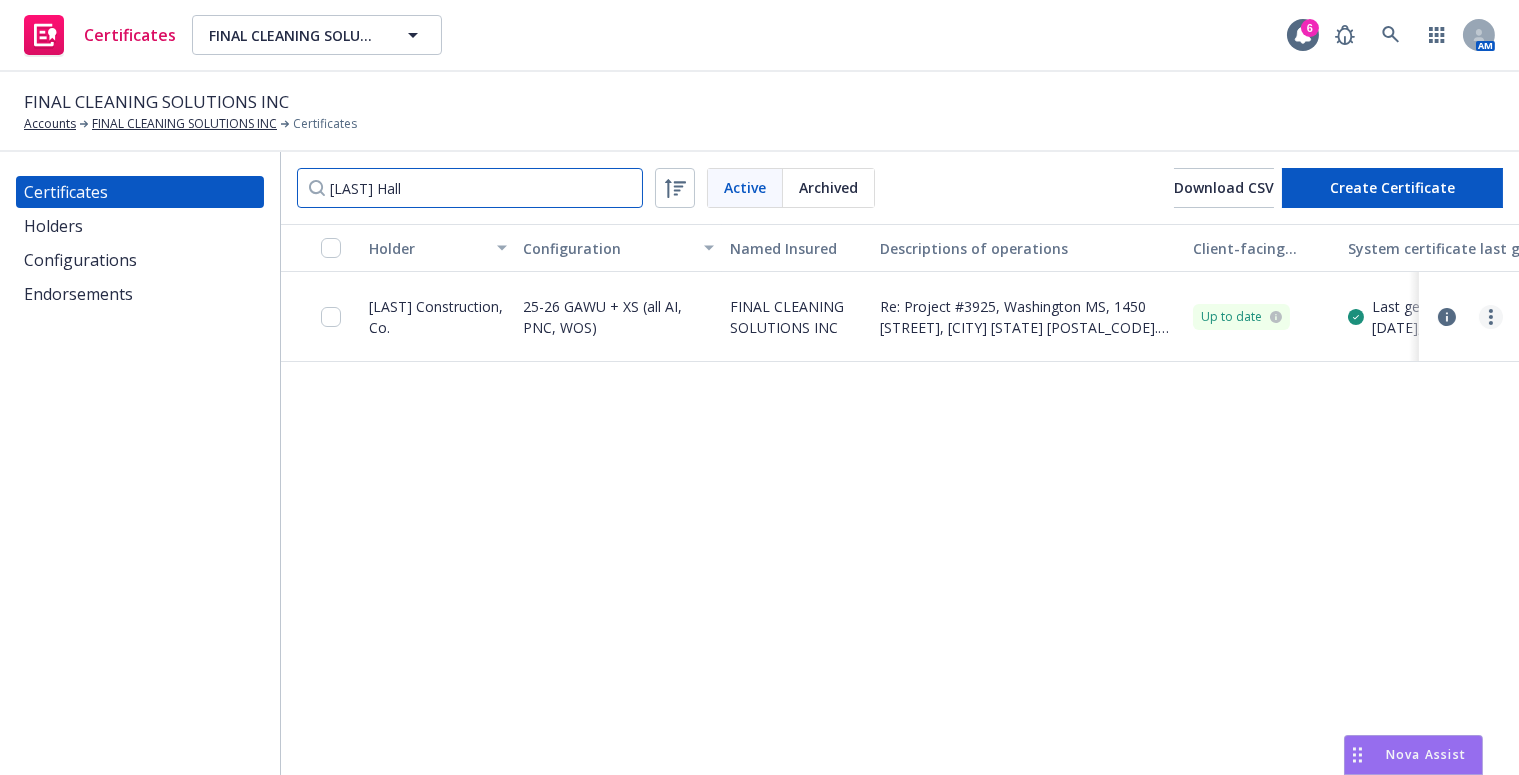type on "[LAST] Hall" 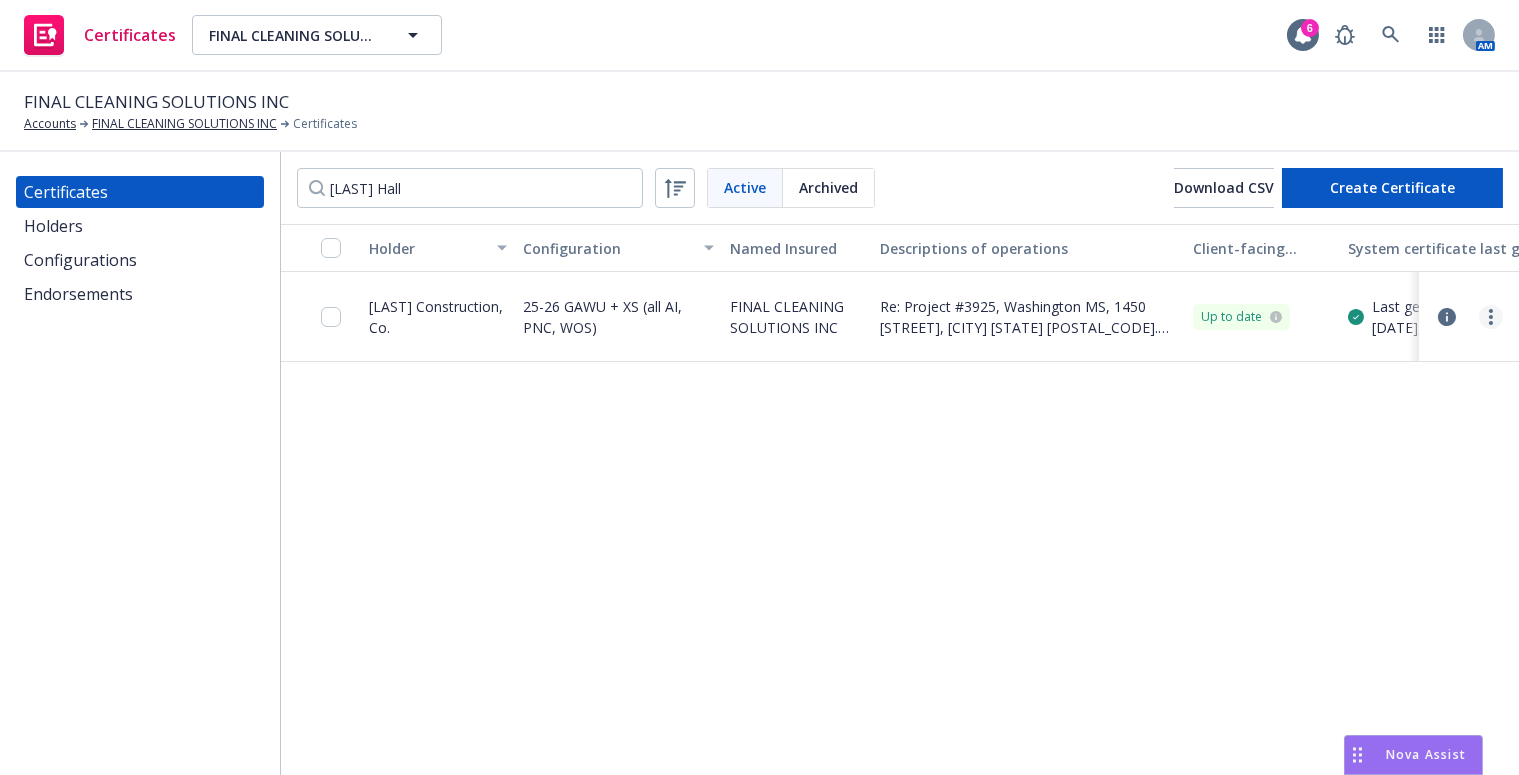 click 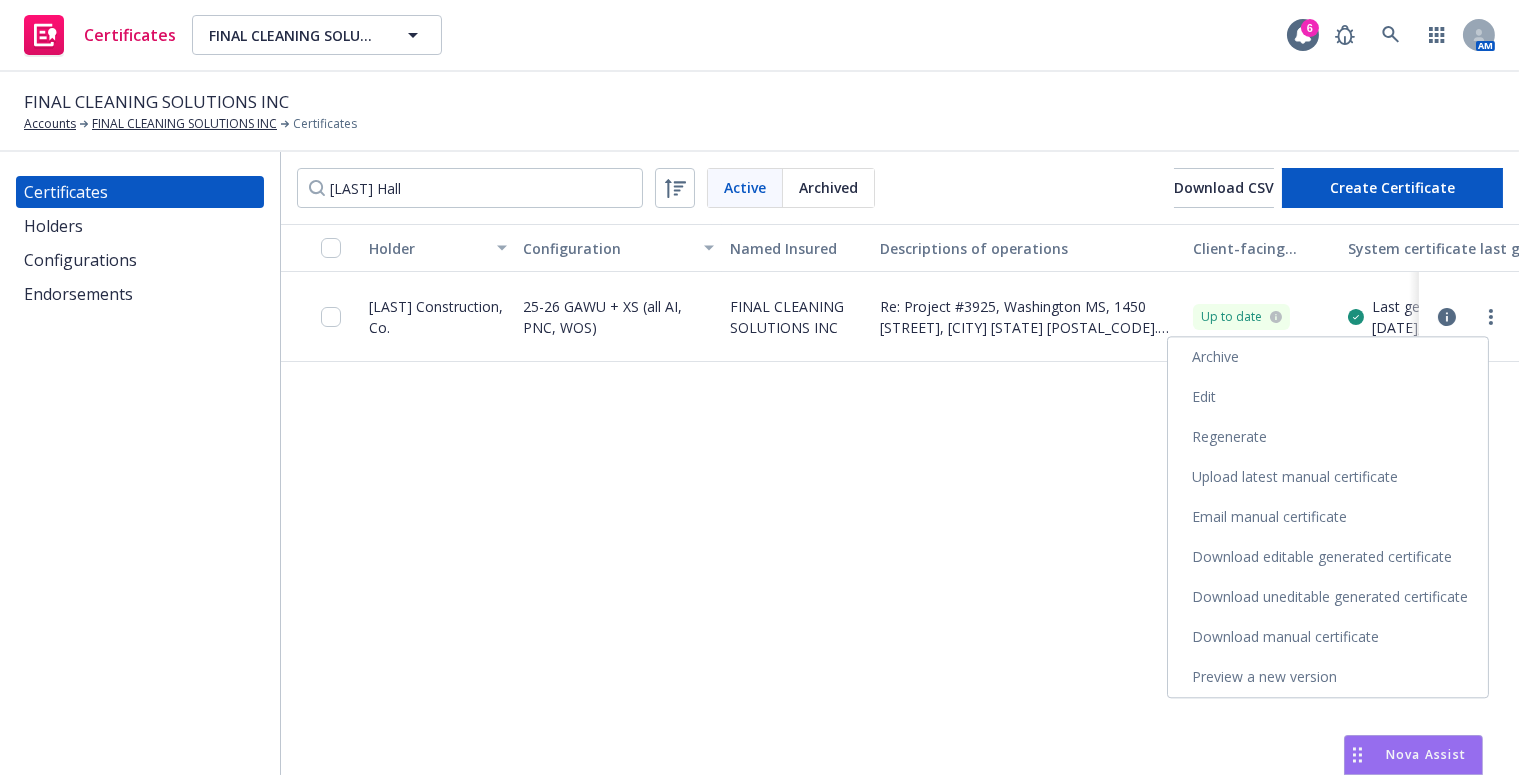 click on "Edit" at bounding box center (1328, 397) 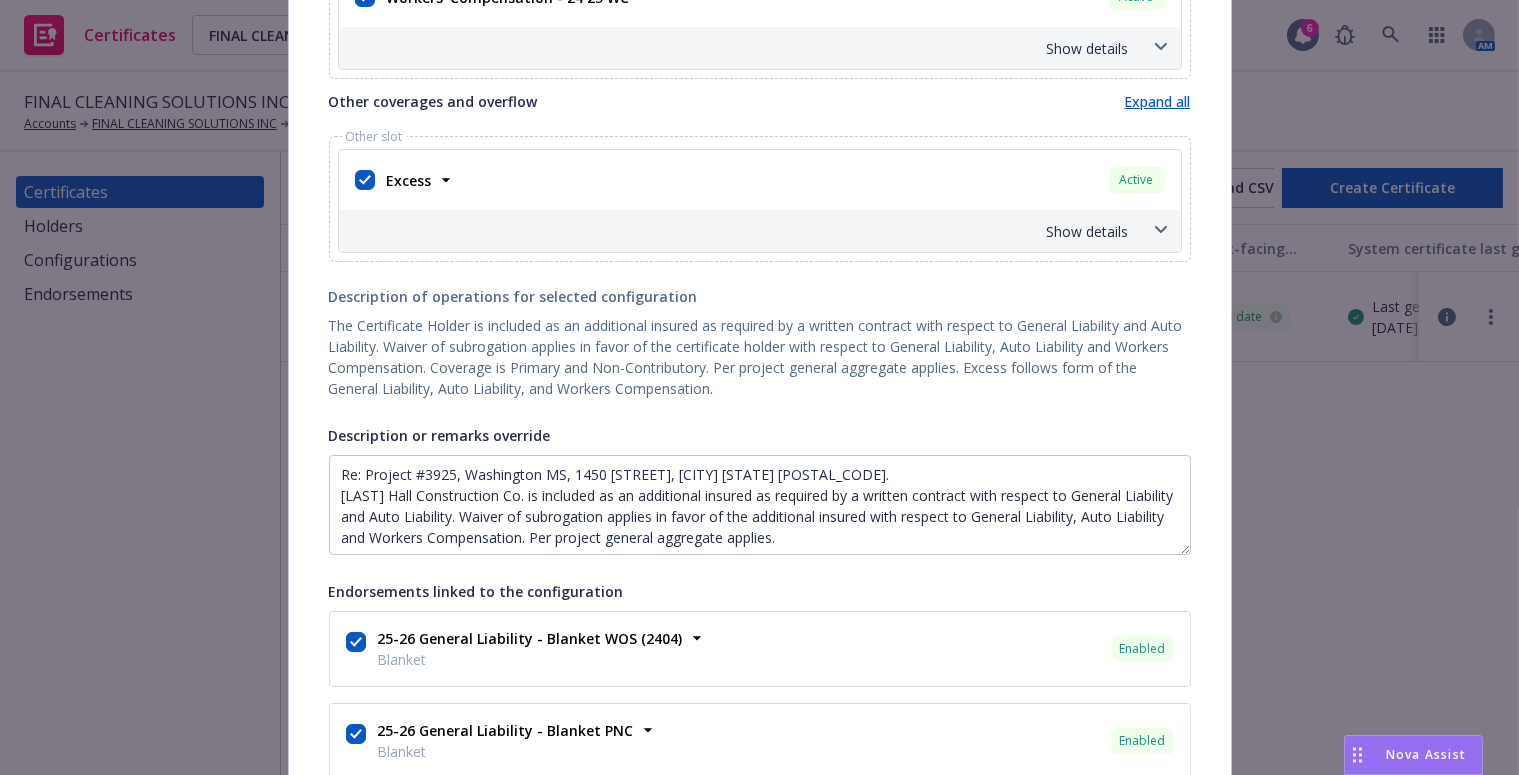 scroll, scrollTop: 1000, scrollLeft: 0, axis: vertical 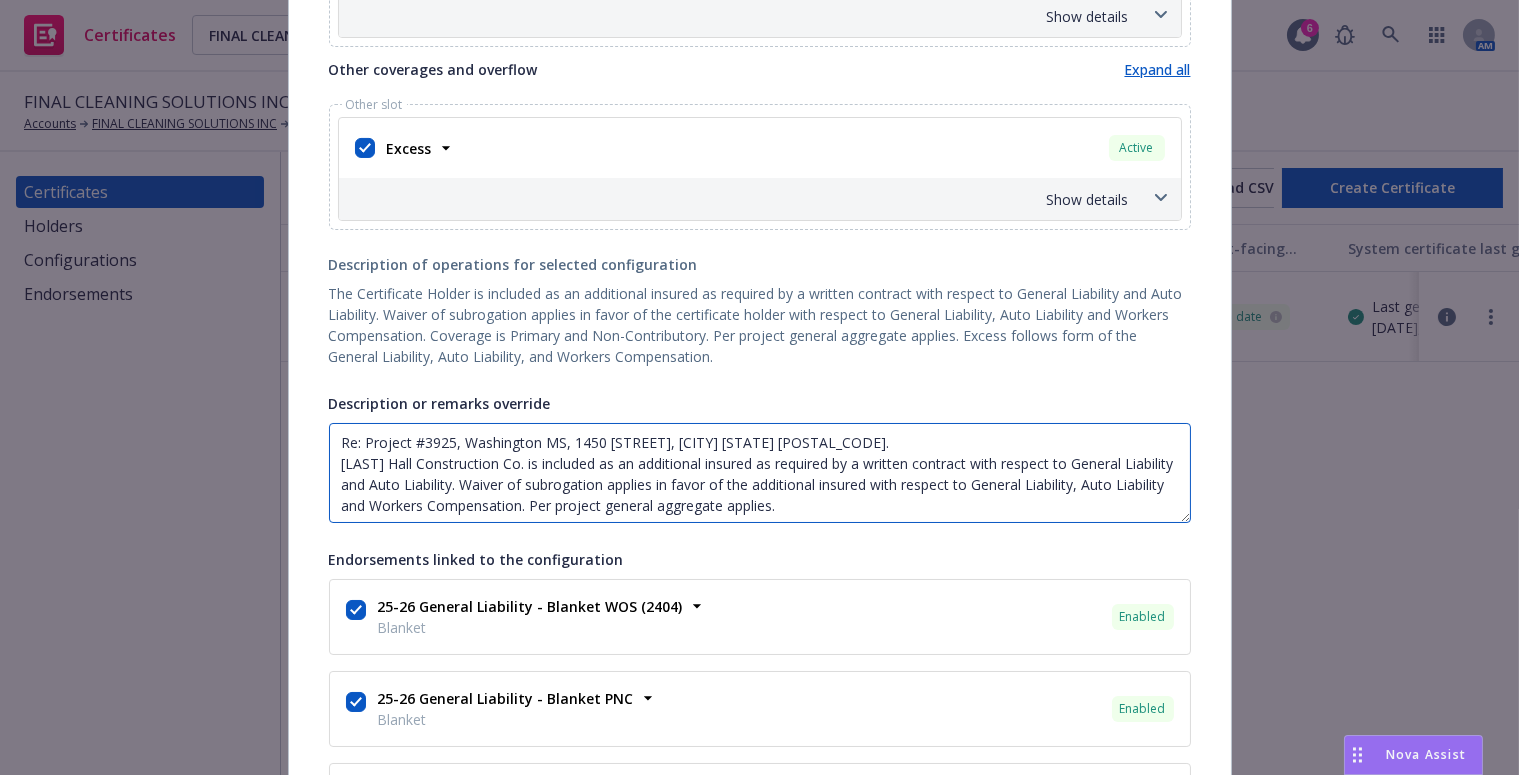 drag, startPoint x: 867, startPoint y: 505, endPoint x: -179, endPoint y: 369, distance: 1054.8042 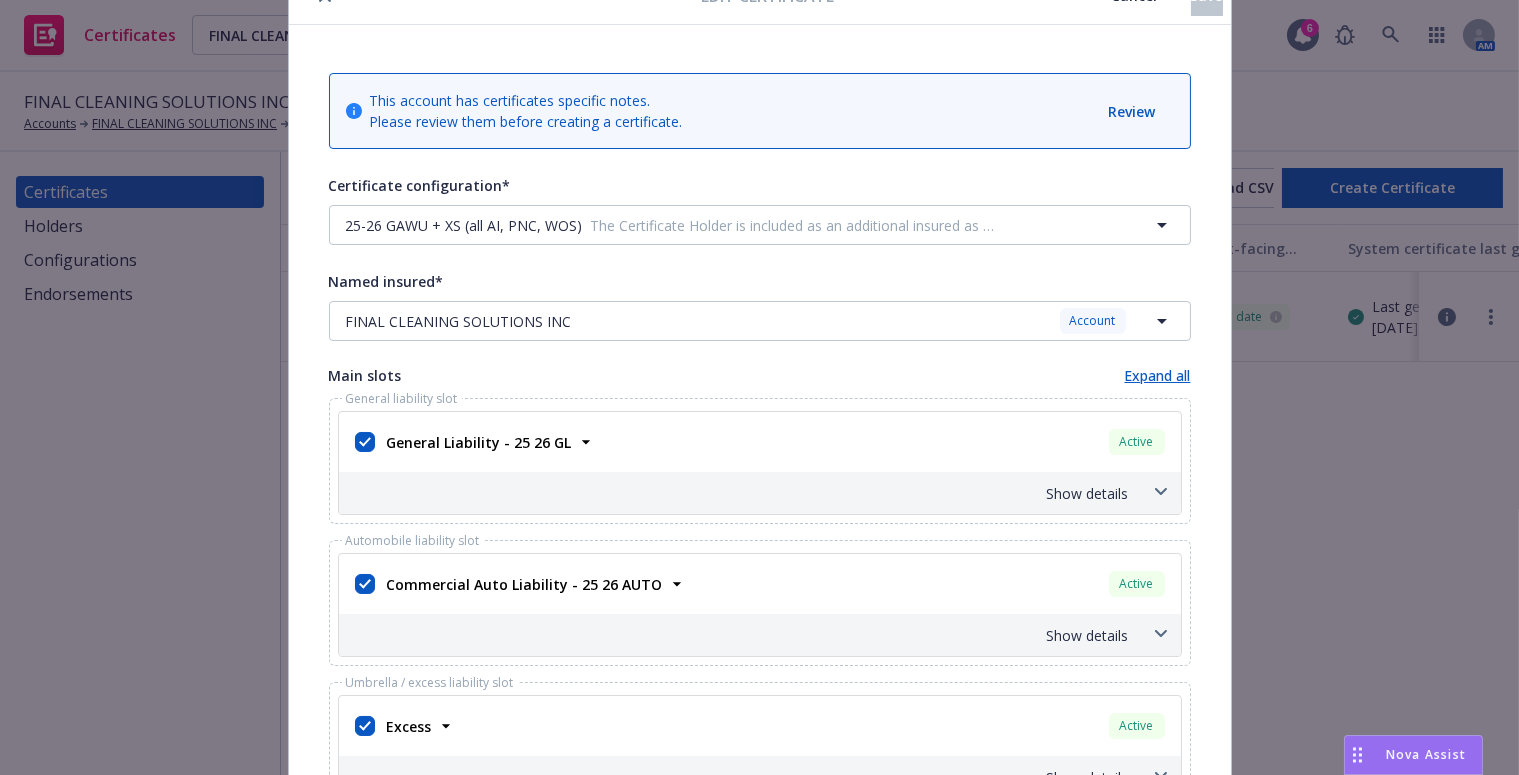 scroll, scrollTop: 0, scrollLeft: 0, axis: both 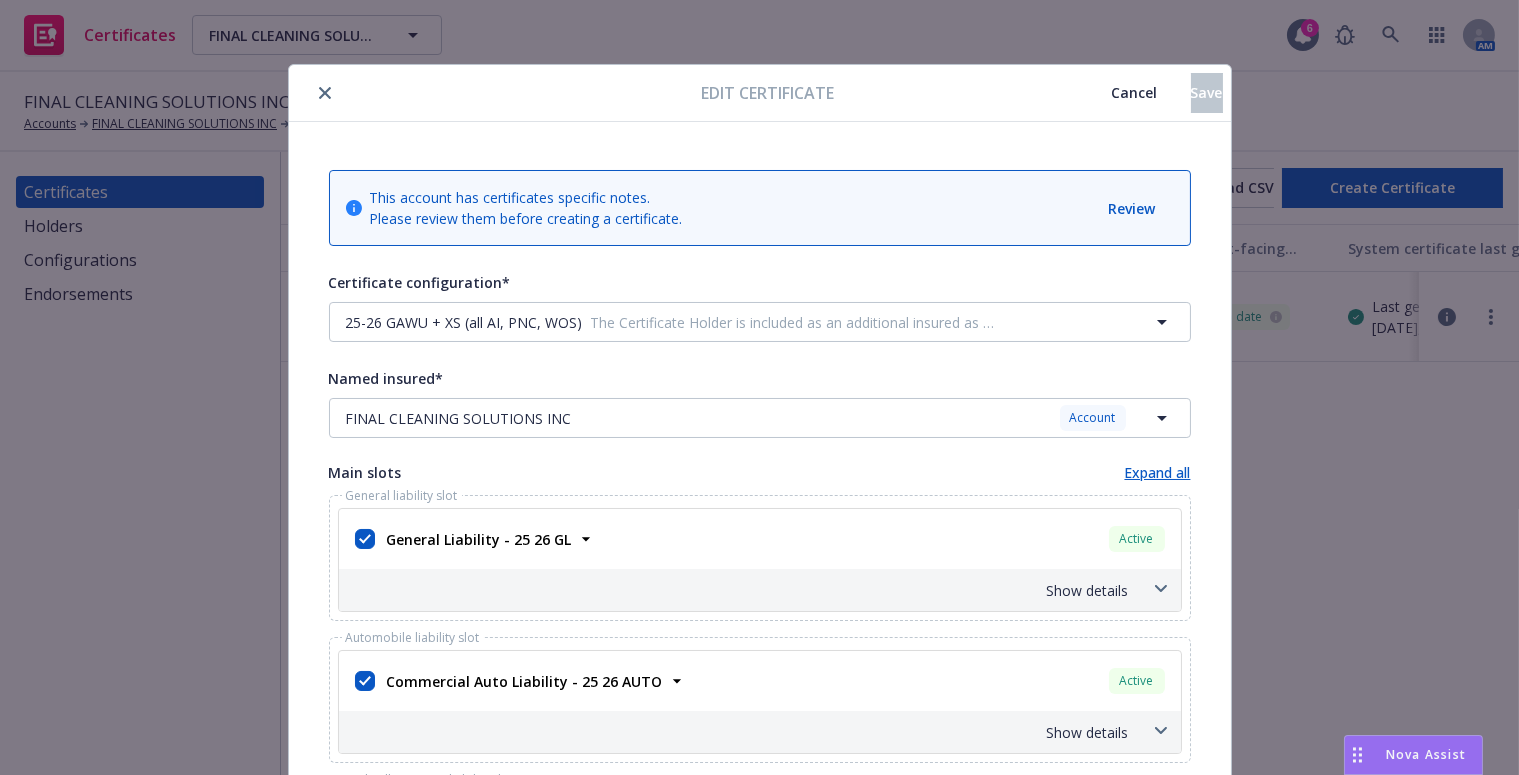 click at bounding box center (499, 93) 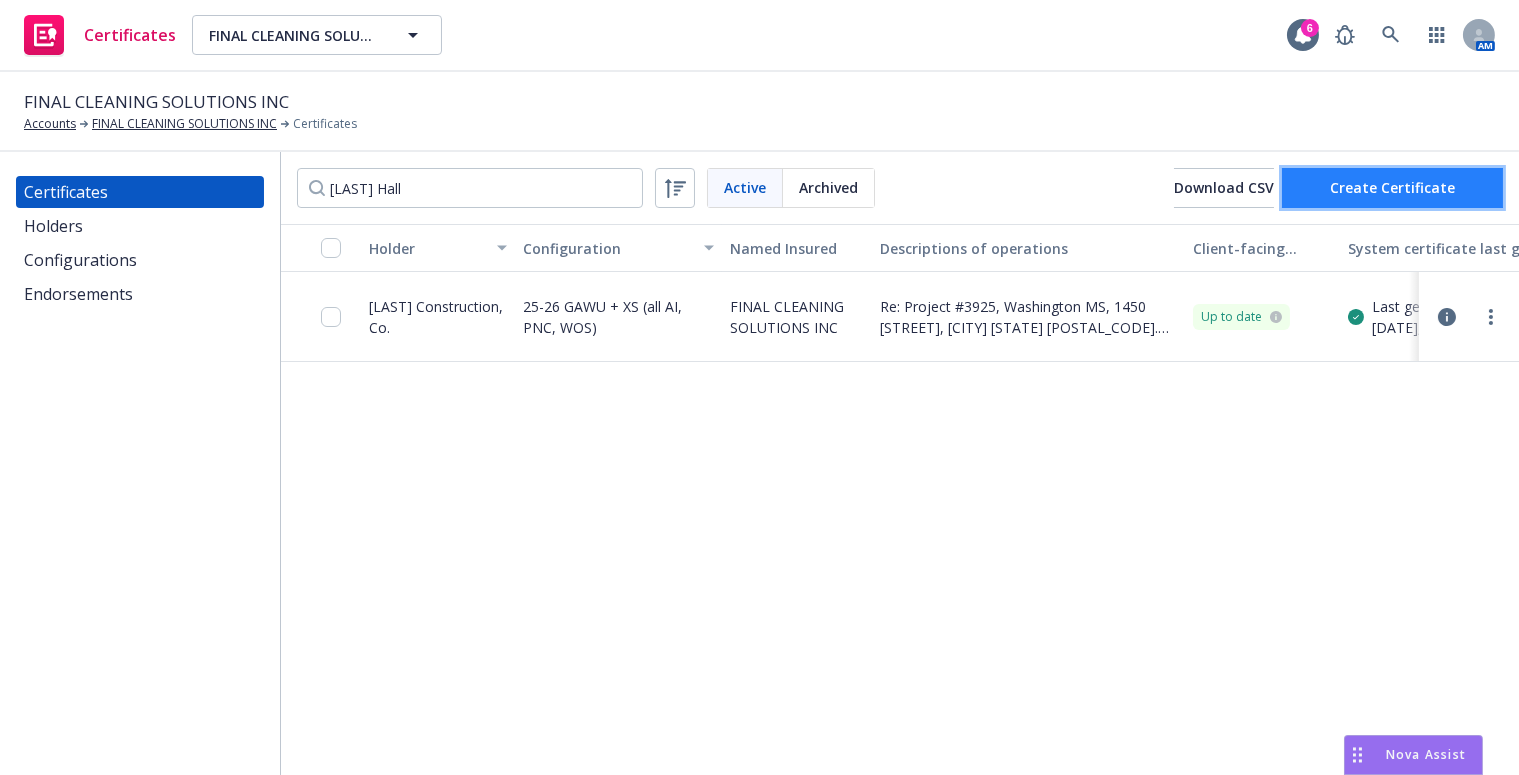 click on "Create Certificate" at bounding box center (1392, 188) 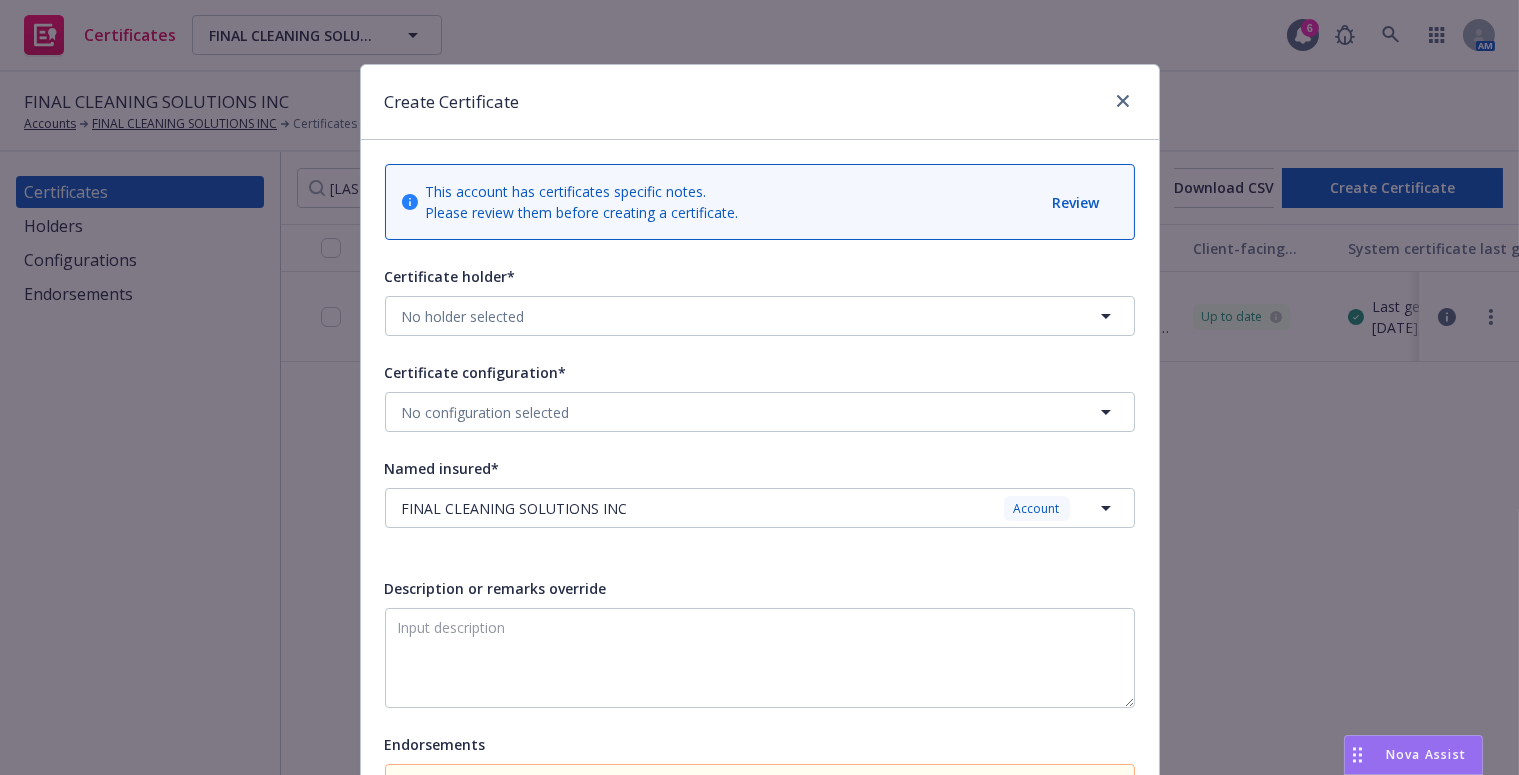 drag, startPoint x: 556, startPoint y: 282, endPoint x: 550, endPoint y: 292, distance: 11.661903 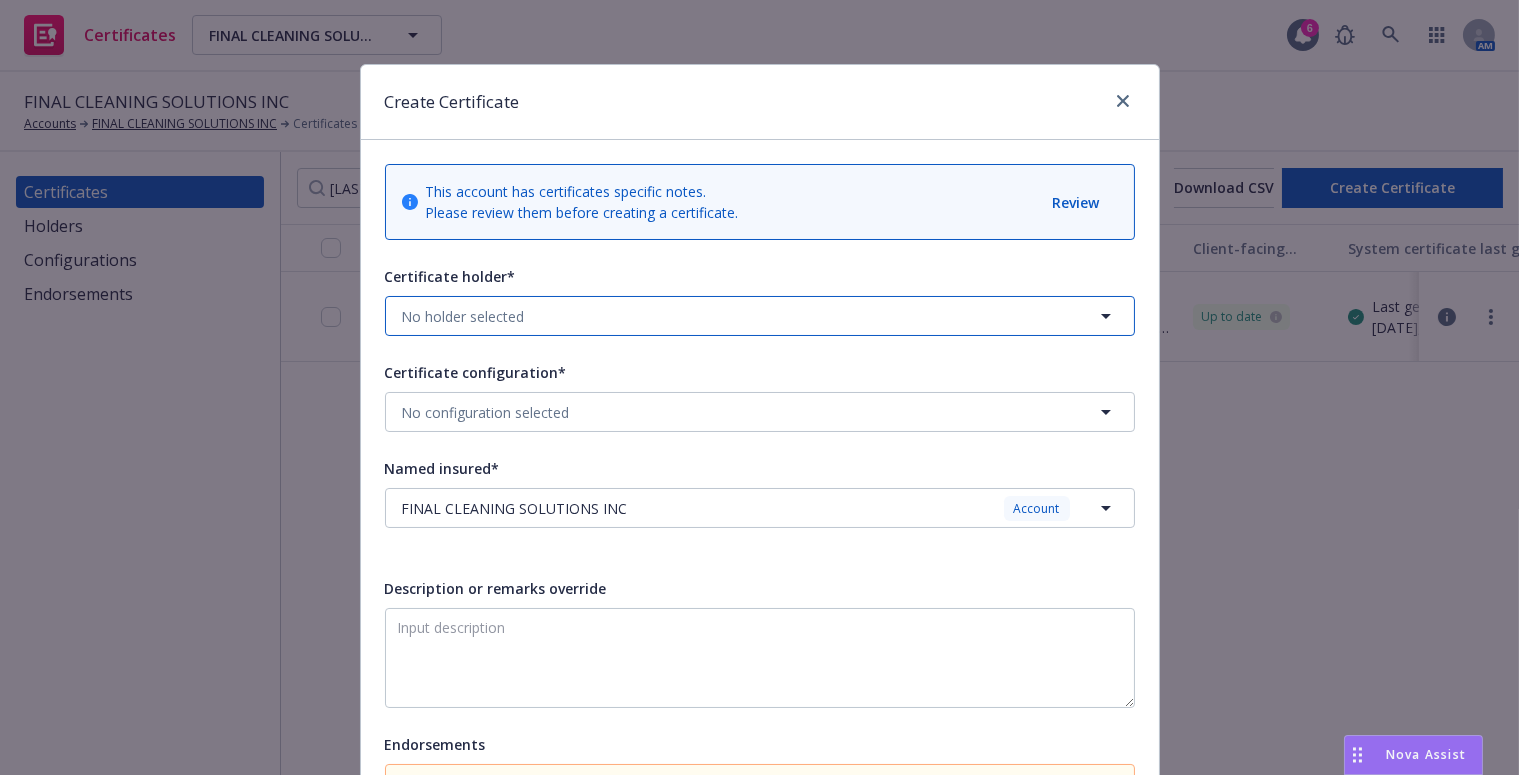 click on "No holder selected" at bounding box center [760, 316] 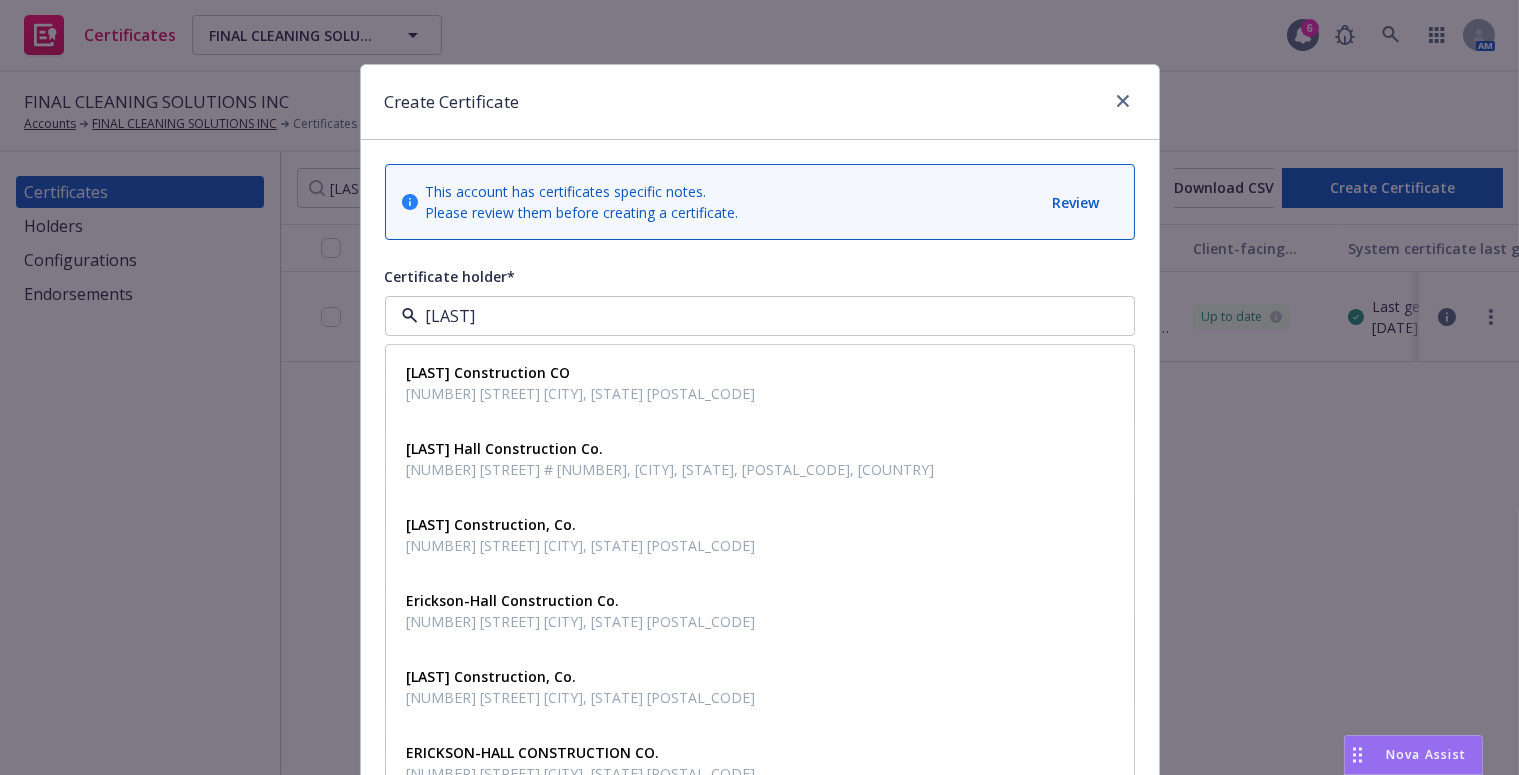 type on "[LAST]" 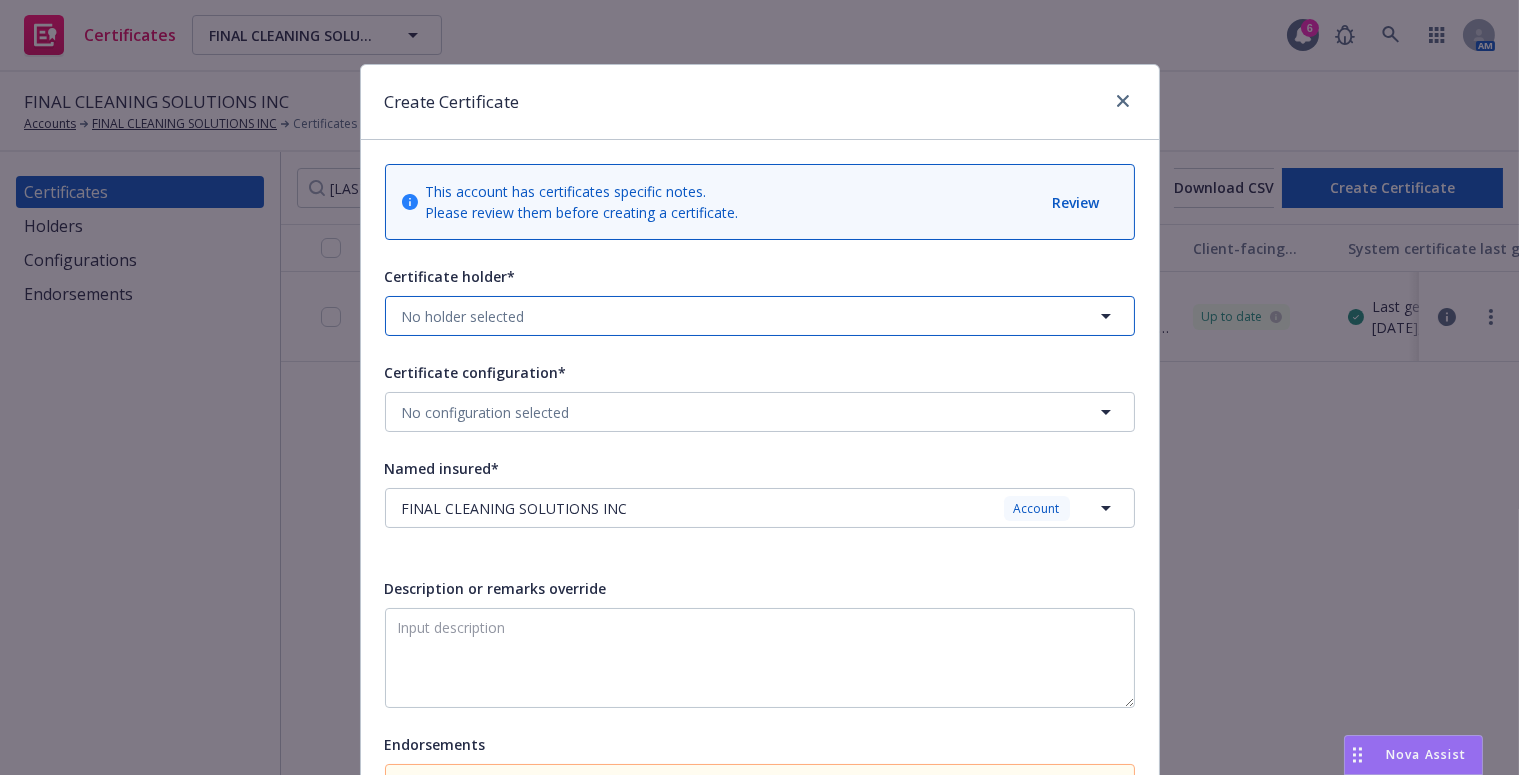 click on "No holder selected" at bounding box center (760, 316) 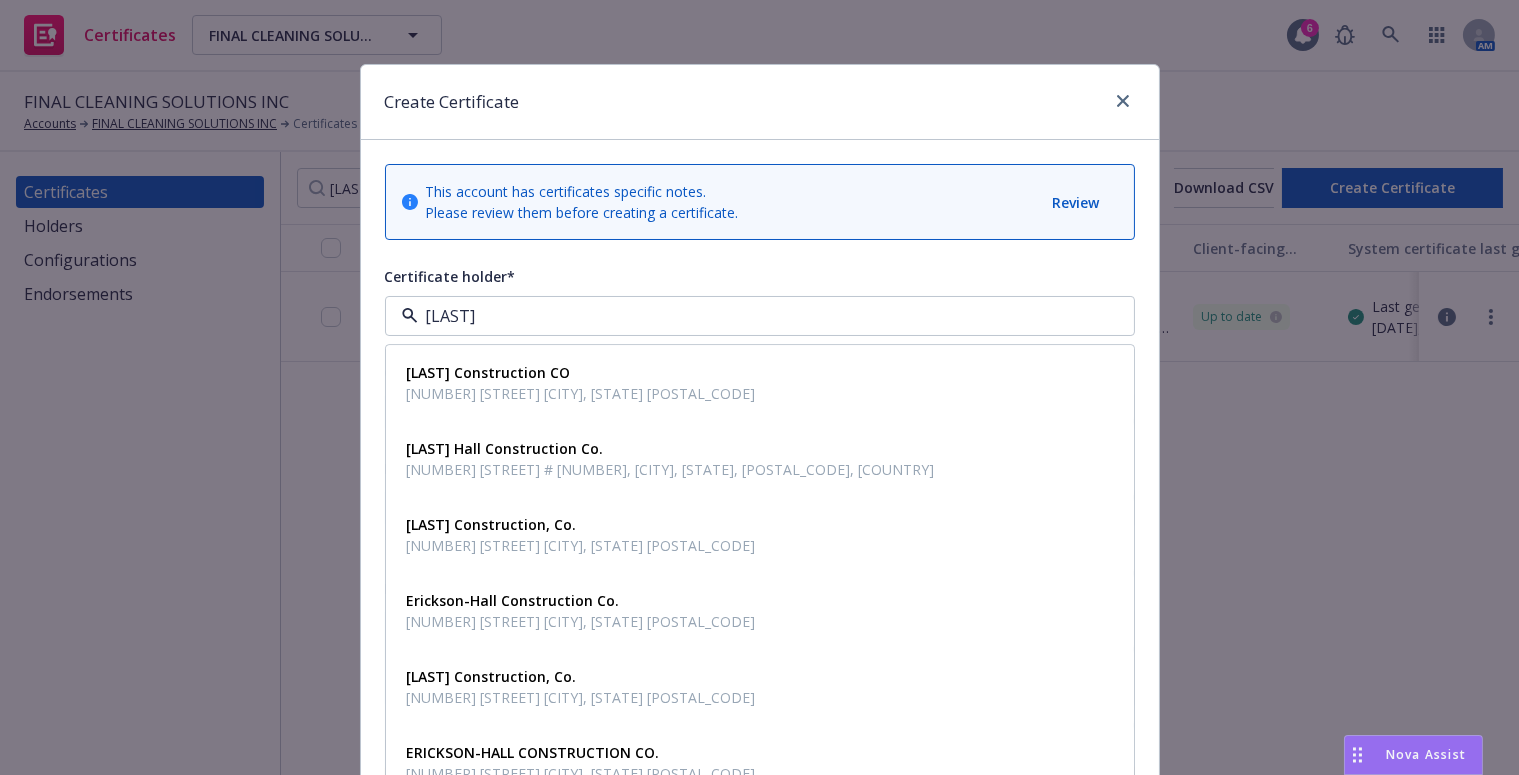 type on "[LAST]" 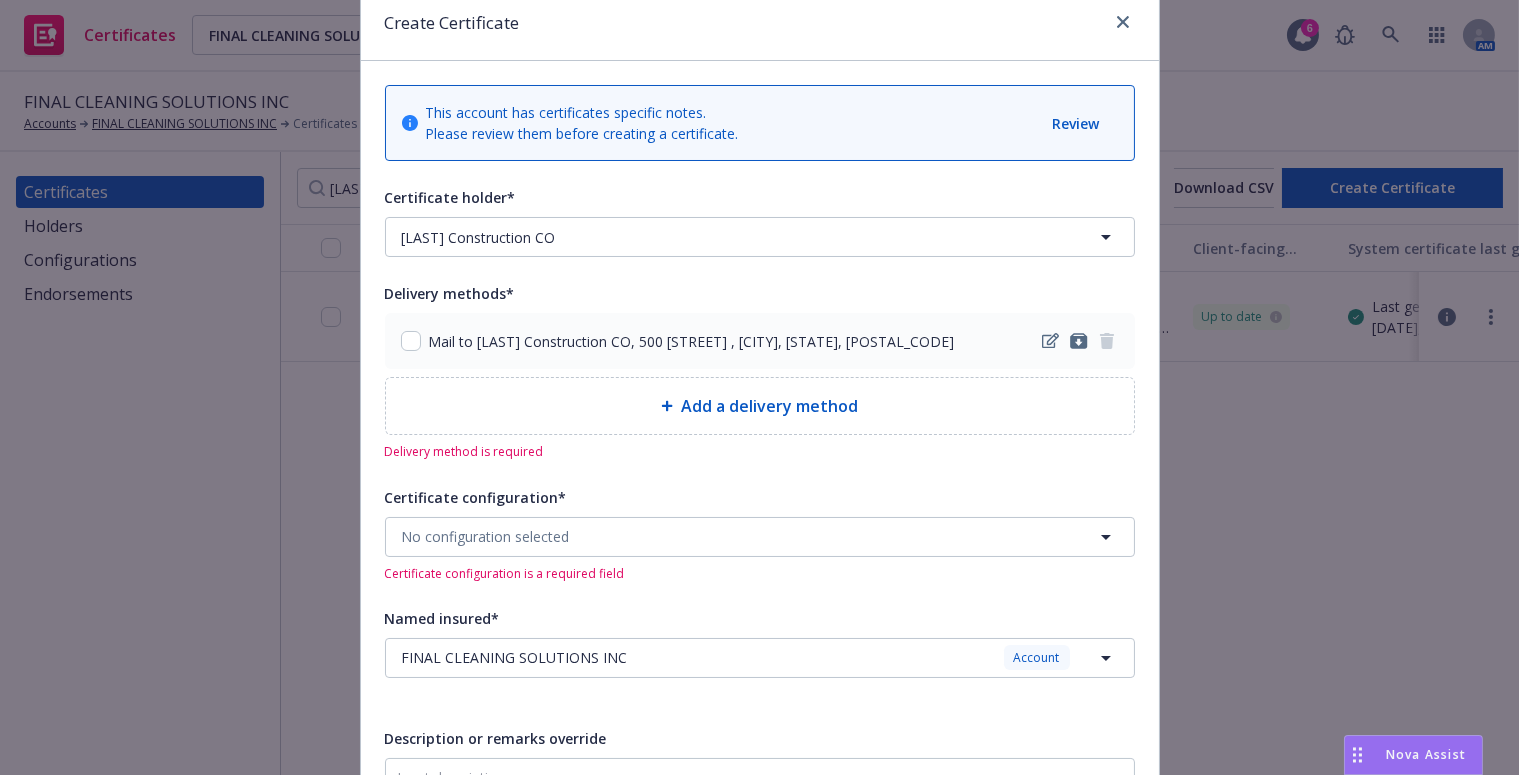 scroll, scrollTop: 181, scrollLeft: 0, axis: vertical 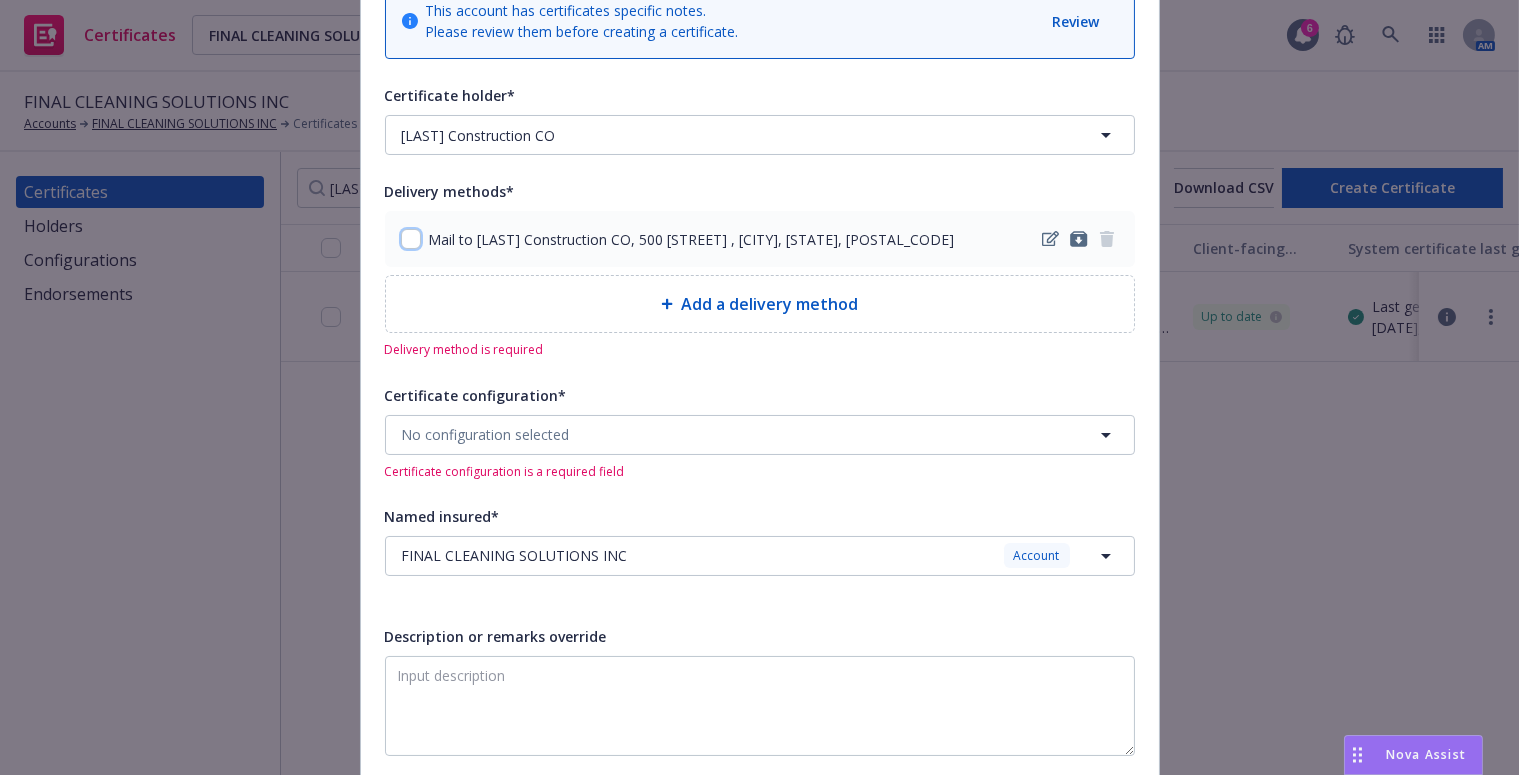 click at bounding box center (411, 239) 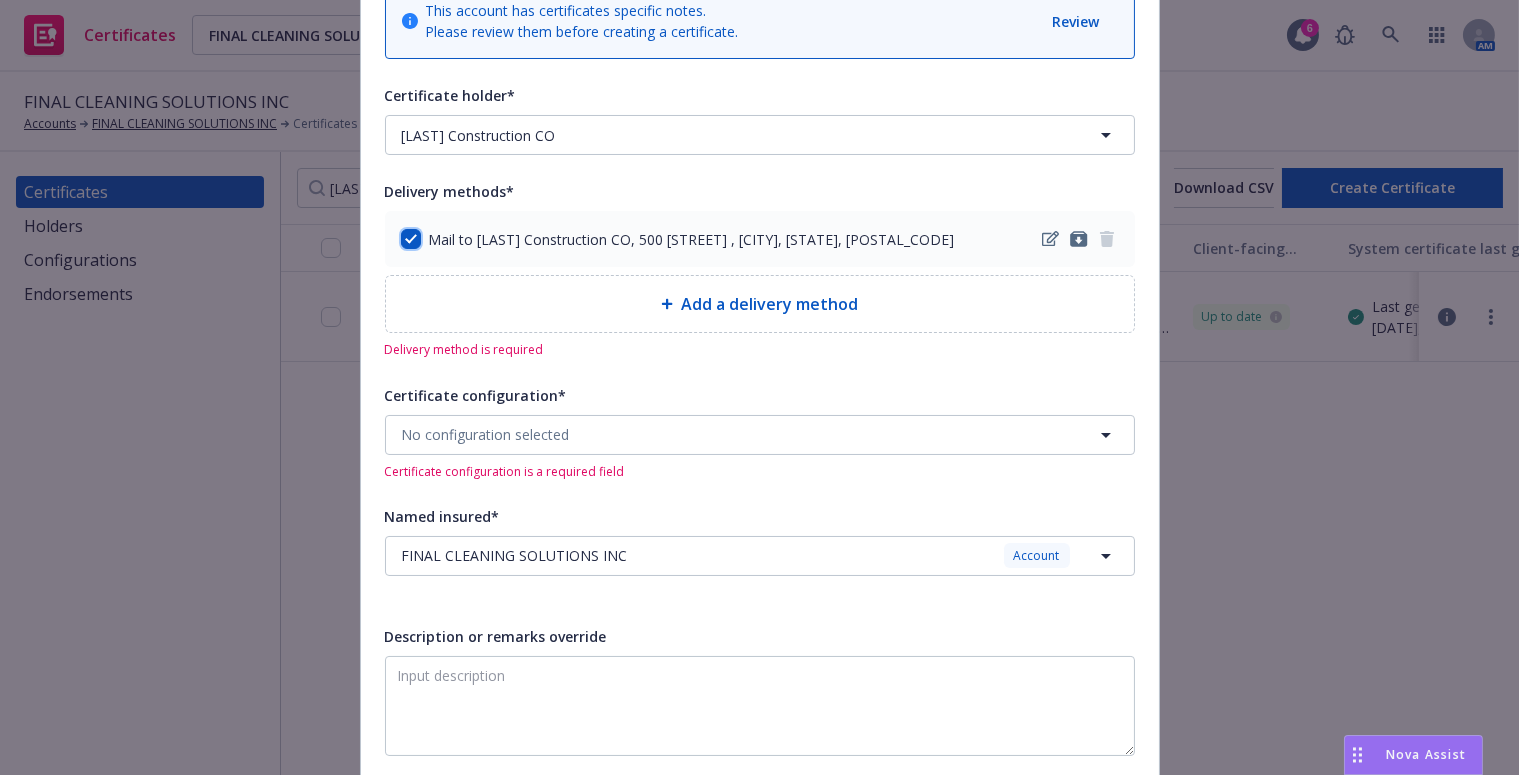 checkbox on "true" 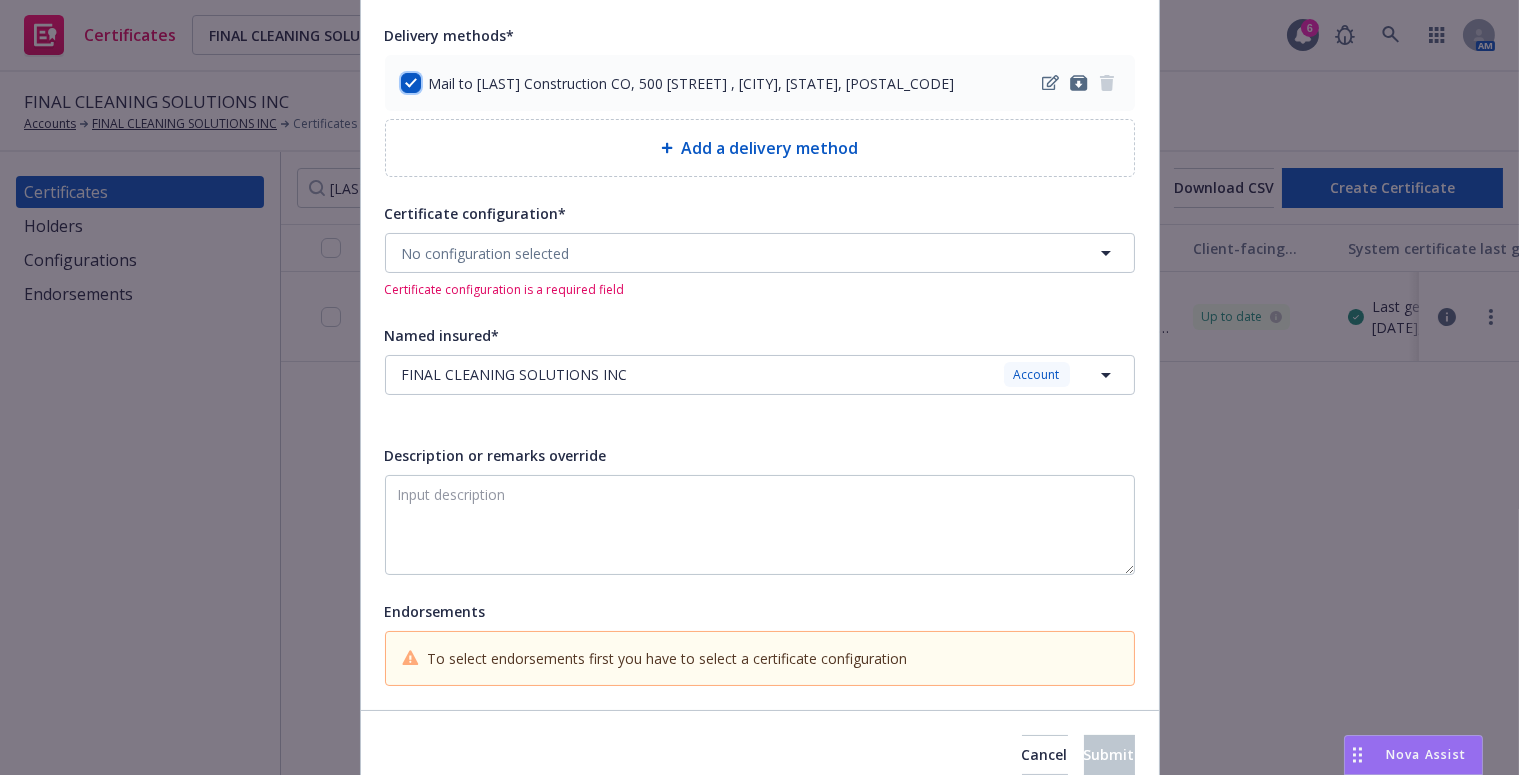 scroll, scrollTop: 423, scrollLeft: 0, axis: vertical 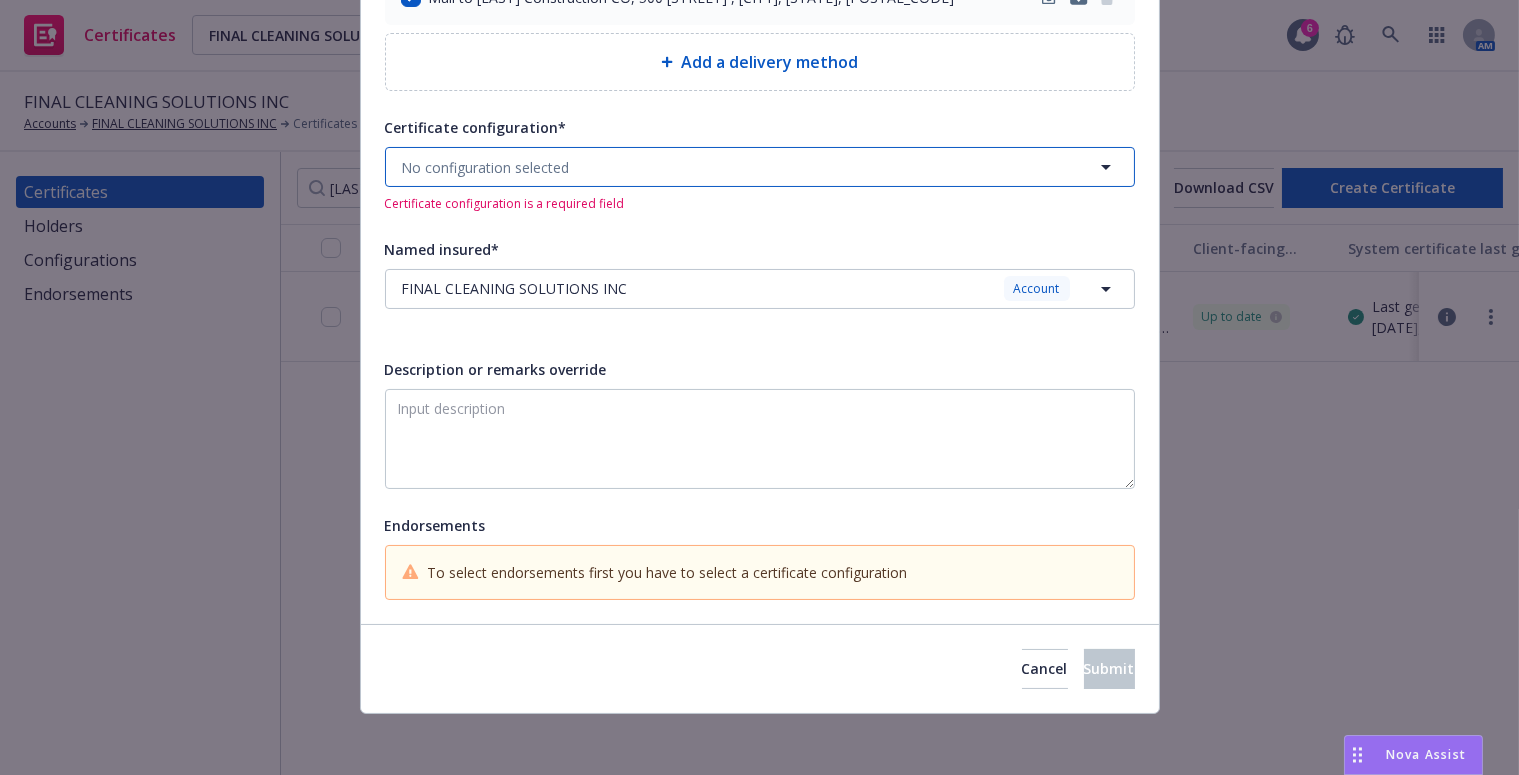 click on "No configuration selected" at bounding box center (760, 167) 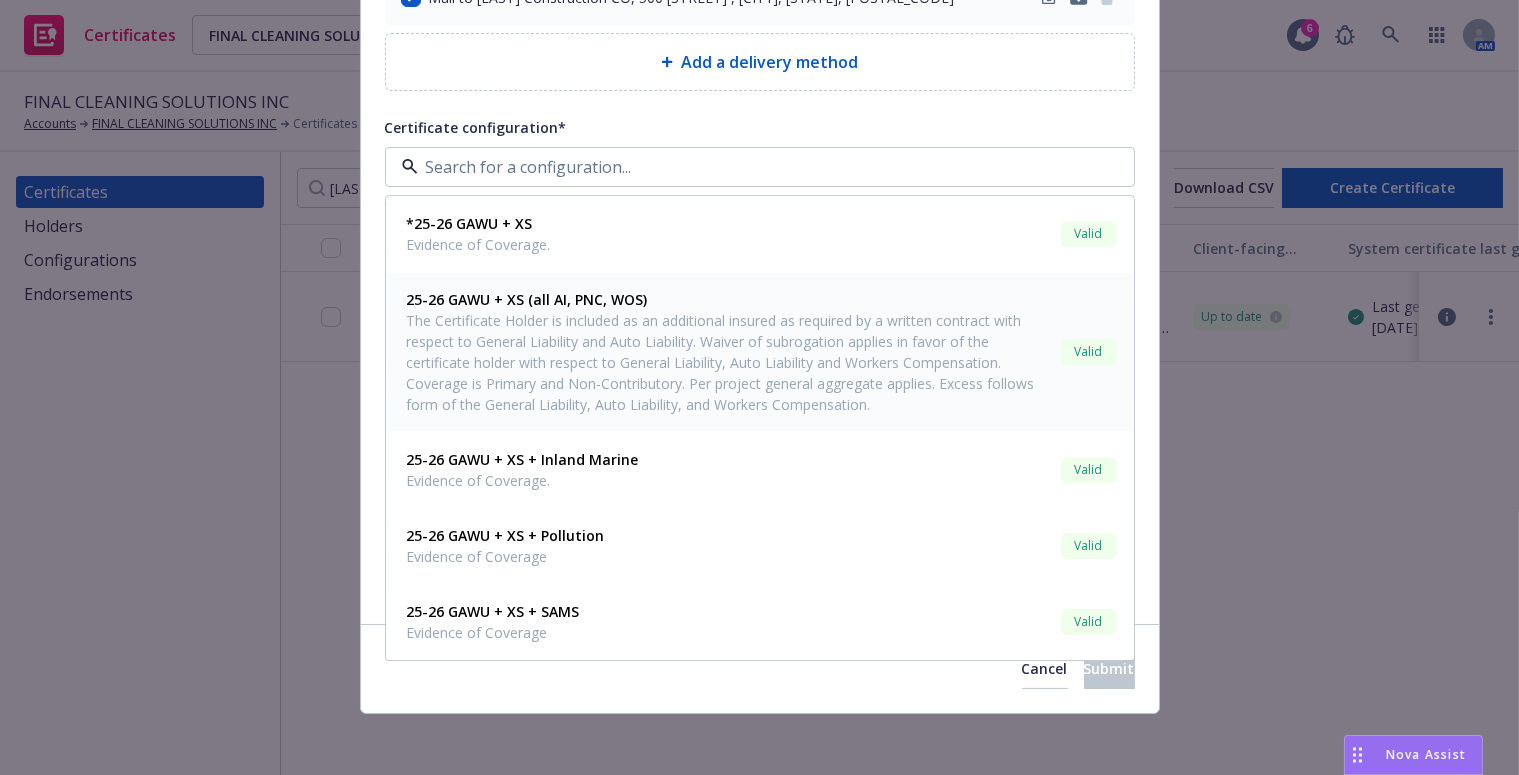 click on "The Certificate Holder is included as an additional insured as required by a written contract with respect to General Liability and Auto Liability. Waiver of subrogation applies in favor of the certificate holder with respect to General Liability, Auto Liability and Workers Compensation. Coverage is Primary and Non-Contributory. Per project general aggregate applies.  Excess follows form of the General Liability, Auto Liability, and Workers Compensation." at bounding box center [730, 363] 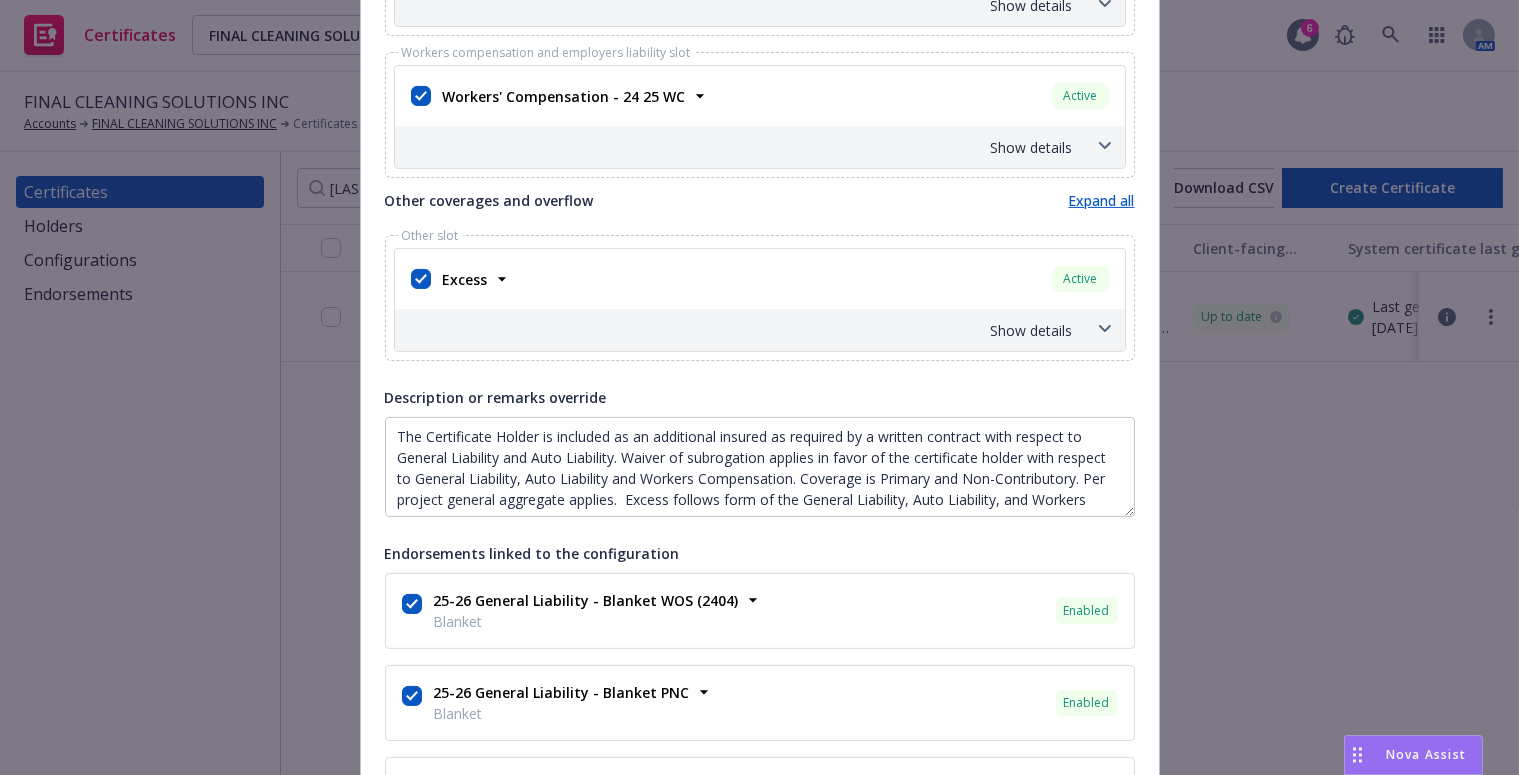 scroll, scrollTop: 1241, scrollLeft: 0, axis: vertical 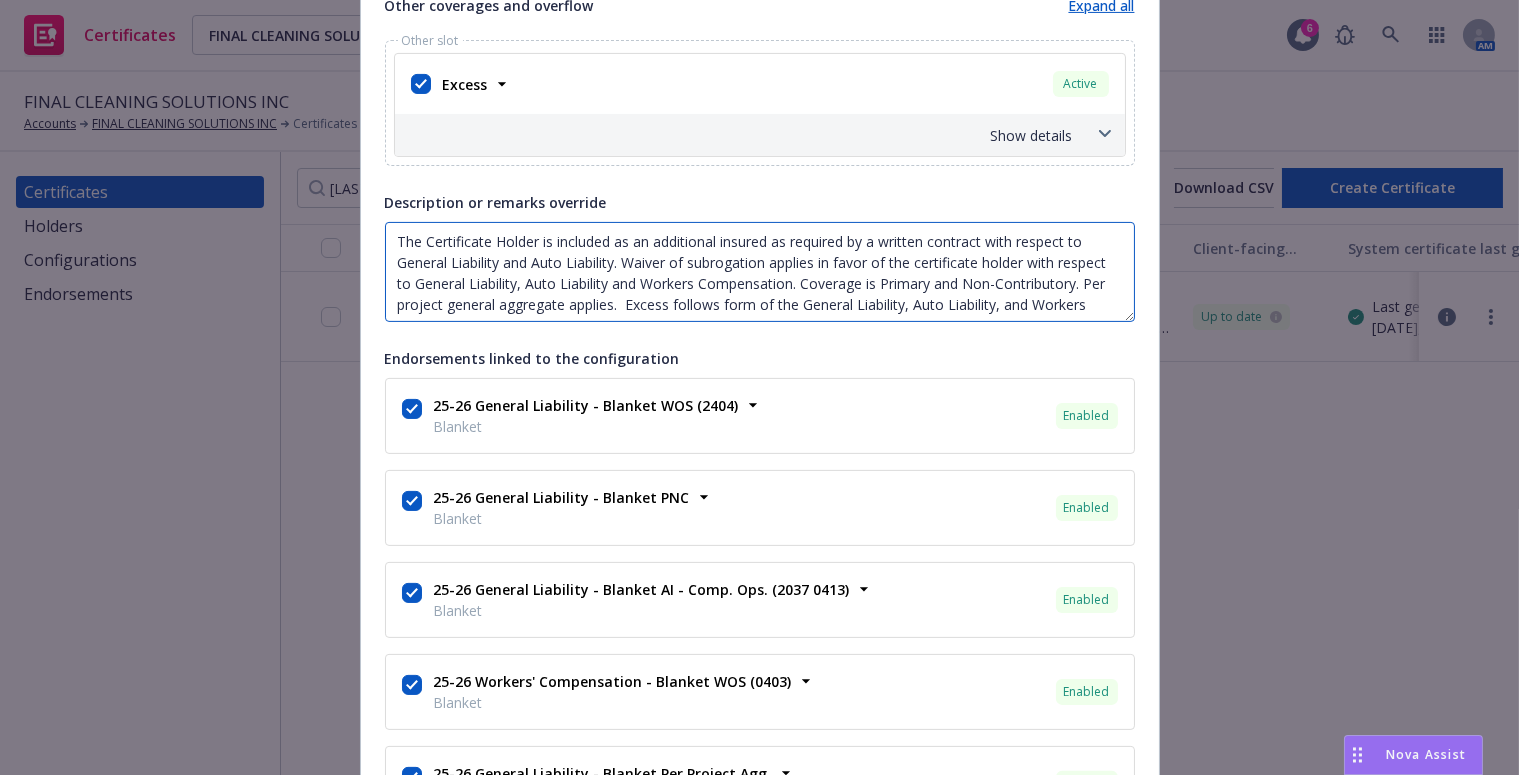 drag, startPoint x: 709, startPoint y: 297, endPoint x: -15, endPoint y: 59, distance: 762.1155 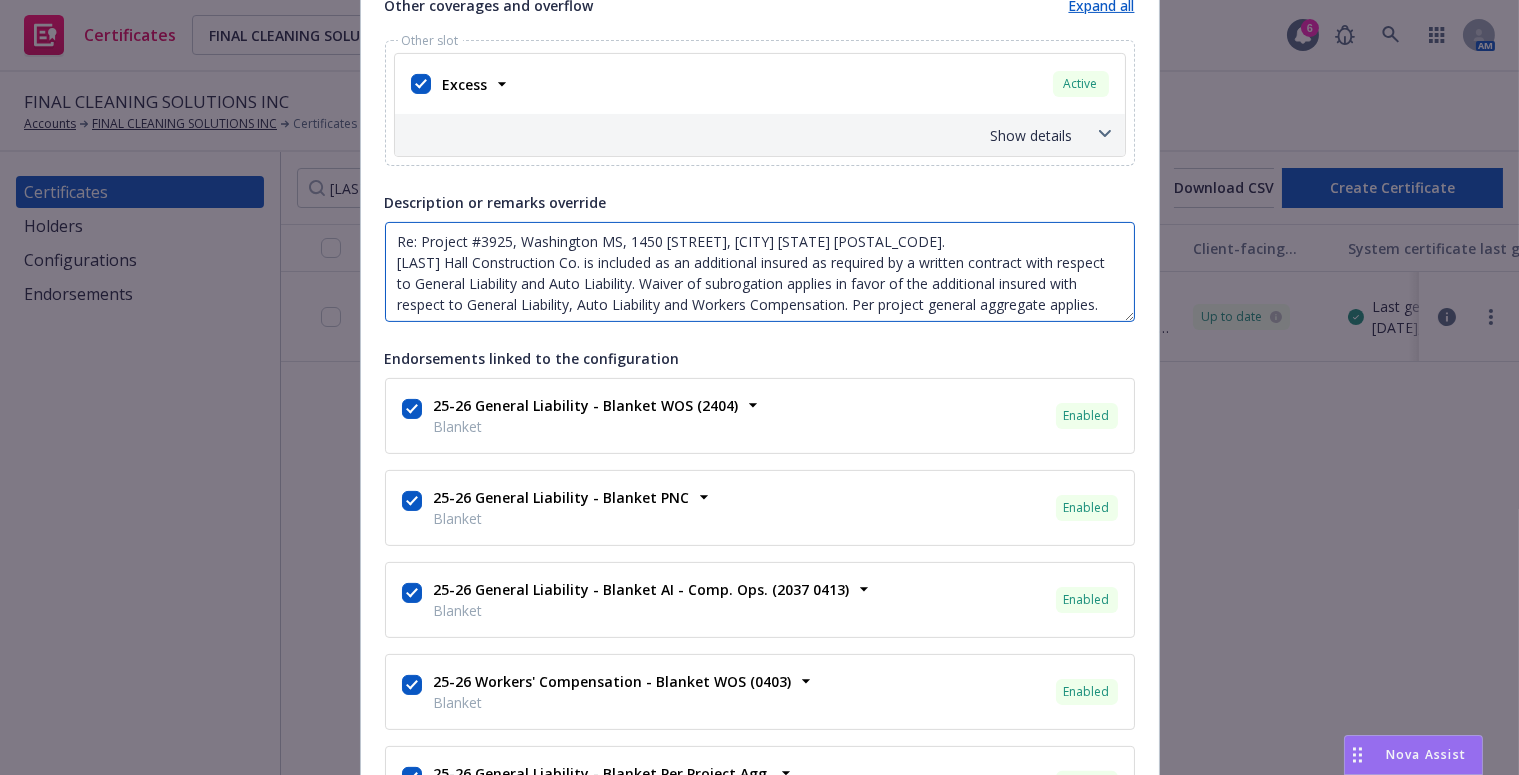 scroll, scrollTop: 14, scrollLeft: 0, axis: vertical 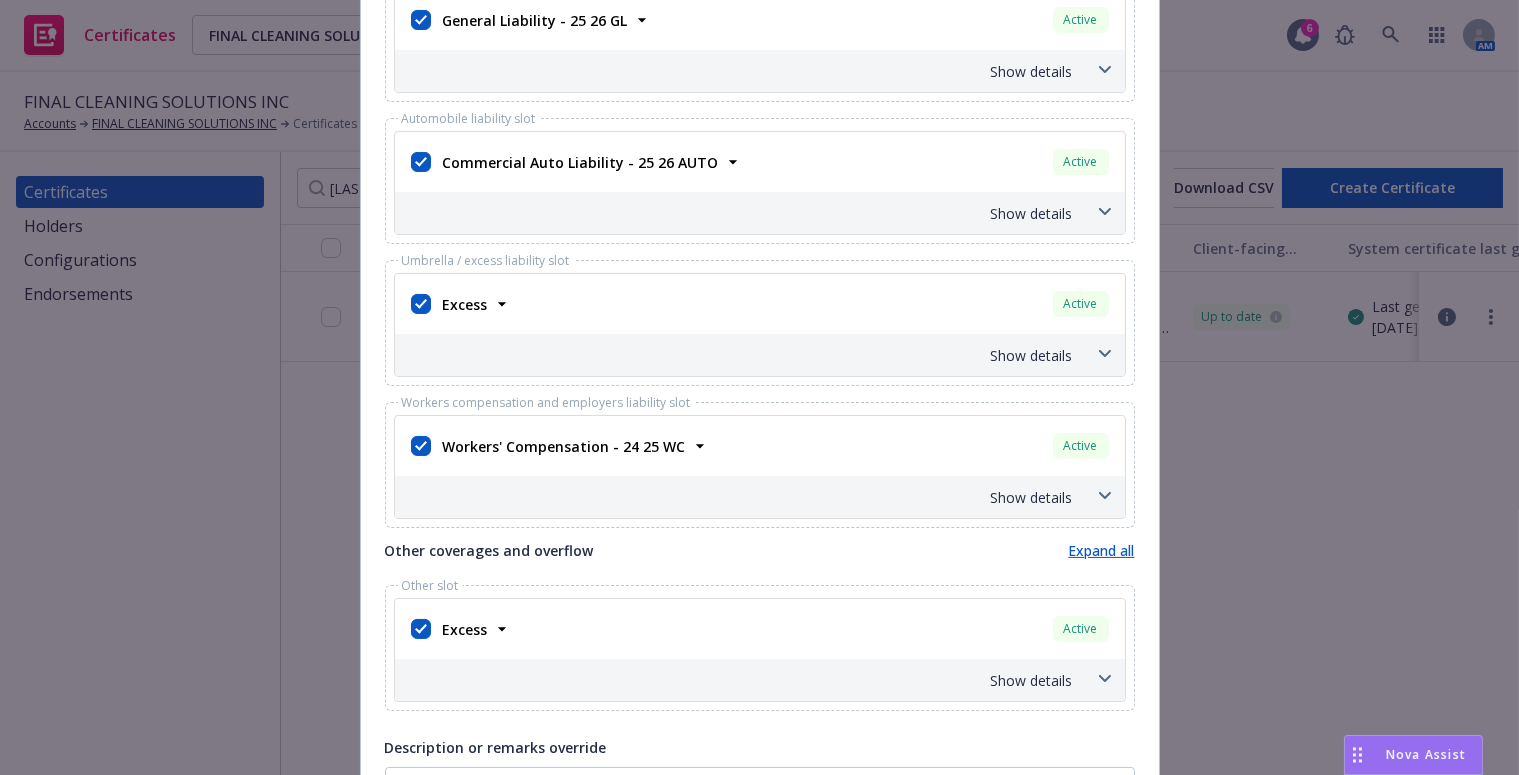 click on "Excess" at bounding box center (463, 304) 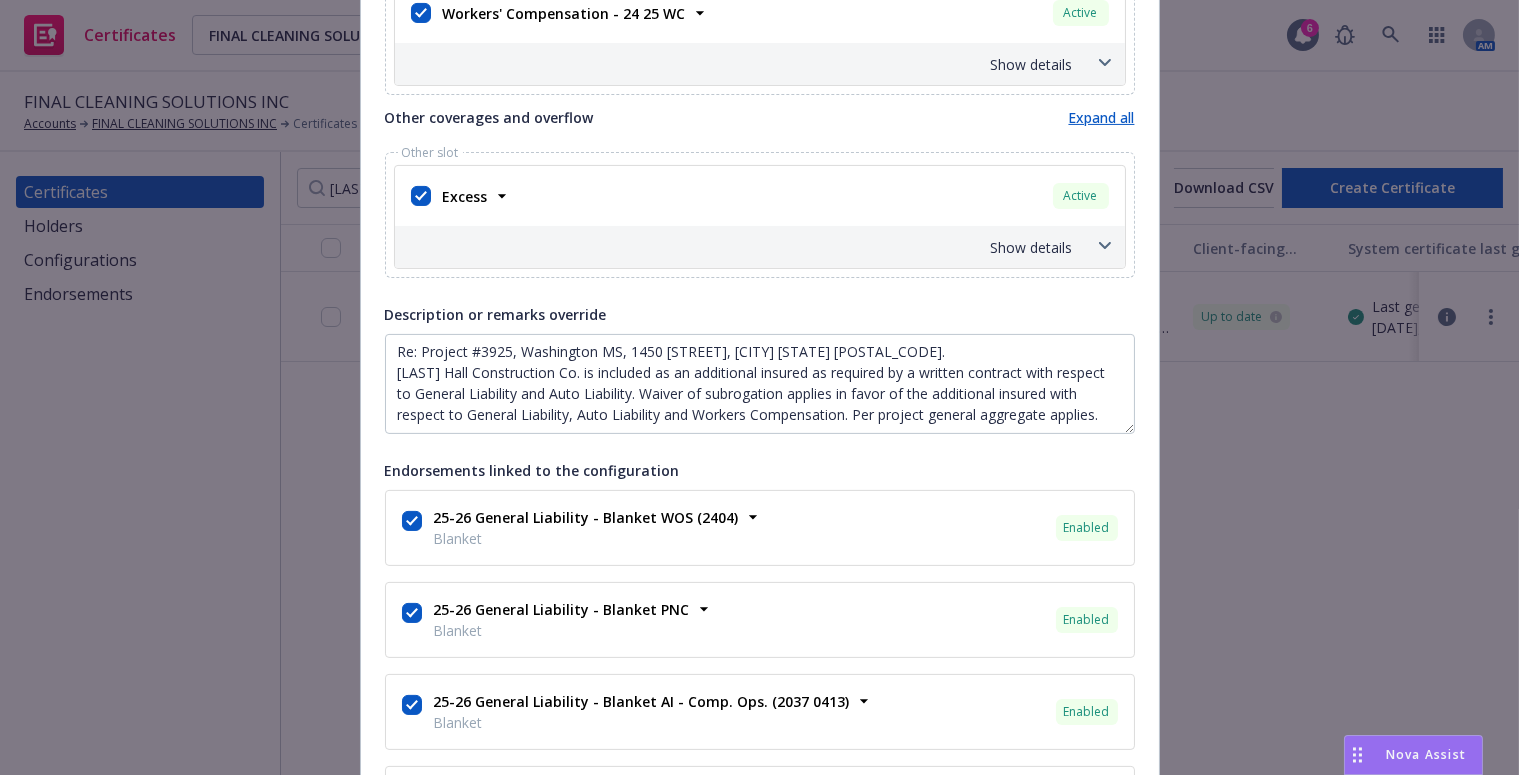 scroll, scrollTop: 1332, scrollLeft: 0, axis: vertical 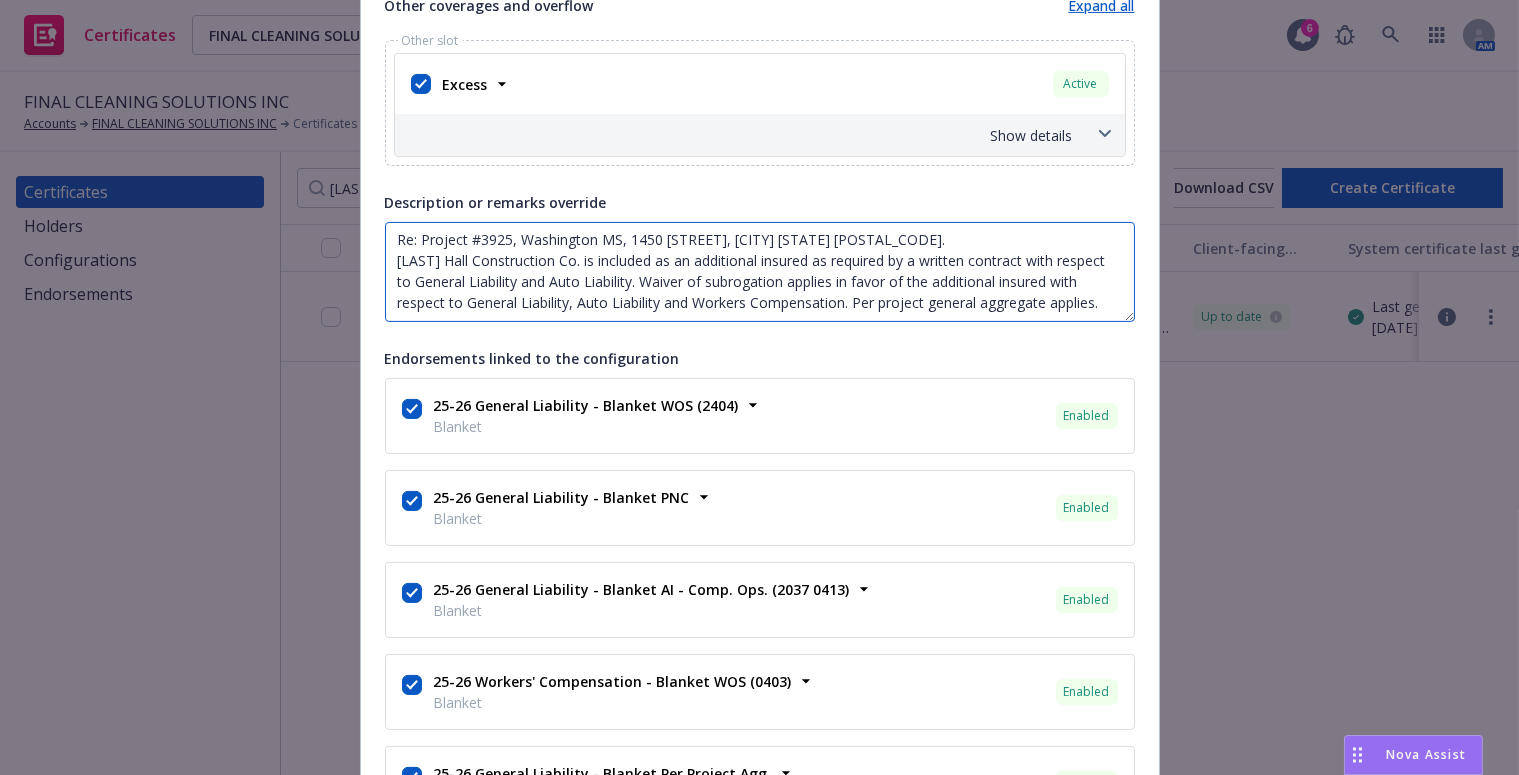 click on "Re: Project #3925, Washington MS, 1450 [STREET], [CITY] [STATE] [POSTAL_CODE].
[LAST] Hall Construction Co. is included as an additional insured as required by a written contract with respect to General Liability and Auto Liability. Waiver of subrogation applies in favor of the additional insured with respect to General Liability, Auto Liability and Workers Compensation. Per project general aggregate applies." at bounding box center [760, 272] 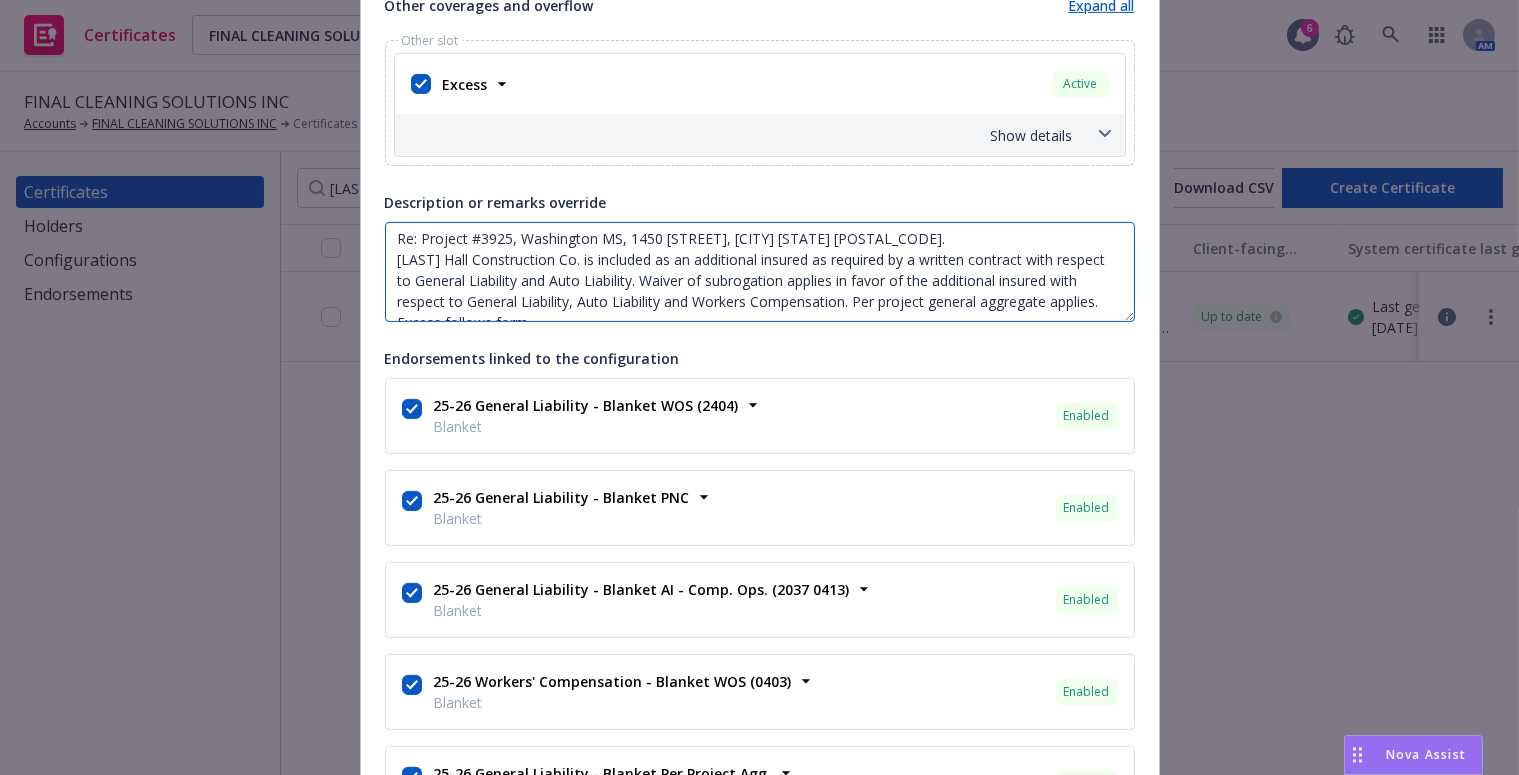 scroll, scrollTop: 0, scrollLeft: 0, axis: both 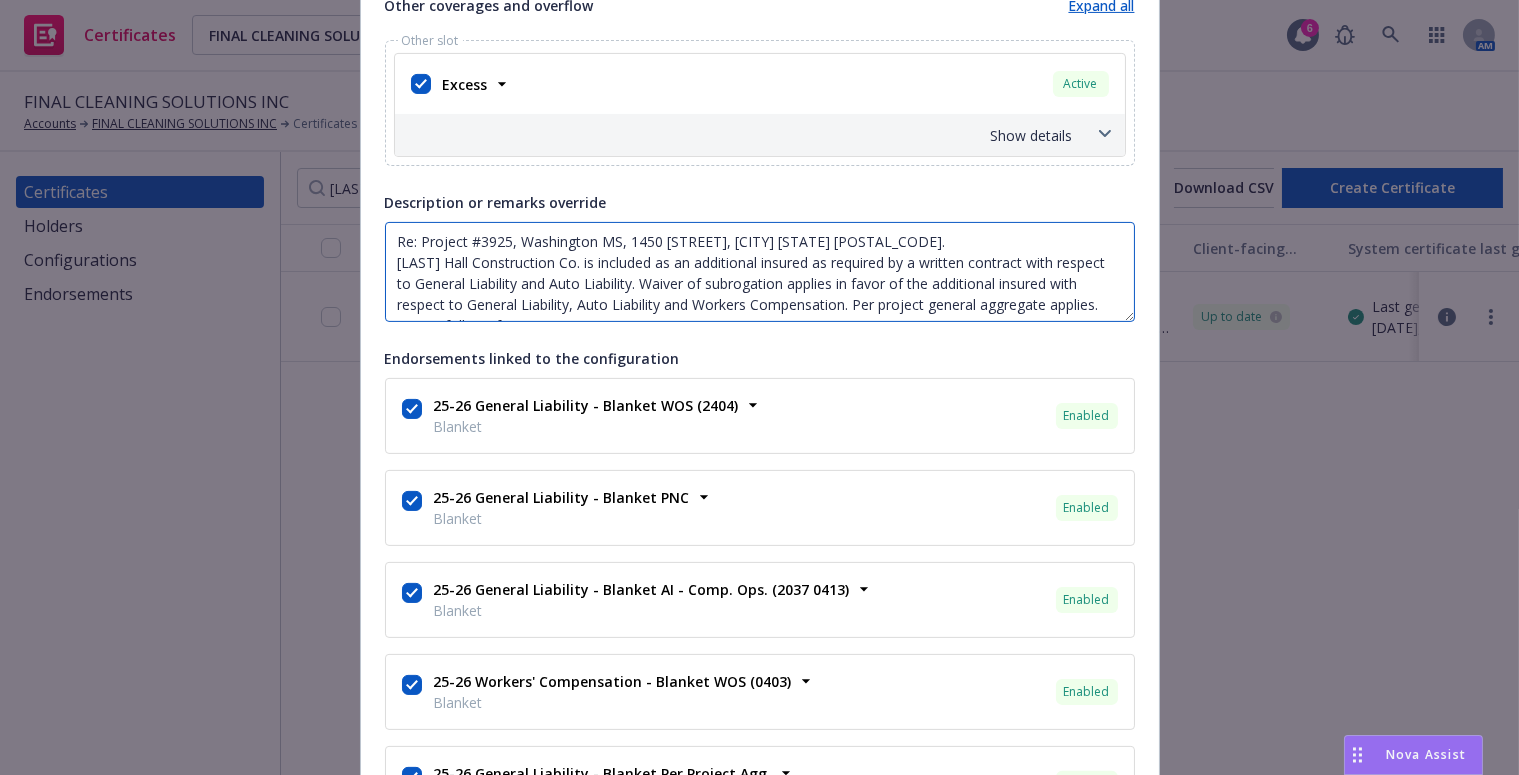 drag, startPoint x: 873, startPoint y: 234, endPoint x: 416, endPoint y: 237, distance: 457.00986 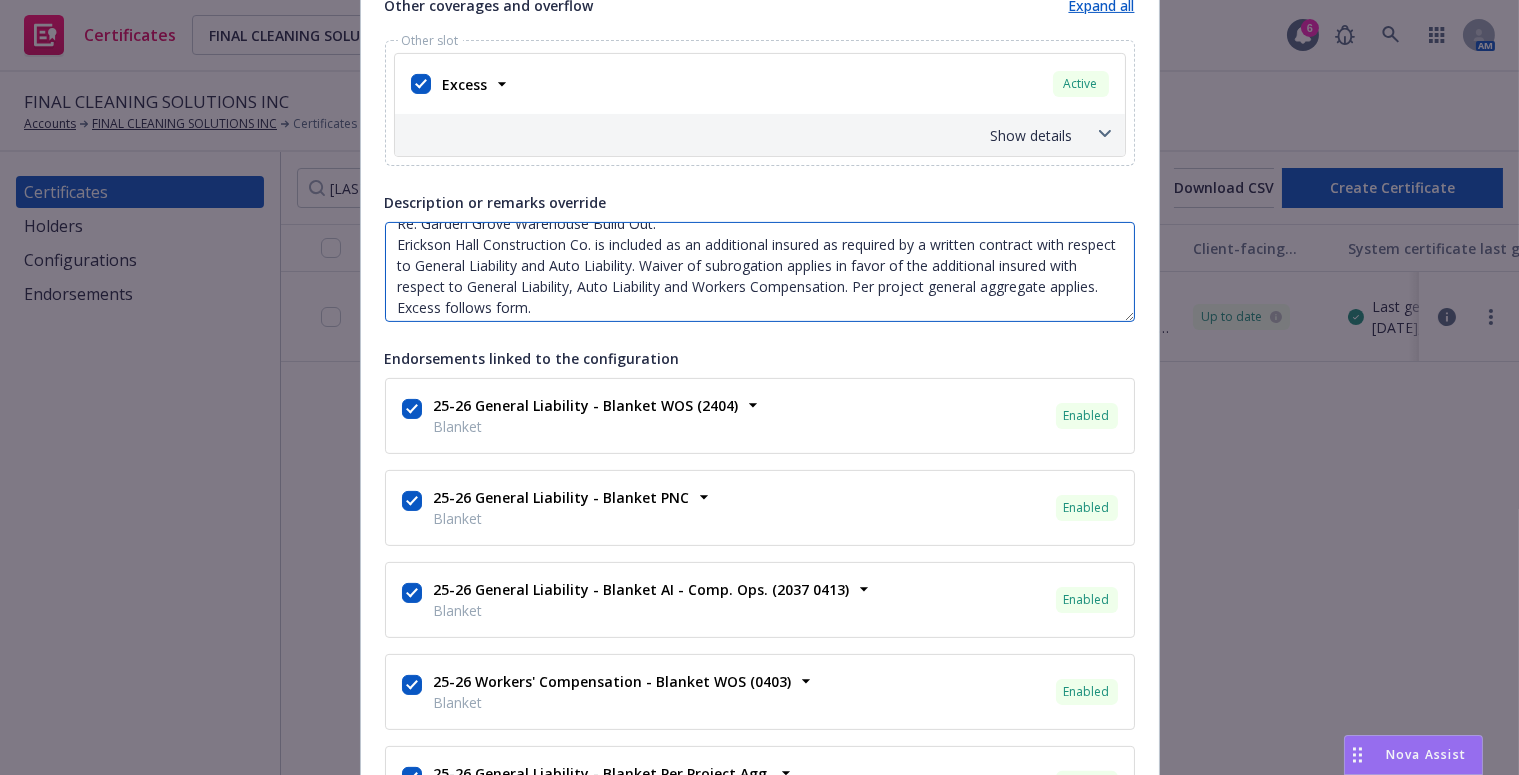 scroll, scrollTop: 22, scrollLeft: 0, axis: vertical 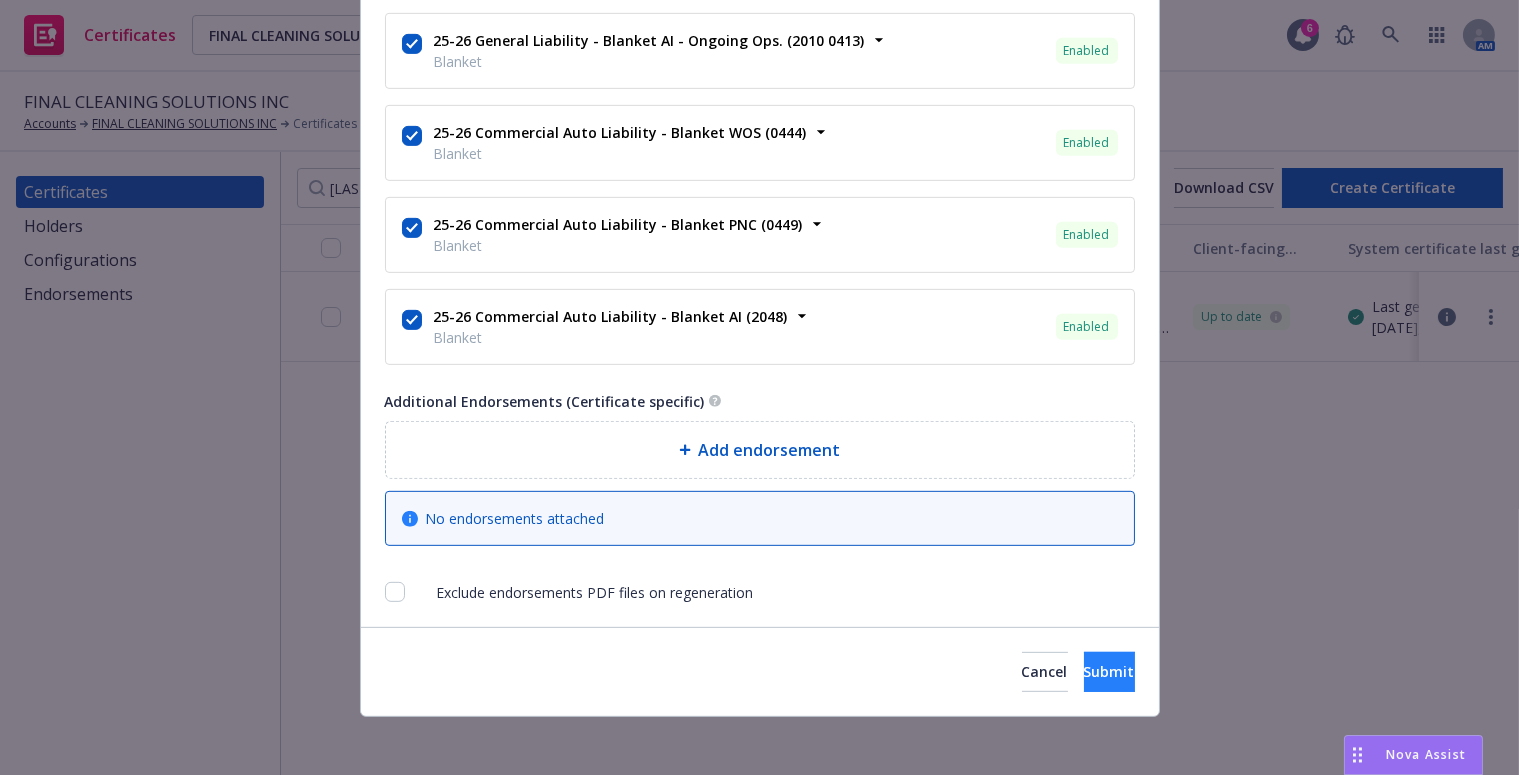 type on "Re: Garden Grove Warehouse Build Out.
Erickson Hall Construction Co. is included as an additional insured as required by a written contract with respect to General Liability and Auto Liability. Waiver of subrogation applies in favor of the additional insured with respect to General Liability, Auto Liability and Workers Compensation. Per project general aggregate applies.  Excess follows form." 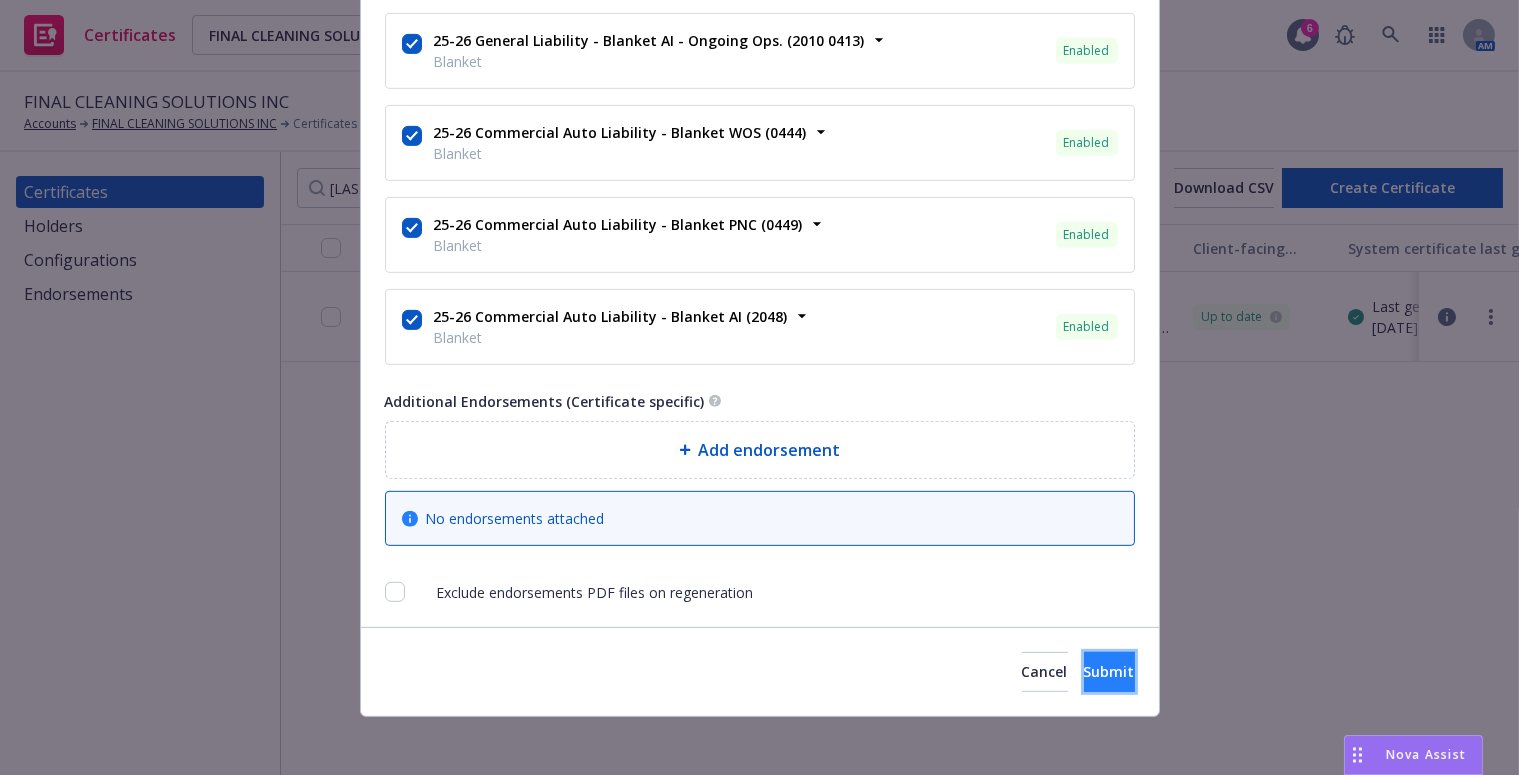 click on "Submit" at bounding box center [1109, 672] 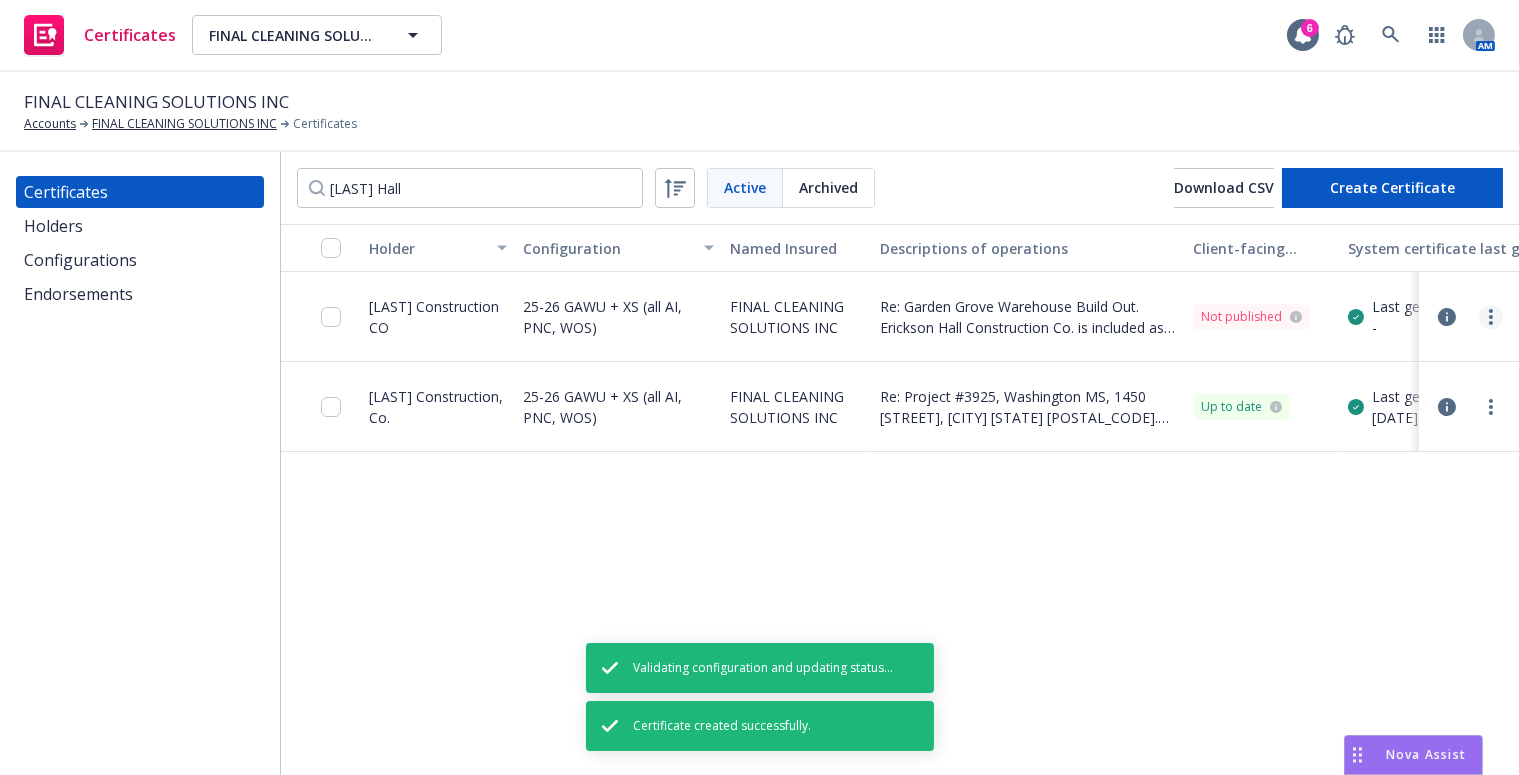 click at bounding box center [1491, 317] 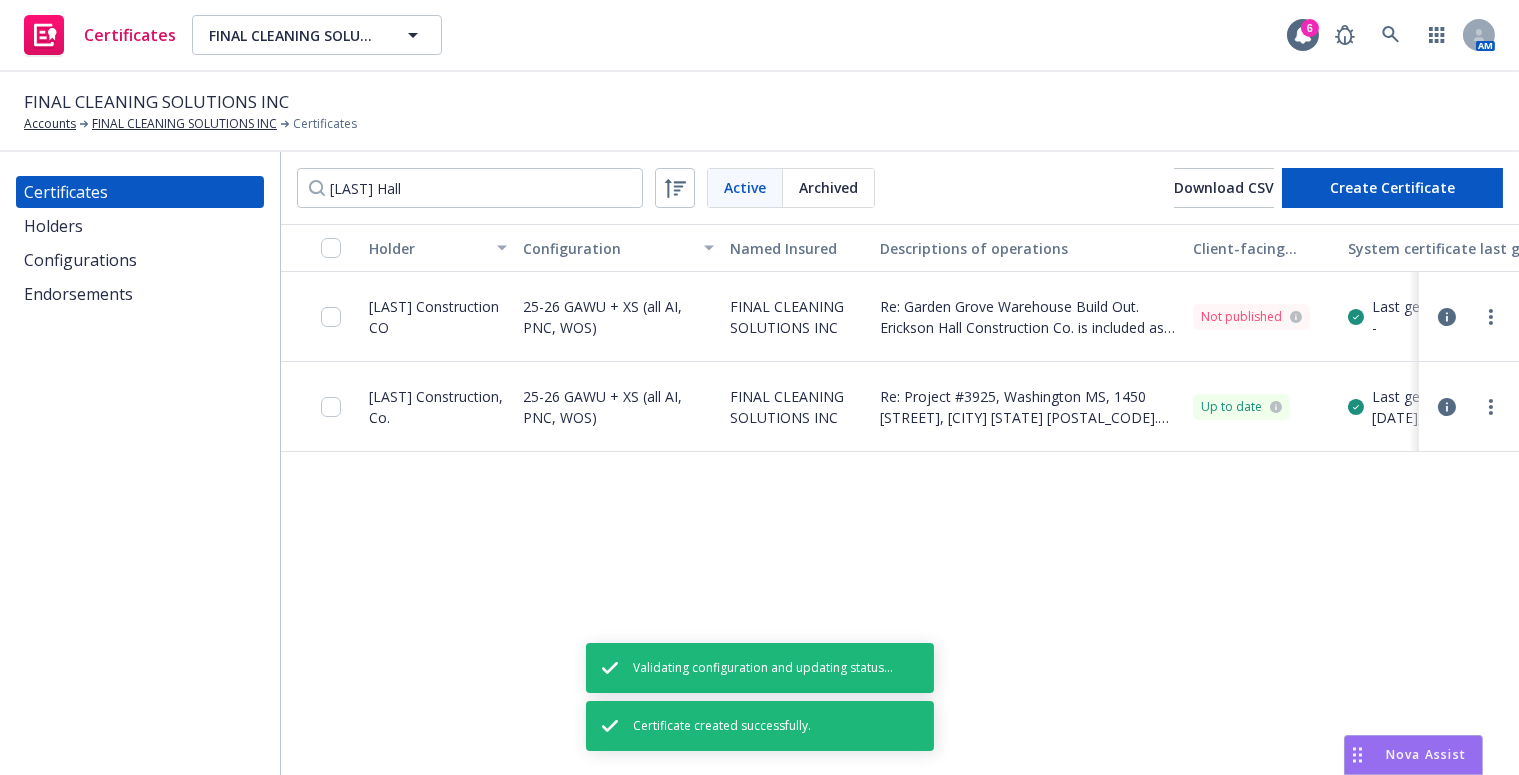 click on "Regenerate" at bounding box center (1328, 437) 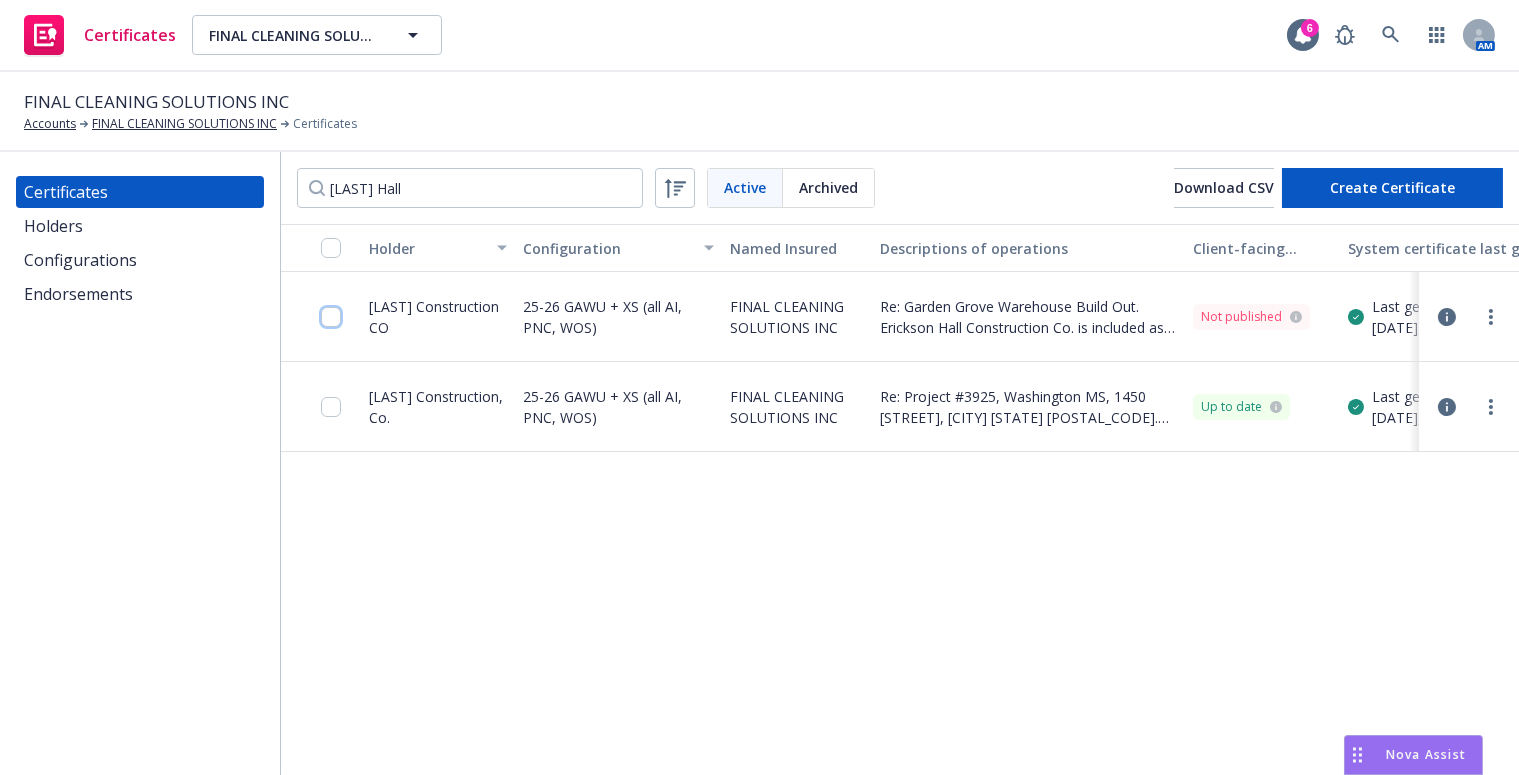 click at bounding box center (331, 317) 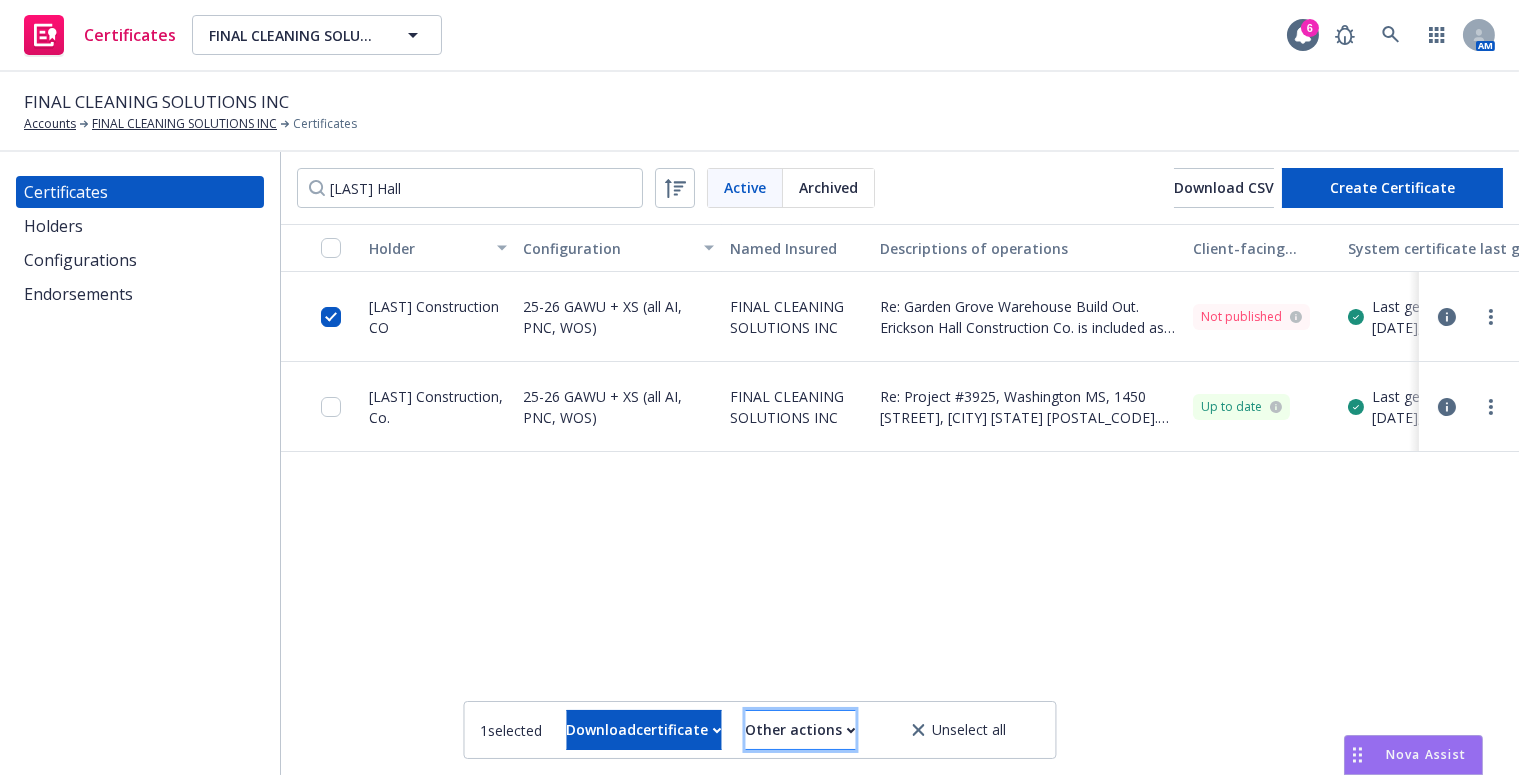 drag, startPoint x: 830, startPoint y: 713, endPoint x: 851, endPoint y: 725, distance: 24.186773 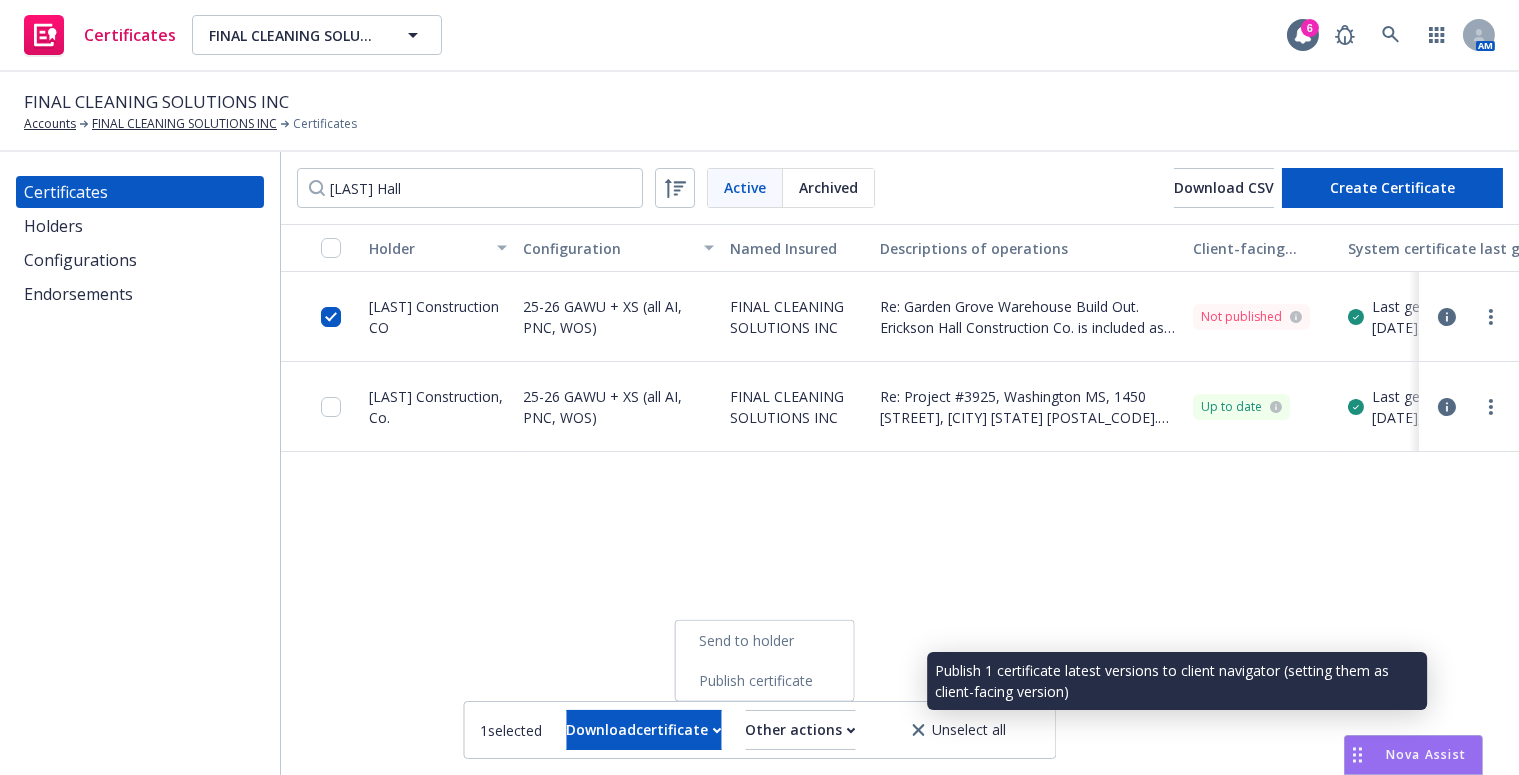 click on "Publish certificate" at bounding box center (764, 681) 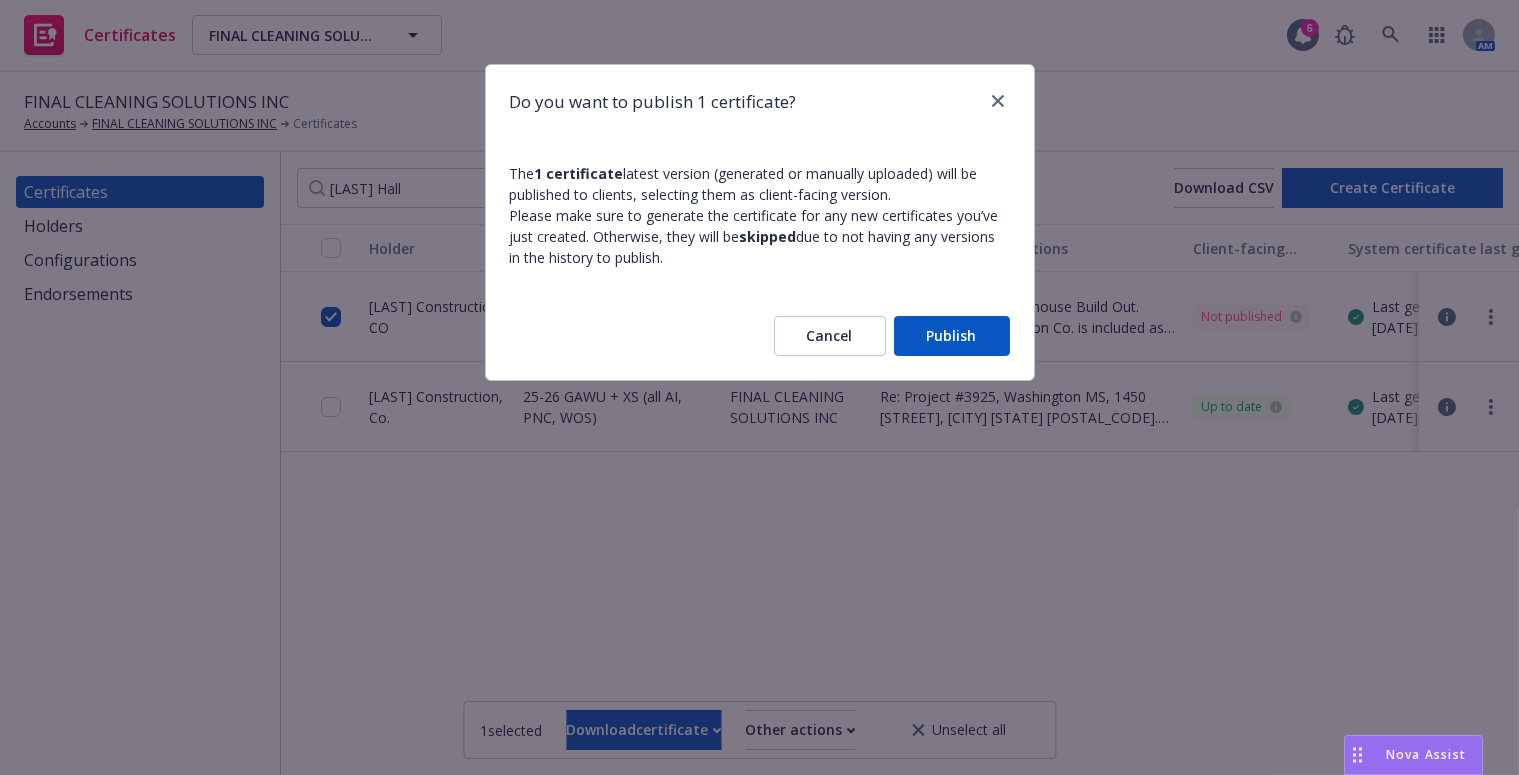 click on "Publish" at bounding box center (952, 336) 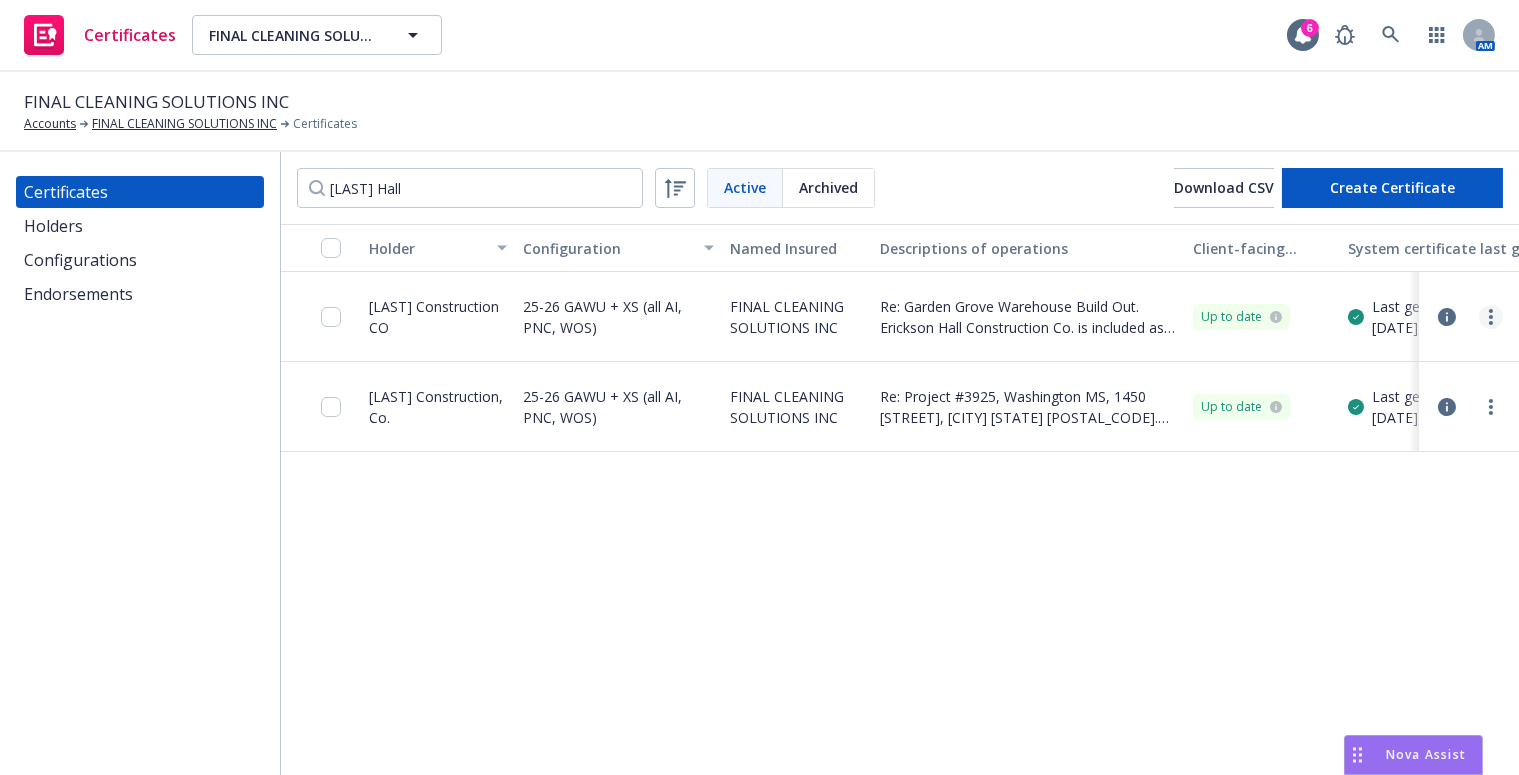 click at bounding box center [1491, 317] 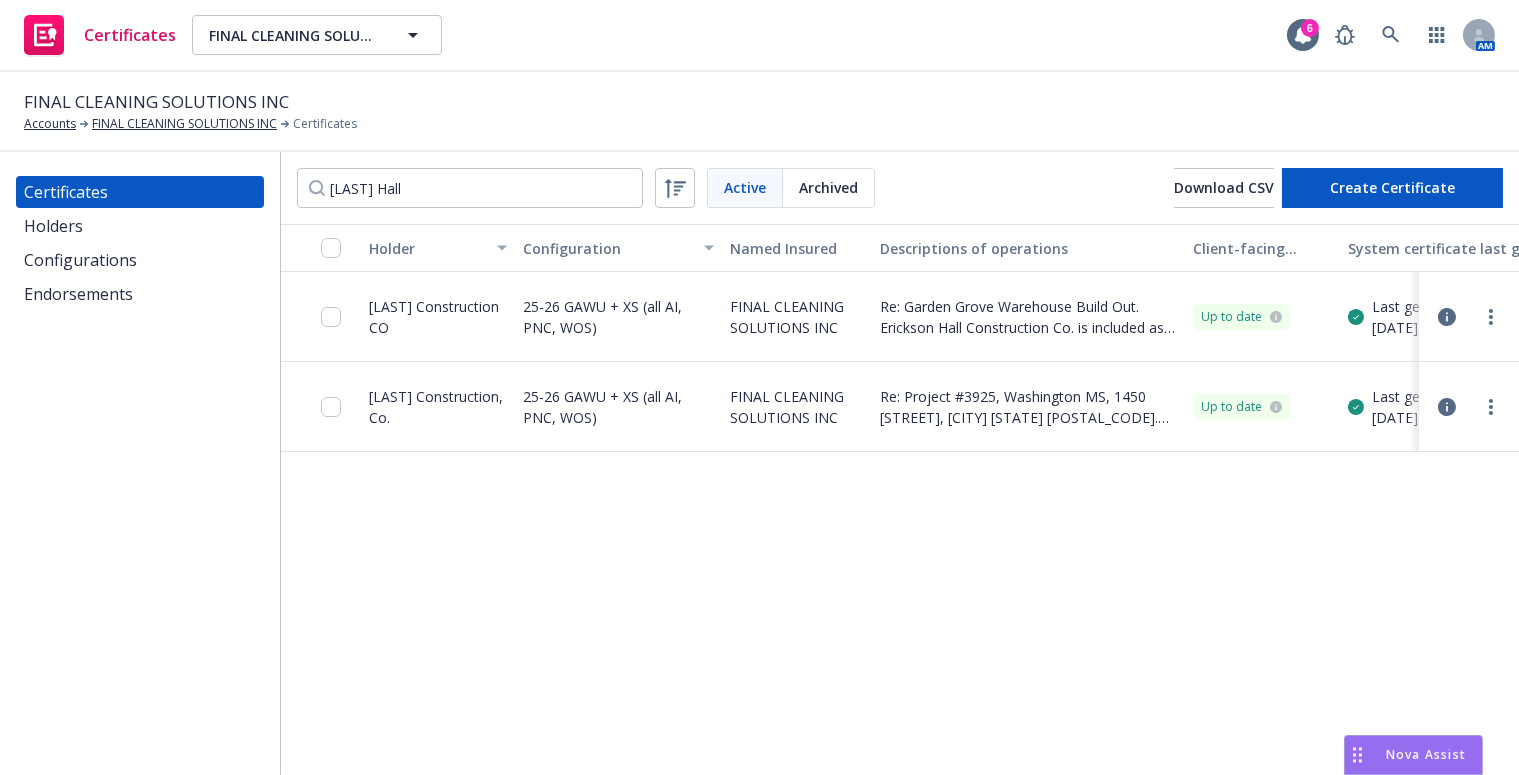 click on "Download uneditable generated certificate" at bounding box center [1328, 597] 